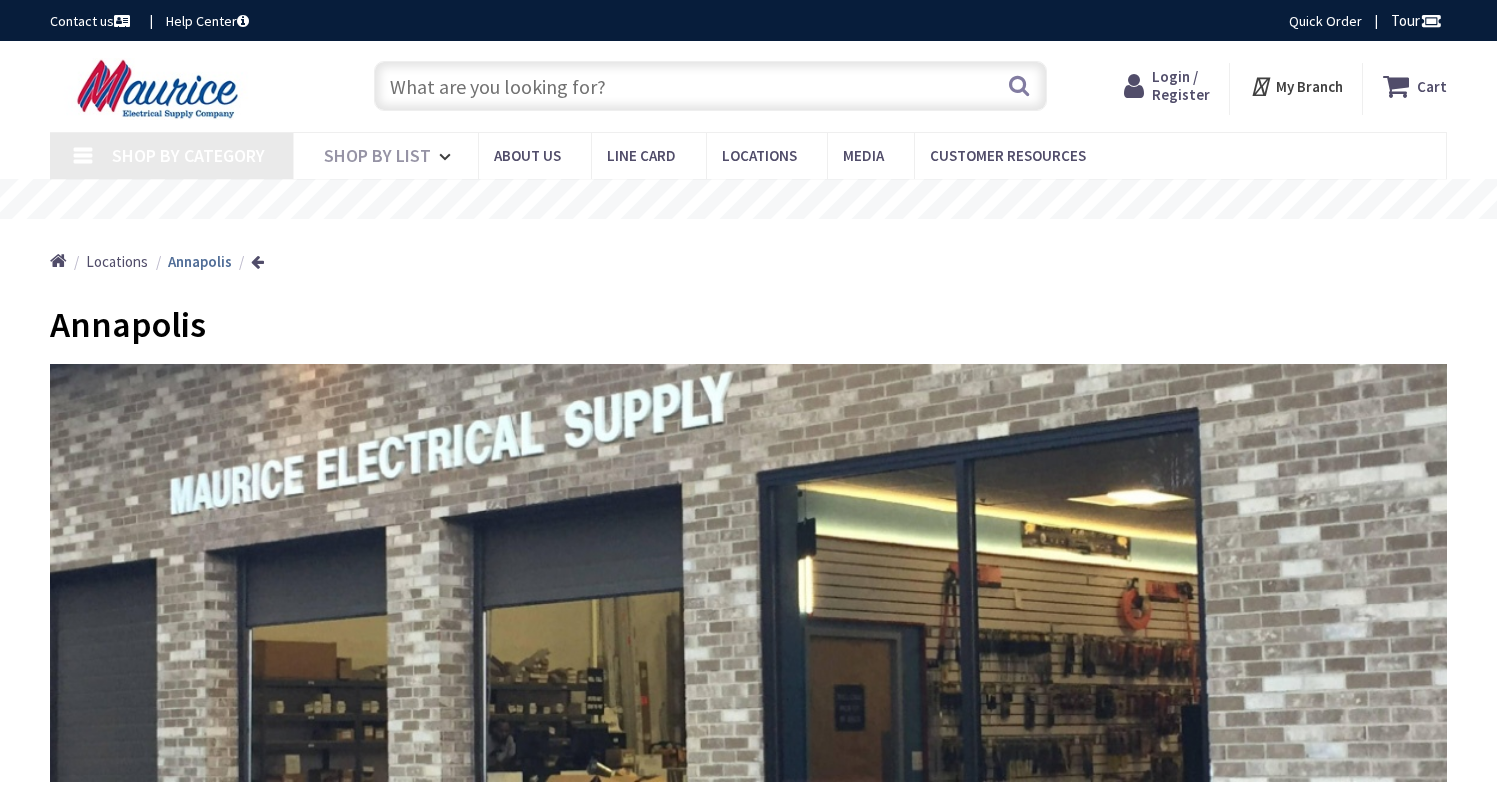 scroll, scrollTop: 0, scrollLeft: 0, axis: both 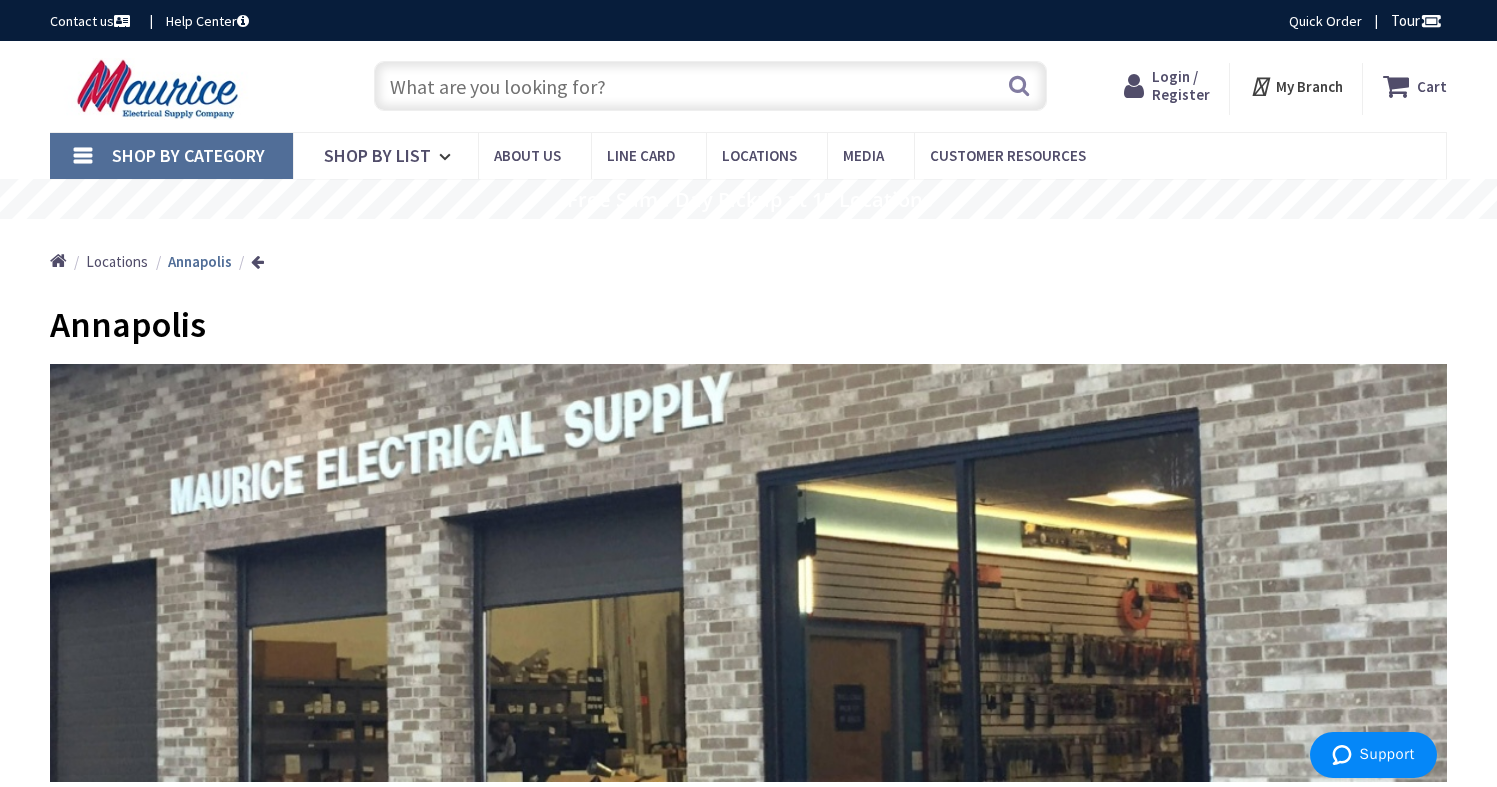 click on "Login / Register" at bounding box center (1181, 85) 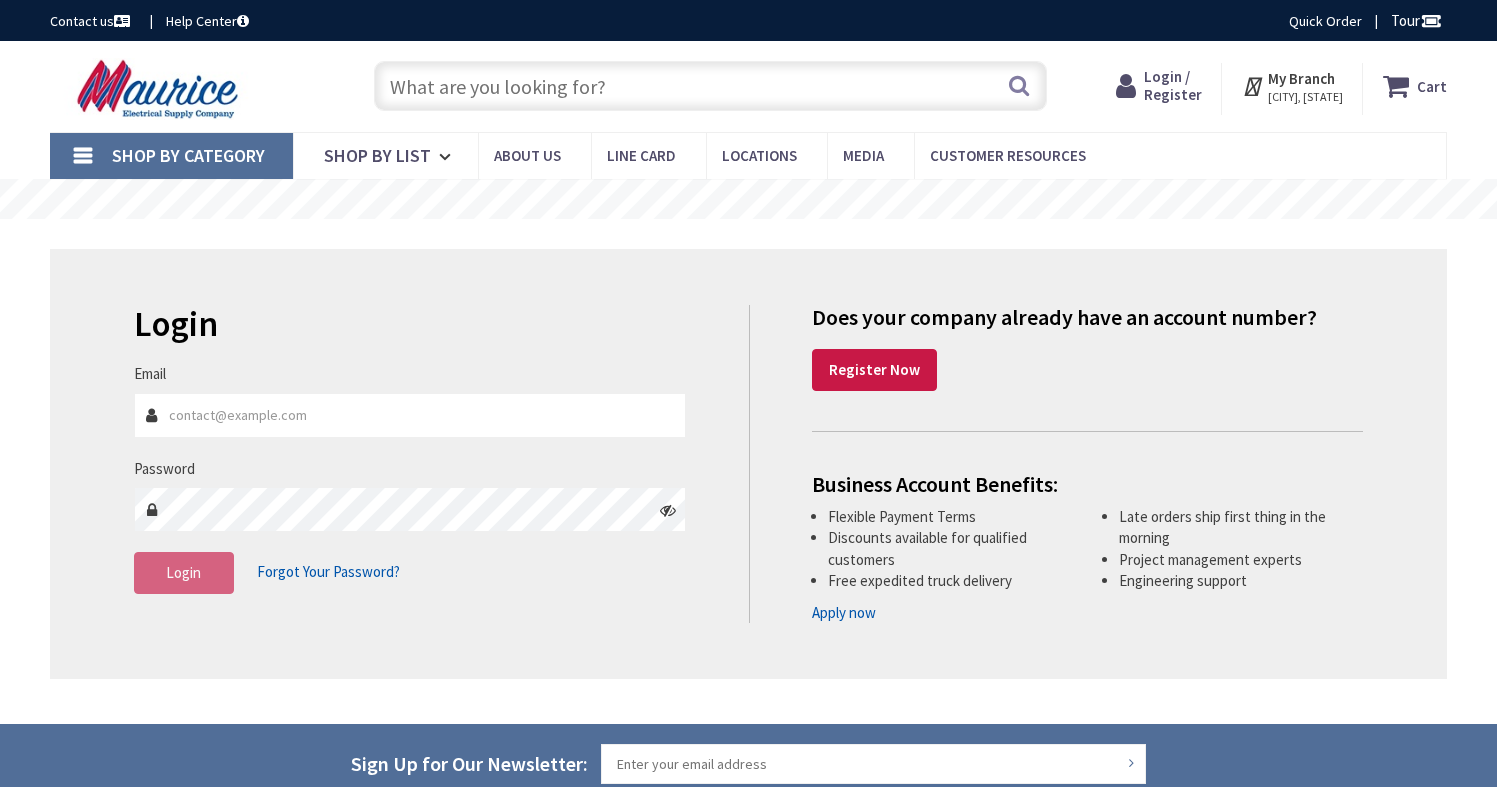 scroll, scrollTop: 0, scrollLeft: 0, axis: both 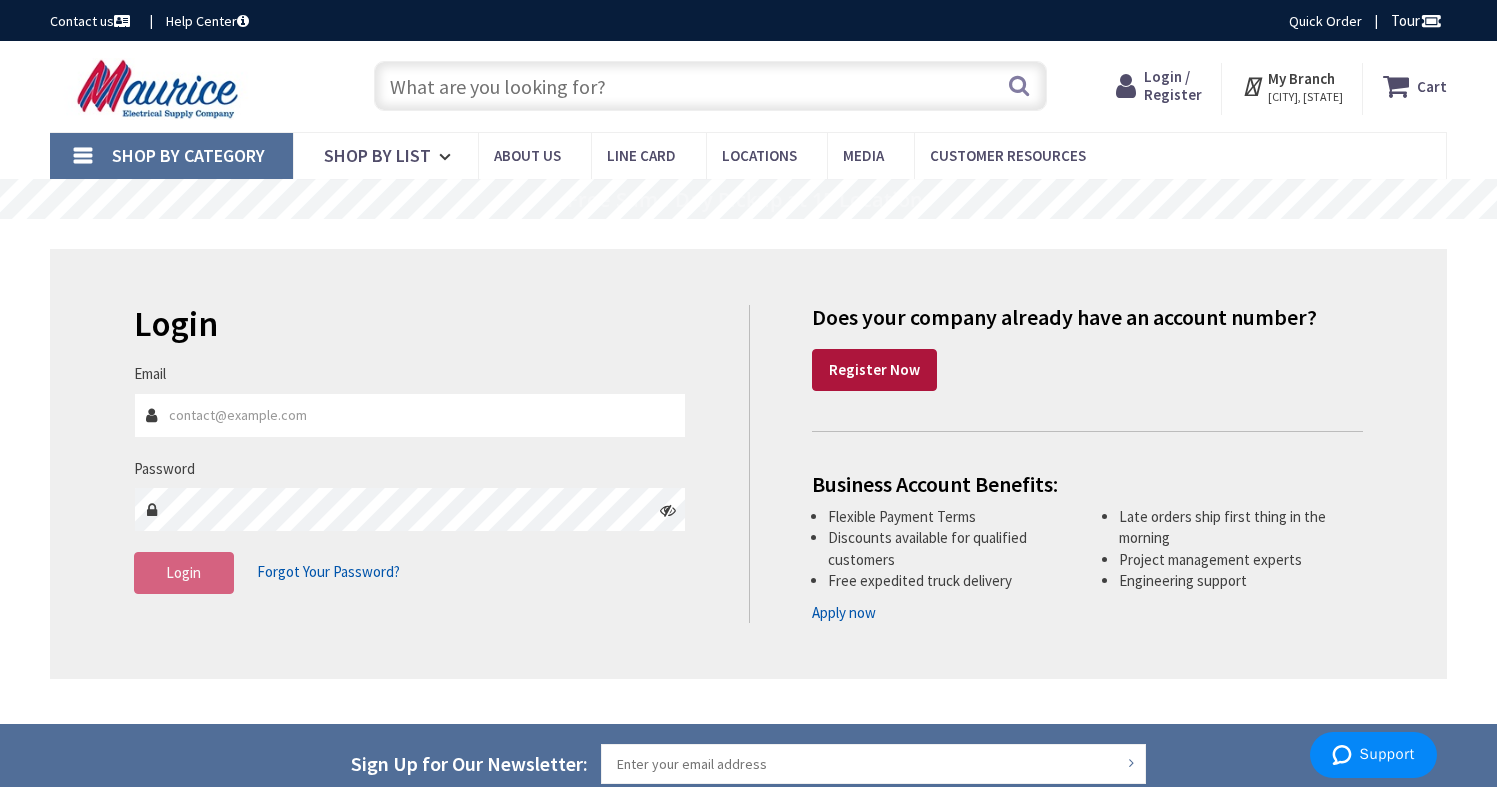 click on "Register Now" at bounding box center (874, 369) 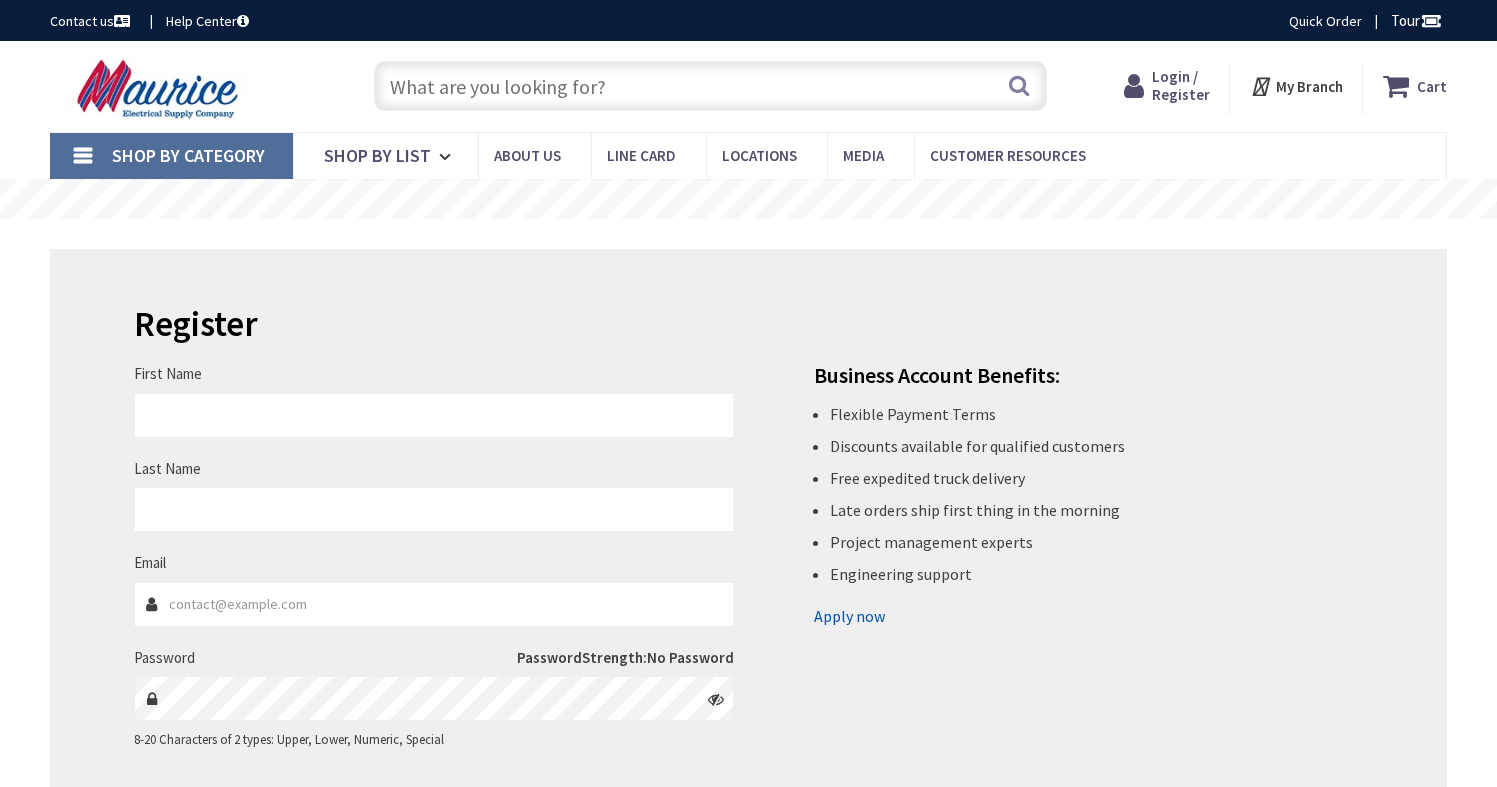 scroll, scrollTop: 0, scrollLeft: 0, axis: both 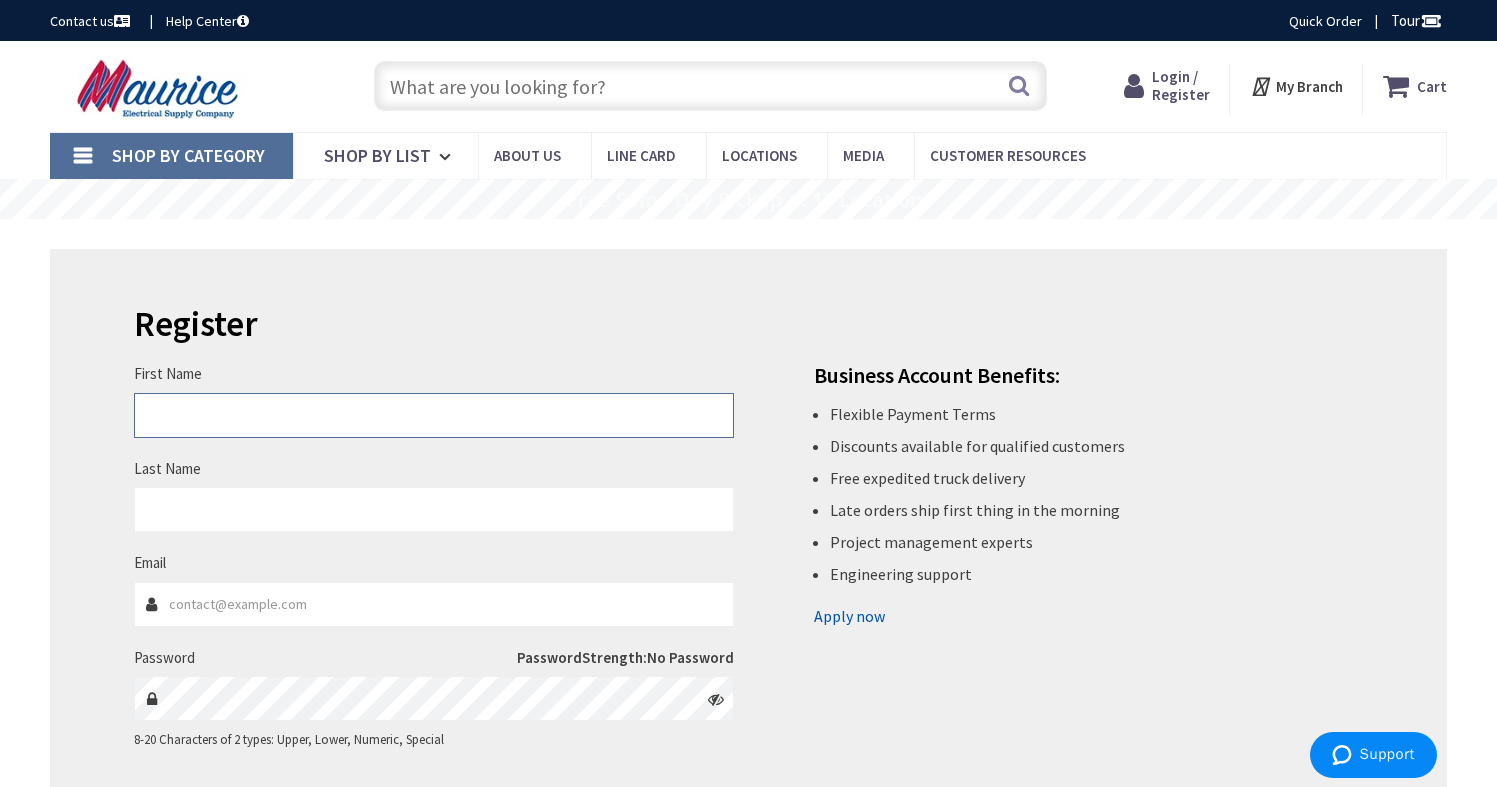 click on "First Name" at bounding box center (434, 415) 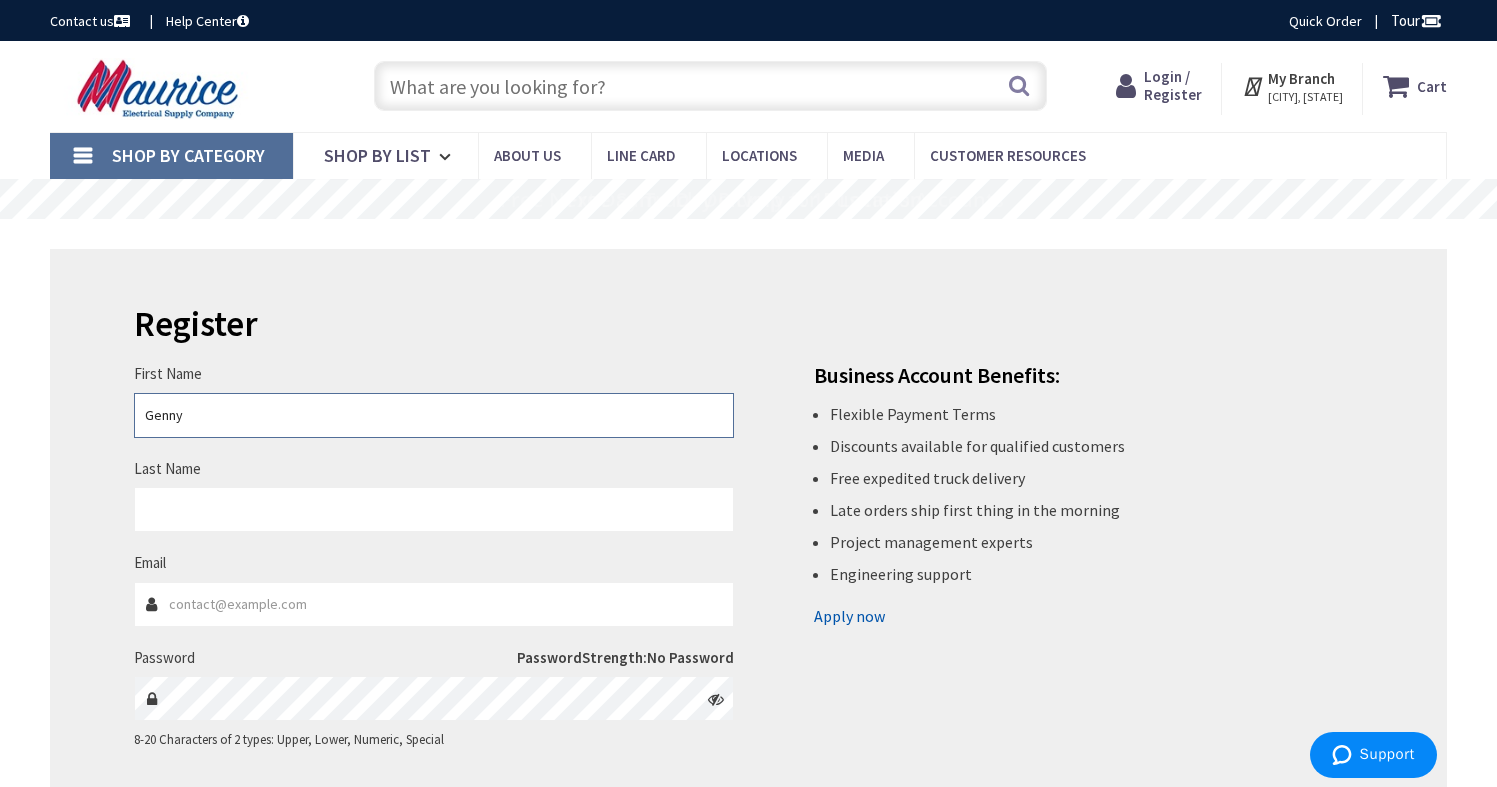 type on "Genny" 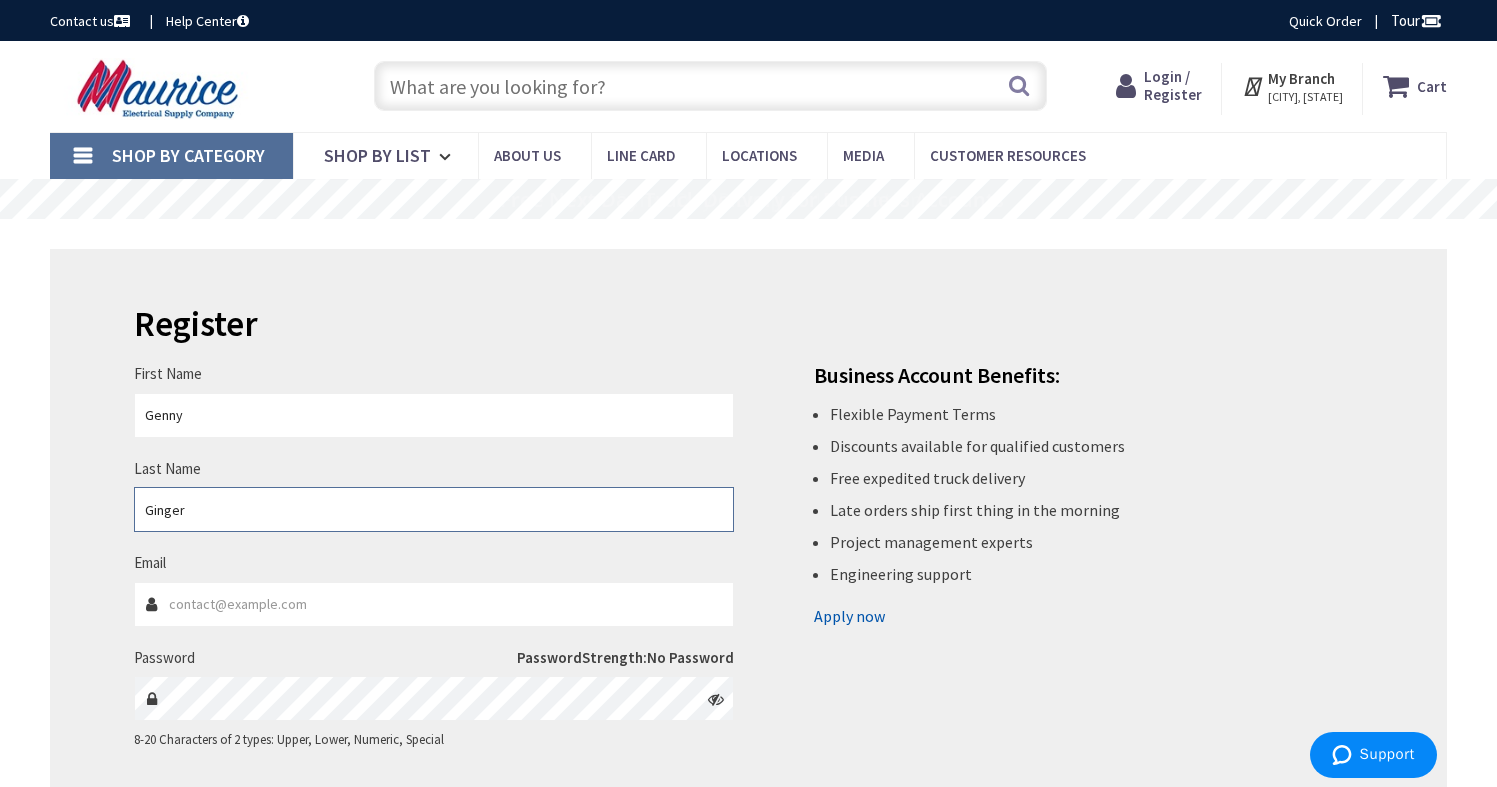 type on "Ginger" 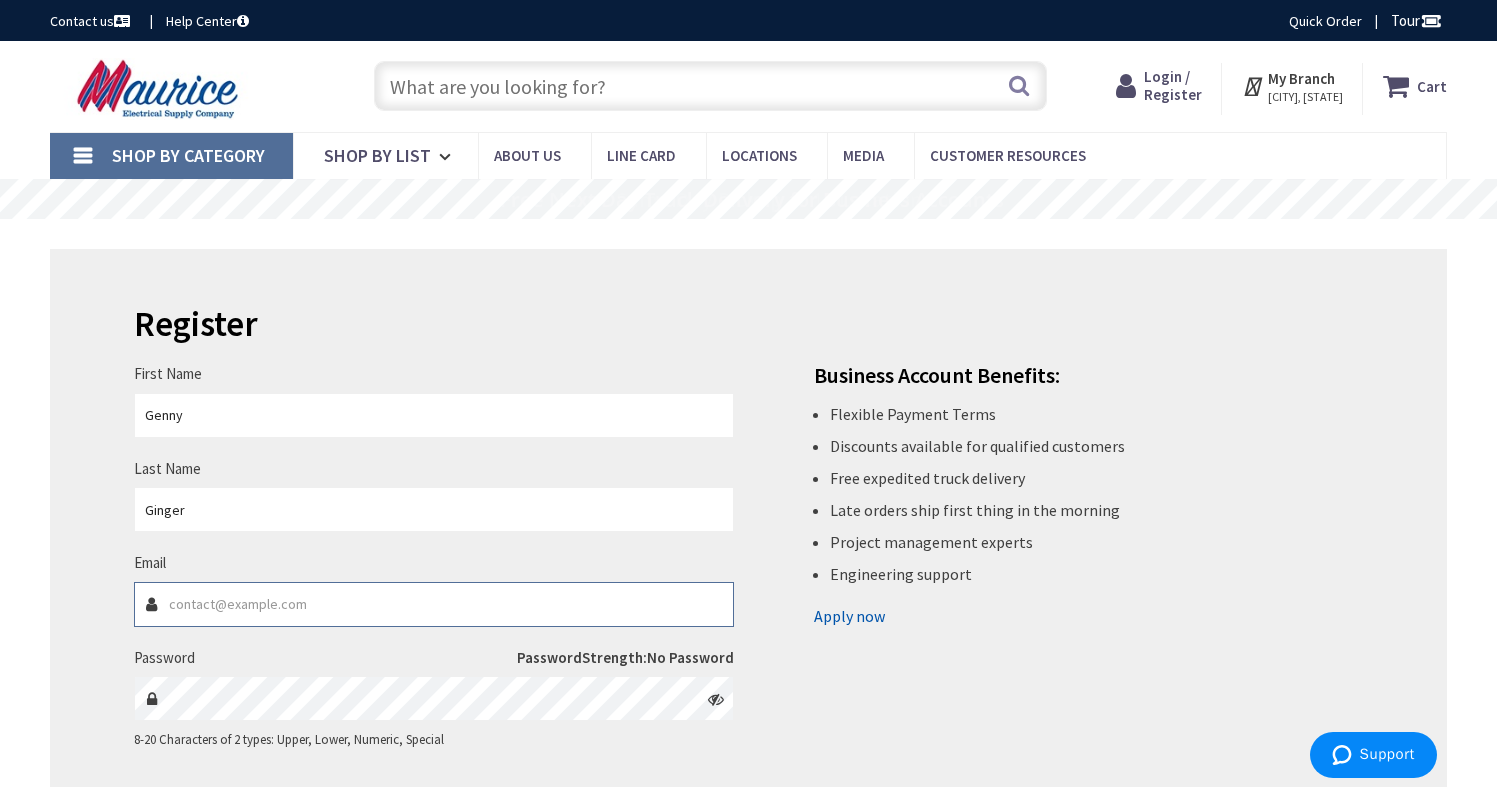 click on "Email" at bounding box center (434, 604) 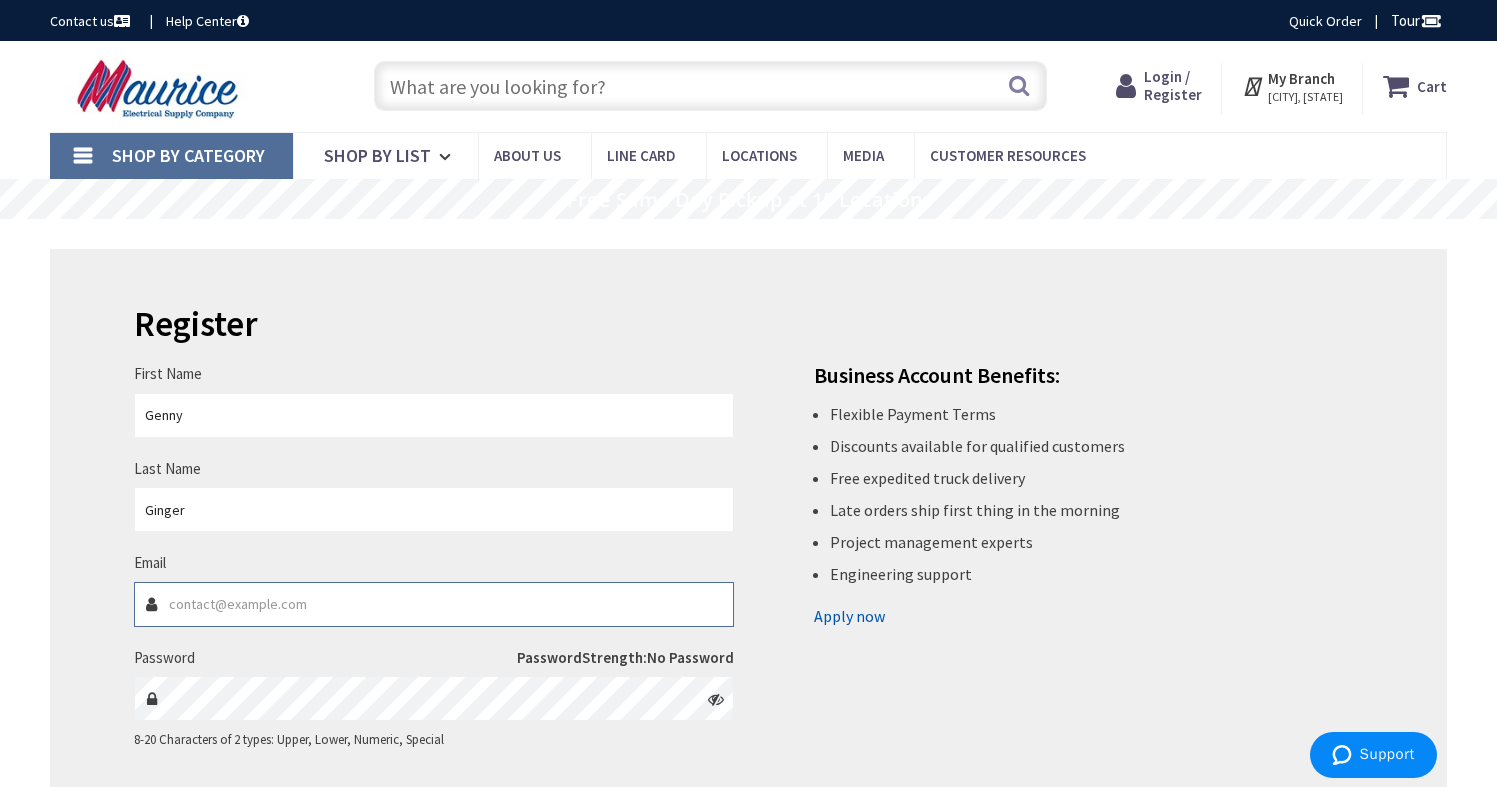 type on "[EMAIL]" 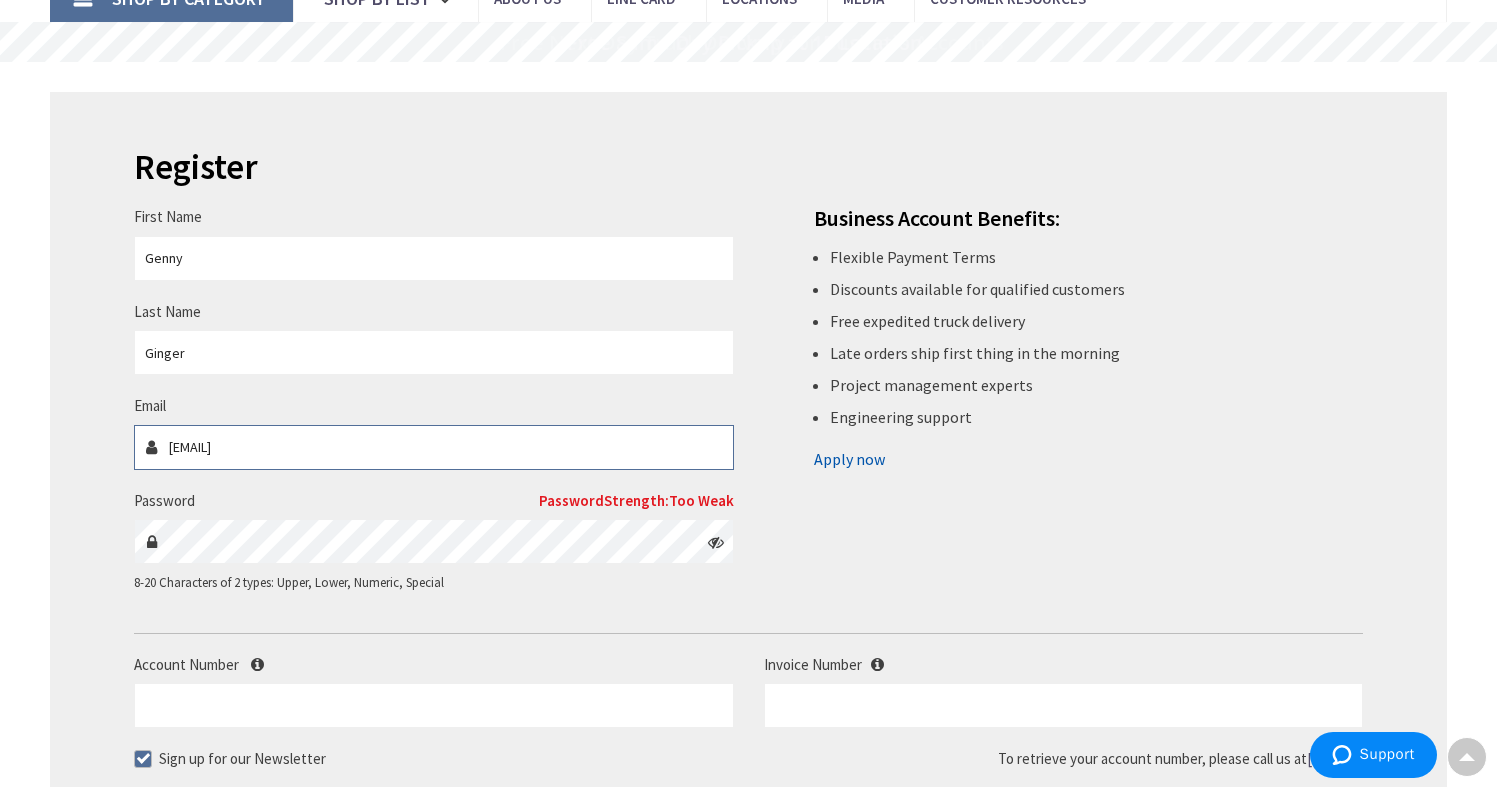 scroll, scrollTop: 167, scrollLeft: 0, axis: vertical 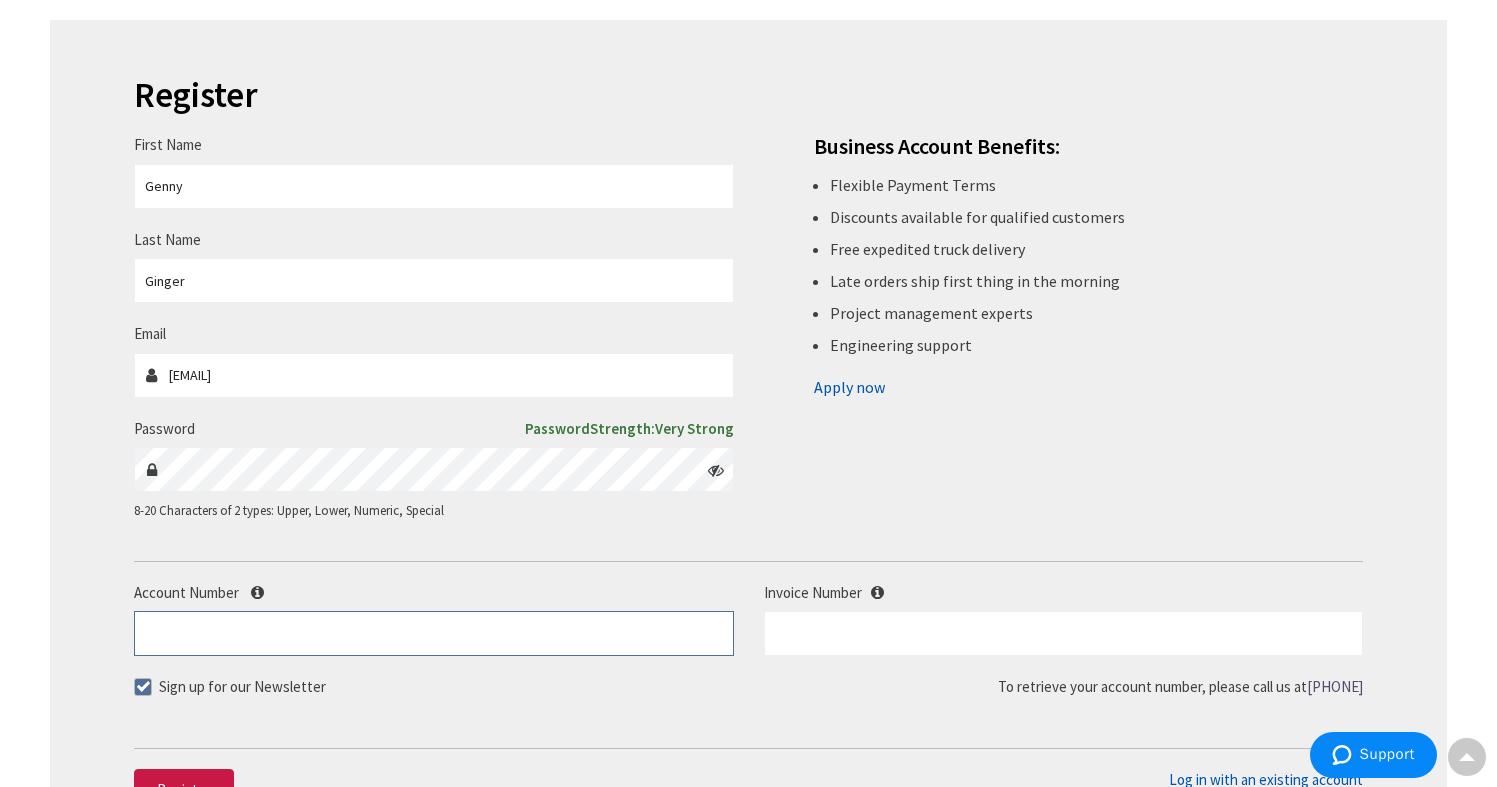 click on "Account Number" at bounding box center (434, 633) 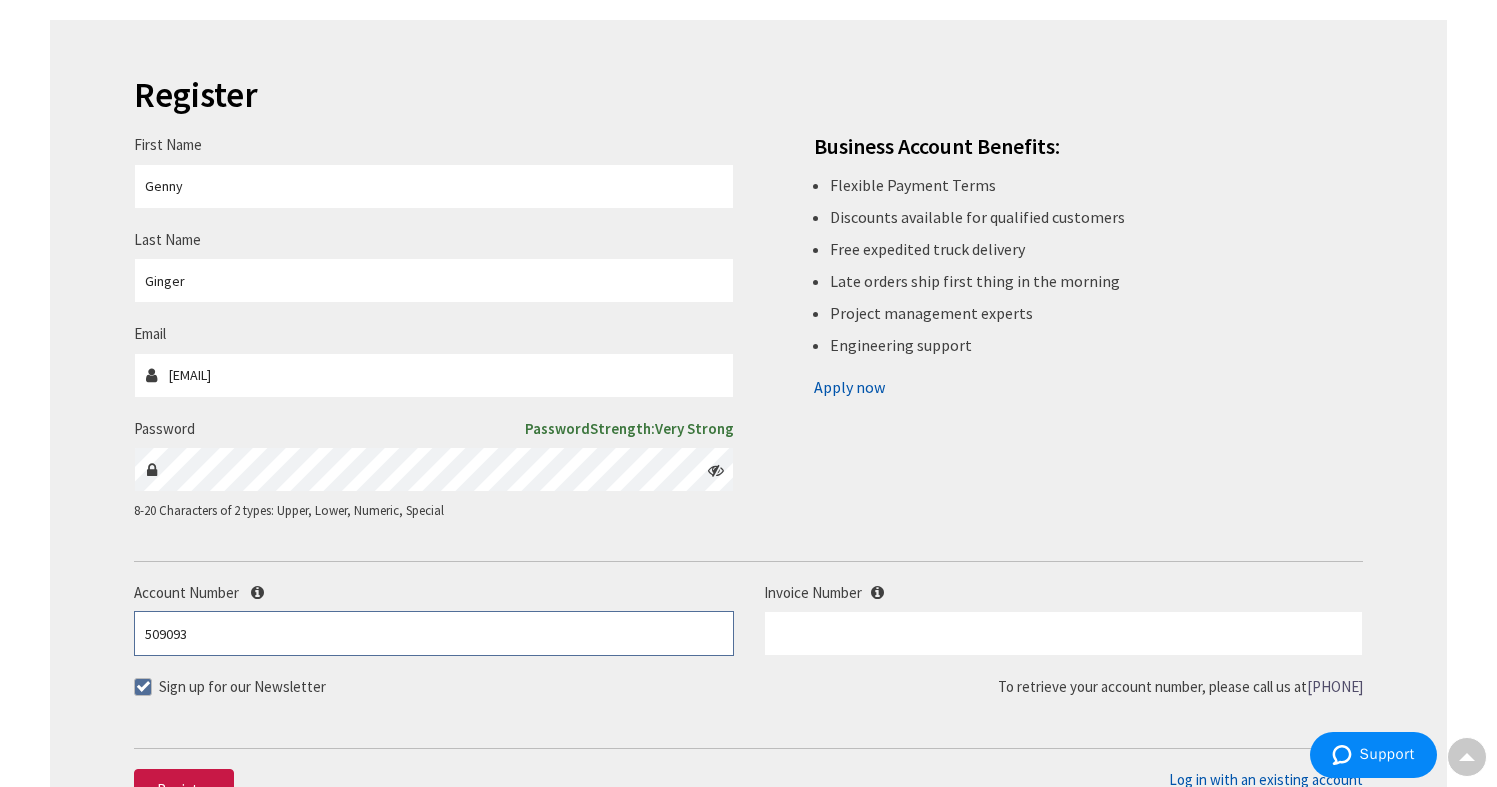 type on "509093" 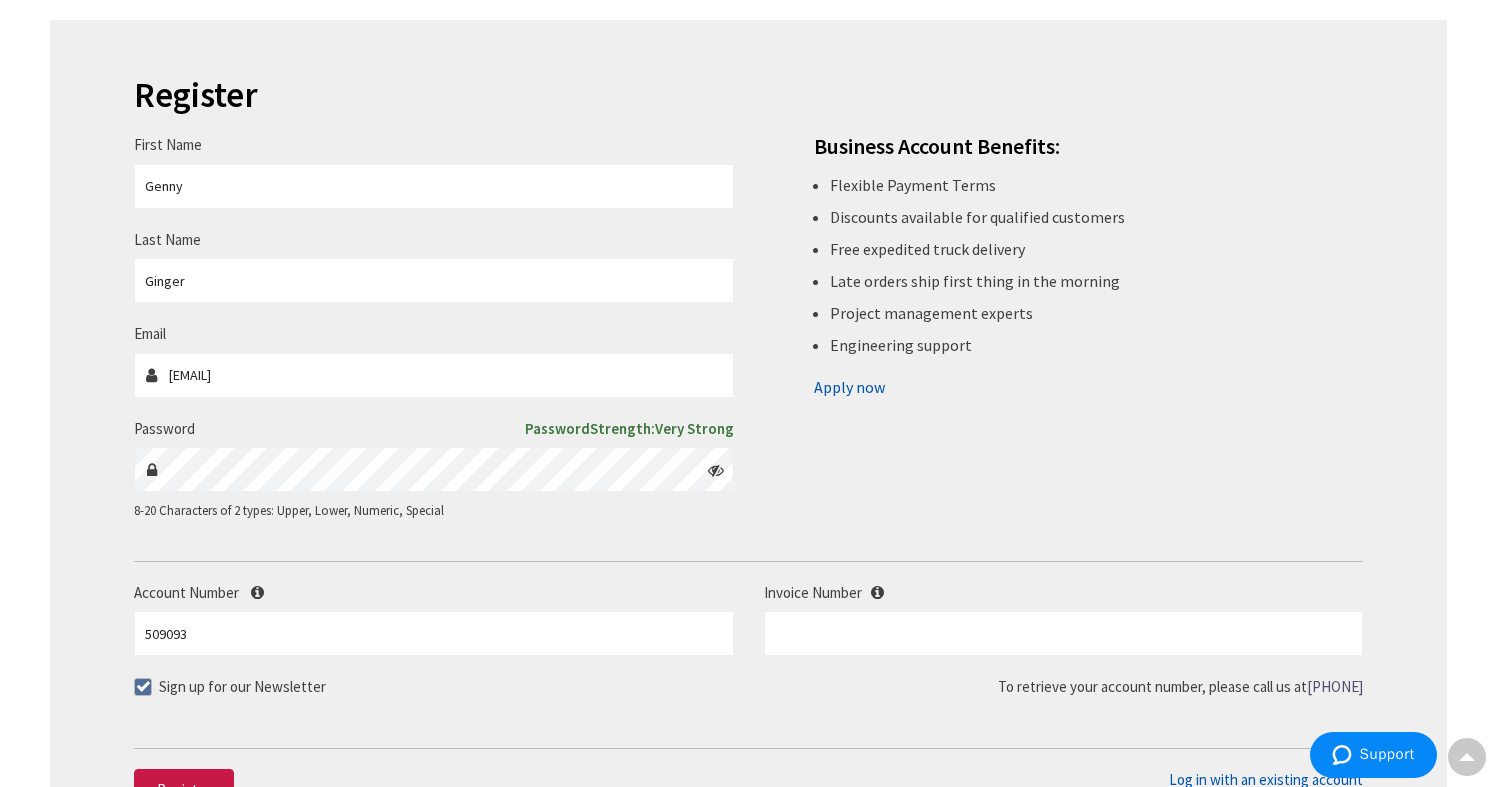 click at bounding box center (143, 687) 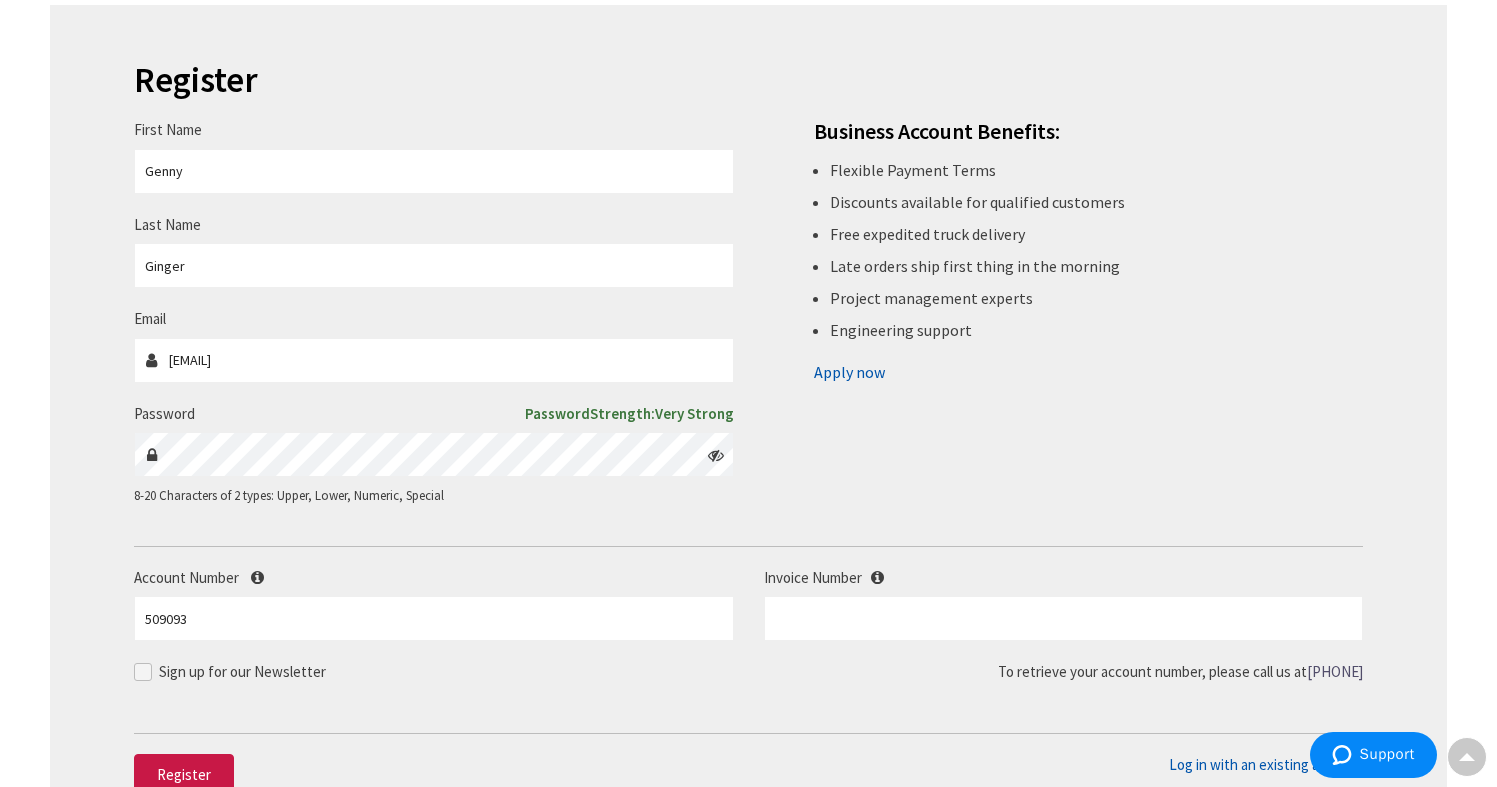 scroll, scrollTop: 513, scrollLeft: 0, axis: vertical 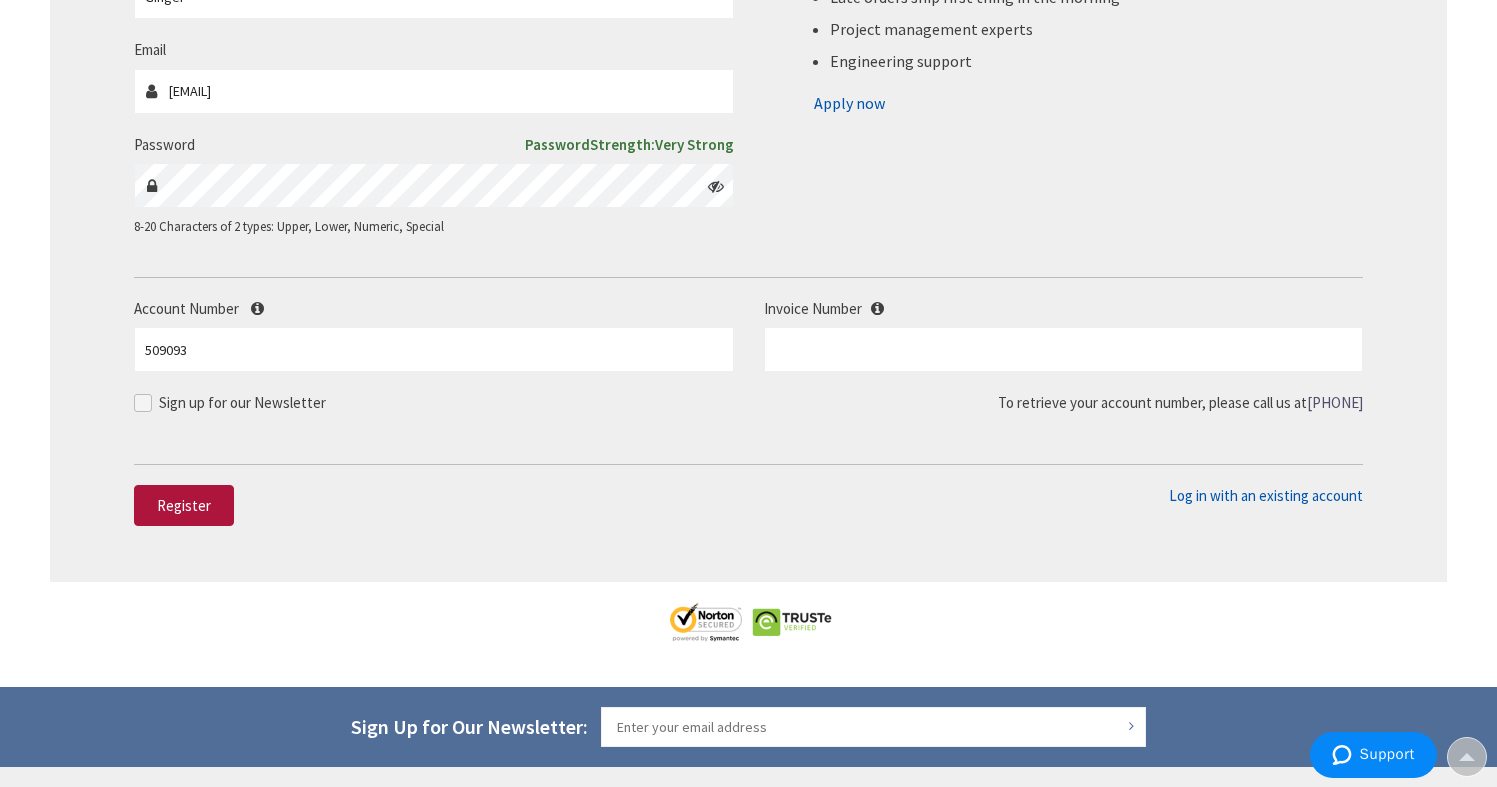 click on "Register" at bounding box center (184, 505) 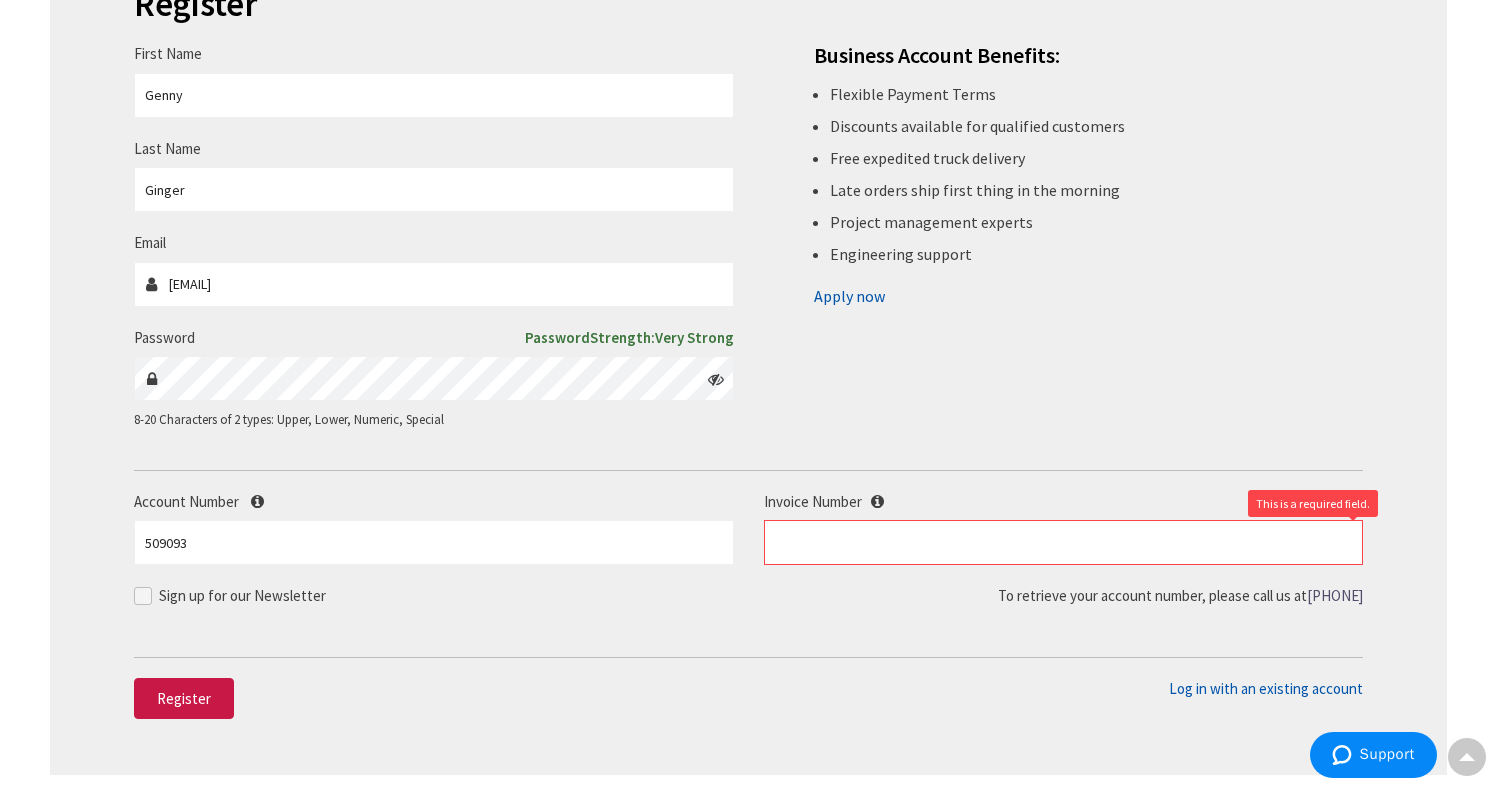 scroll, scrollTop: 423, scrollLeft: 0, axis: vertical 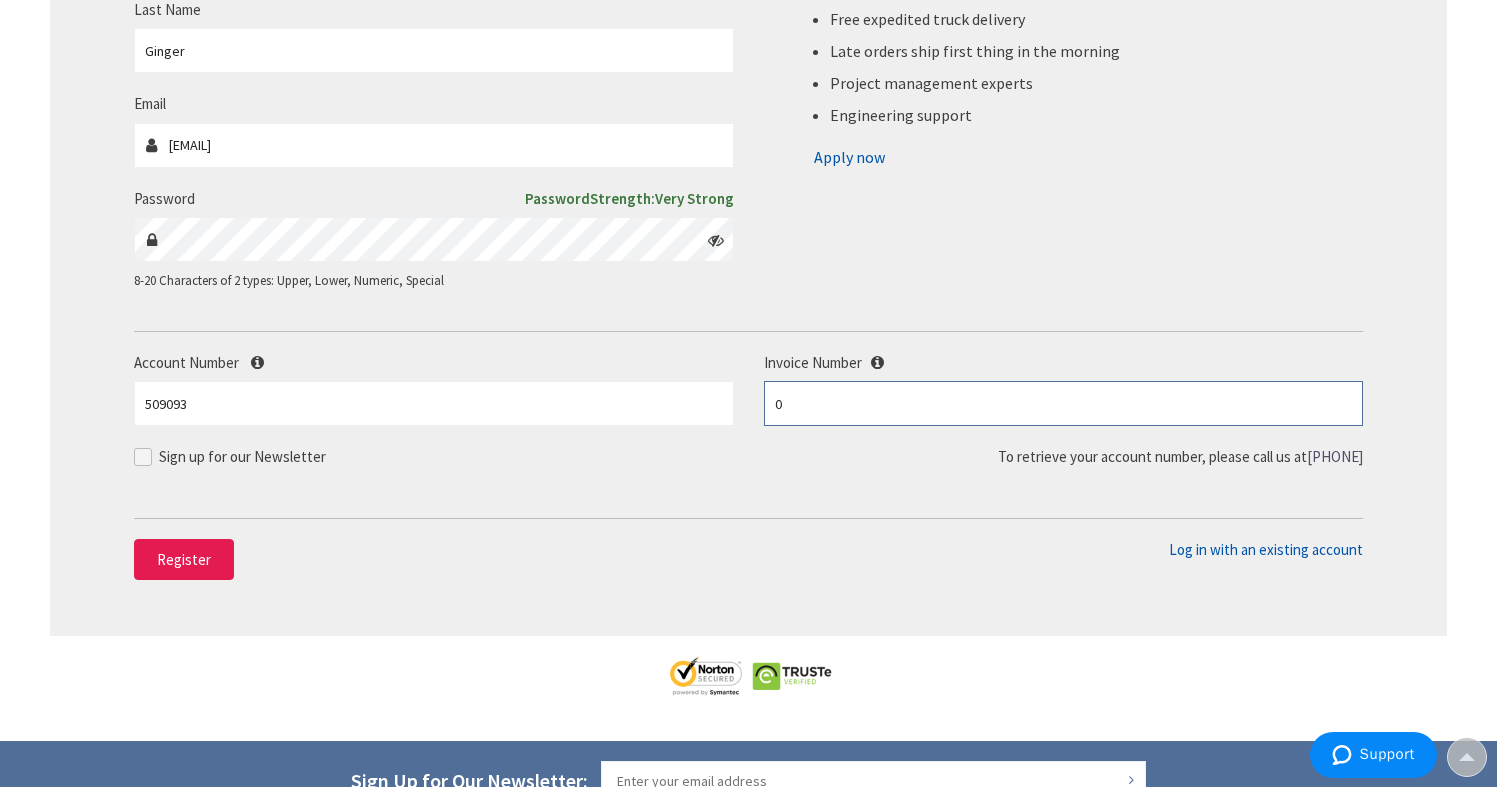 type on "0" 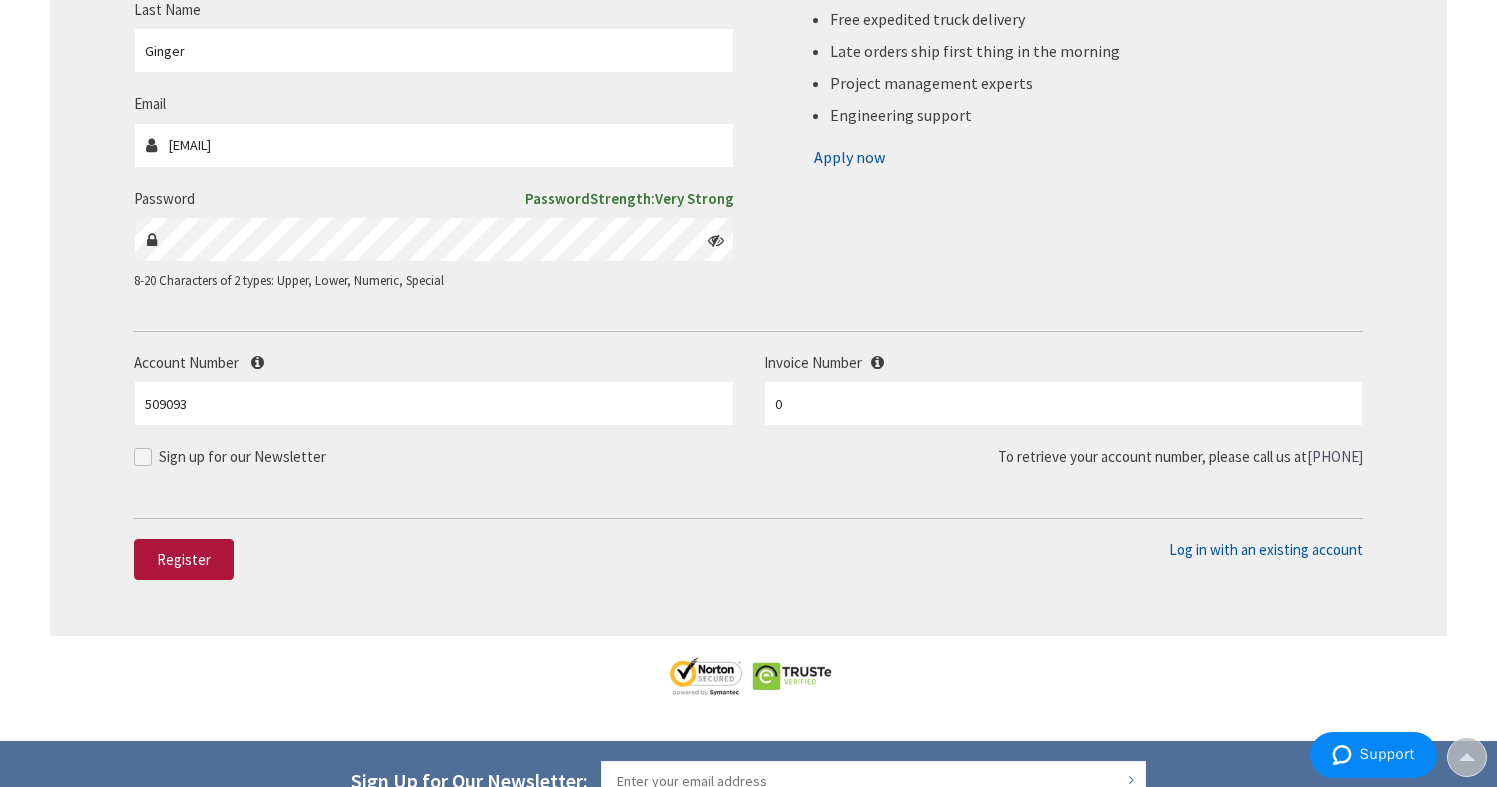 click on "Register" at bounding box center [184, 559] 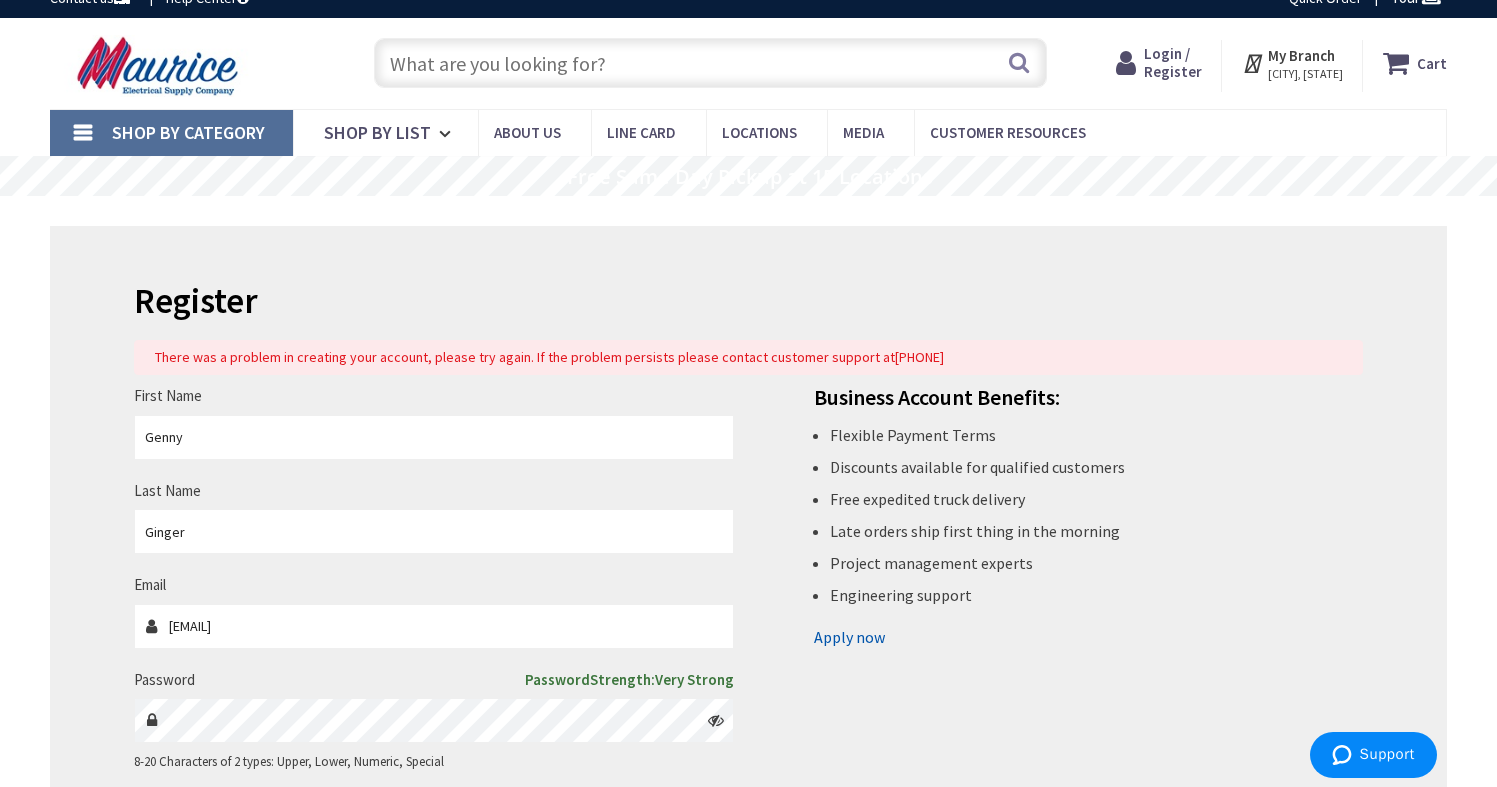 scroll, scrollTop: 147, scrollLeft: 0, axis: vertical 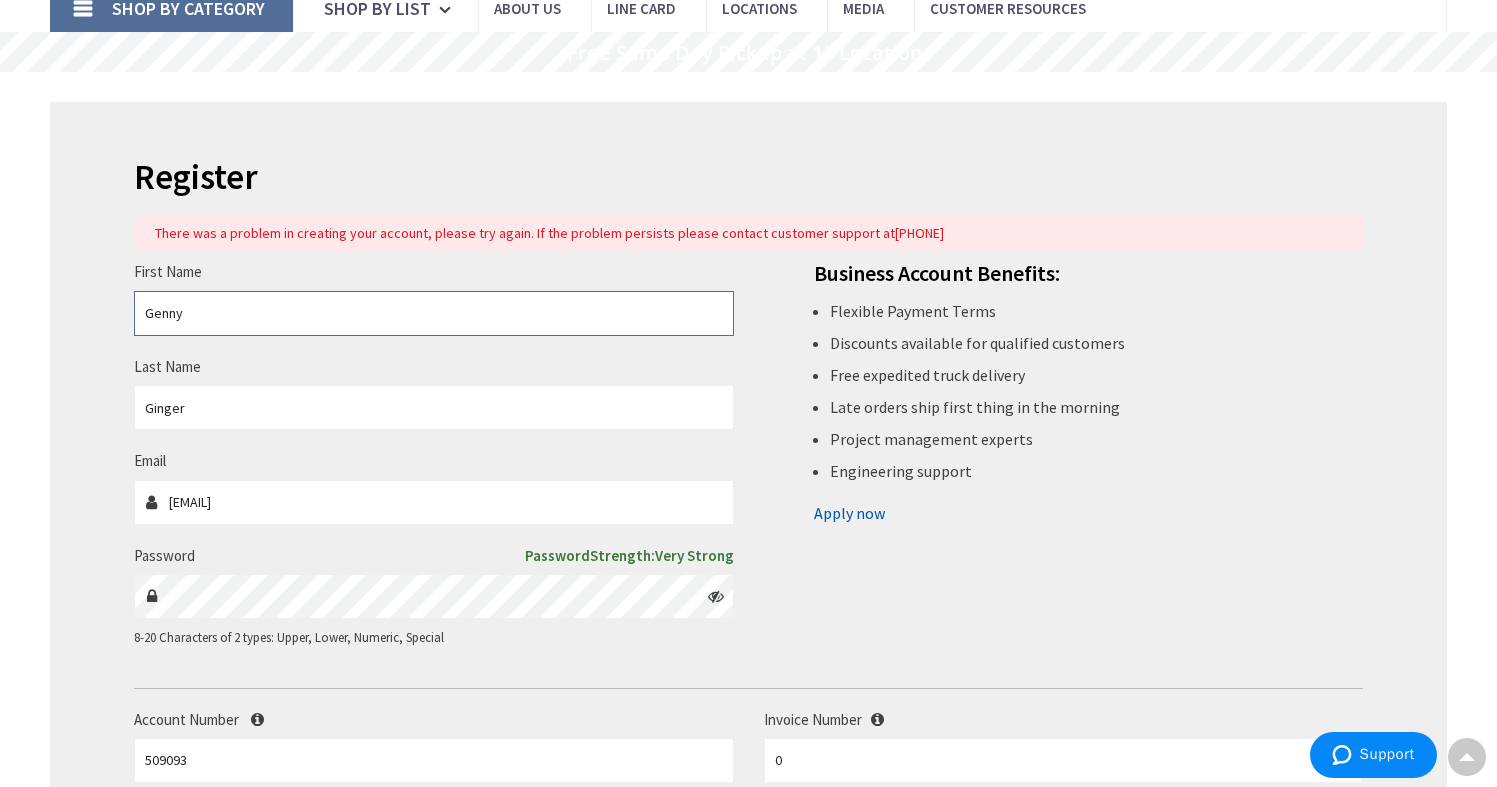 drag, startPoint x: 222, startPoint y: 312, endPoint x: 104, endPoint y: 320, distance: 118.270874 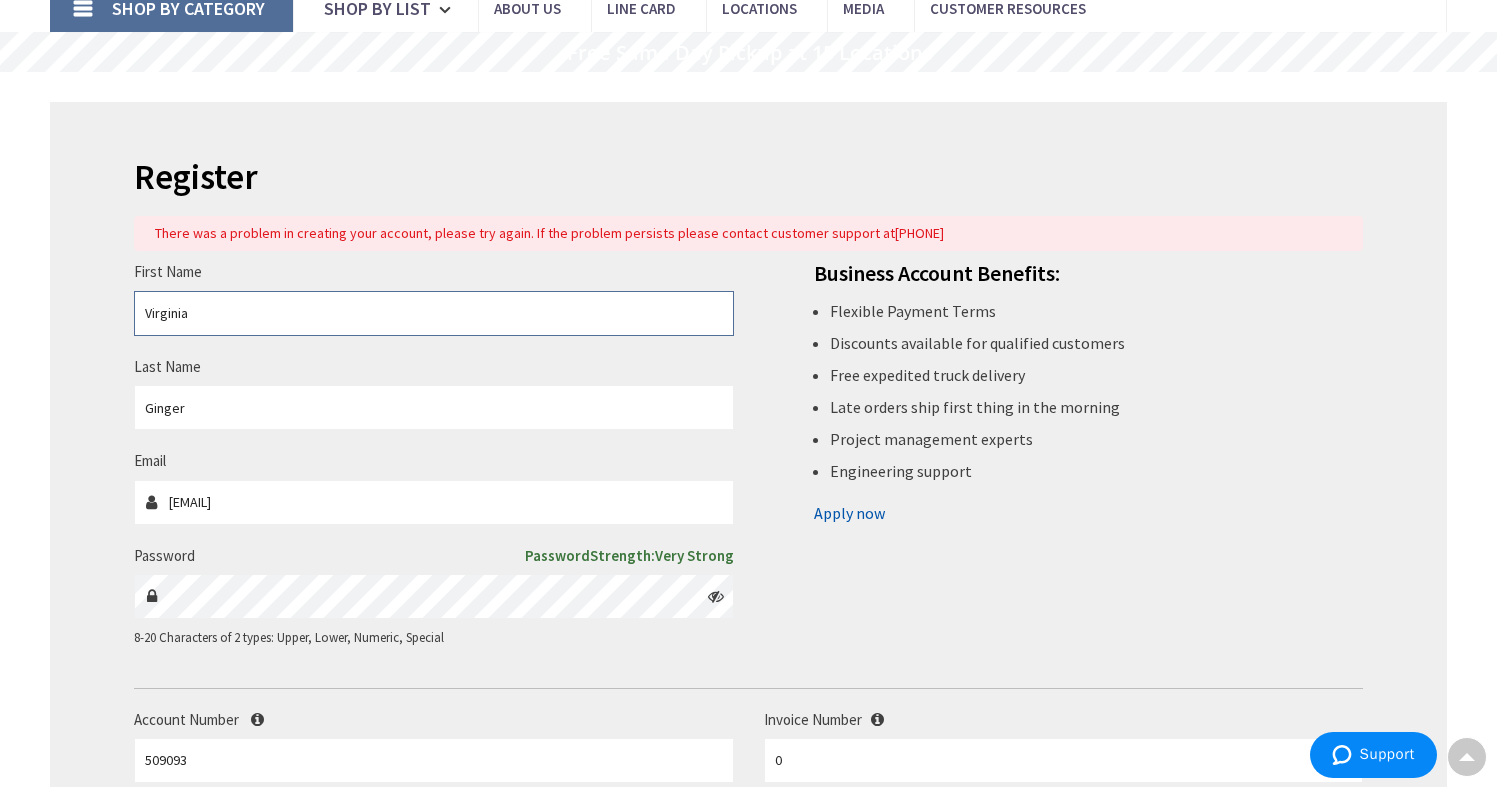 type on "Virginia" 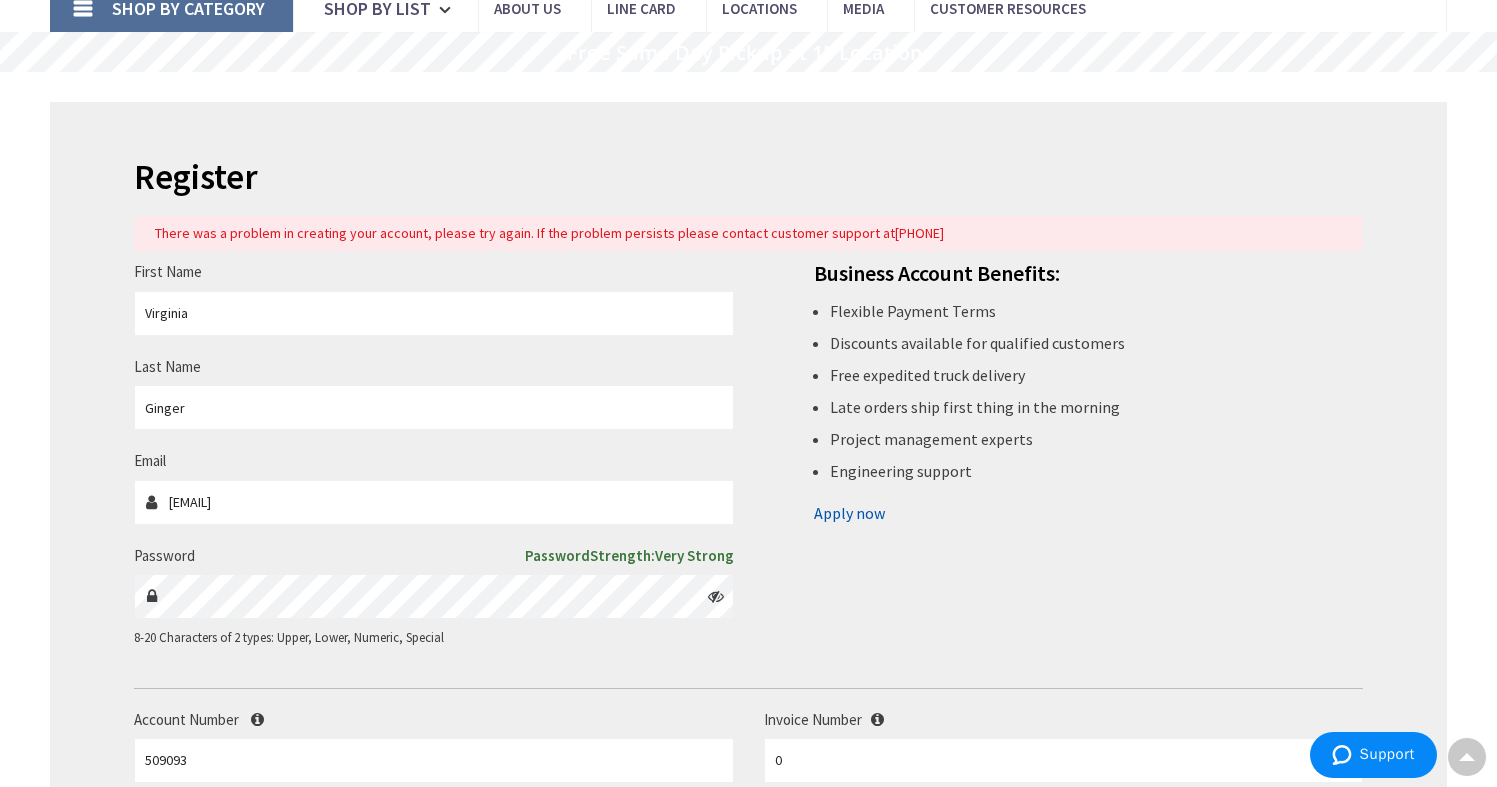 click on "First Name
Virginia
Last Name
Ginger
Email
genny@venuselectric.com
Password
Password
Strength:" at bounding box center (748, 464) 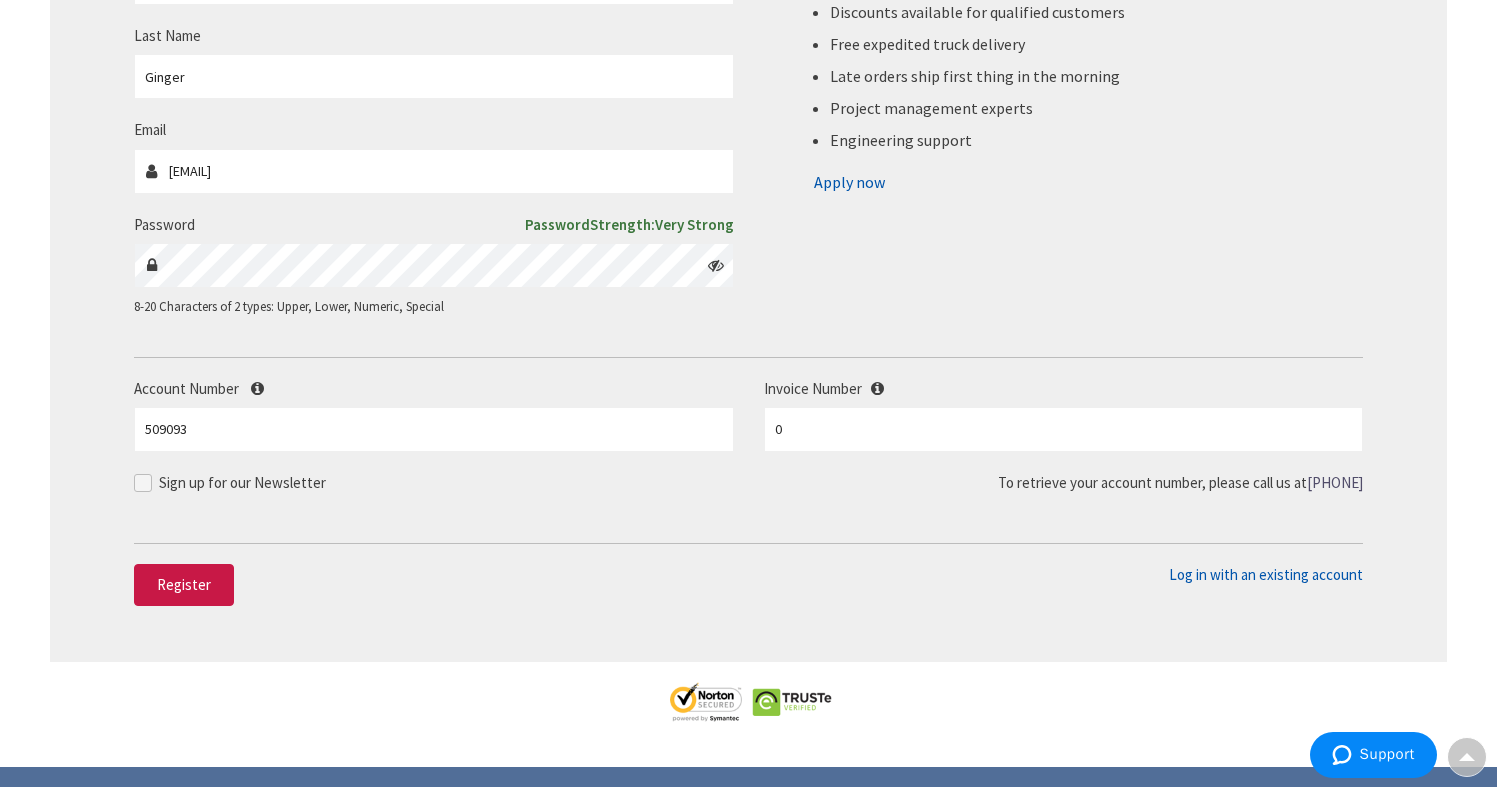 scroll, scrollTop: 490, scrollLeft: 0, axis: vertical 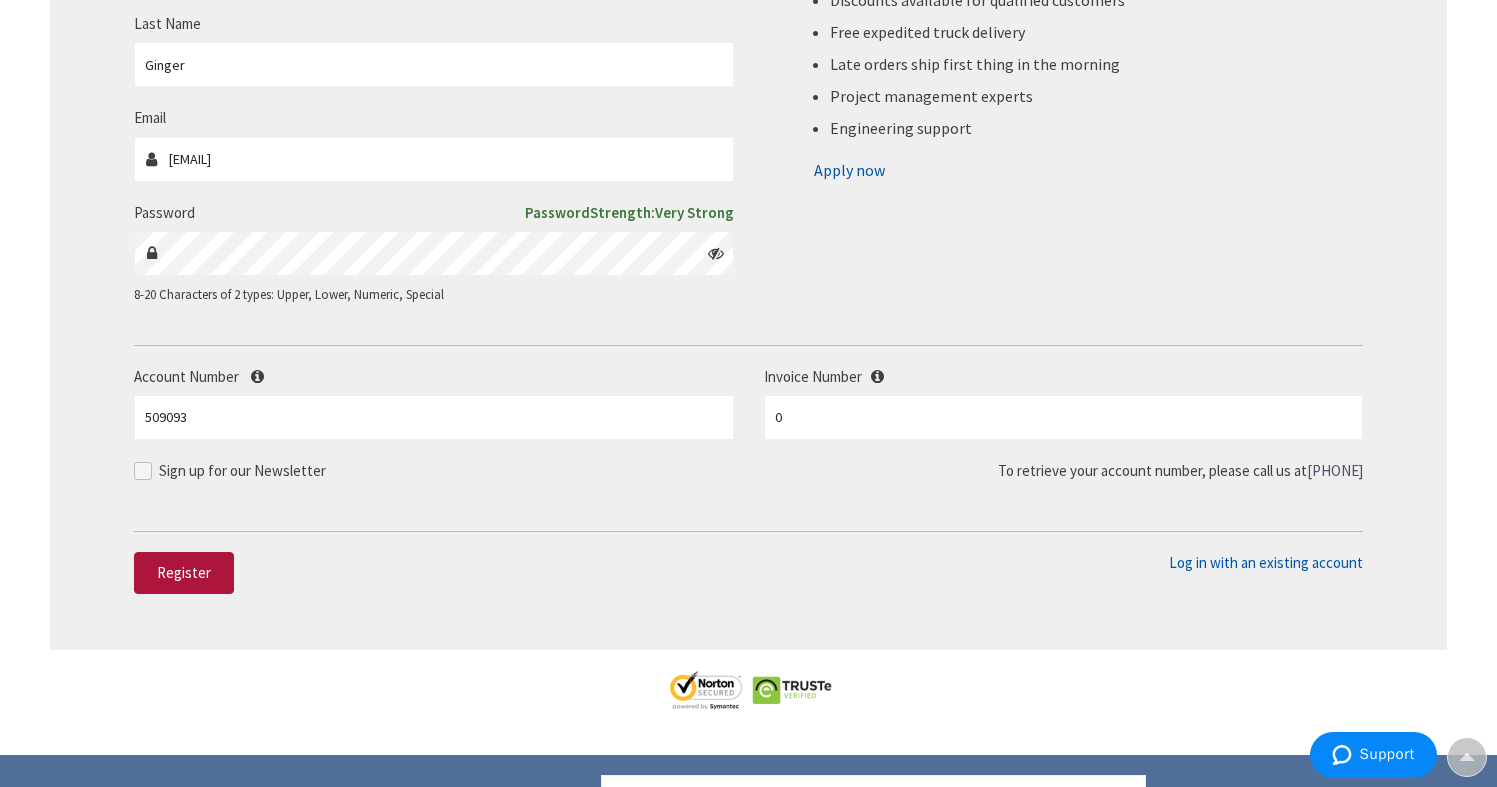 click on "Register" at bounding box center (184, 573) 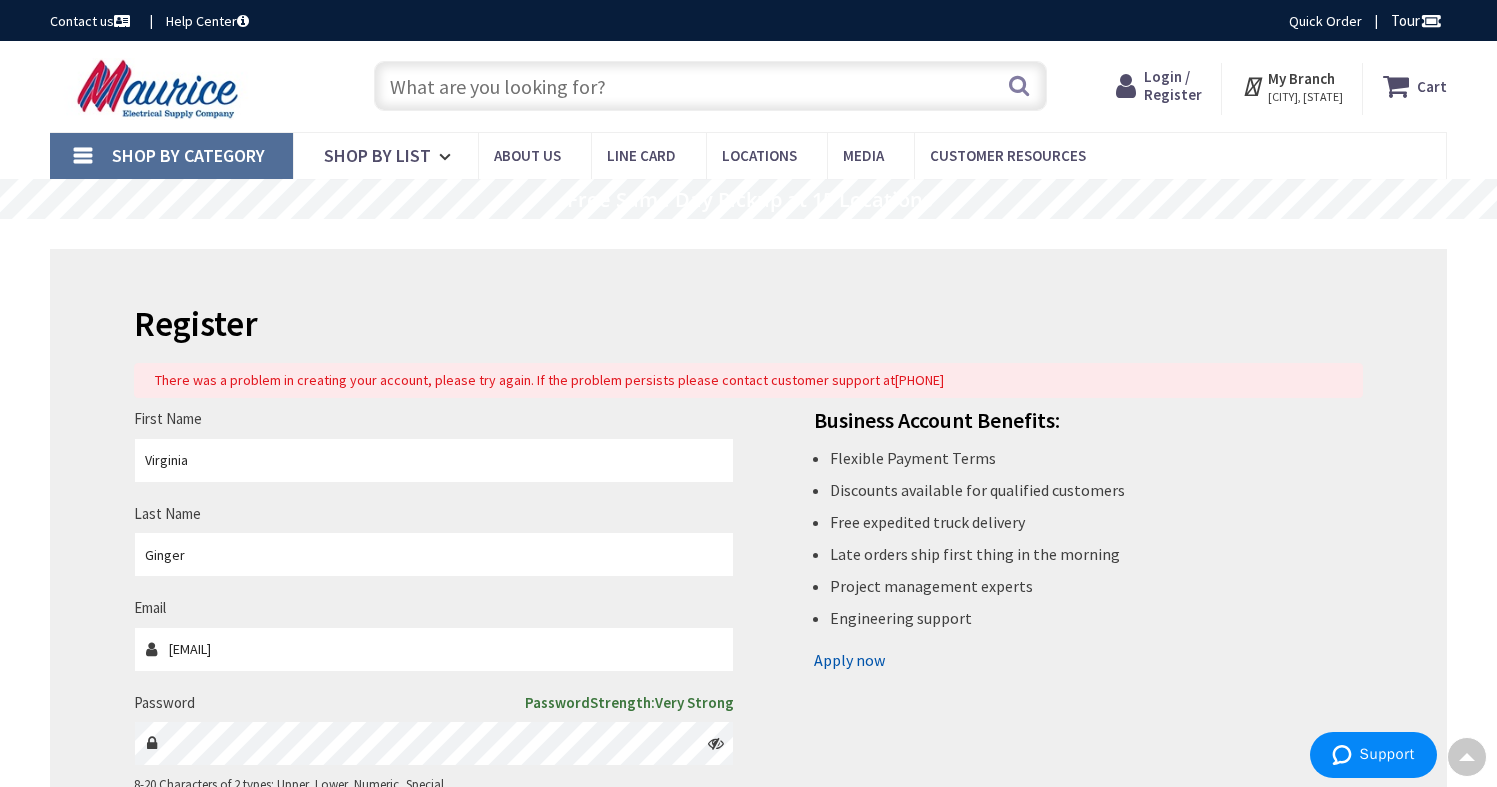 scroll, scrollTop: 0, scrollLeft: 0, axis: both 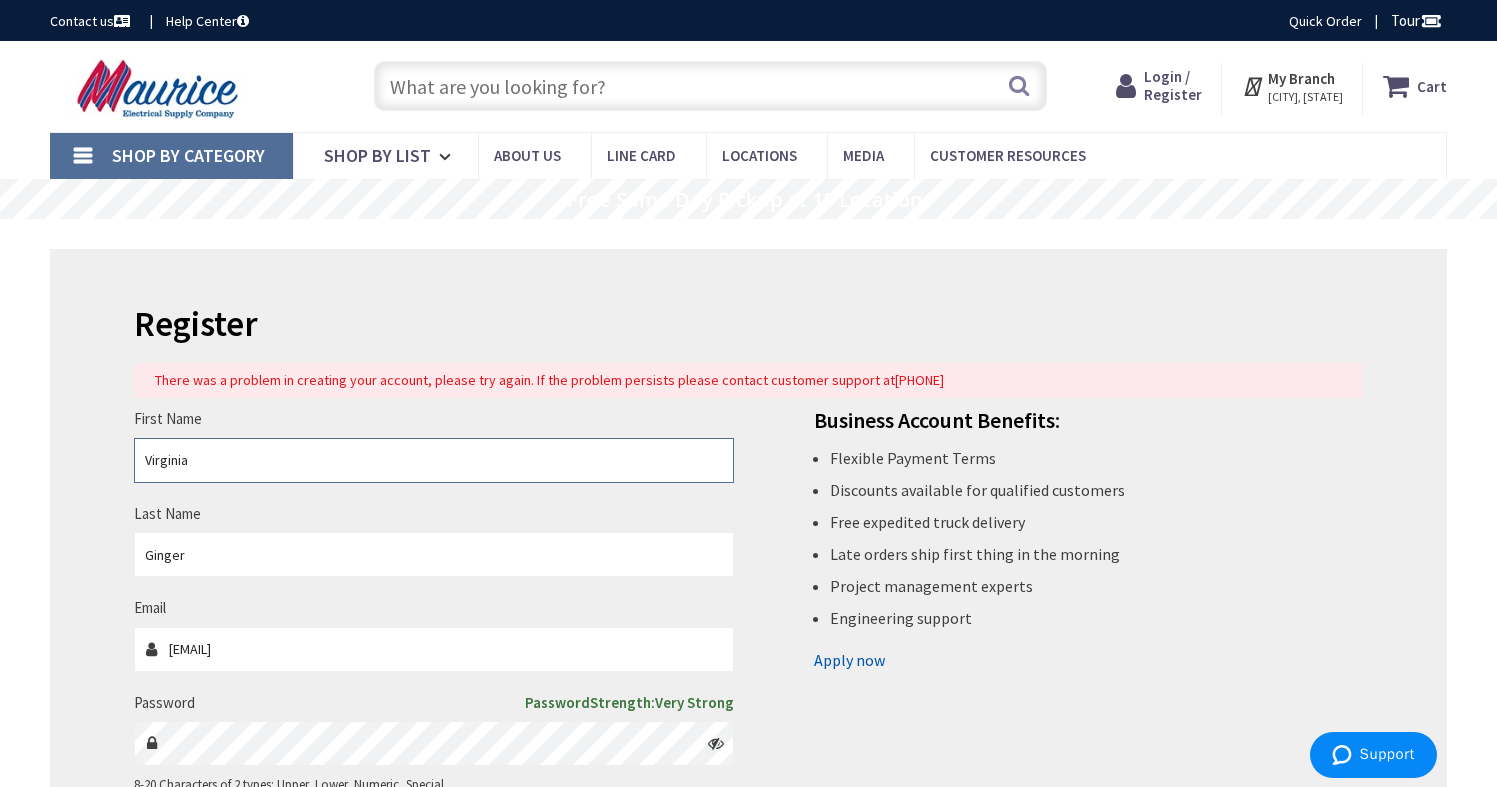 drag, startPoint x: 220, startPoint y: 461, endPoint x: 61, endPoint y: 464, distance: 159.0283 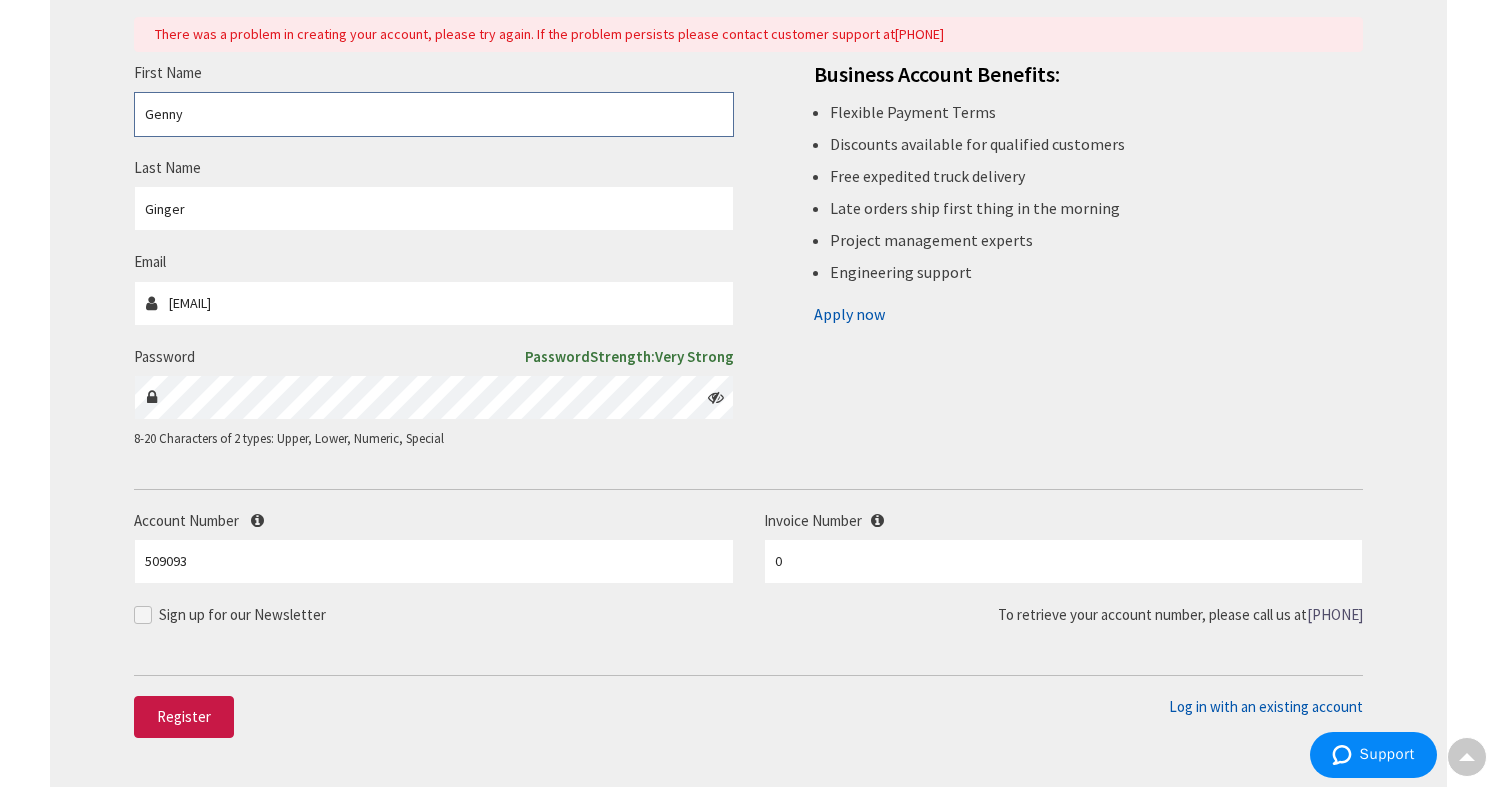 scroll, scrollTop: 364, scrollLeft: 0, axis: vertical 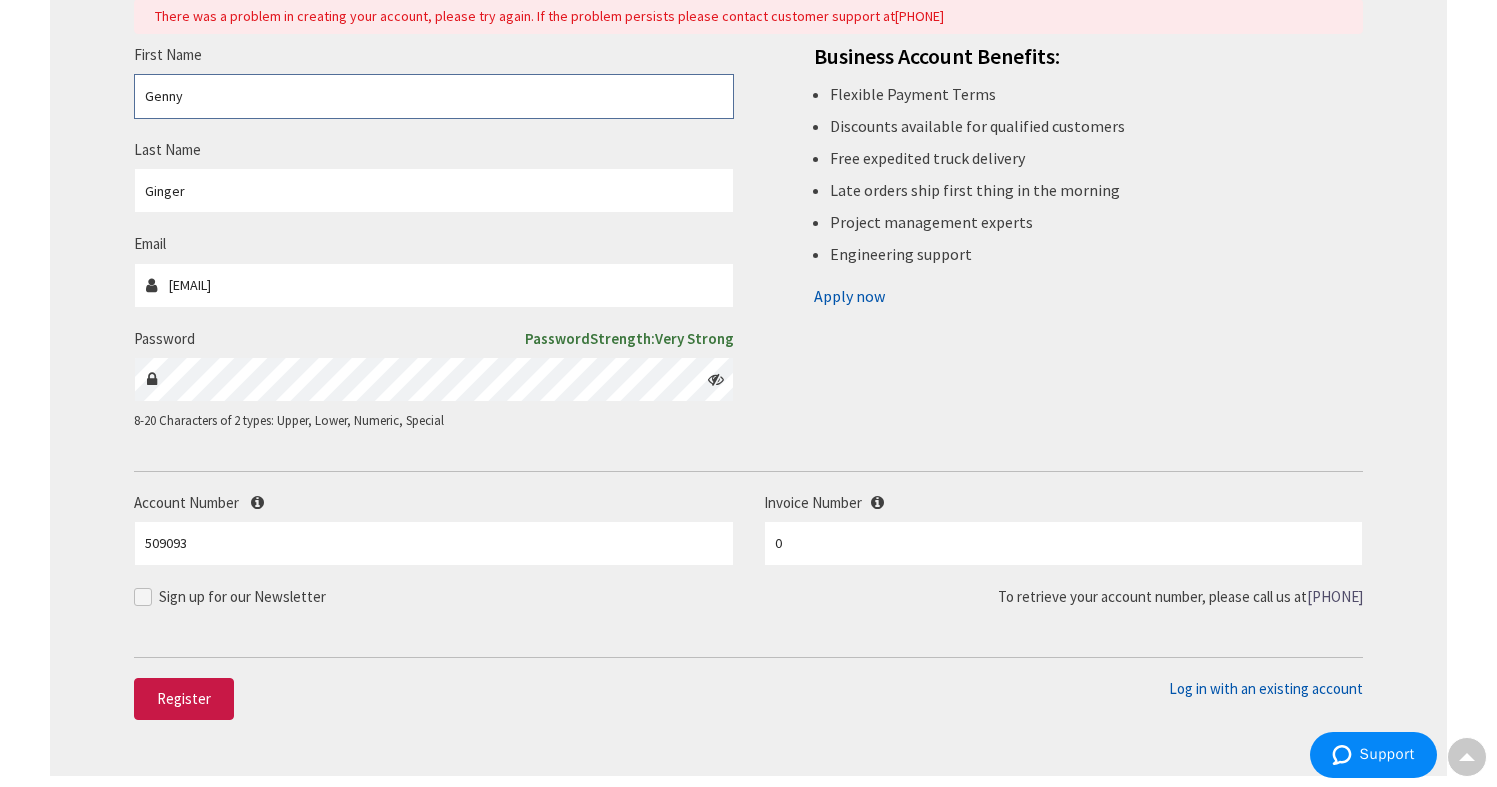 type on "Genny" 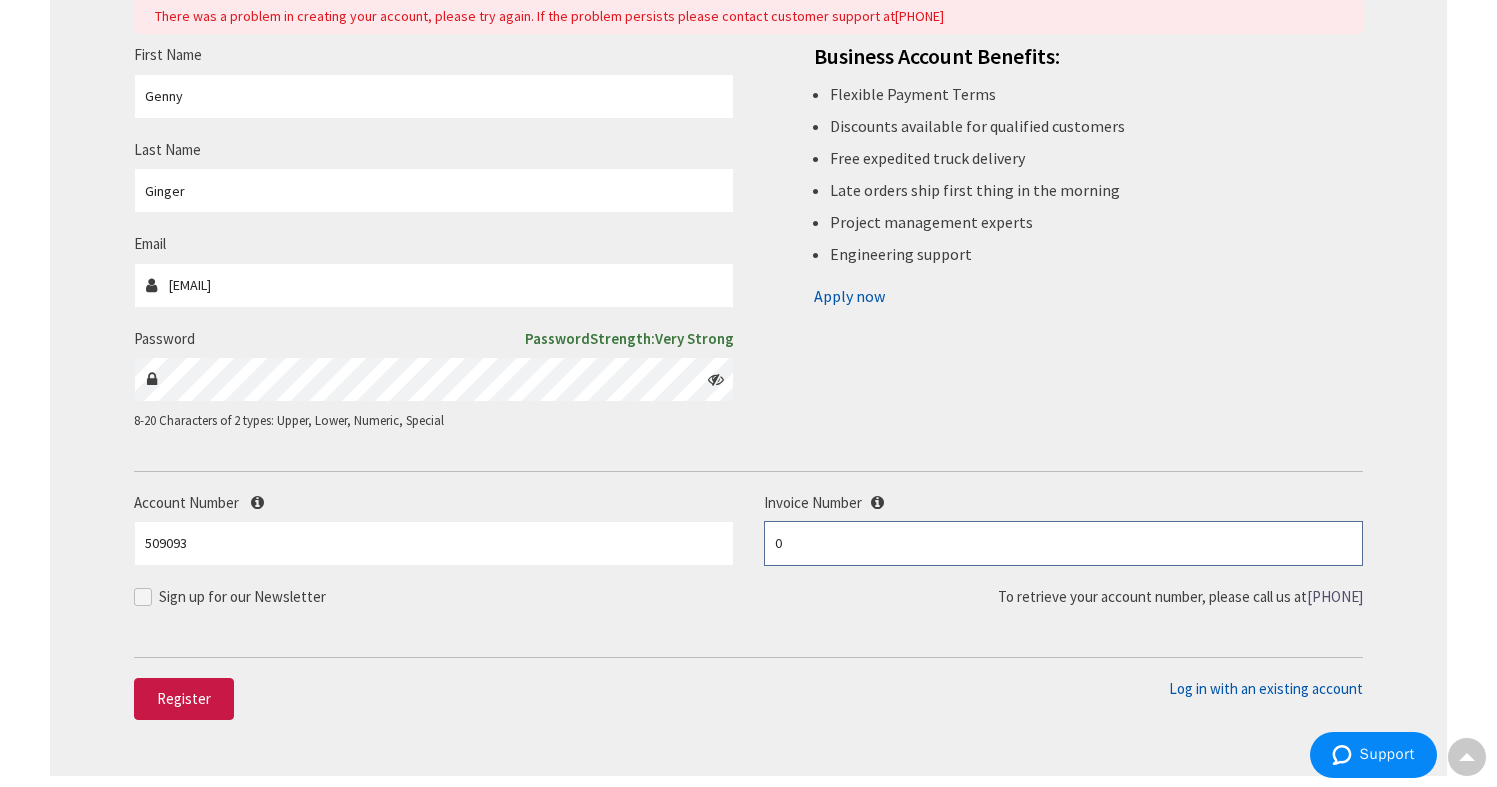 drag, startPoint x: 797, startPoint y: 549, endPoint x: 756, endPoint y: 549, distance: 41 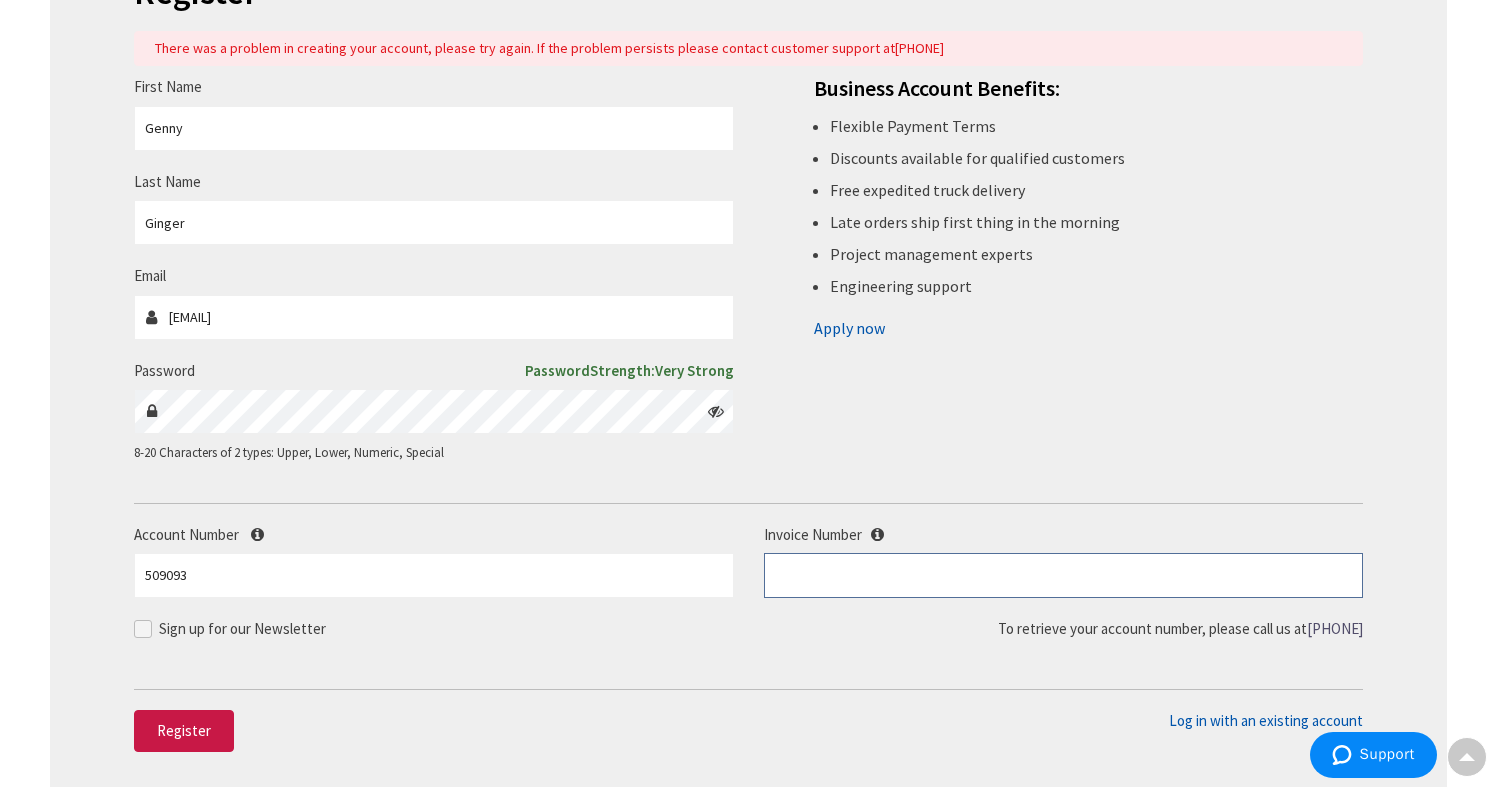 scroll, scrollTop: 343, scrollLeft: 0, axis: vertical 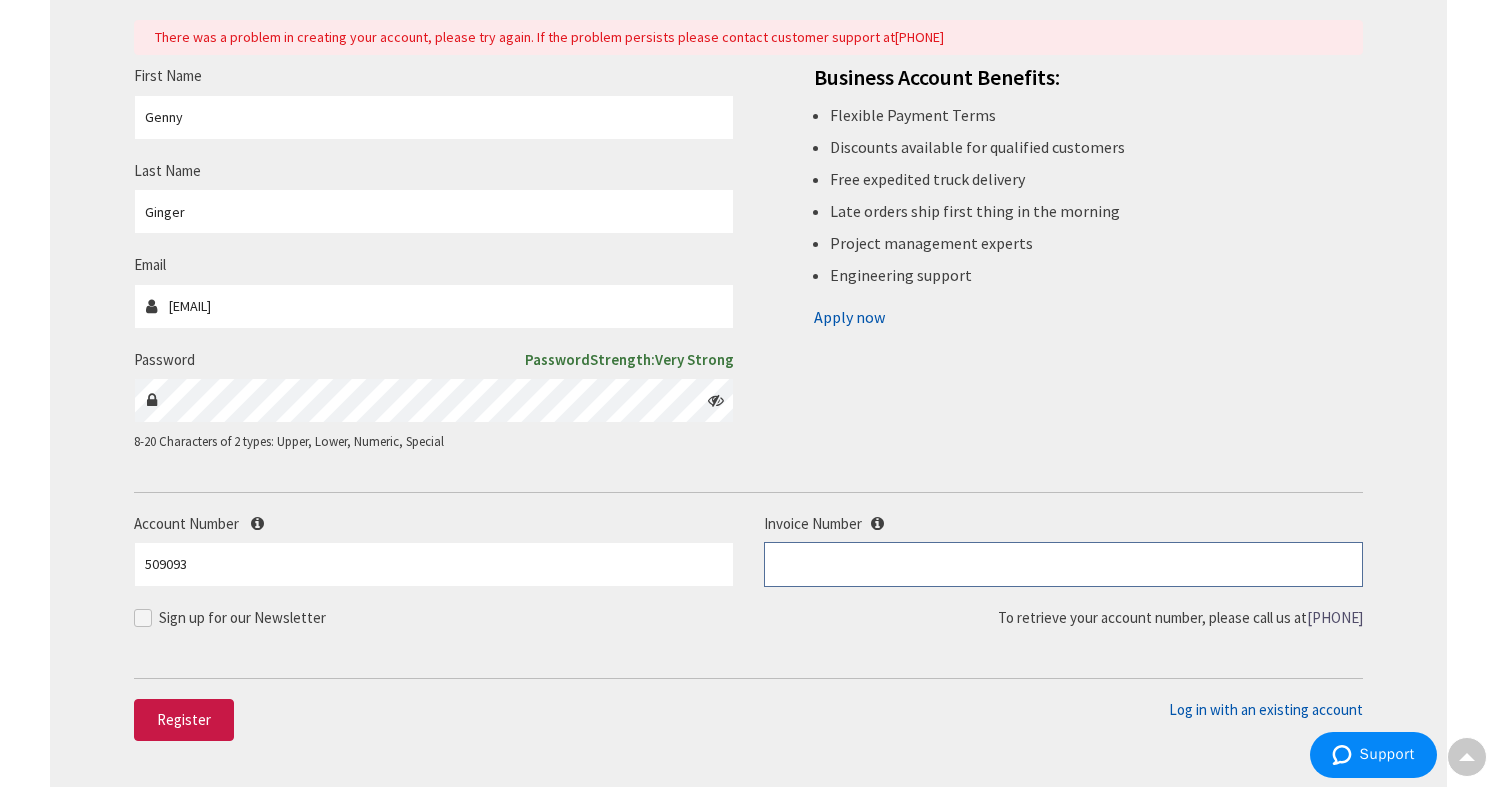 type 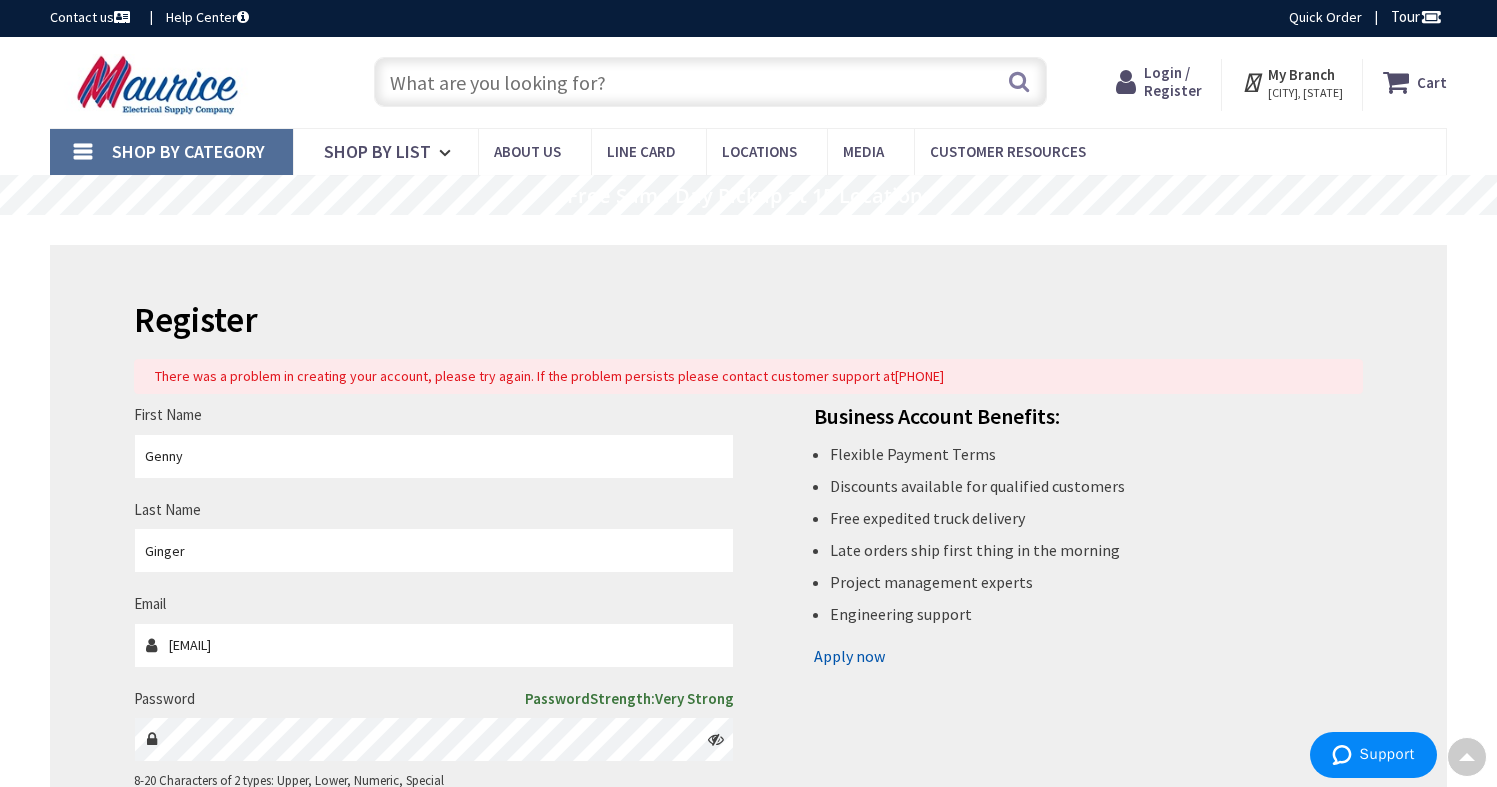 scroll, scrollTop: 0, scrollLeft: 0, axis: both 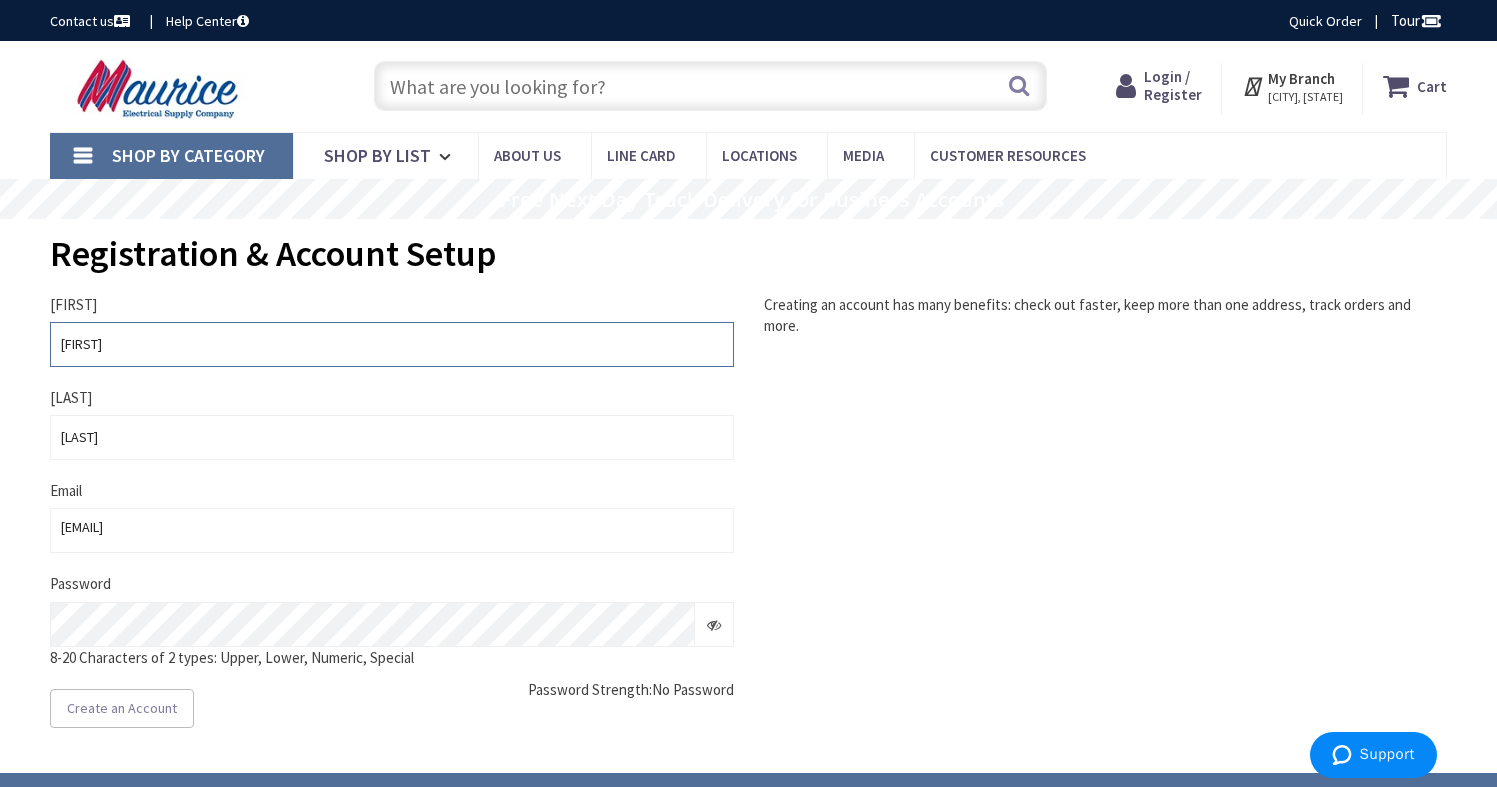 drag, startPoint x: 70, startPoint y: 345, endPoint x: 36, endPoint y: 349, distance: 34.234486 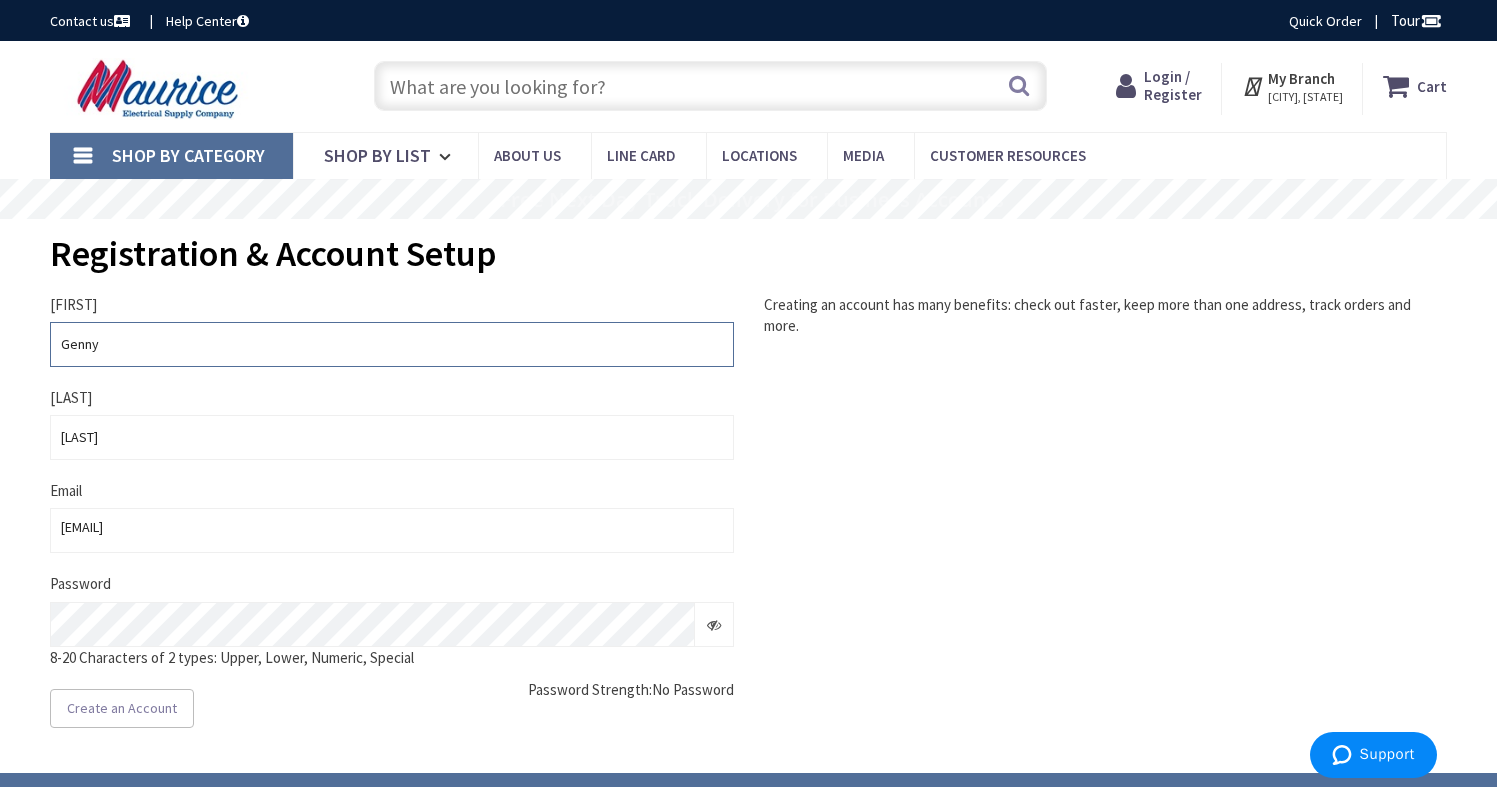 type on "Genny" 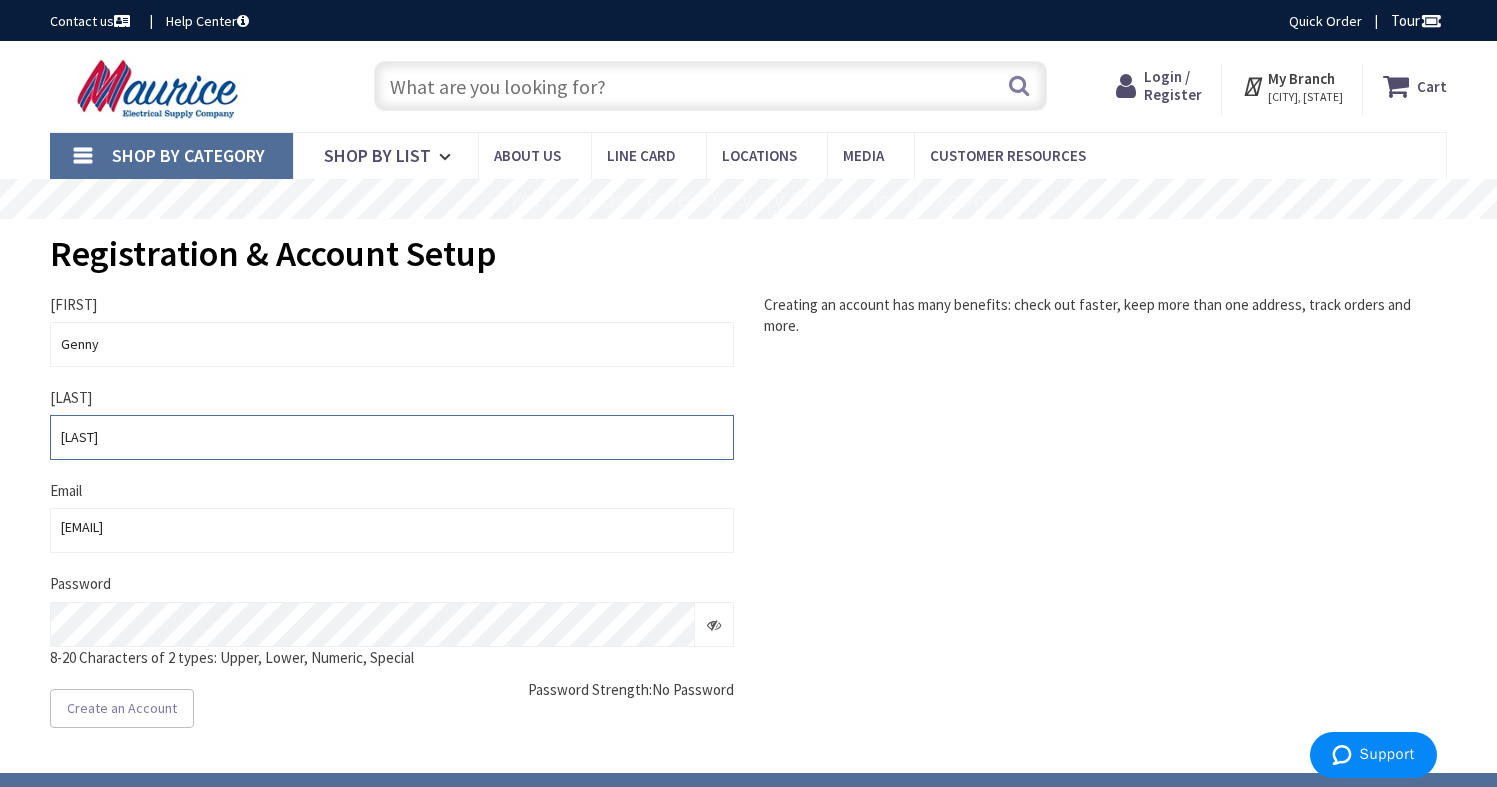 click on "ginger" at bounding box center (392, 437) 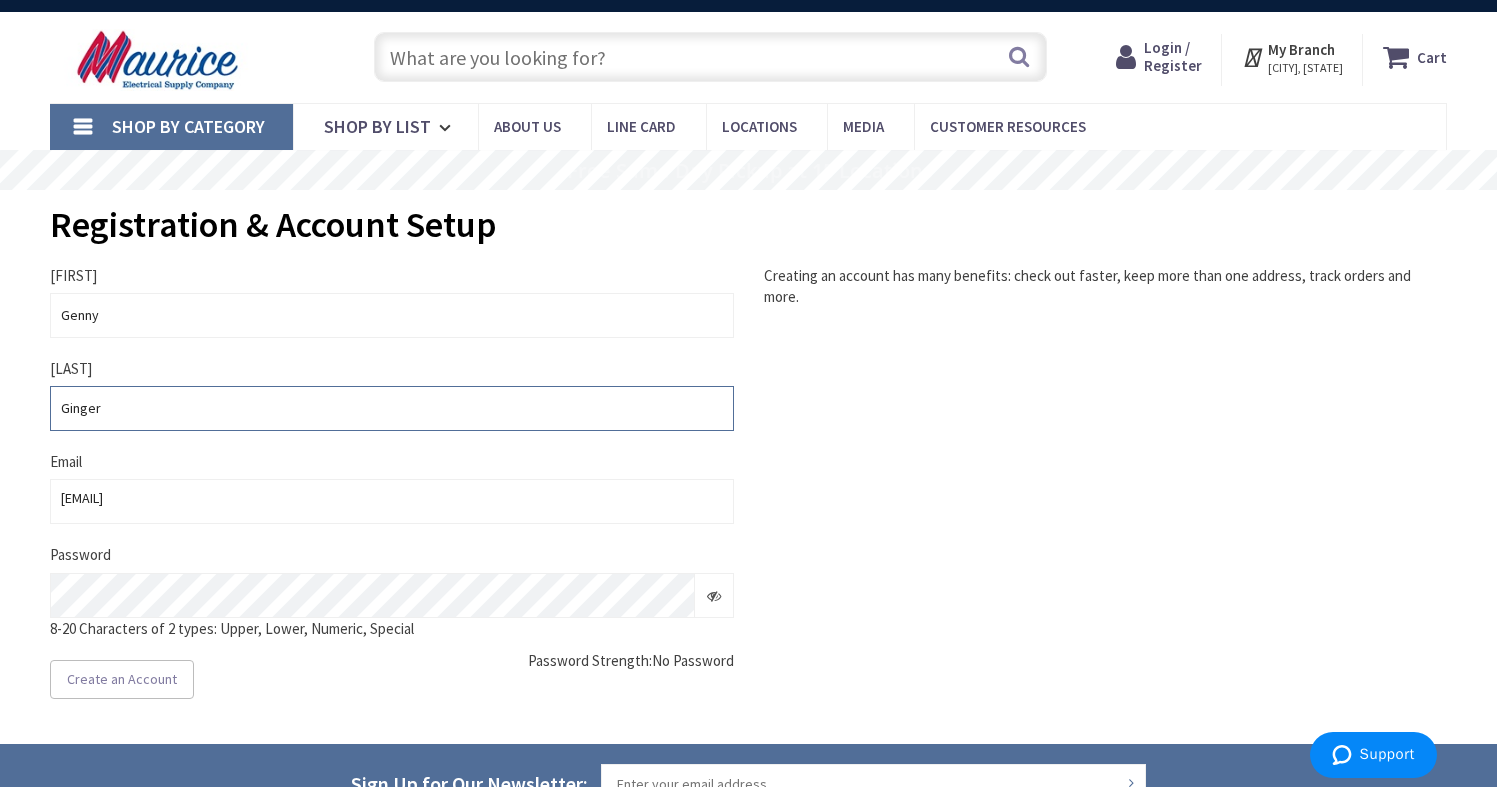 scroll, scrollTop: 33, scrollLeft: 0, axis: vertical 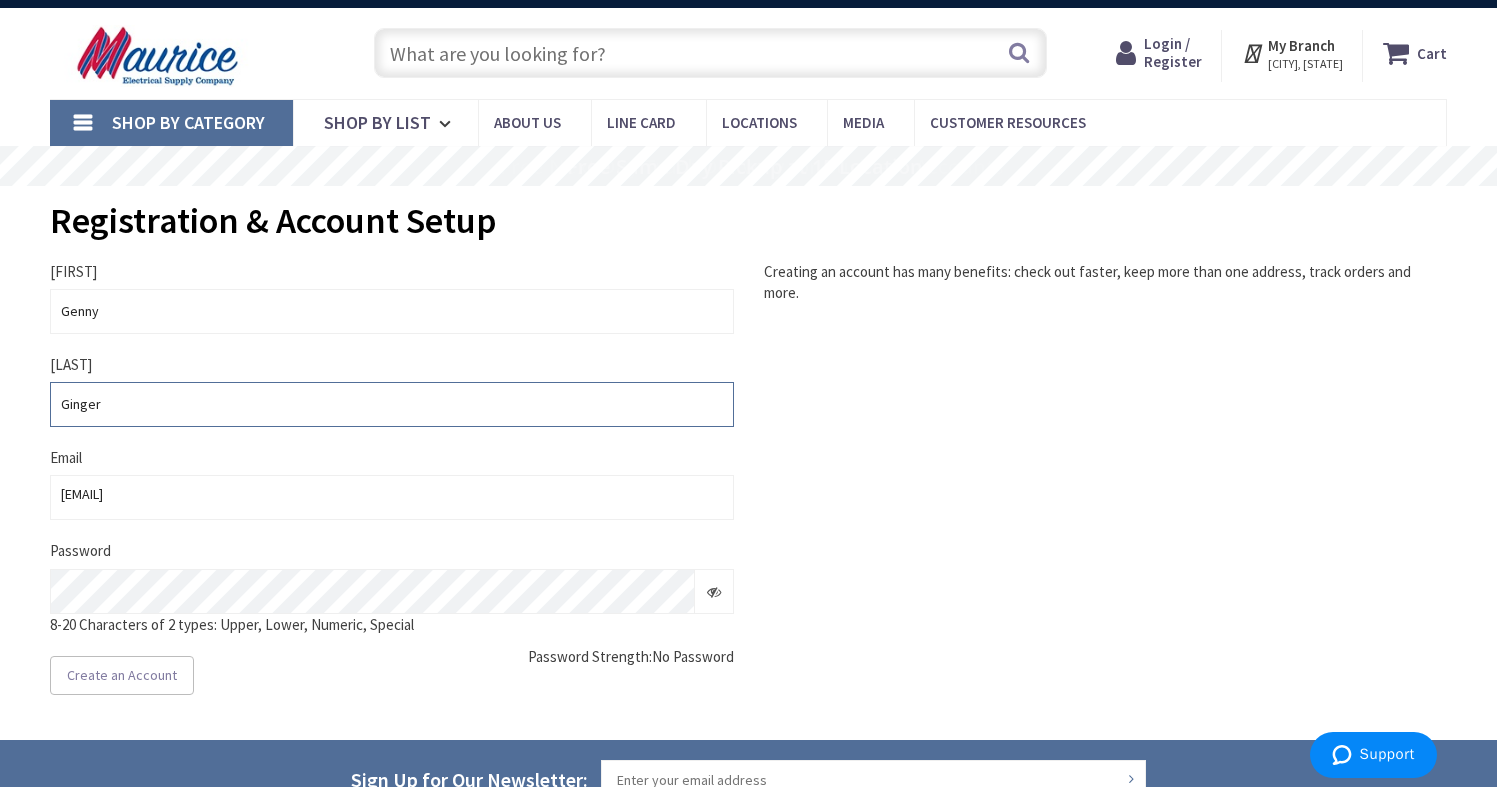 type on "Ginger" 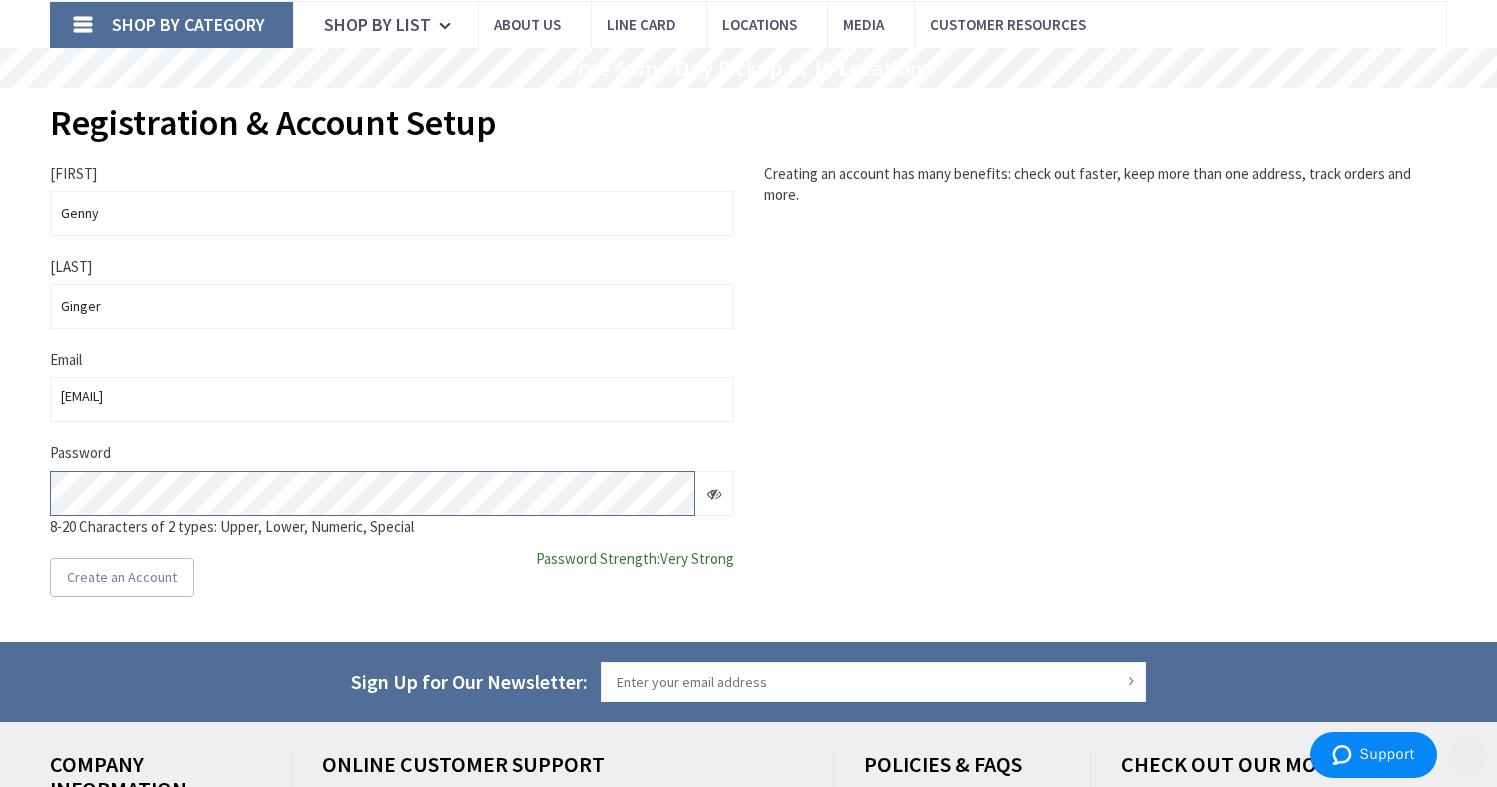 scroll, scrollTop: 169, scrollLeft: 0, axis: vertical 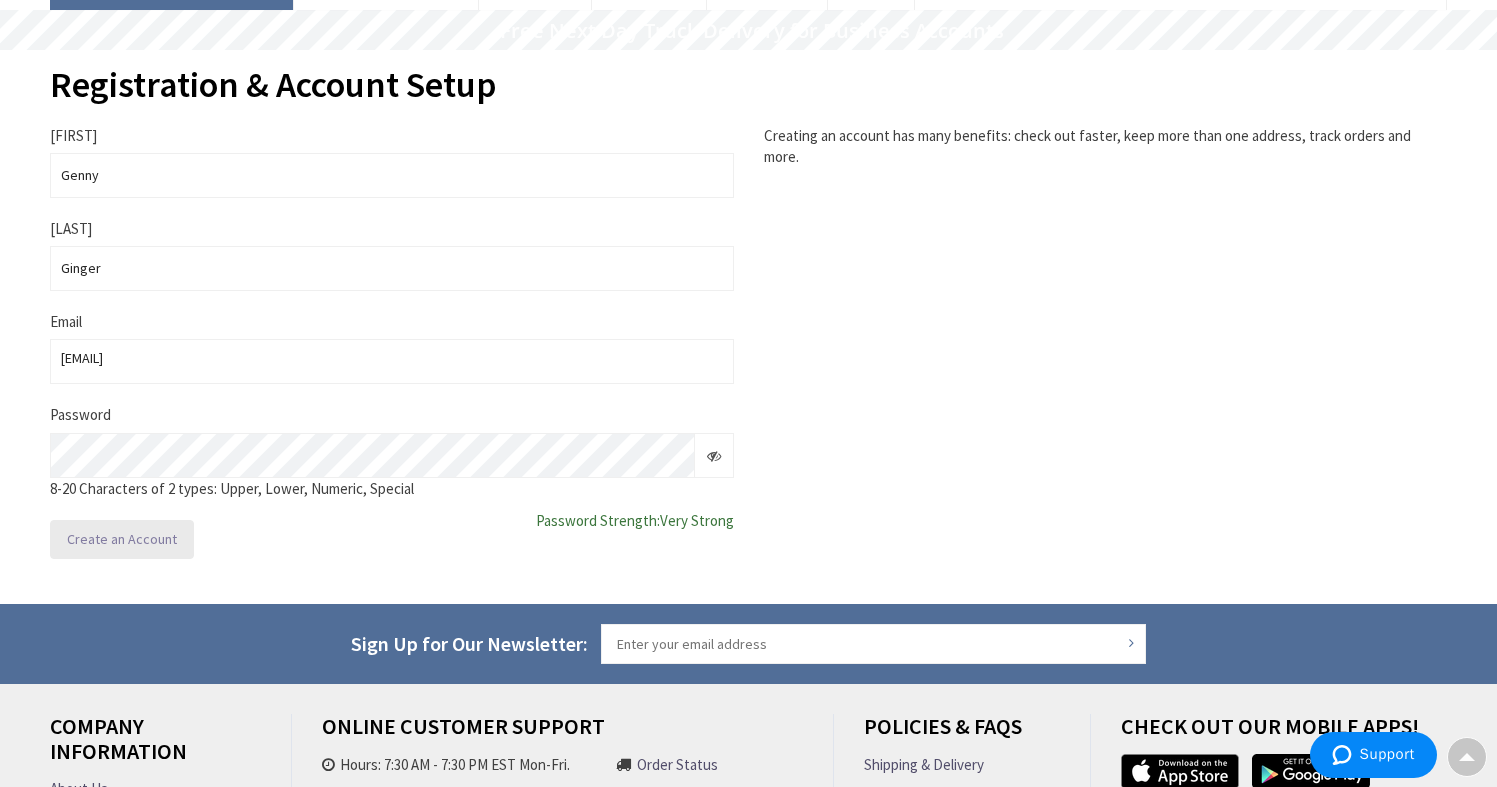 click on "Create an Account" at bounding box center (122, 539) 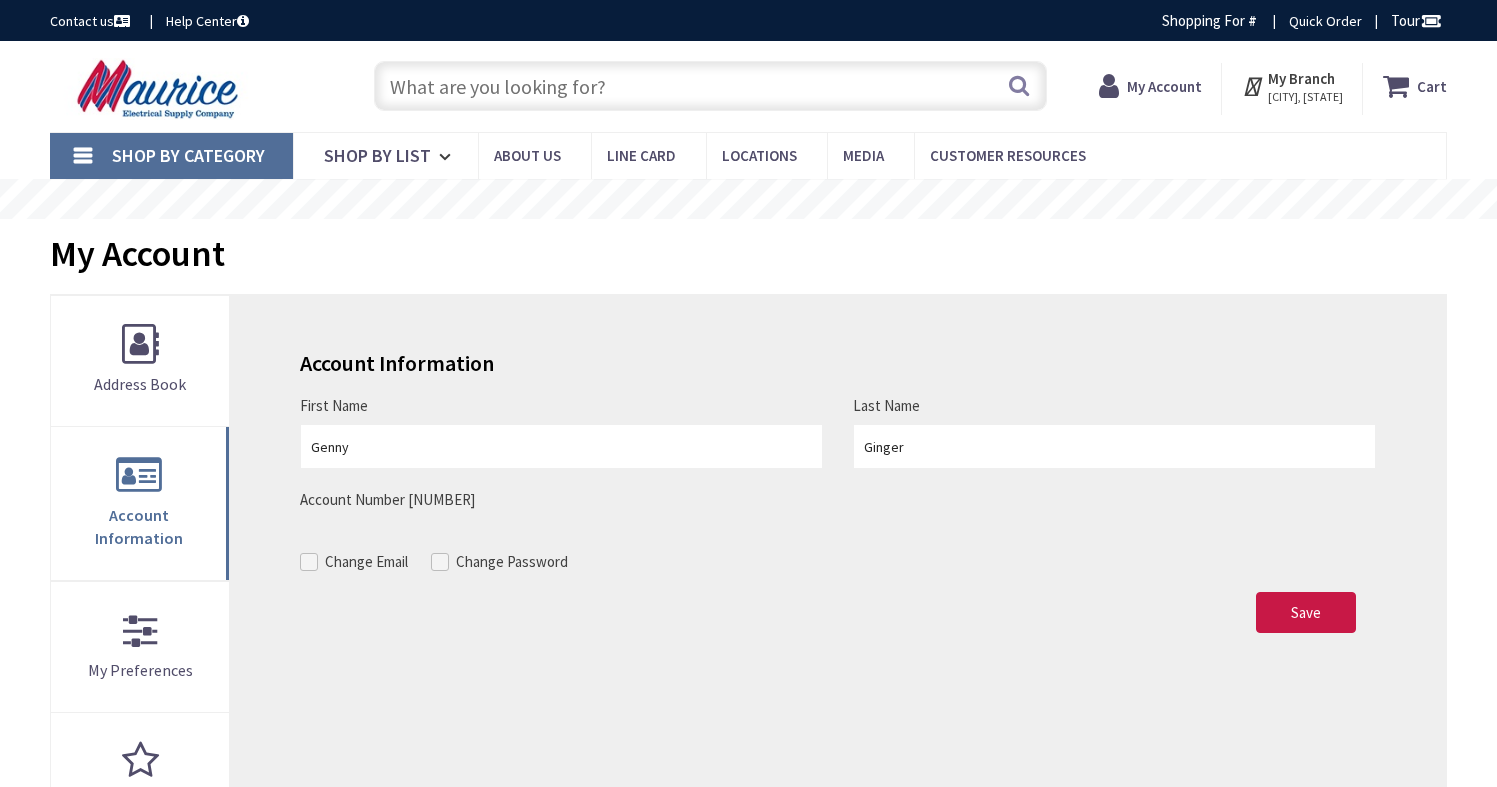 scroll, scrollTop: 0, scrollLeft: 0, axis: both 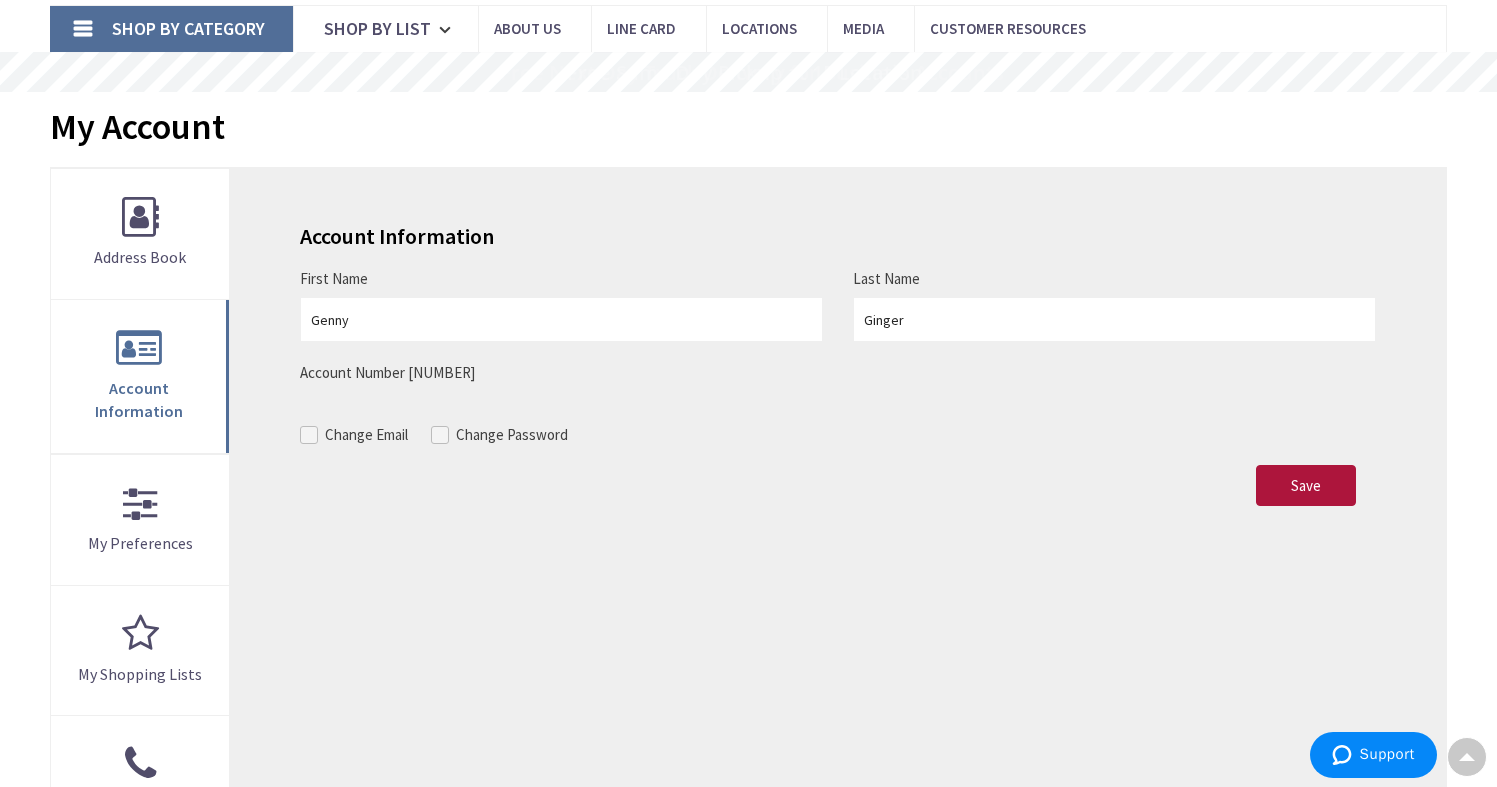 click on "Save" at bounding box center [1306, 486] 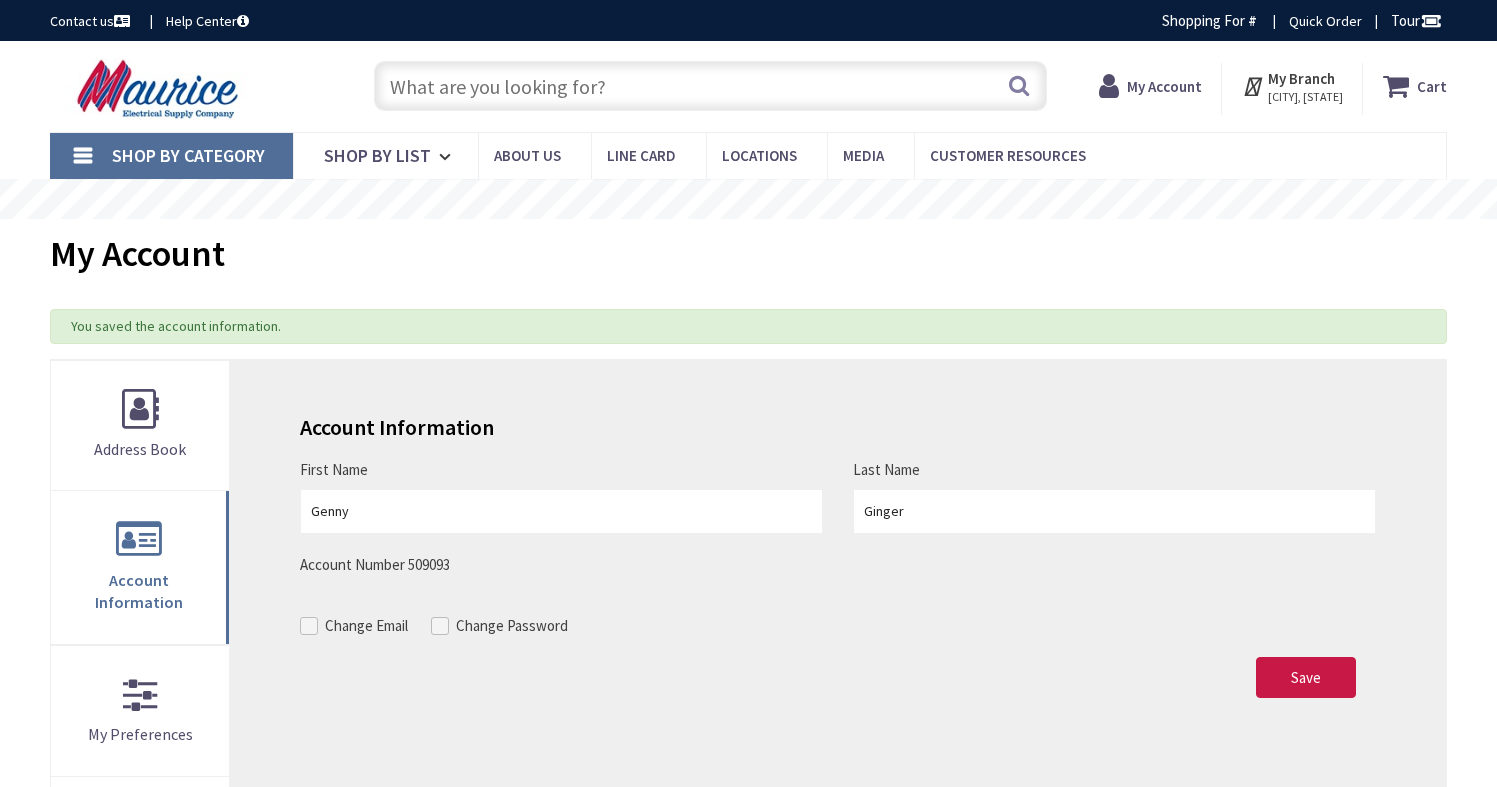 scroll, scrollTop: 0, scrollLeft: 0, axis: both 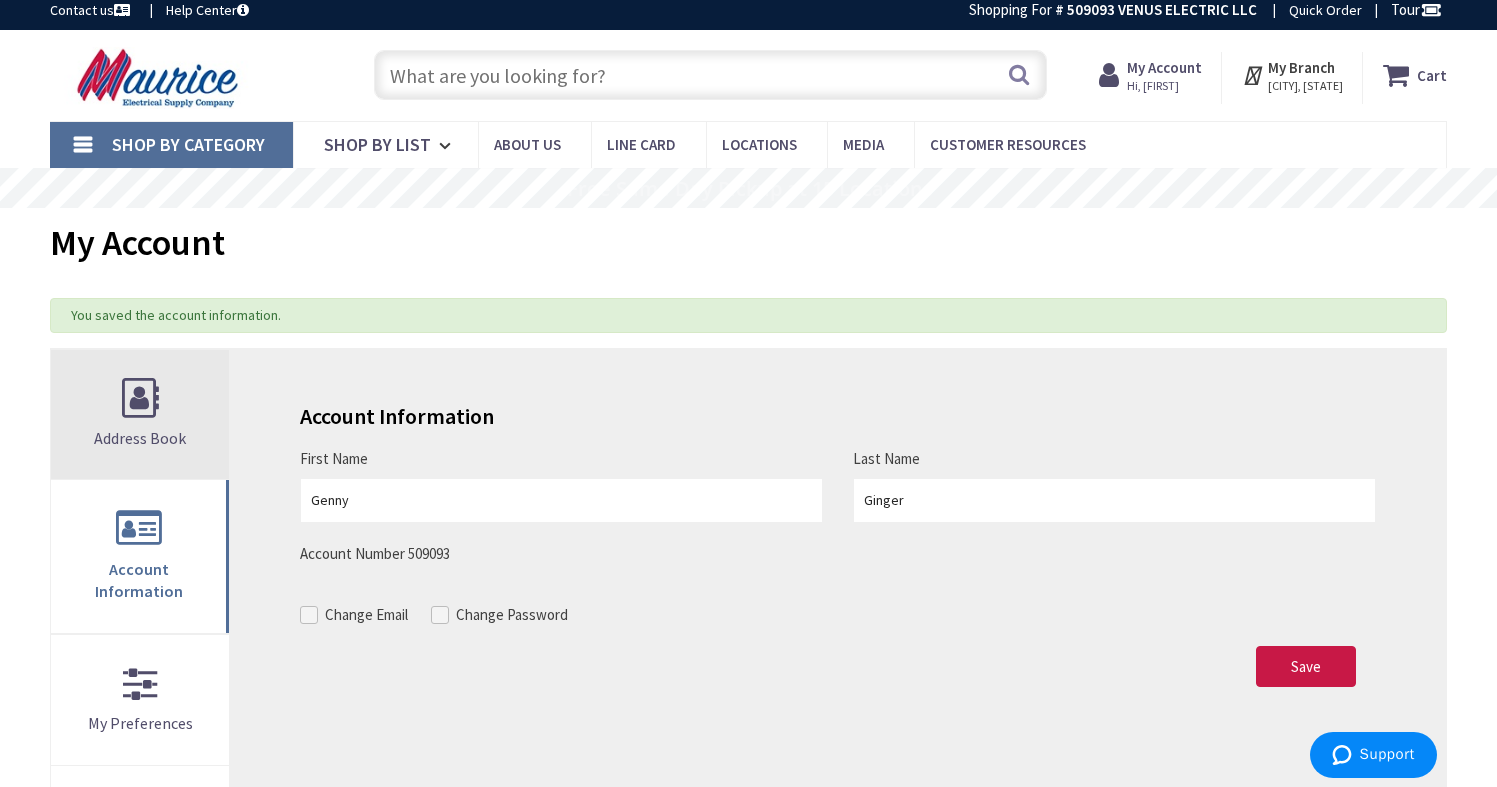 click on "Address Book" at bounding box center (140, 415) 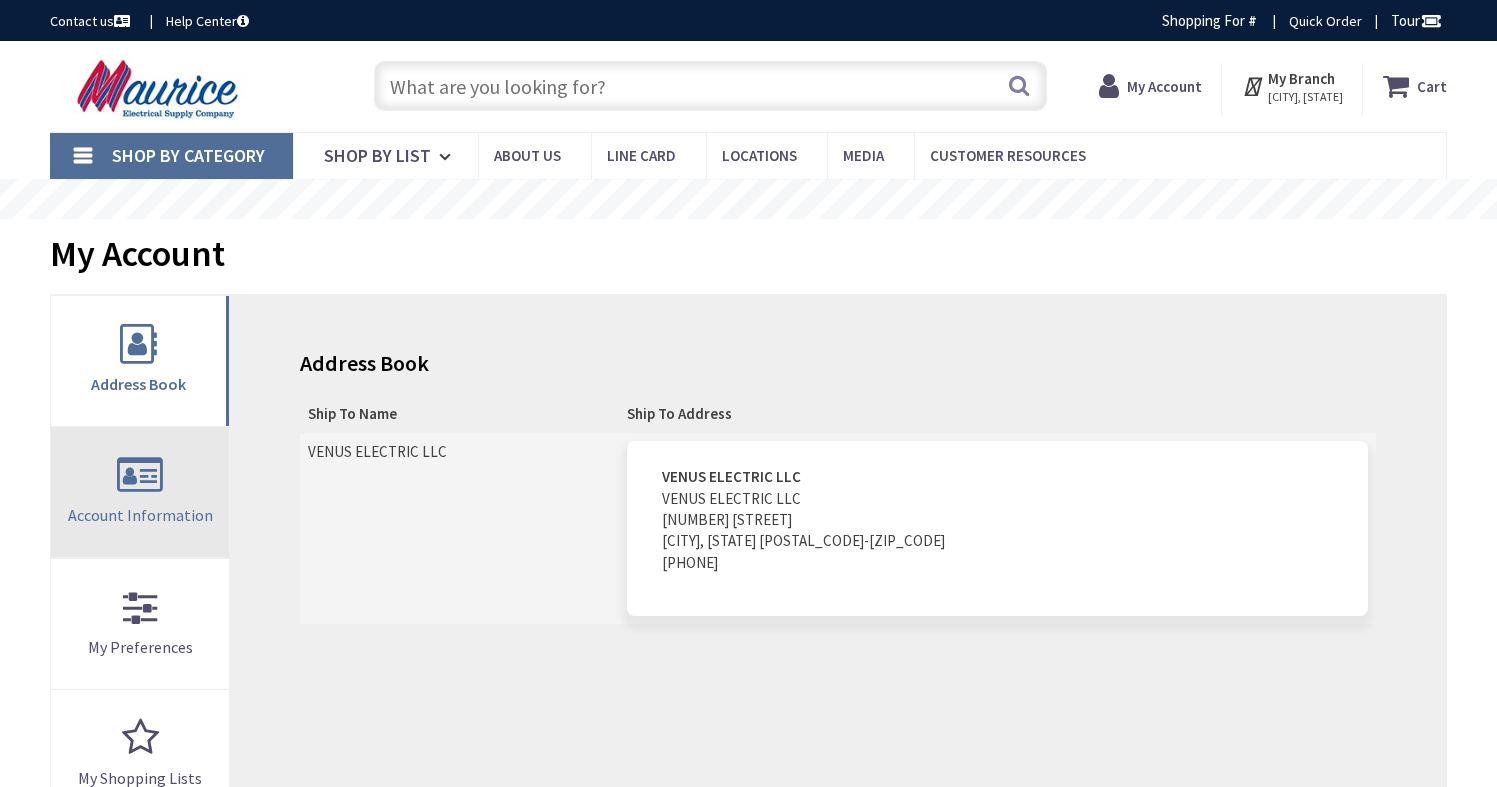 scroll, scrollTop: 0, scrollLeft: 0, axis: both 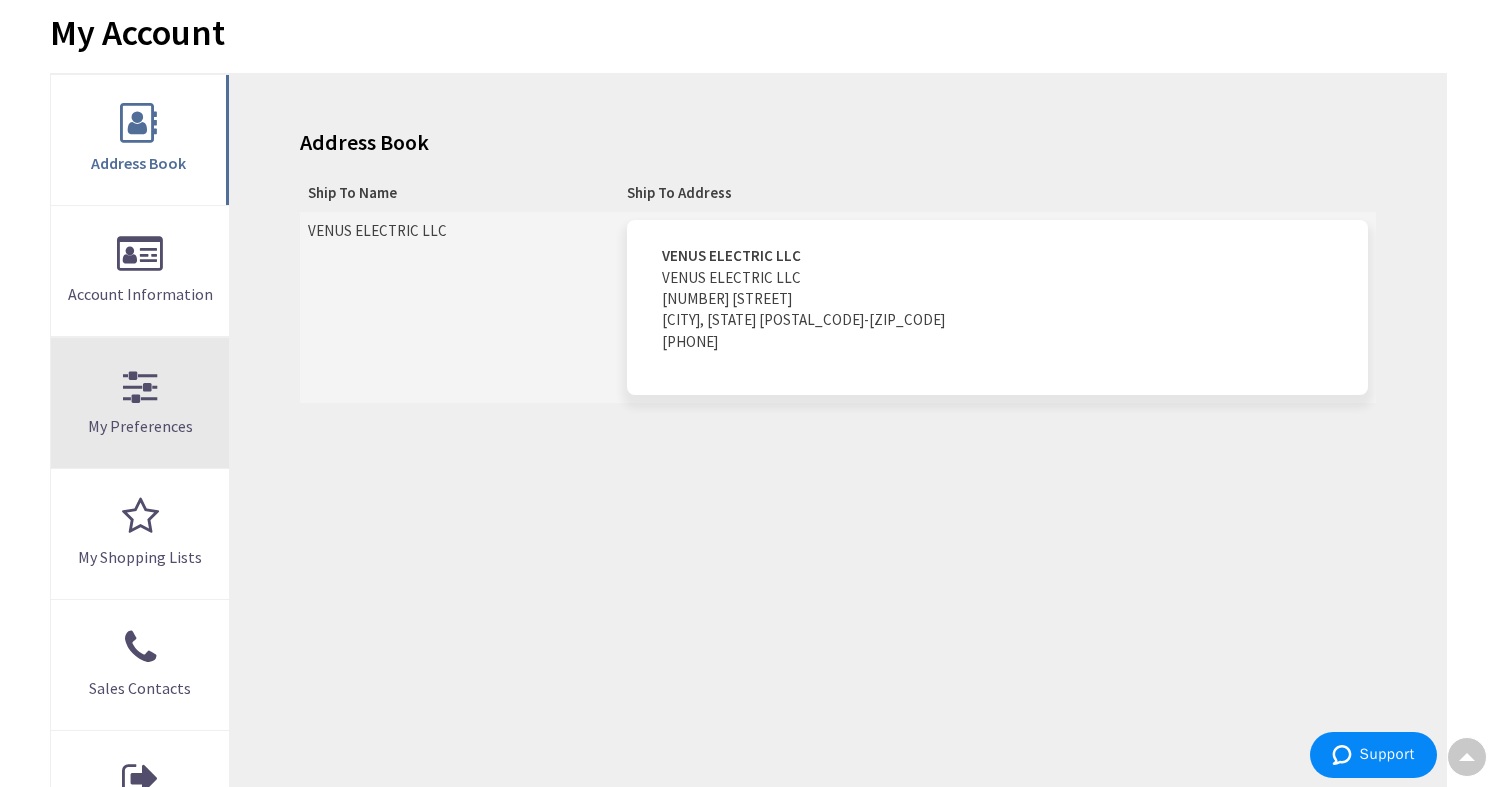 click on "My Preferences" at bounding box center (140, 403) 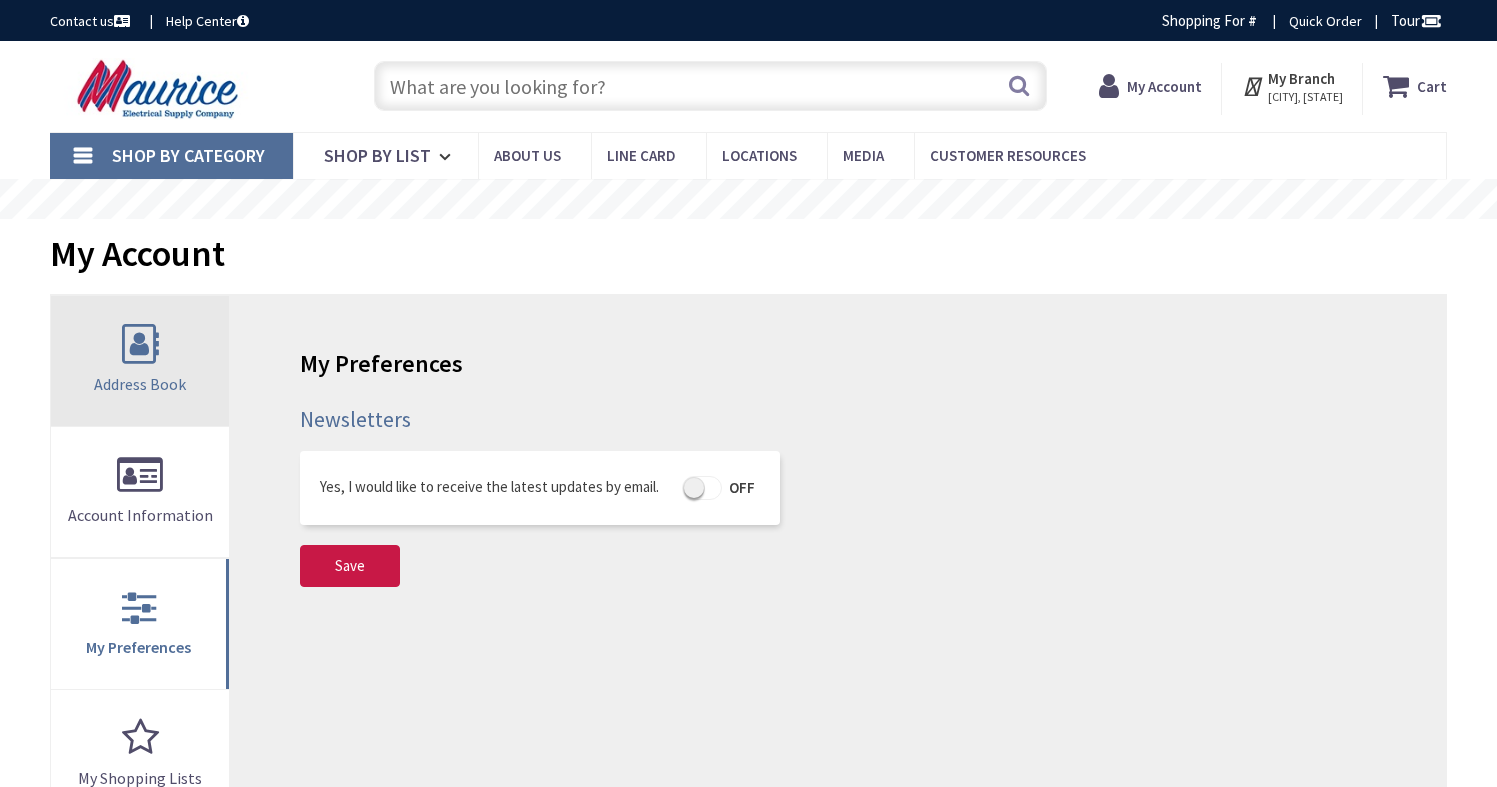 scroll, scrollTop: 0, scrollLeft: 0, axis: both 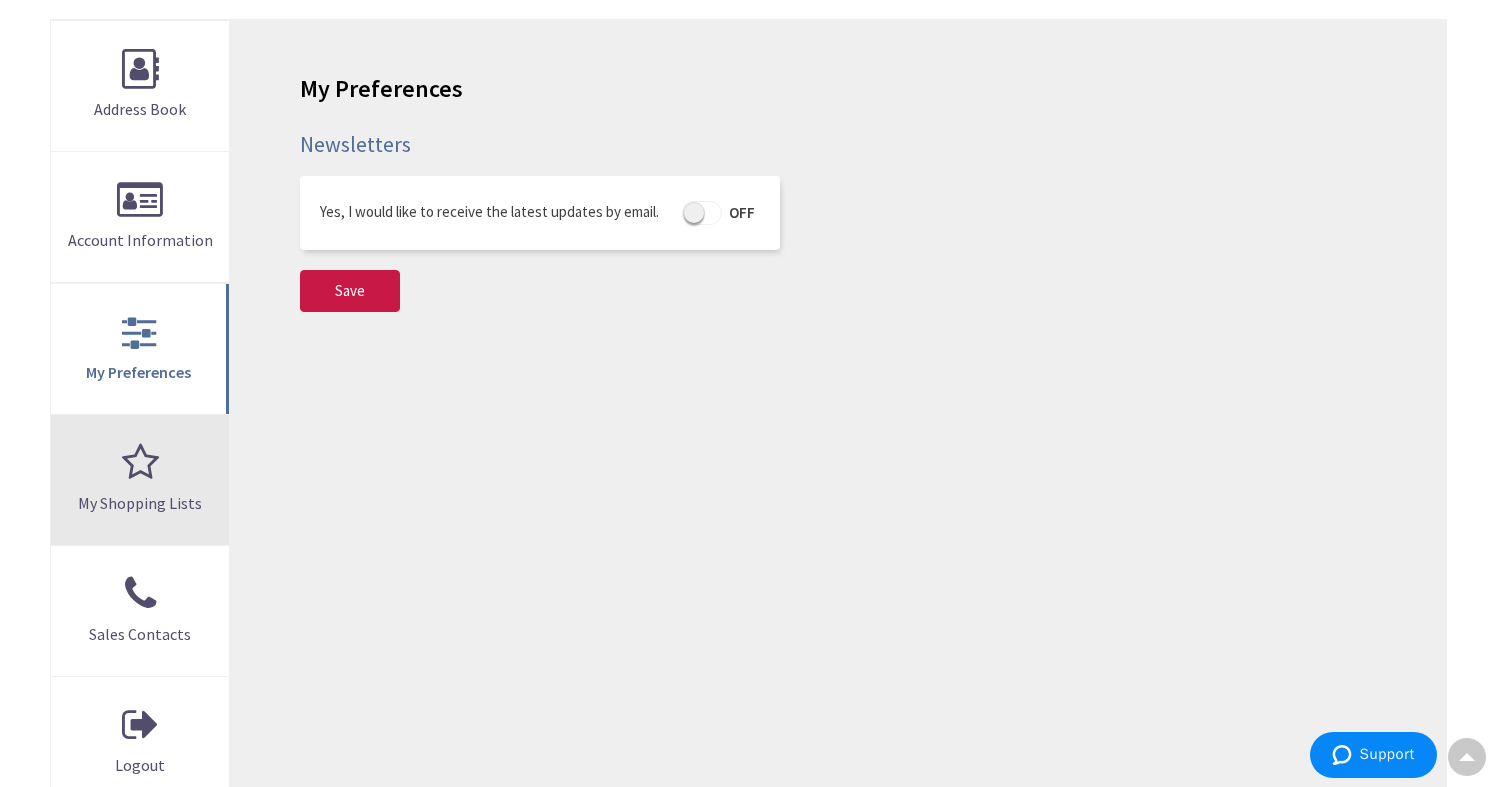 click on "My Shopping Lists" at bounding box center (140, 480) 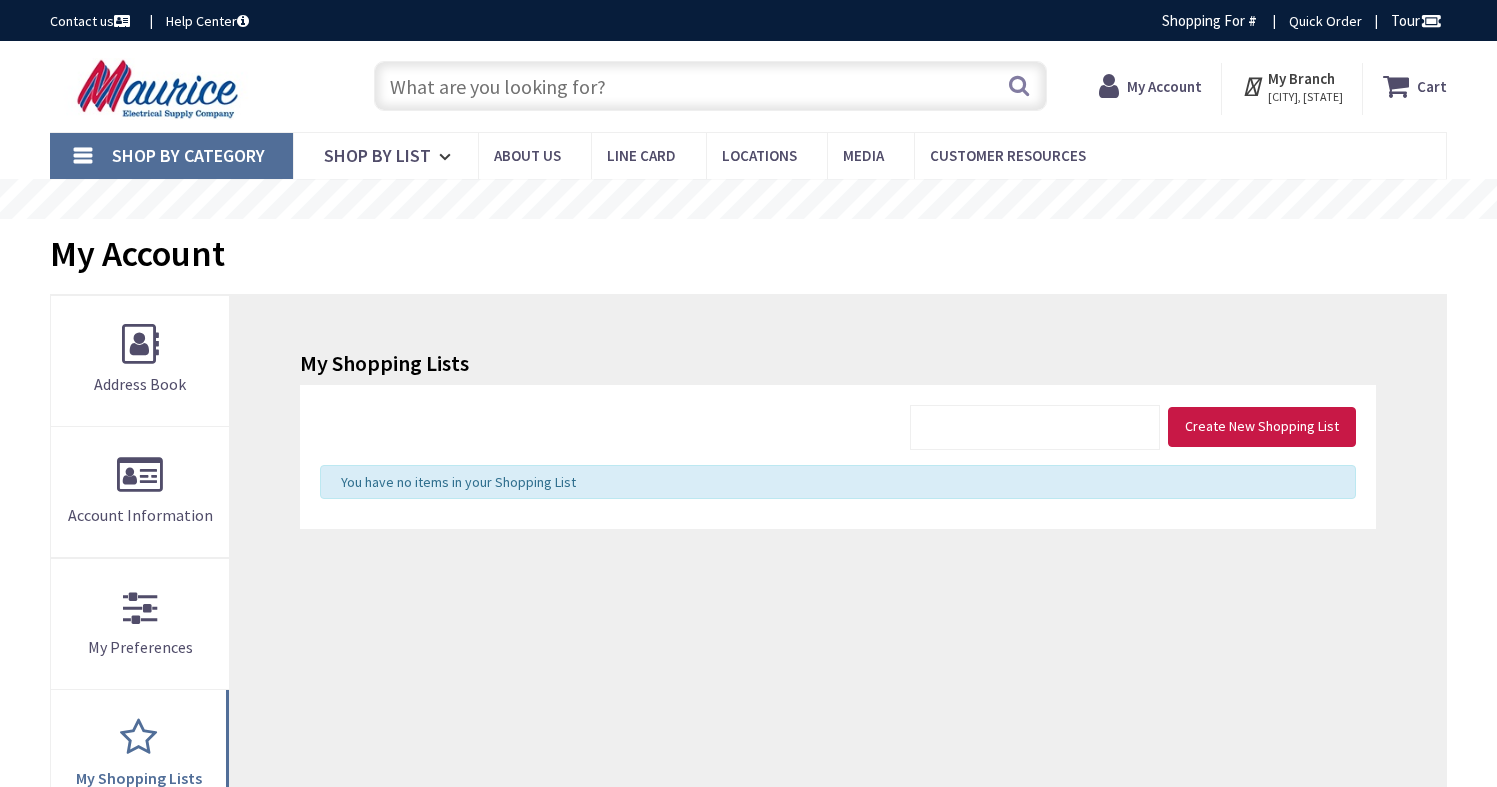 scroll, scrollTop: 0, scrollLeft: 0, axis: both 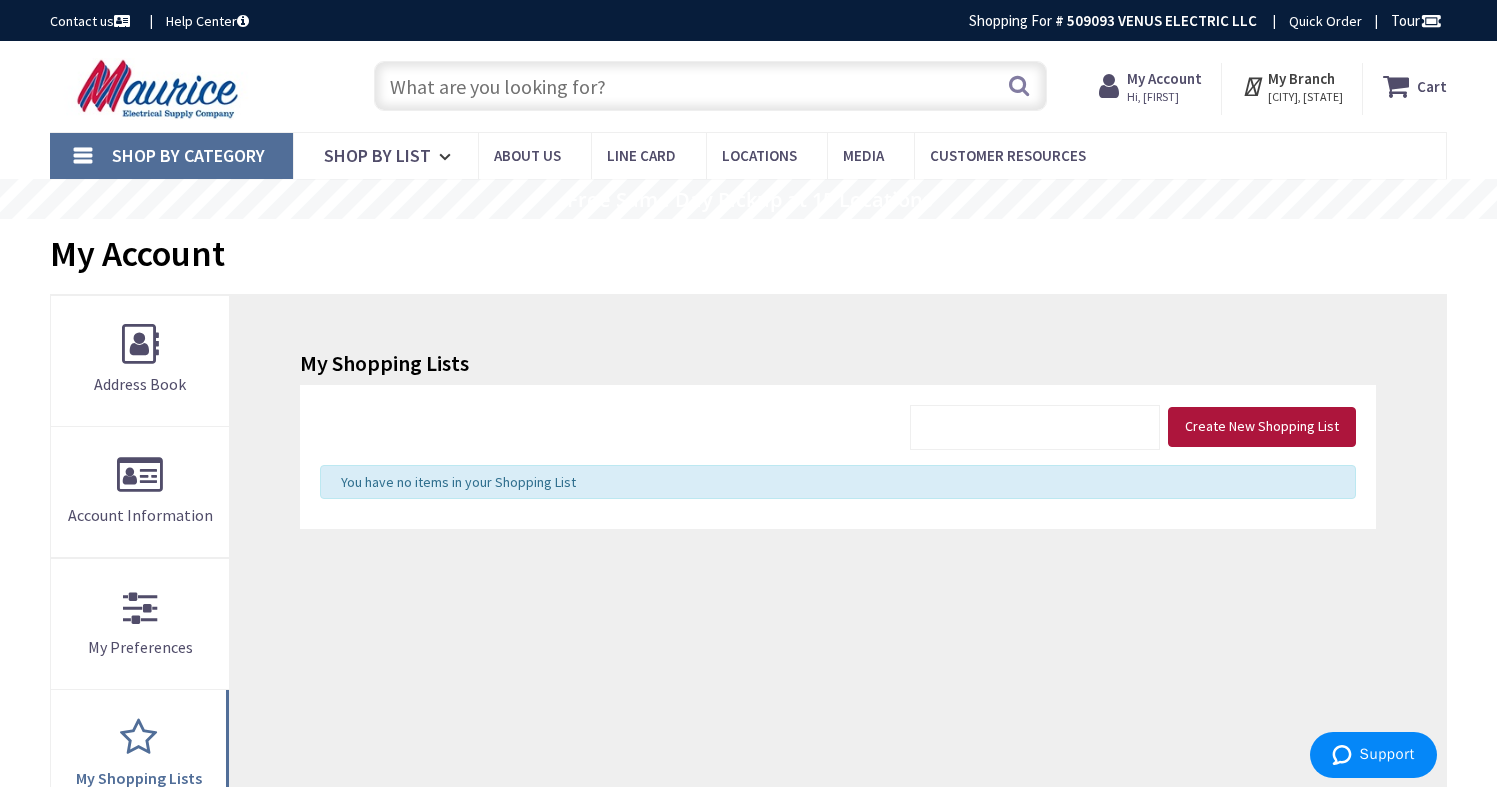 click on "Create New Shopping List" at bounding box center [1262, 426] 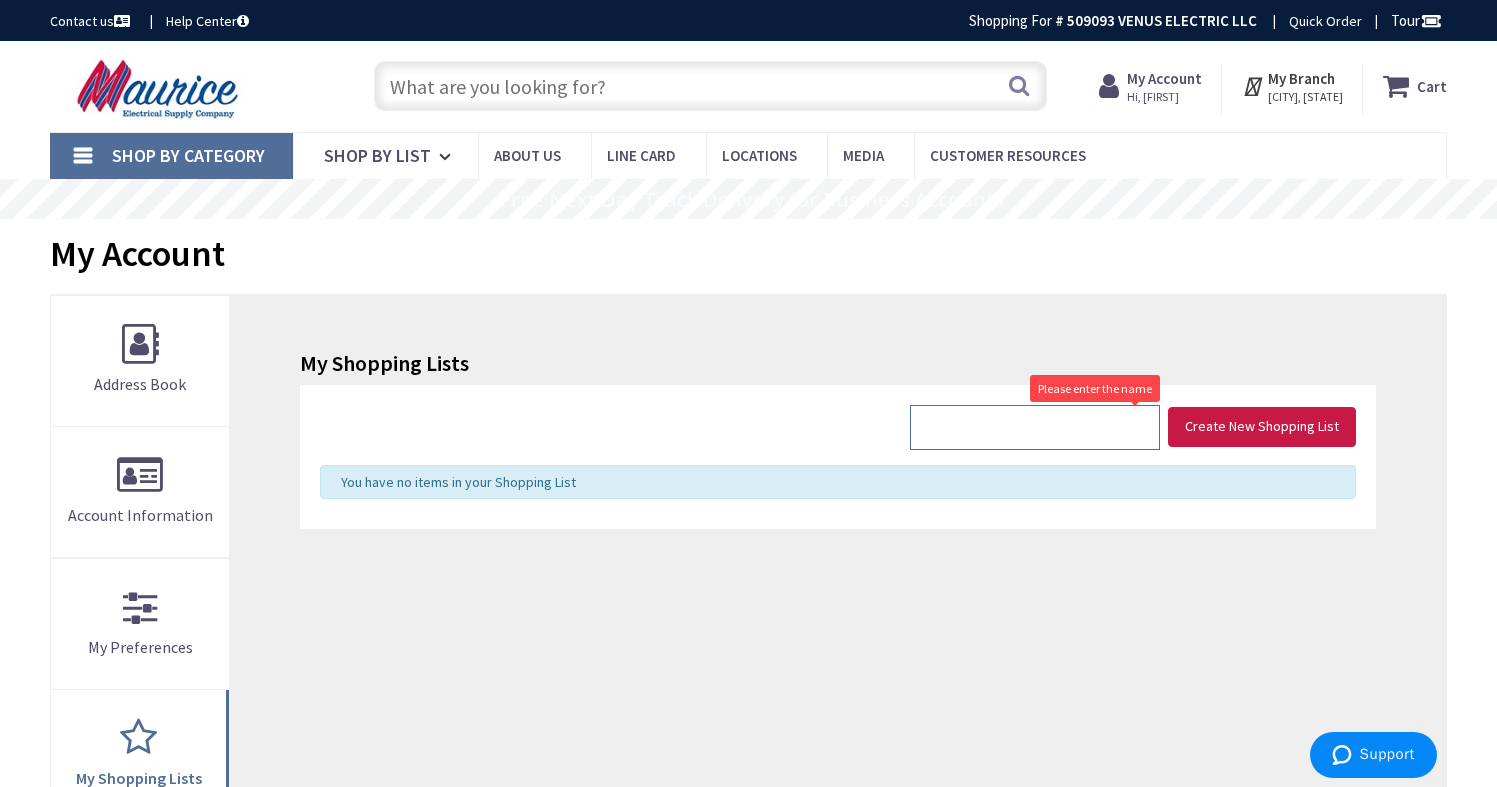click at bounding box center [1035, 427] 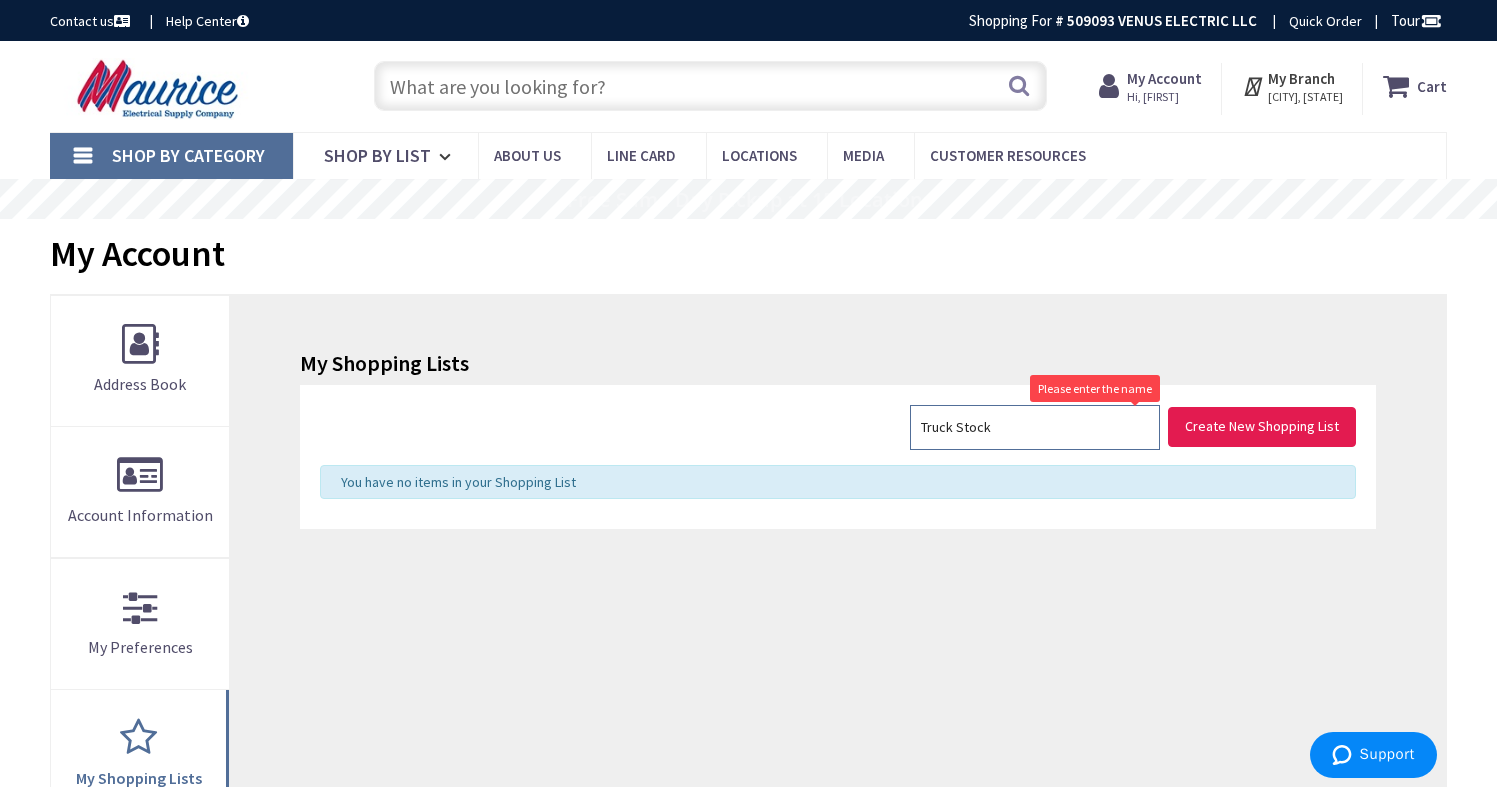 type on "Truck Stock" 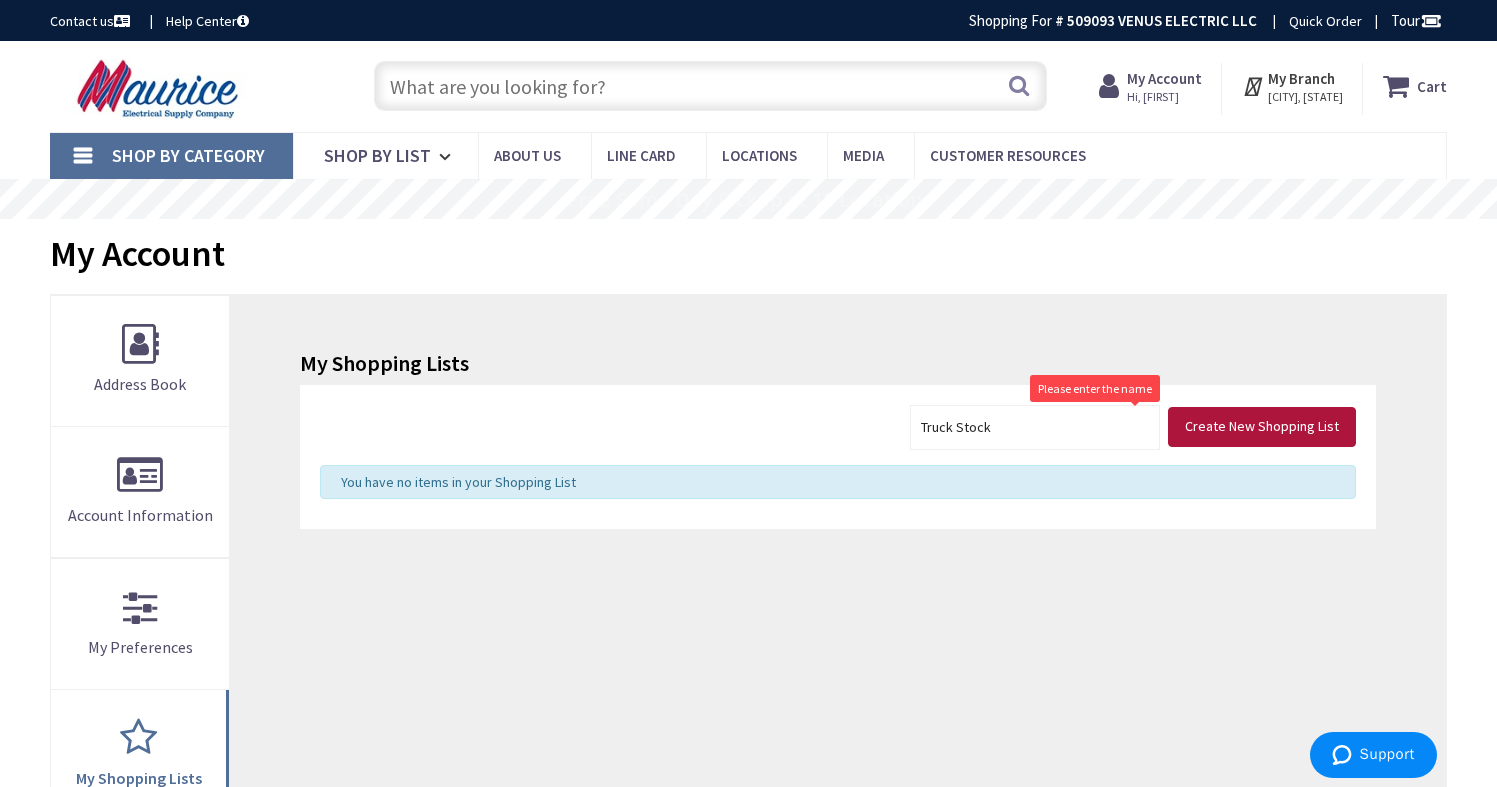 click on "Create New Shopping List" at bounding box center [1262, 426] 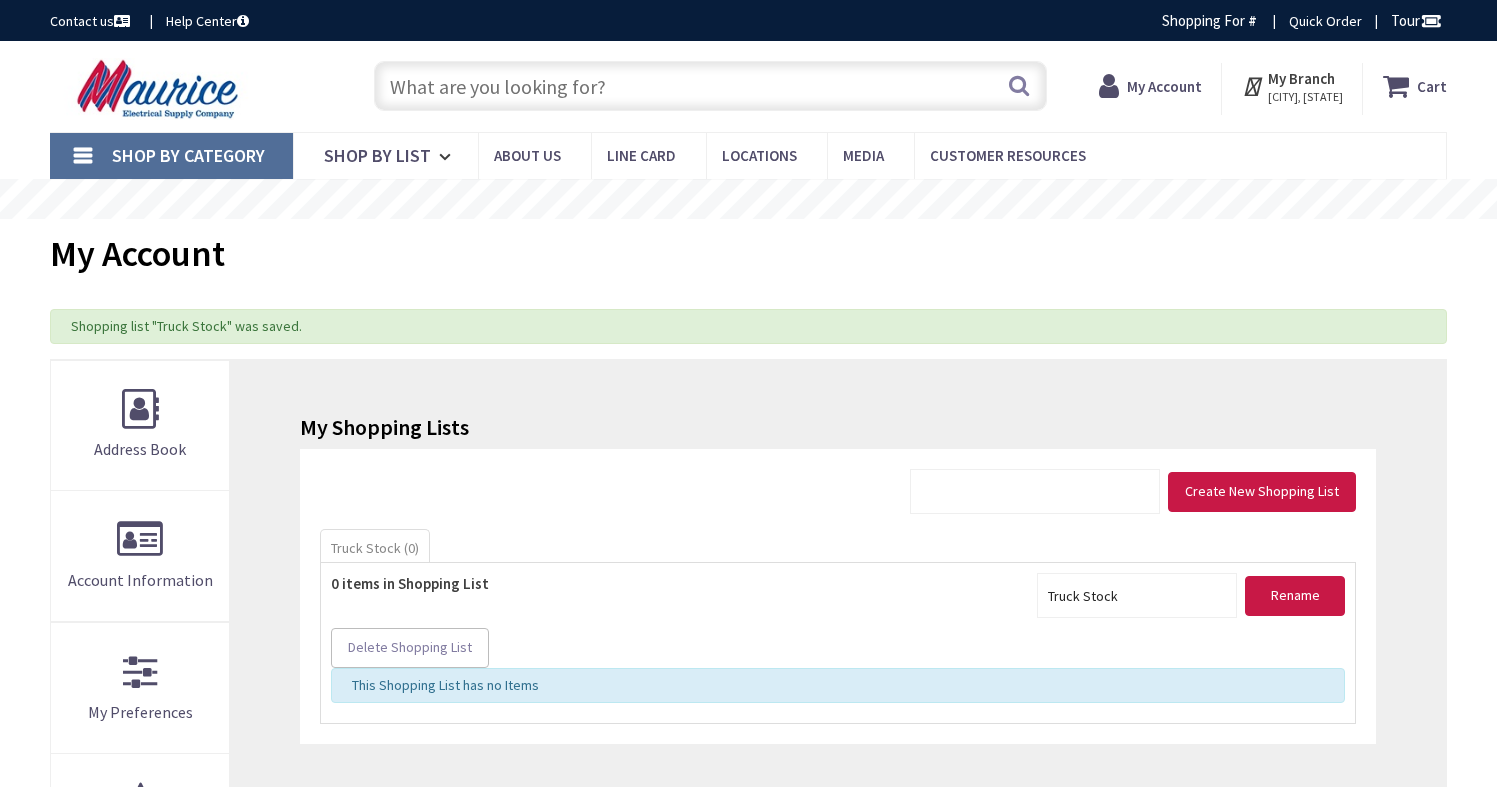 scroll, scrollTop: 198, scrollLeft: 0, axis: vertical 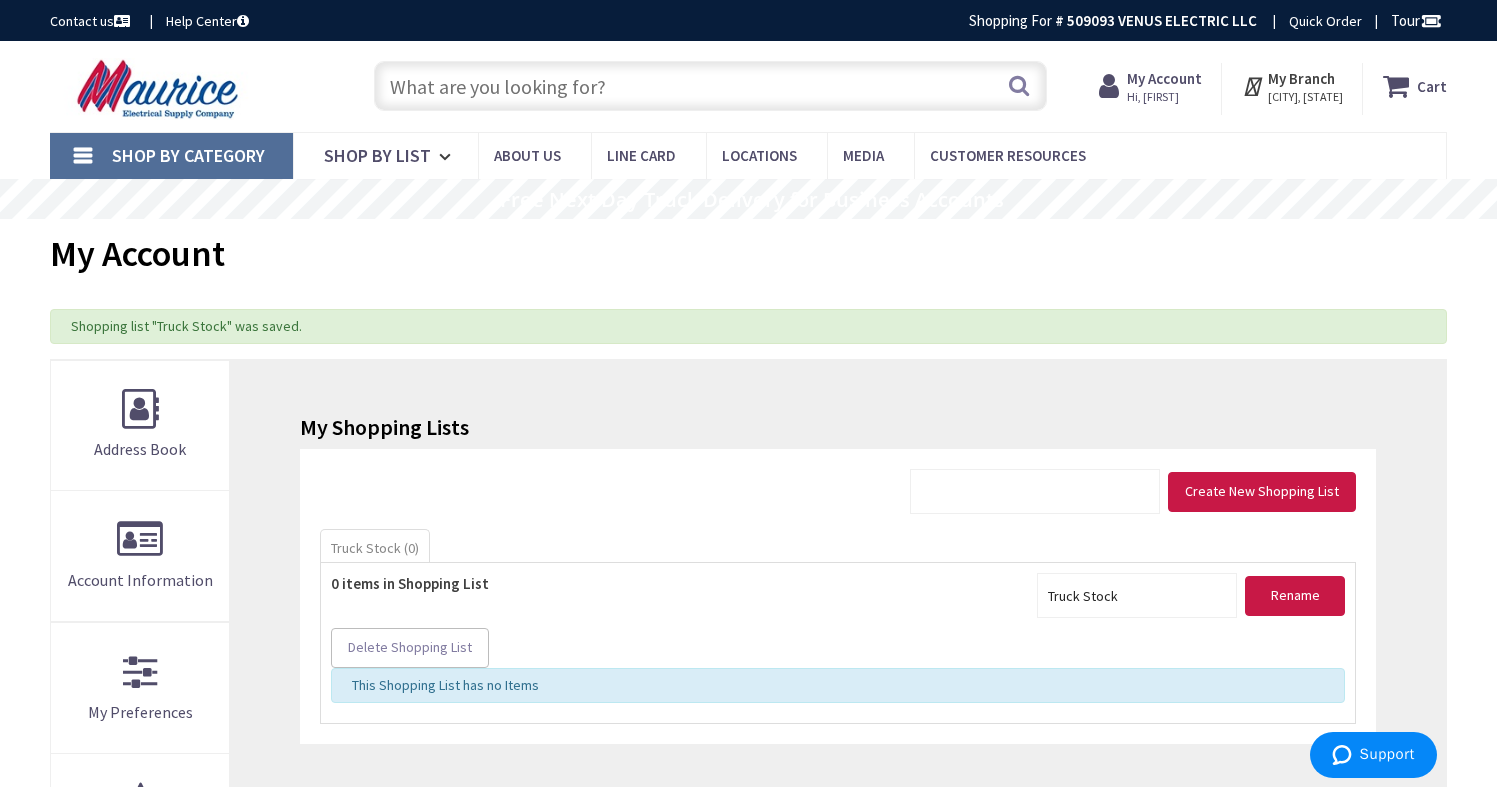 click at bounding box center (711, 86) 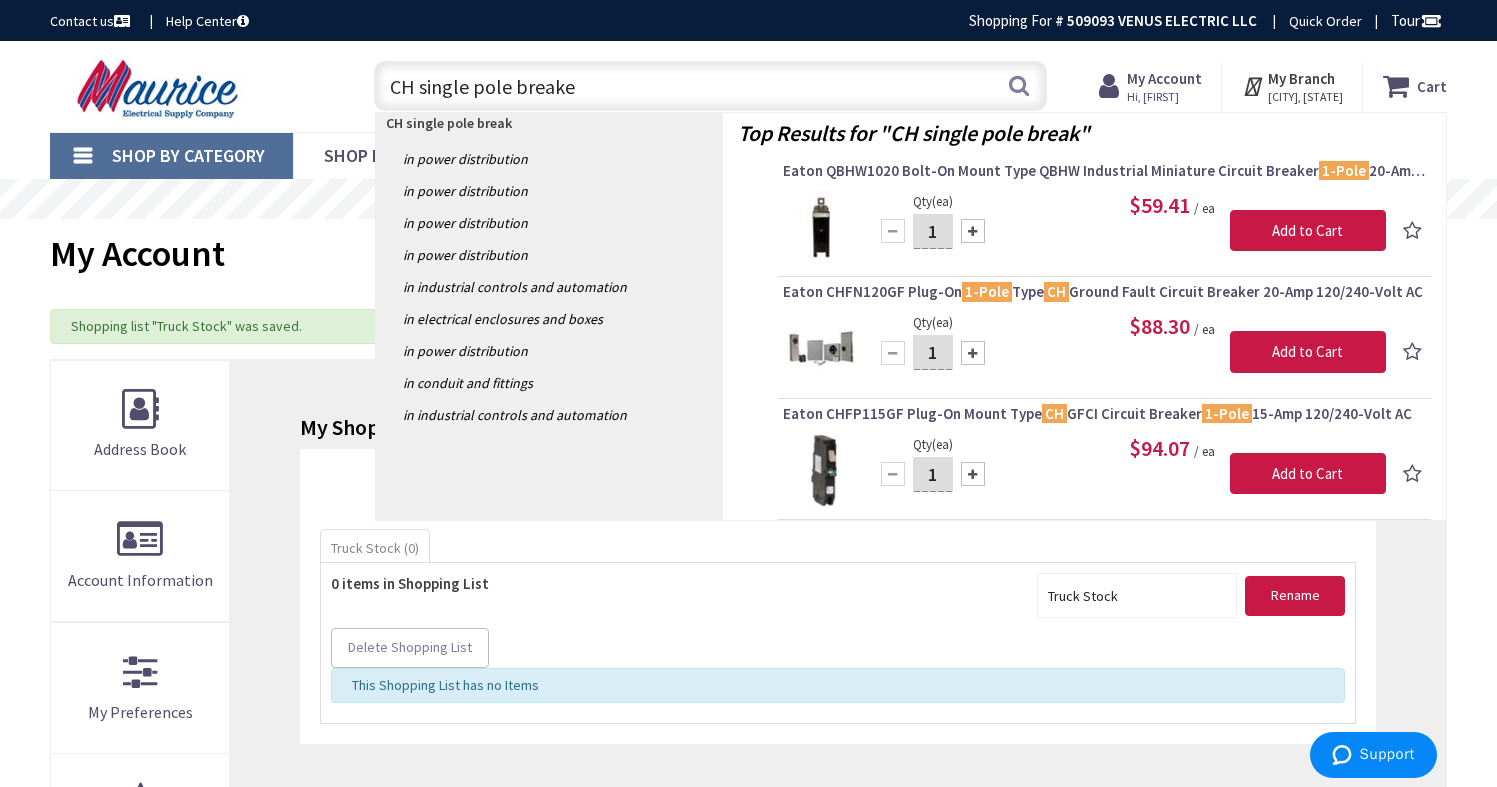 type on "CH single pole breaker" 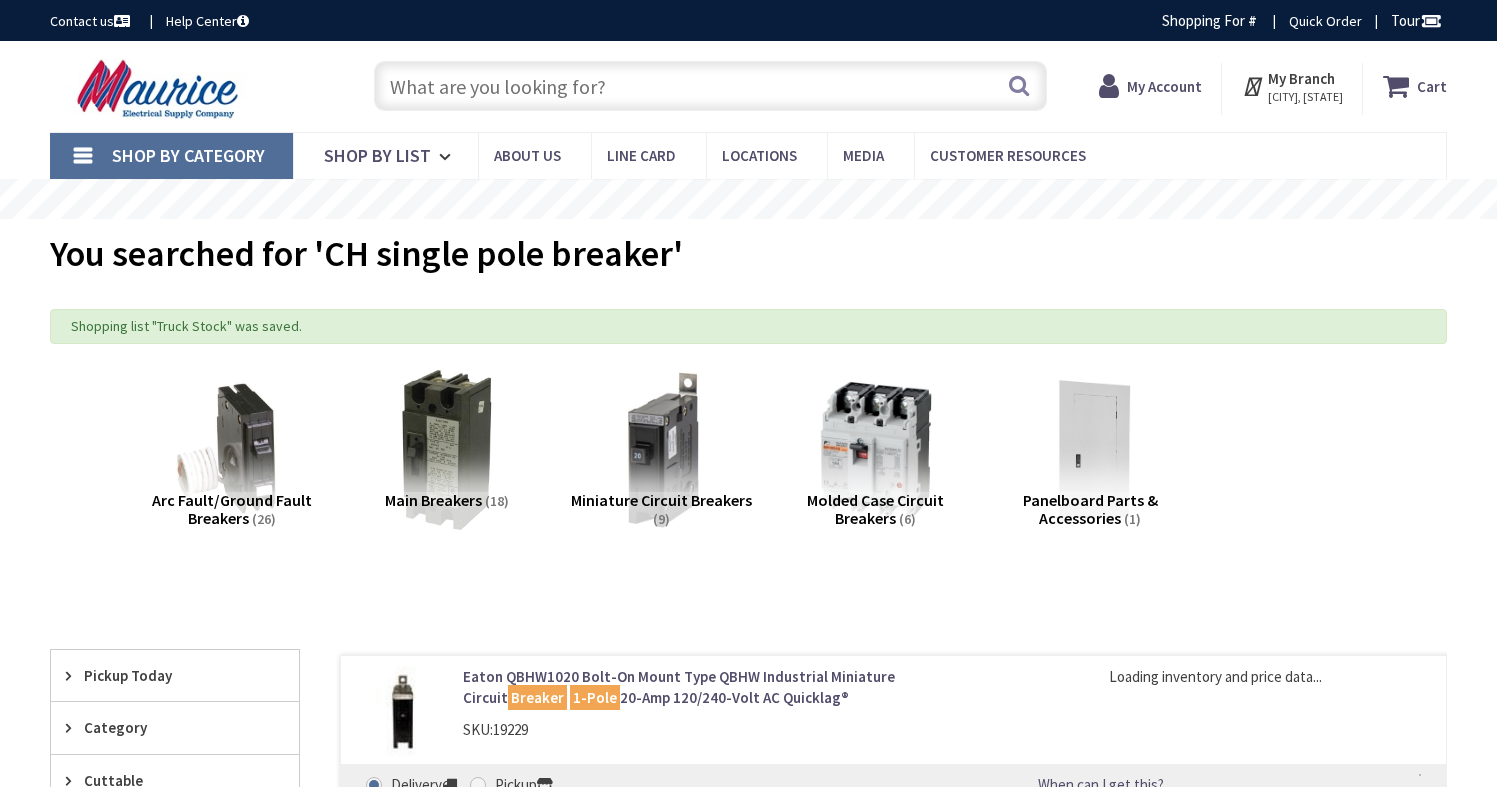 scroll, scrollTop: 0, scrollLeft: 0, axis: both 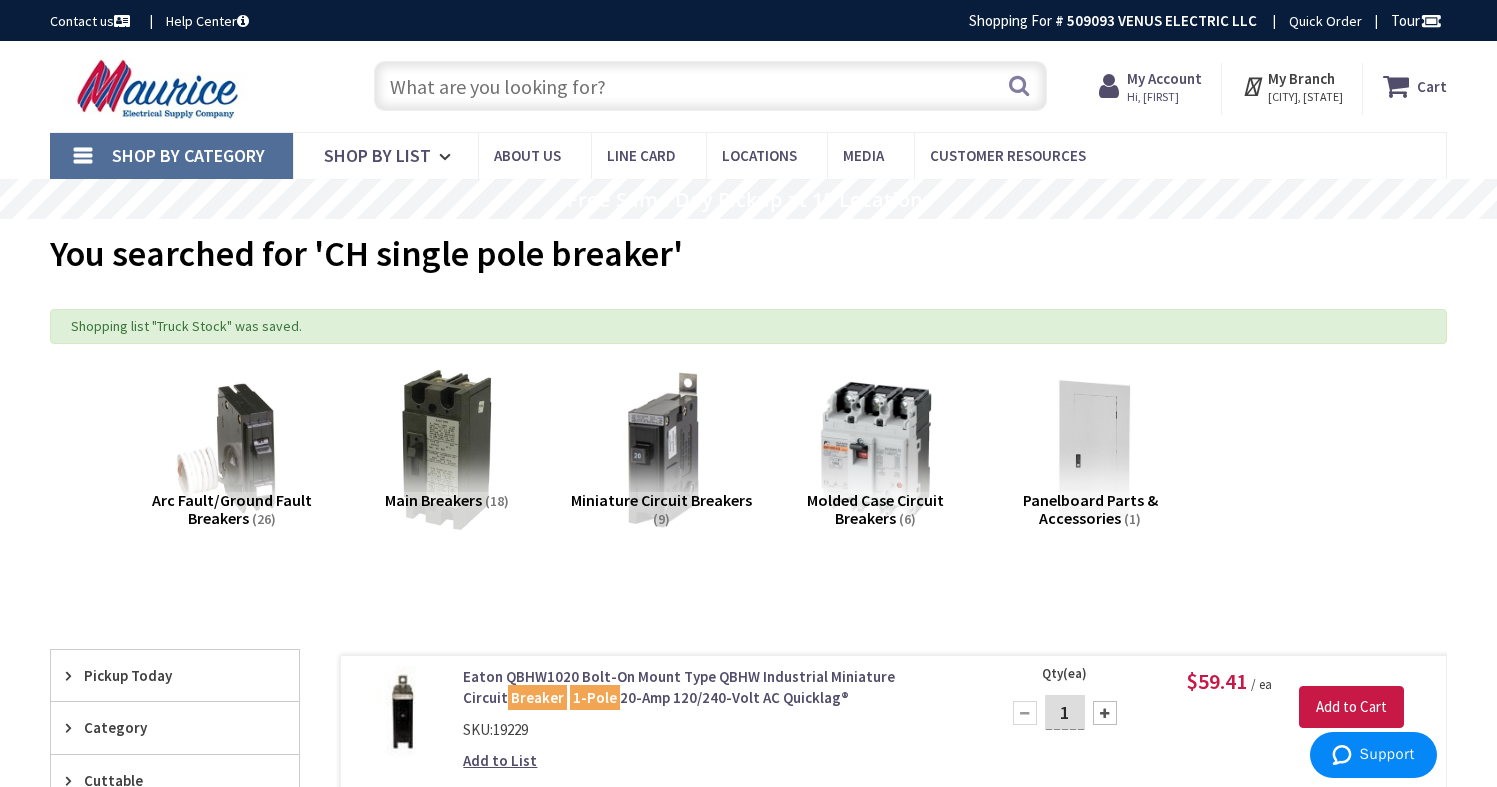click at bounding box center [711, 86] 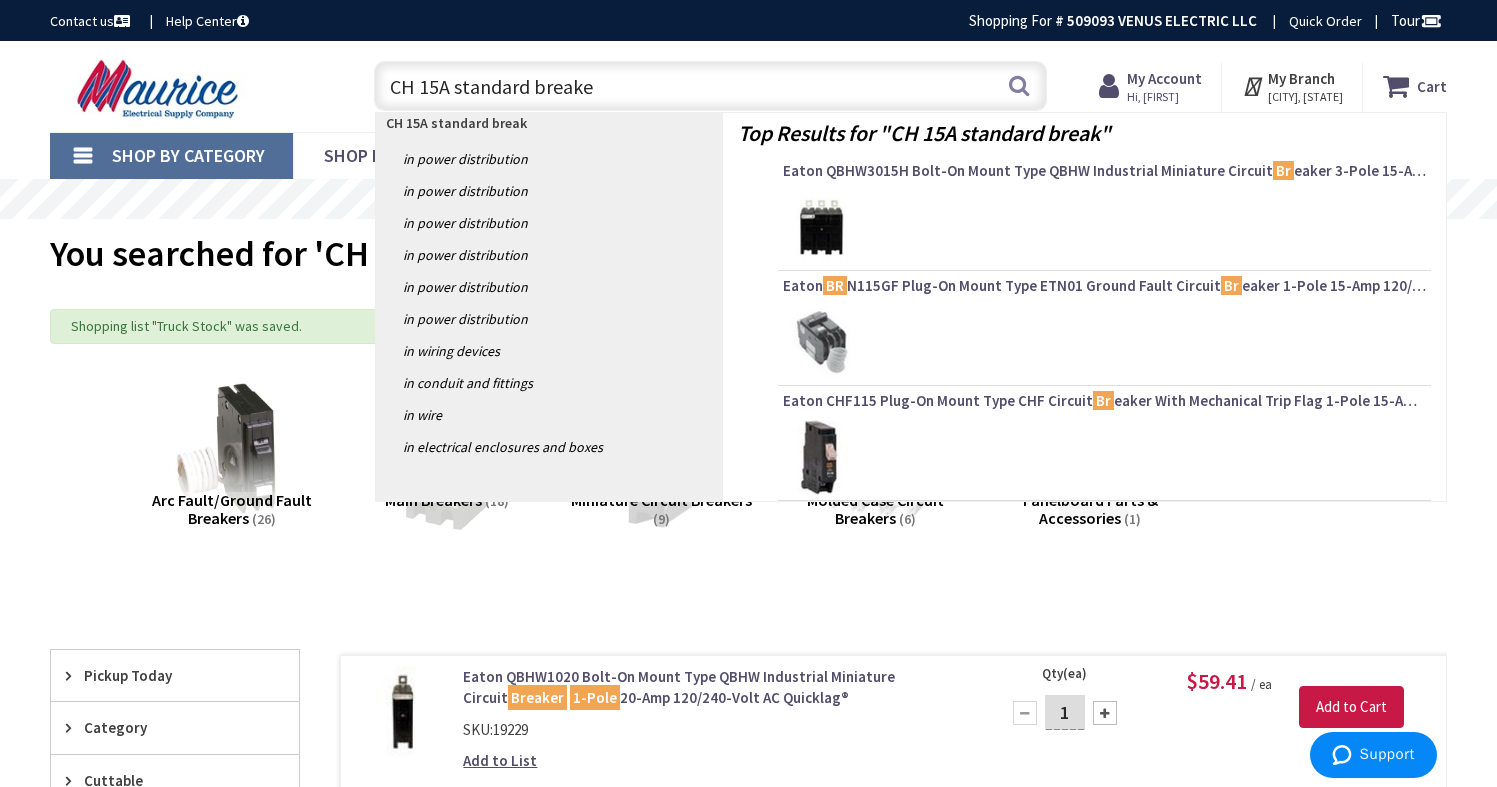 type on "CH 15A standard breaker" 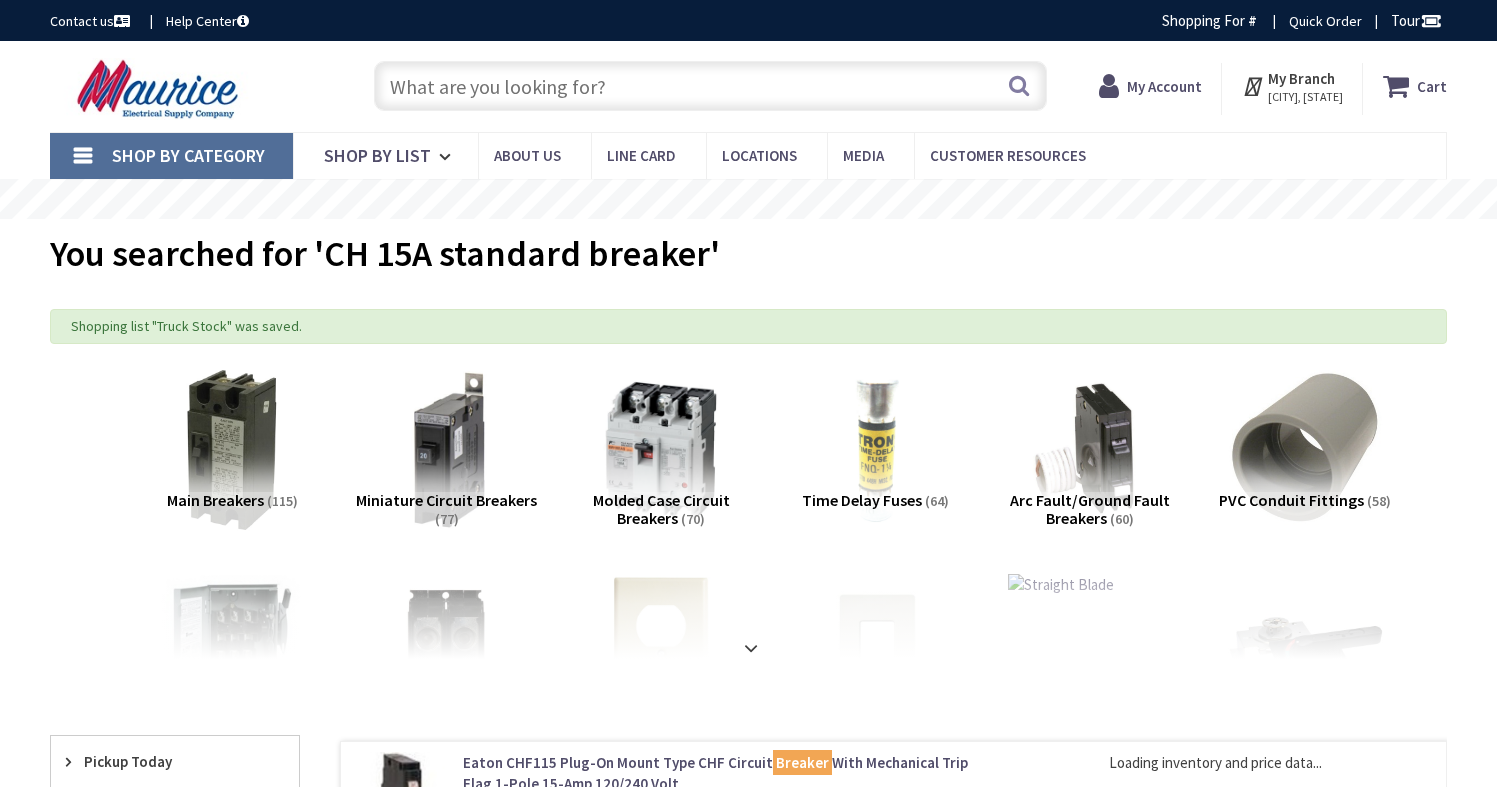 scroll, scrollTop: 0, scrollLeft: 0, axis: both 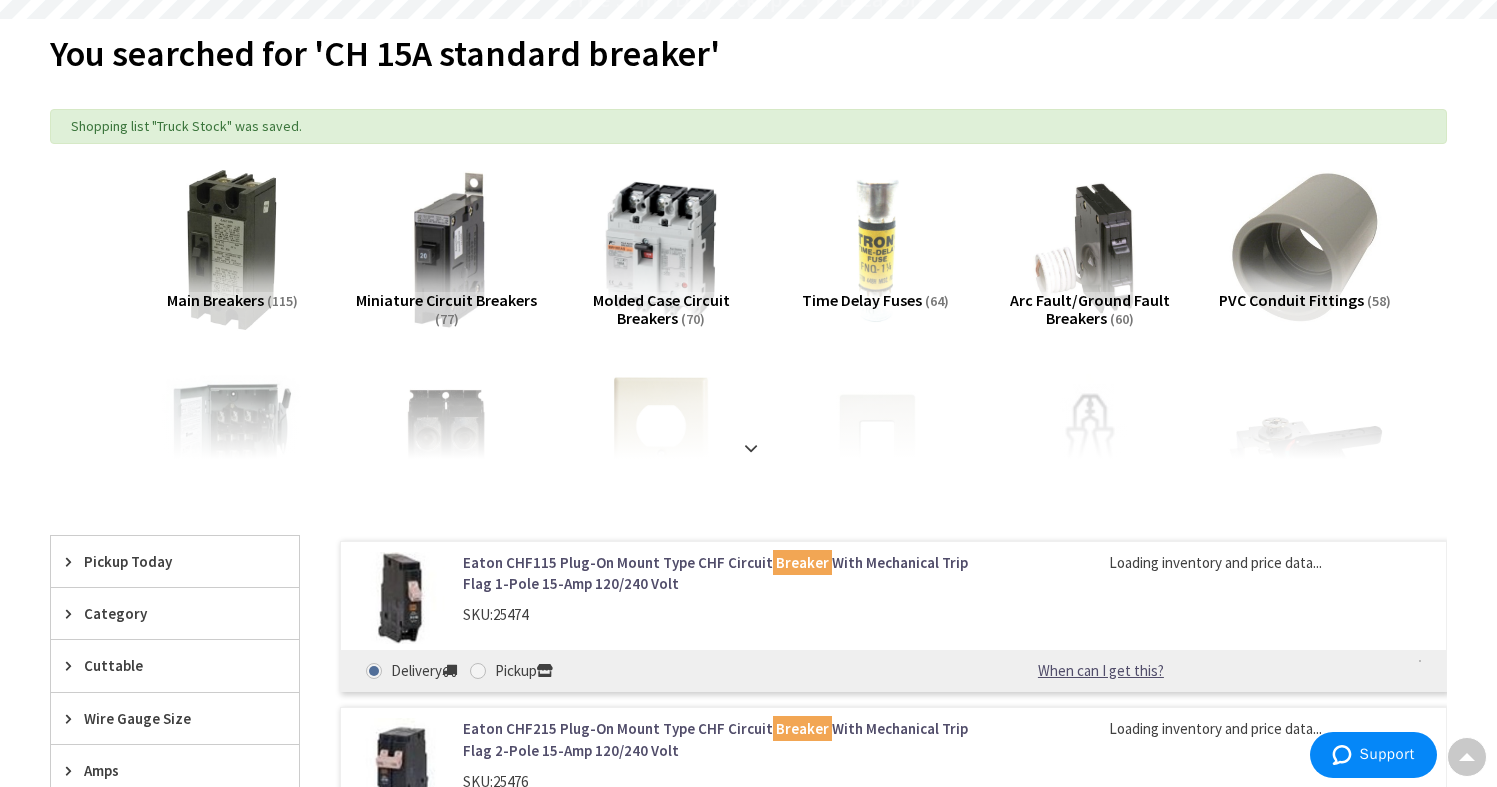click at bounding box center (751, 445) 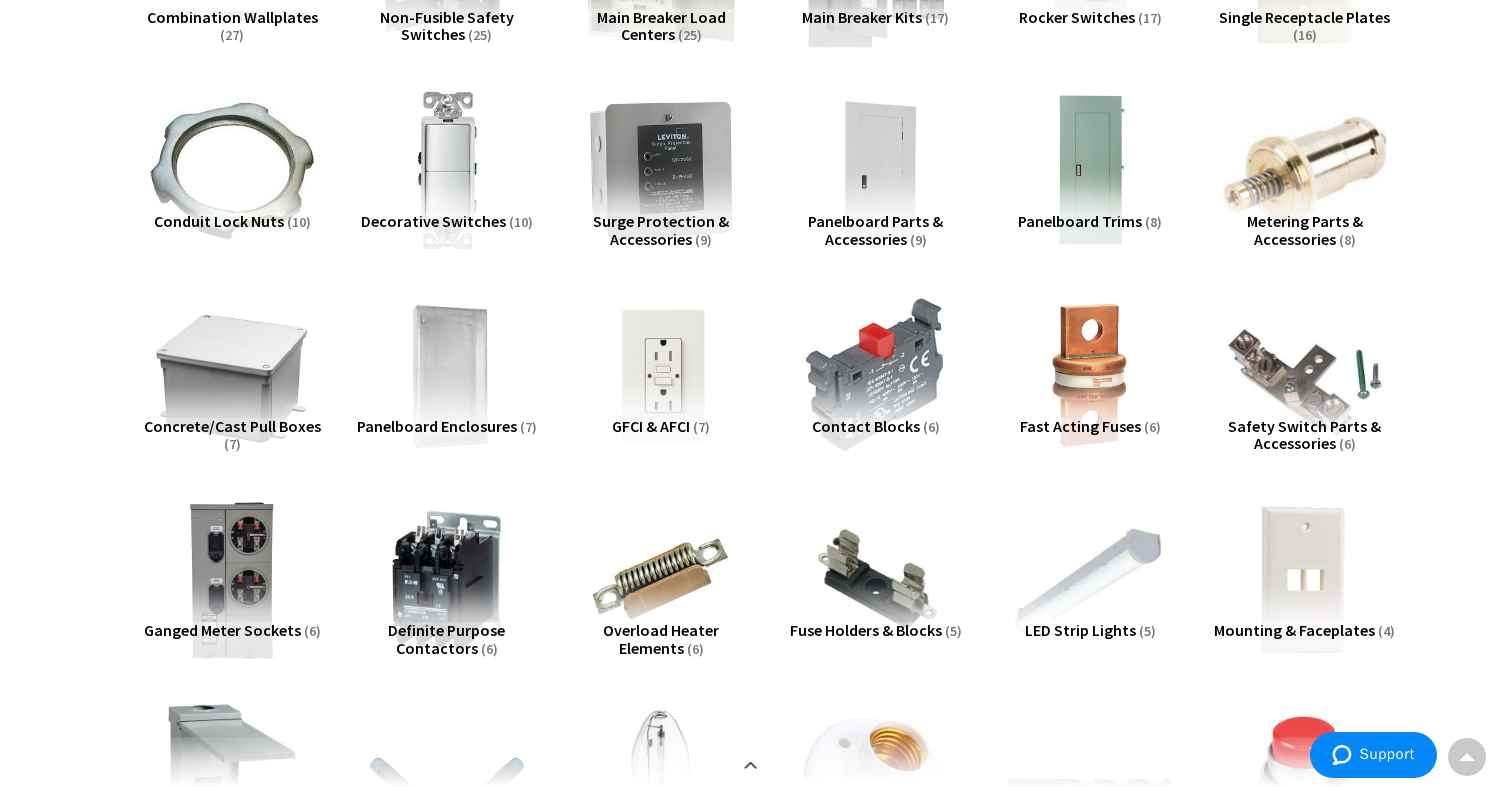 scroll, scrollTop: 0, scrollLeft: 0, axis: both 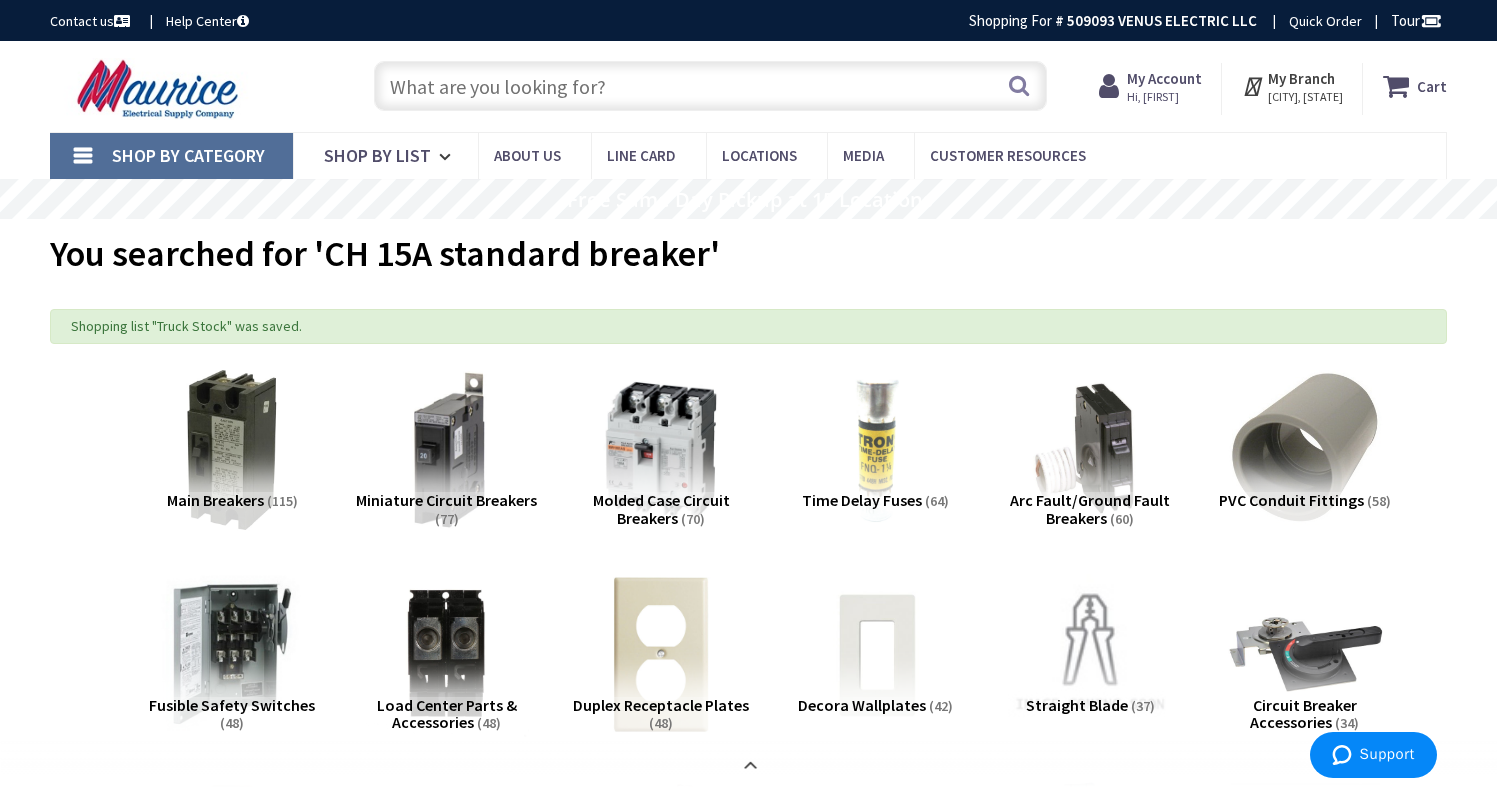 click at bounding box center [711, 86] 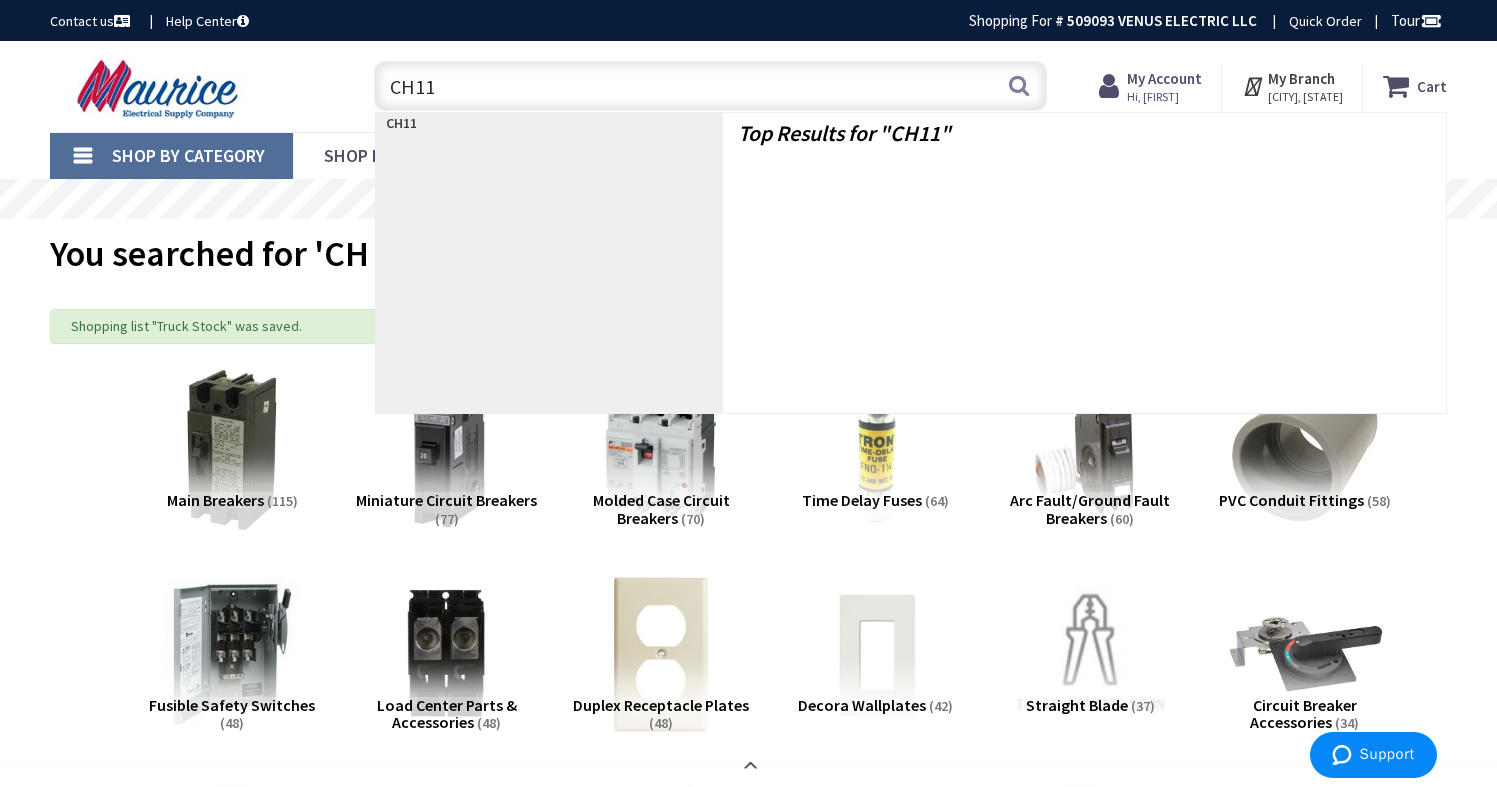 type on "CH115" 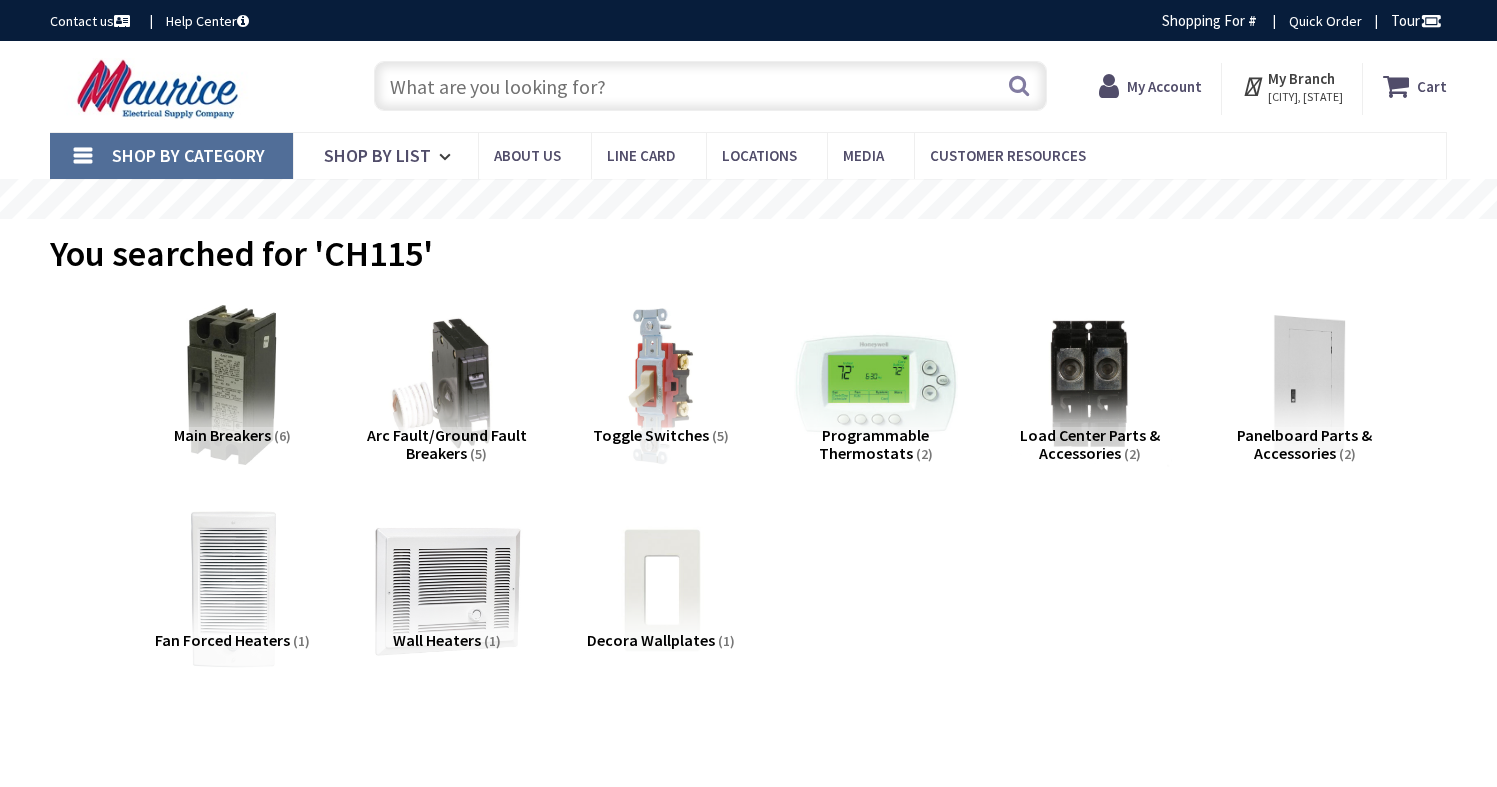 scroll, scrollTop: 0, scrollLeft: 0, axis: both 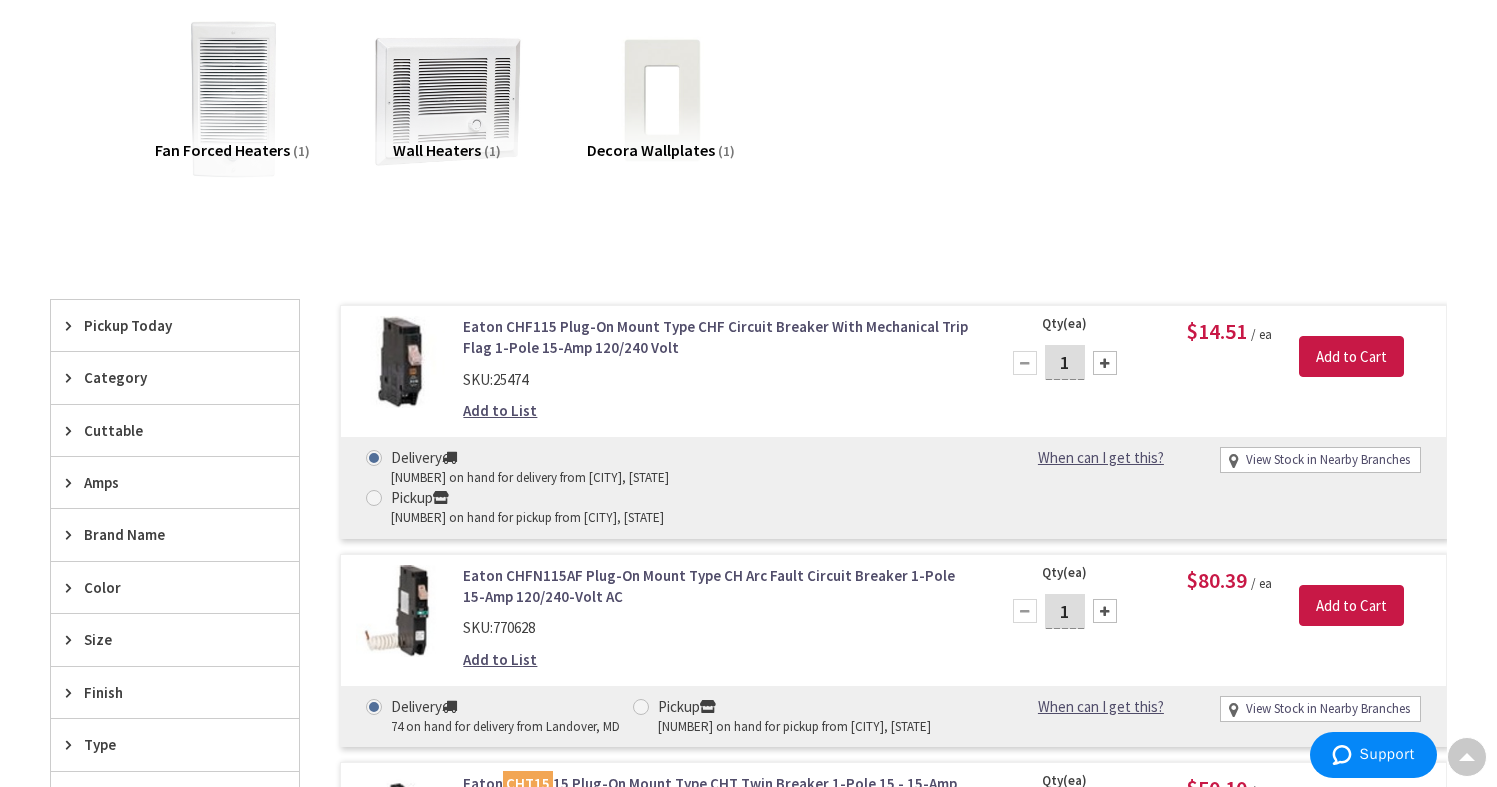 click on "Eaton CHF115 Plug-On Mount Type CHF Circuit Breaker With Mechanical Trip Flag 1-Pole 15-Amp 120/240 Volt" at bounding box center [716, 337] 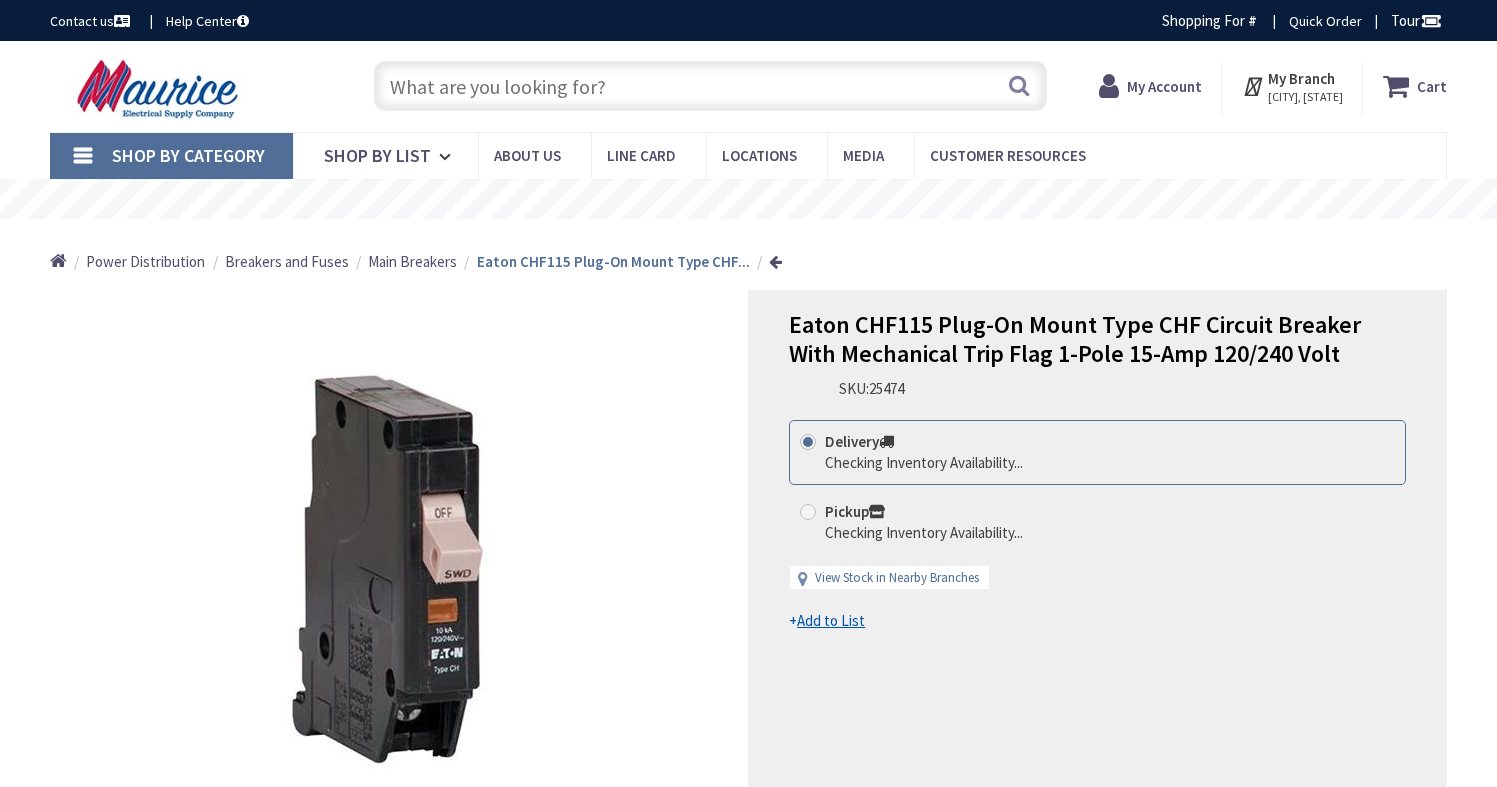 scroll, scrollTop: 0, scrollLeft: 0, axis: both 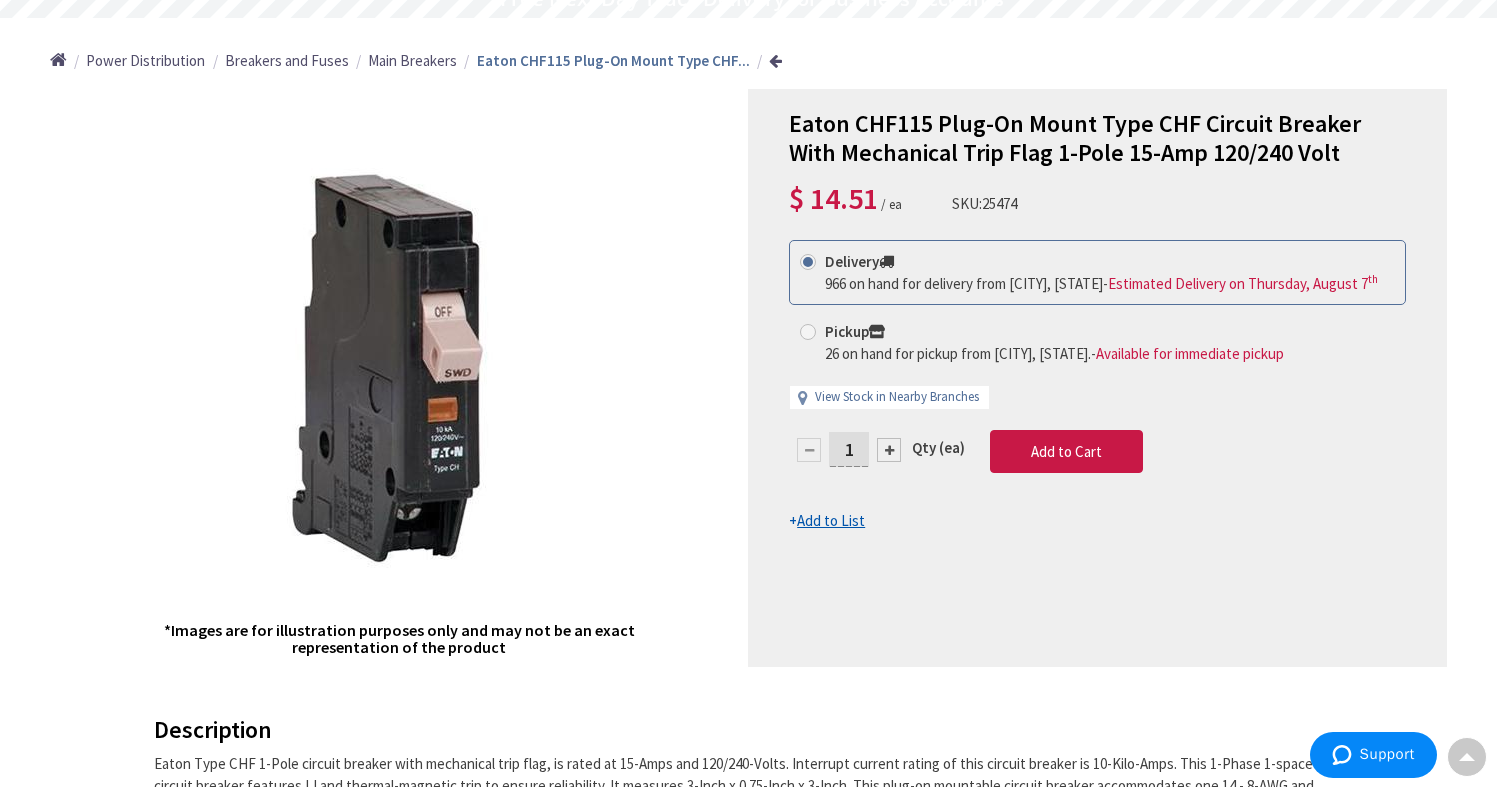 click on "Add to List" at bounding box center [831, 520] 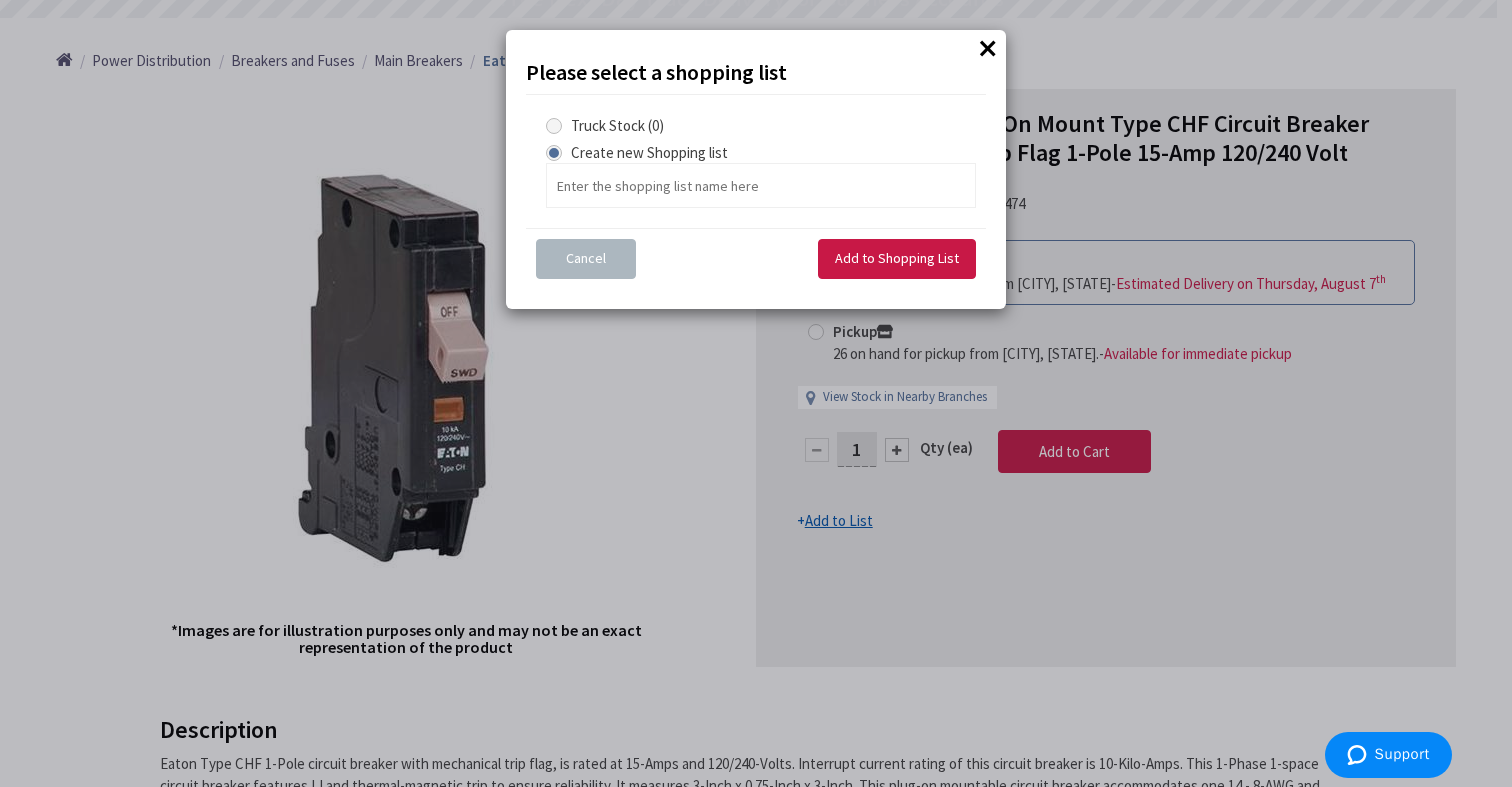 click at bounding box center (554, 126) 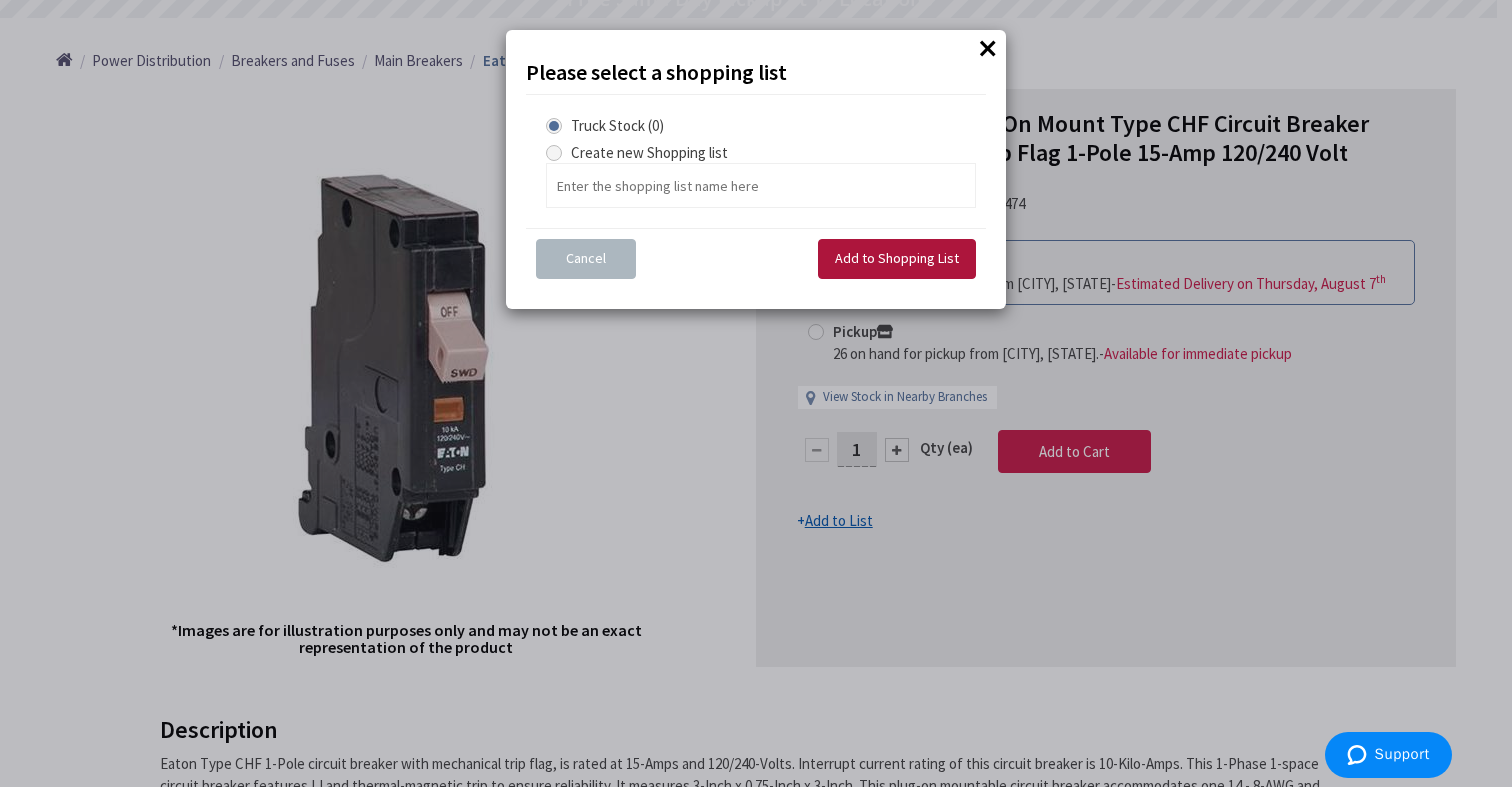 click on "Add to Shopping List" at bounding box center [897, 258] 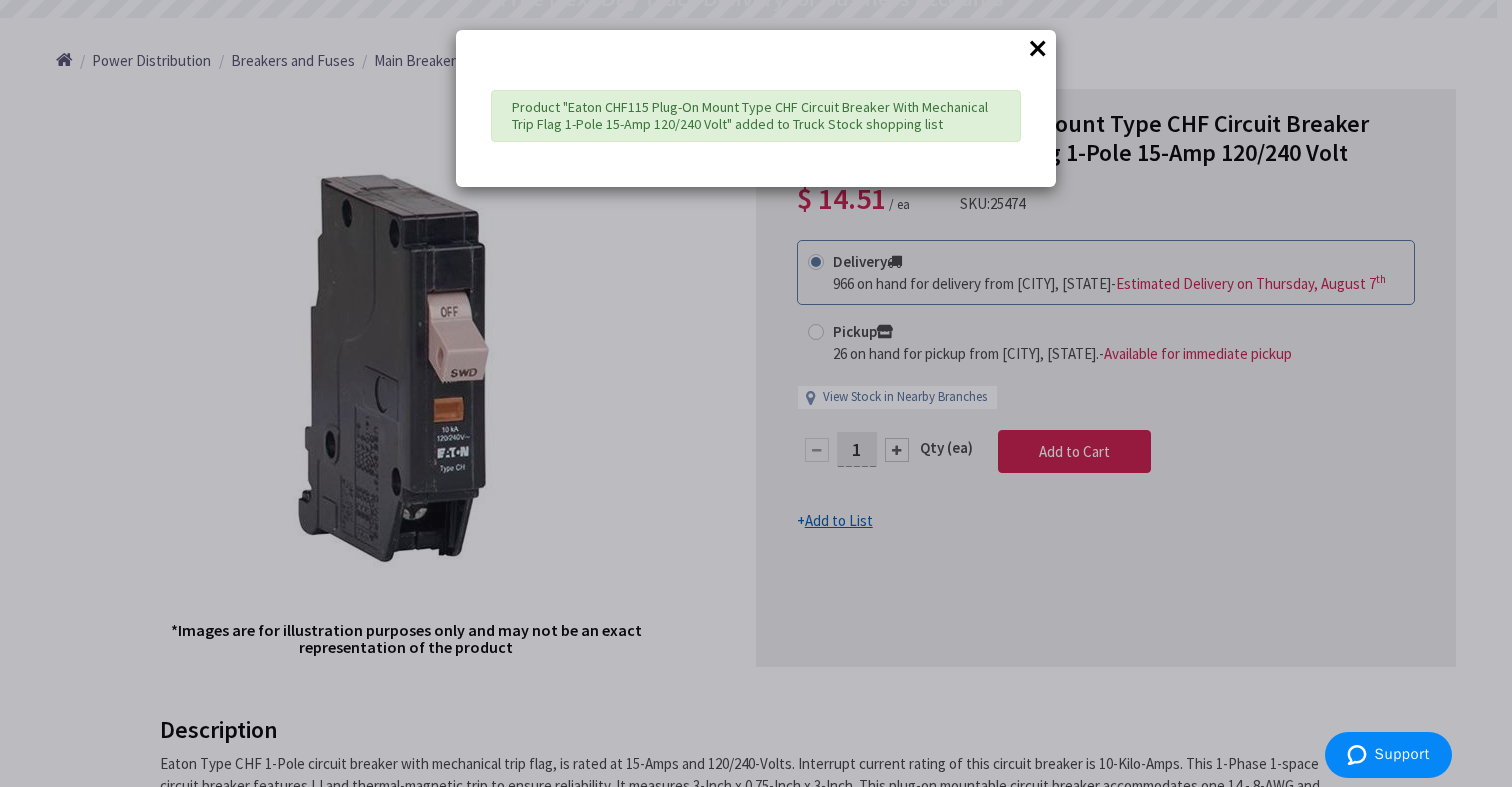 click on "×" at bounding box center [1038, 48] 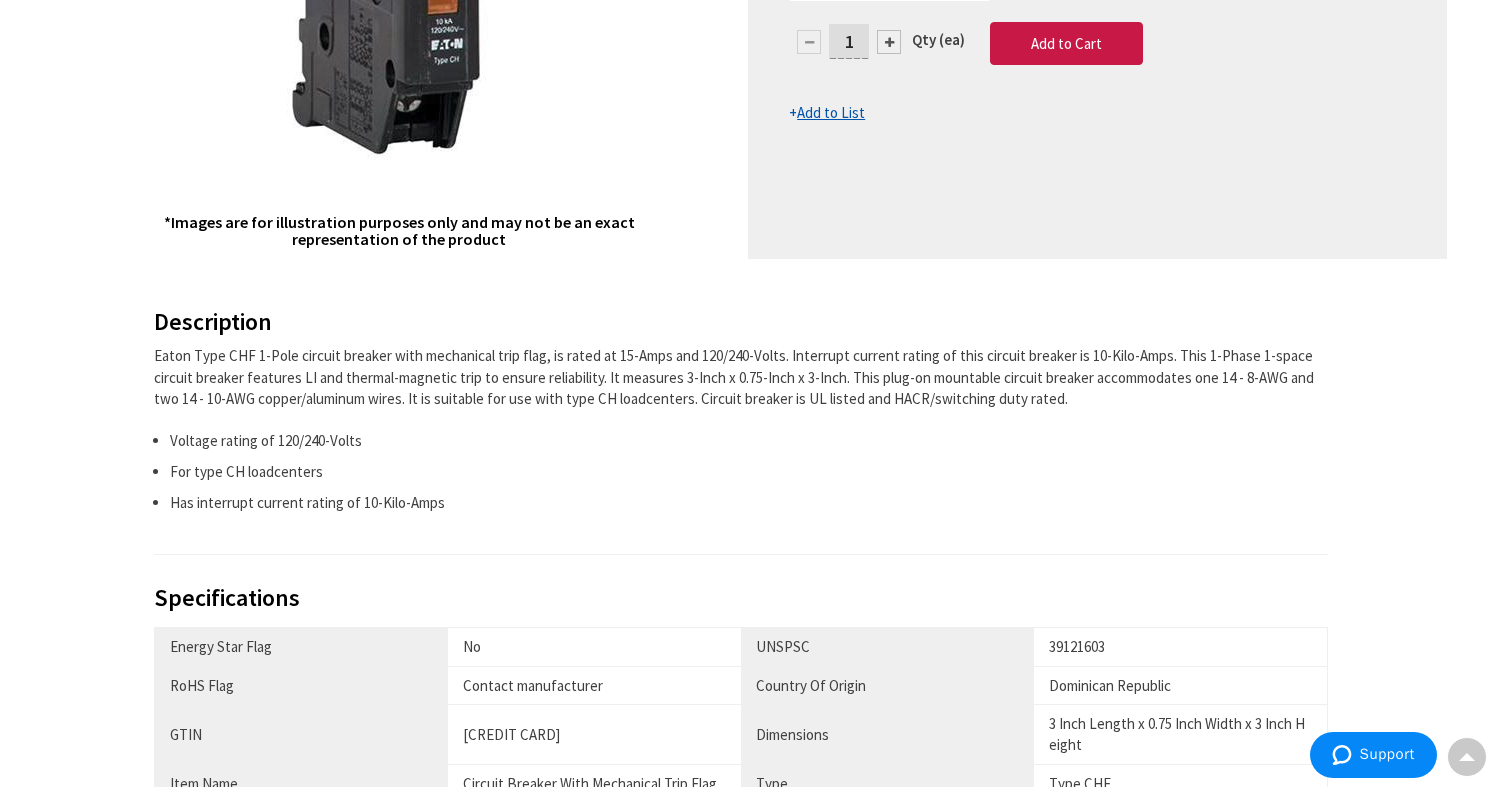 scroll, scrollTop: 0, scrollLeft: 0, axis: both 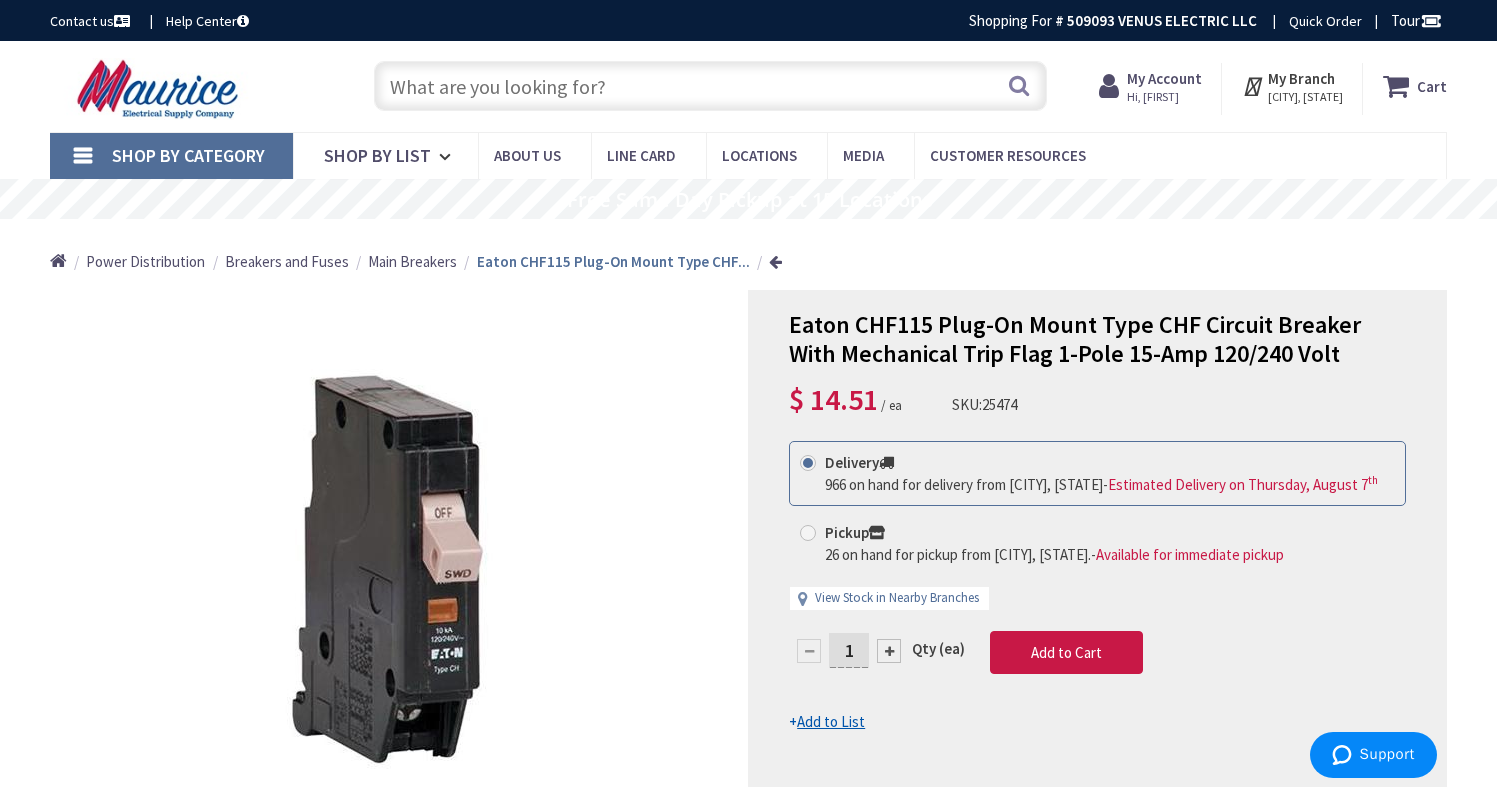 click at bounding box center [711, 86] 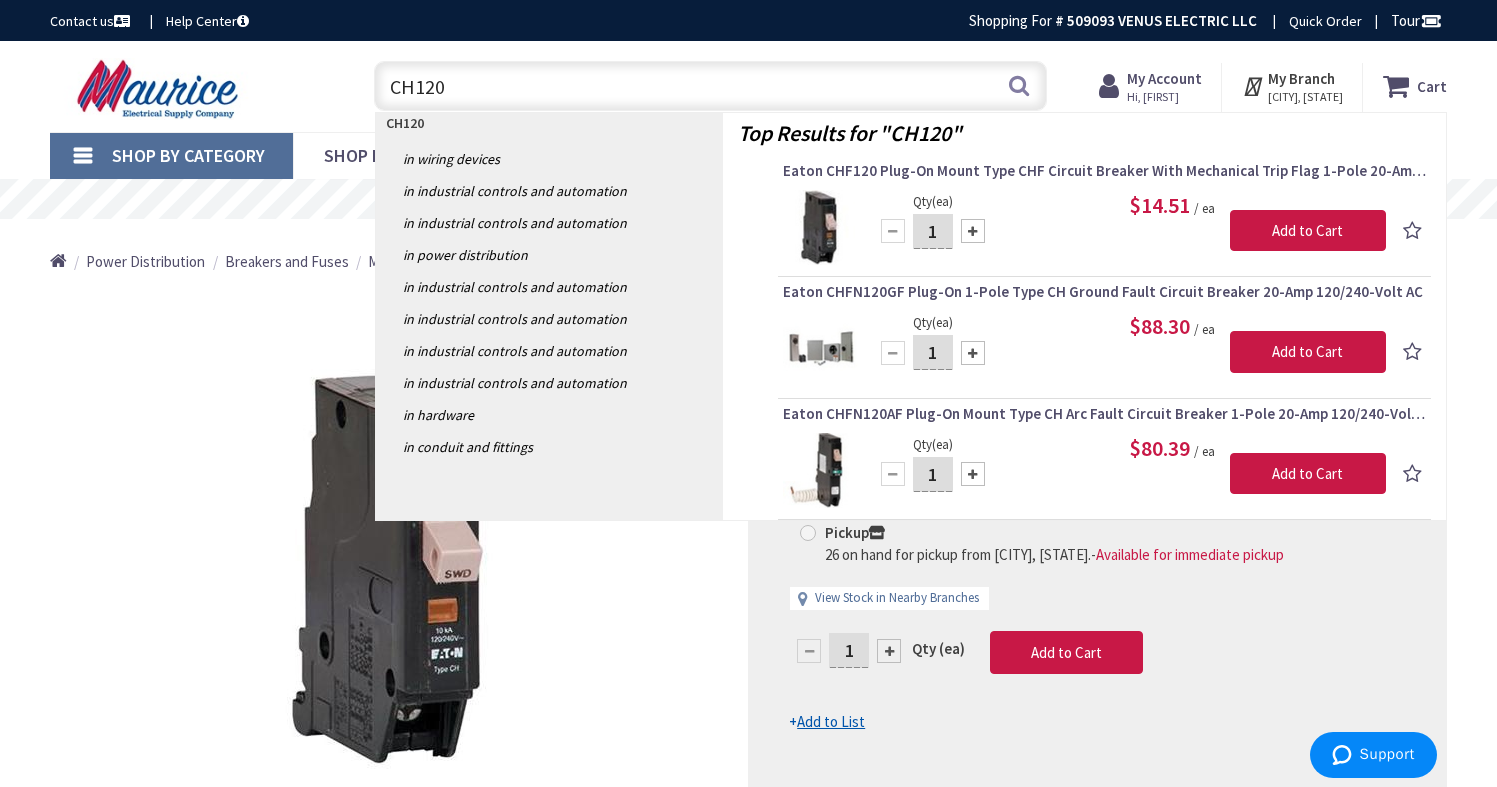 type on "CH120" 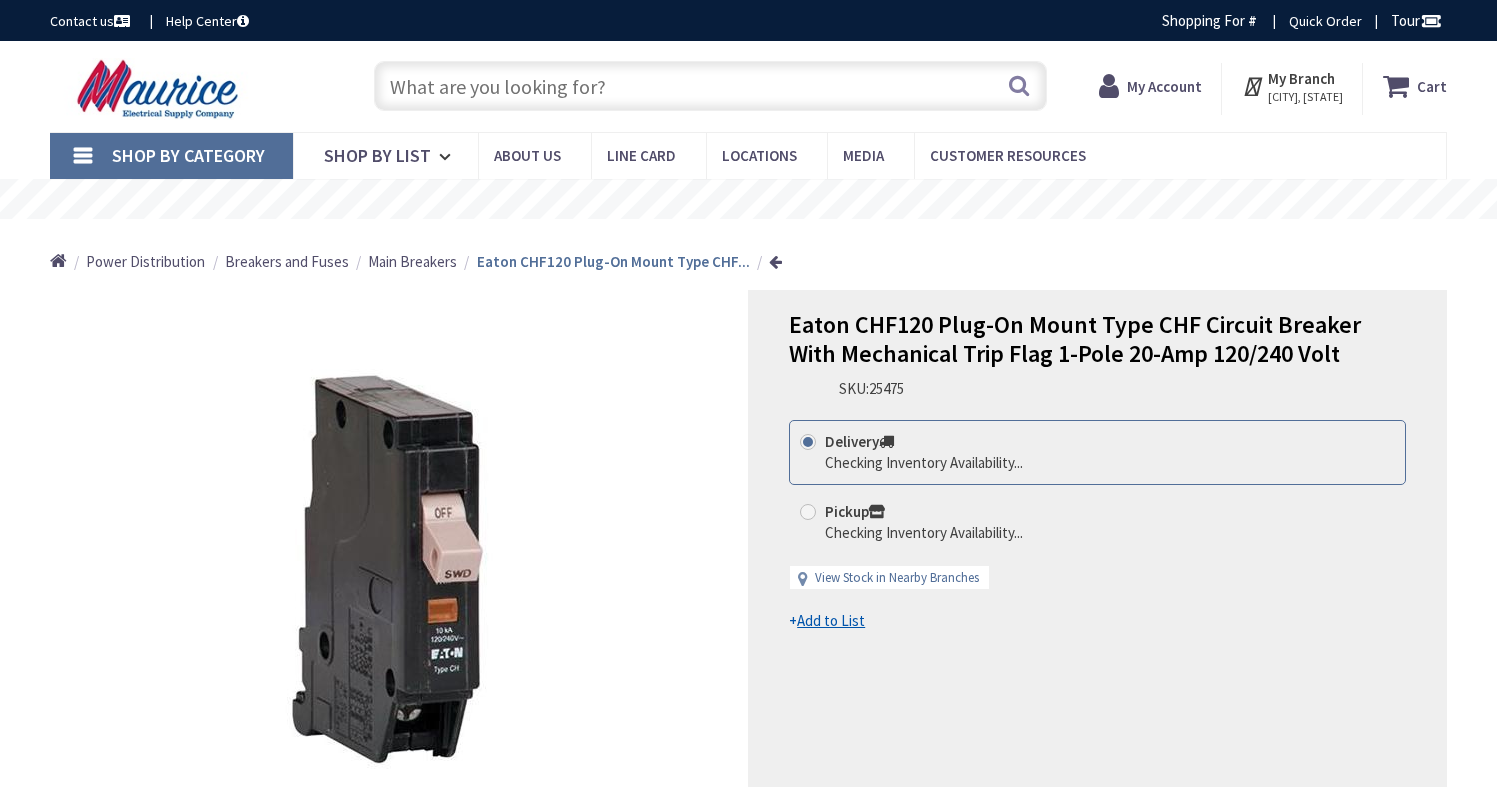 scroll, scrollTop: 0, scrollLeft: 0, axis: both 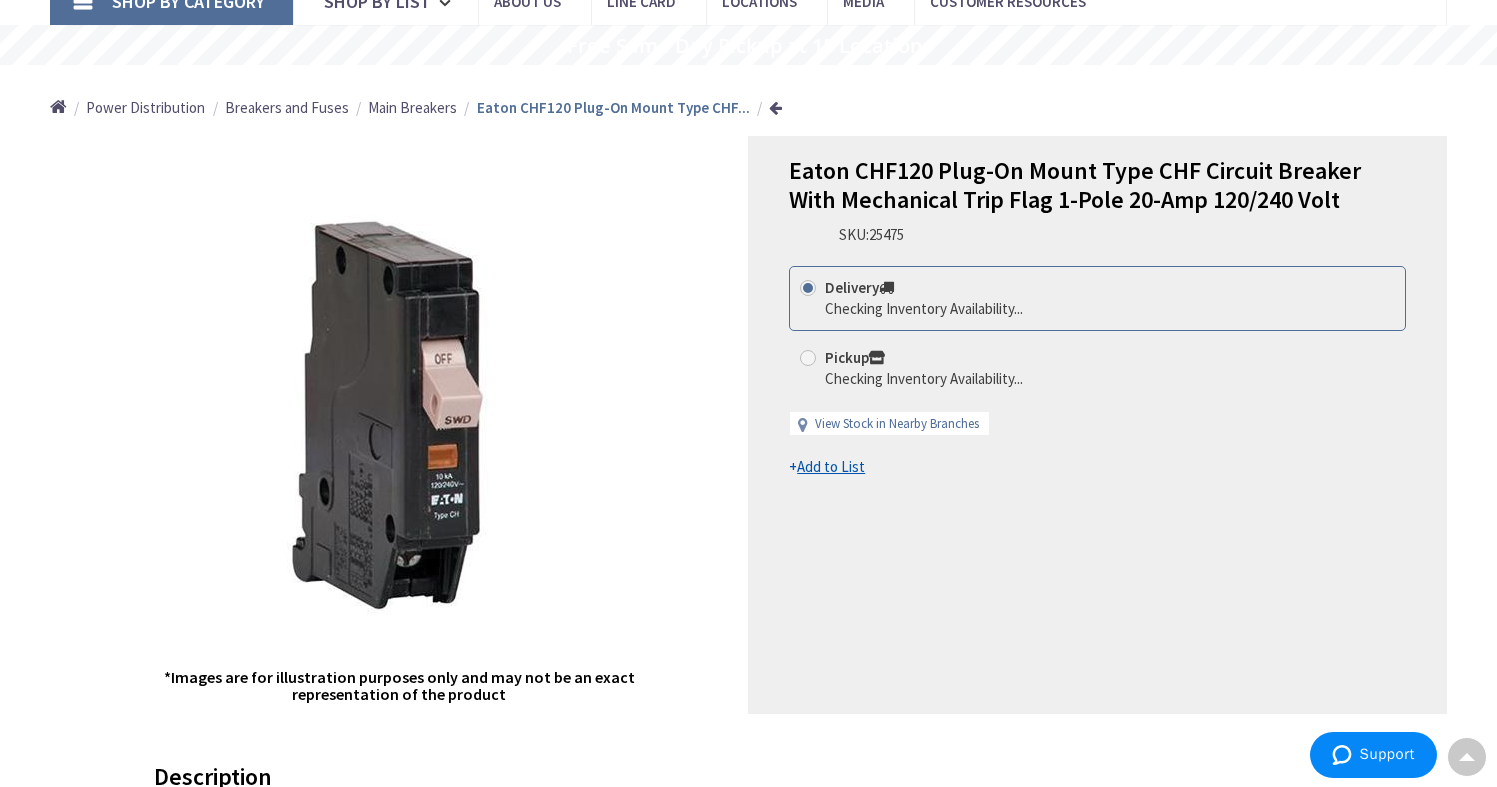 click on "Add to List" at bounding box center [831, 466] 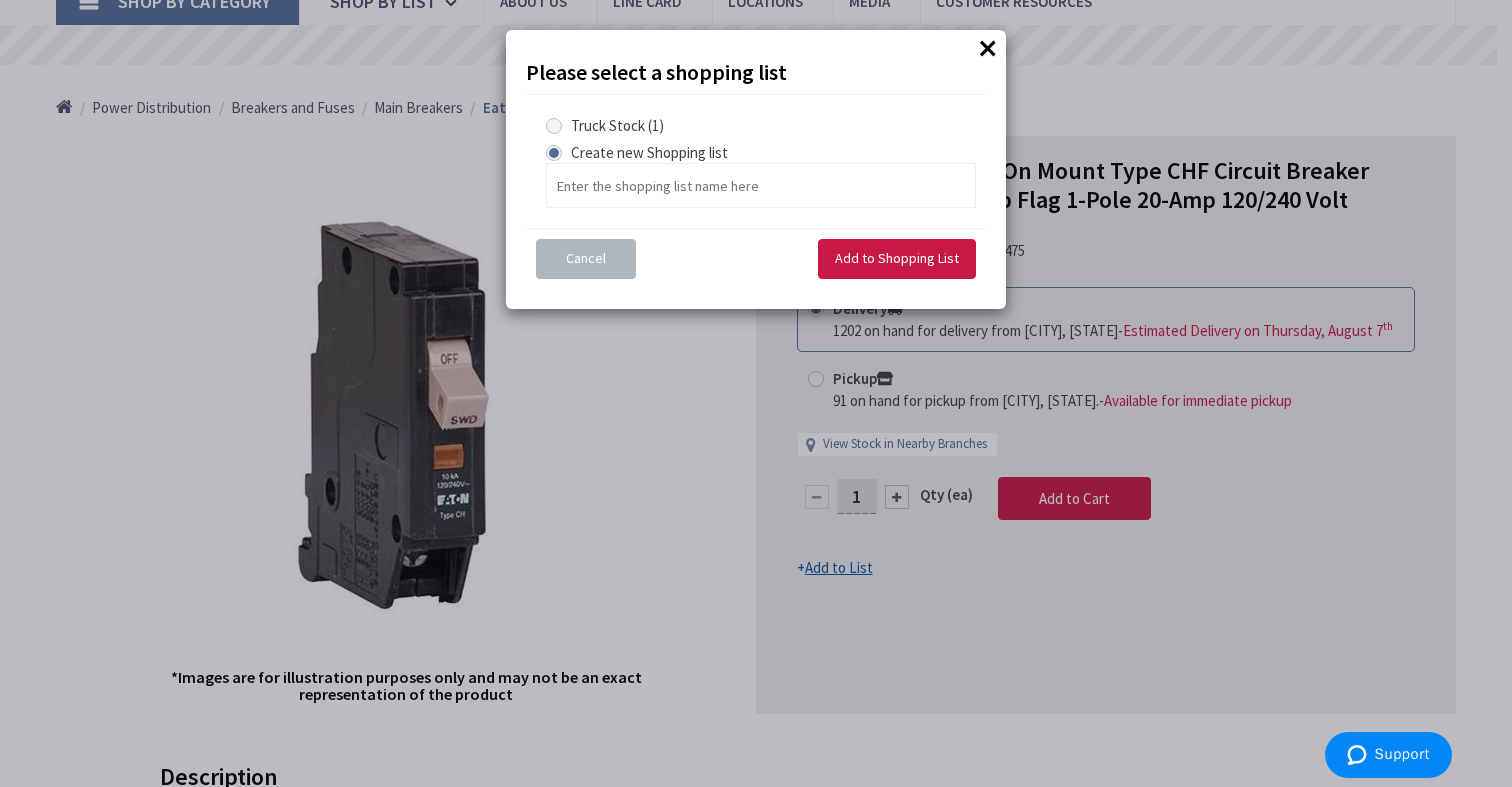 click at bounding box center (554, 126) 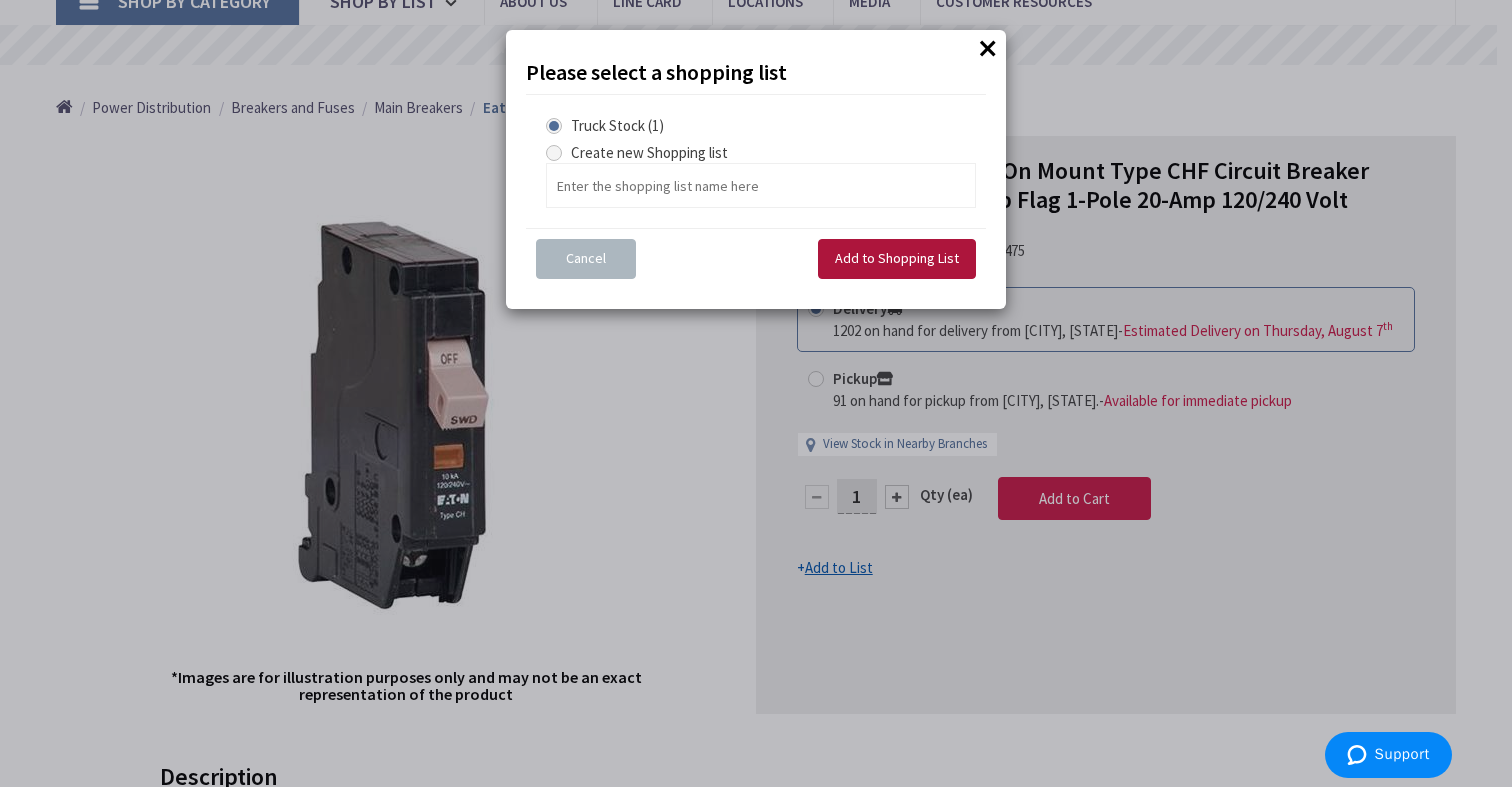 click on "Add to Shopping List" at bounding box center [897, 258] 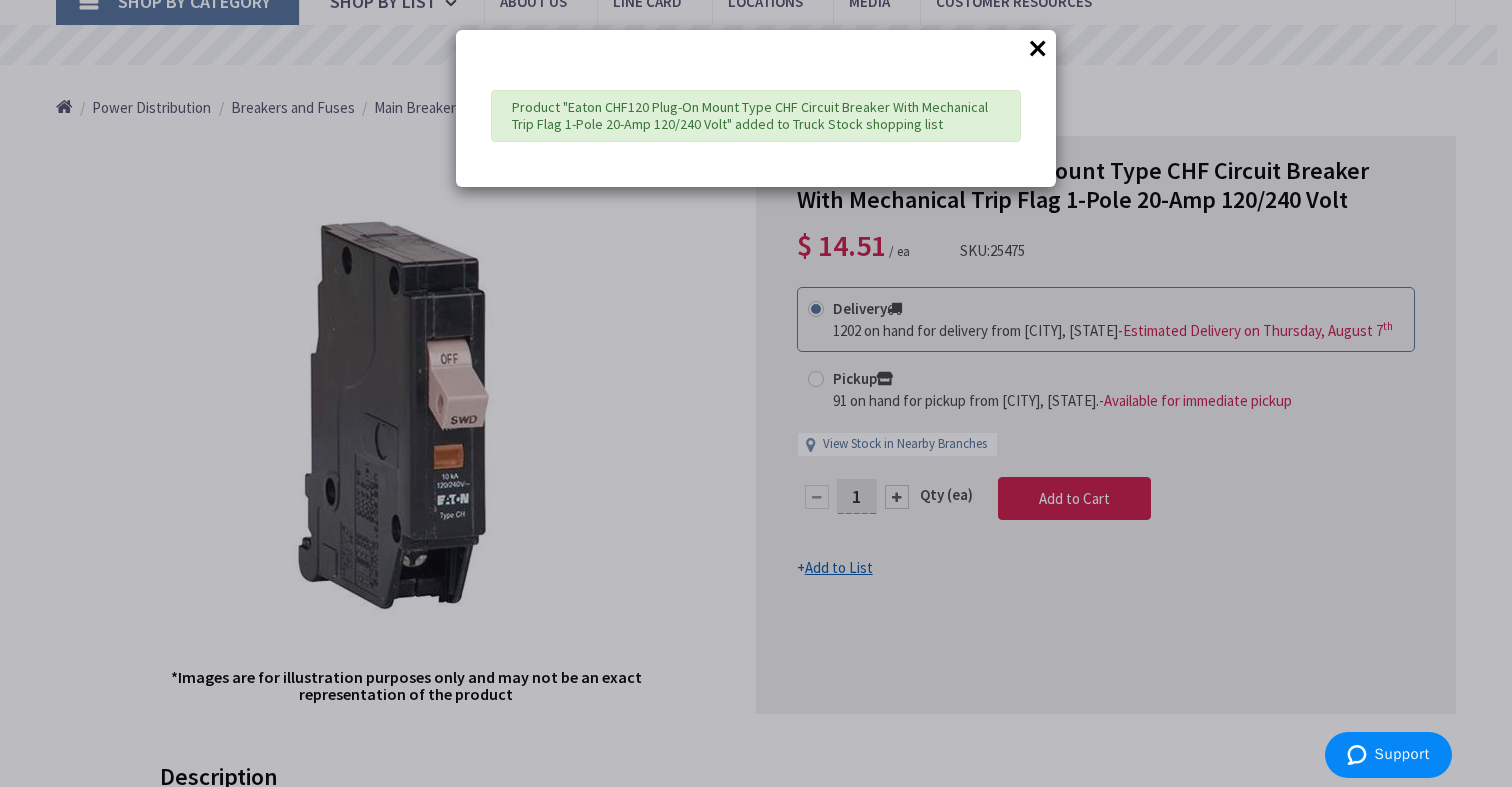 click on "×" at bounding box center [1038, 48] 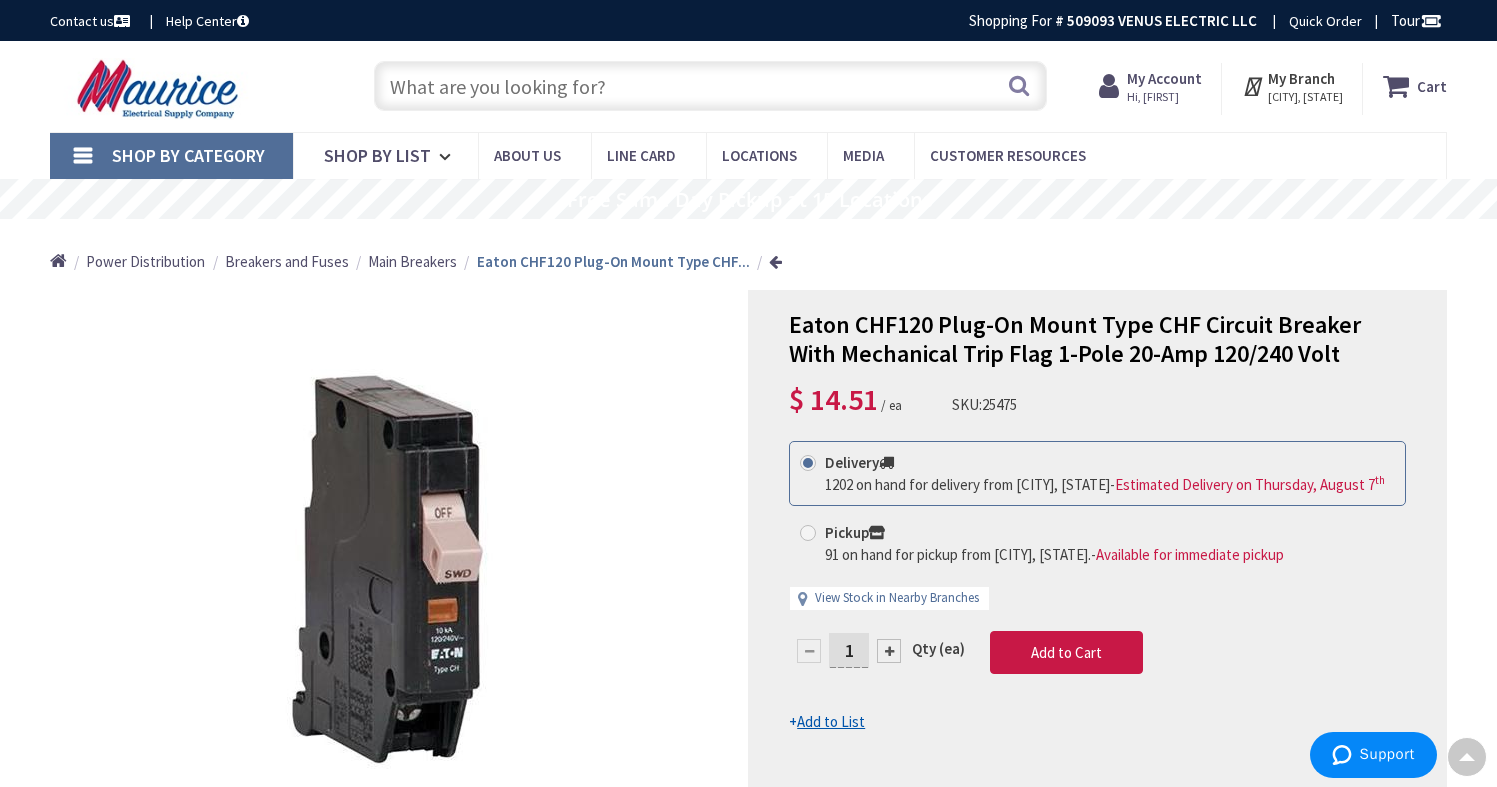 scroll, scrollTop: 0, scrollLeft: 0, axis: both 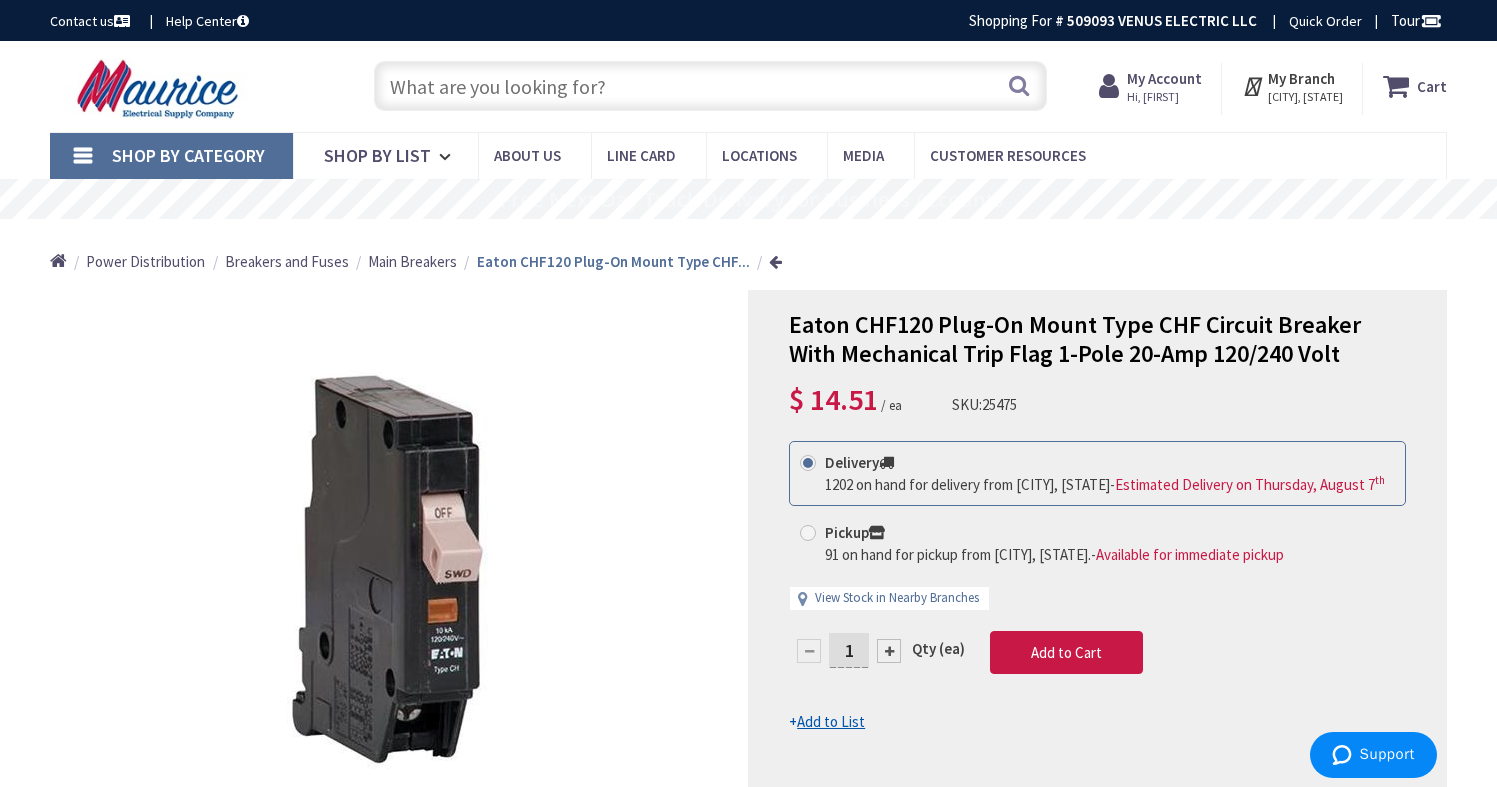 click at bounding box center (711, 86) 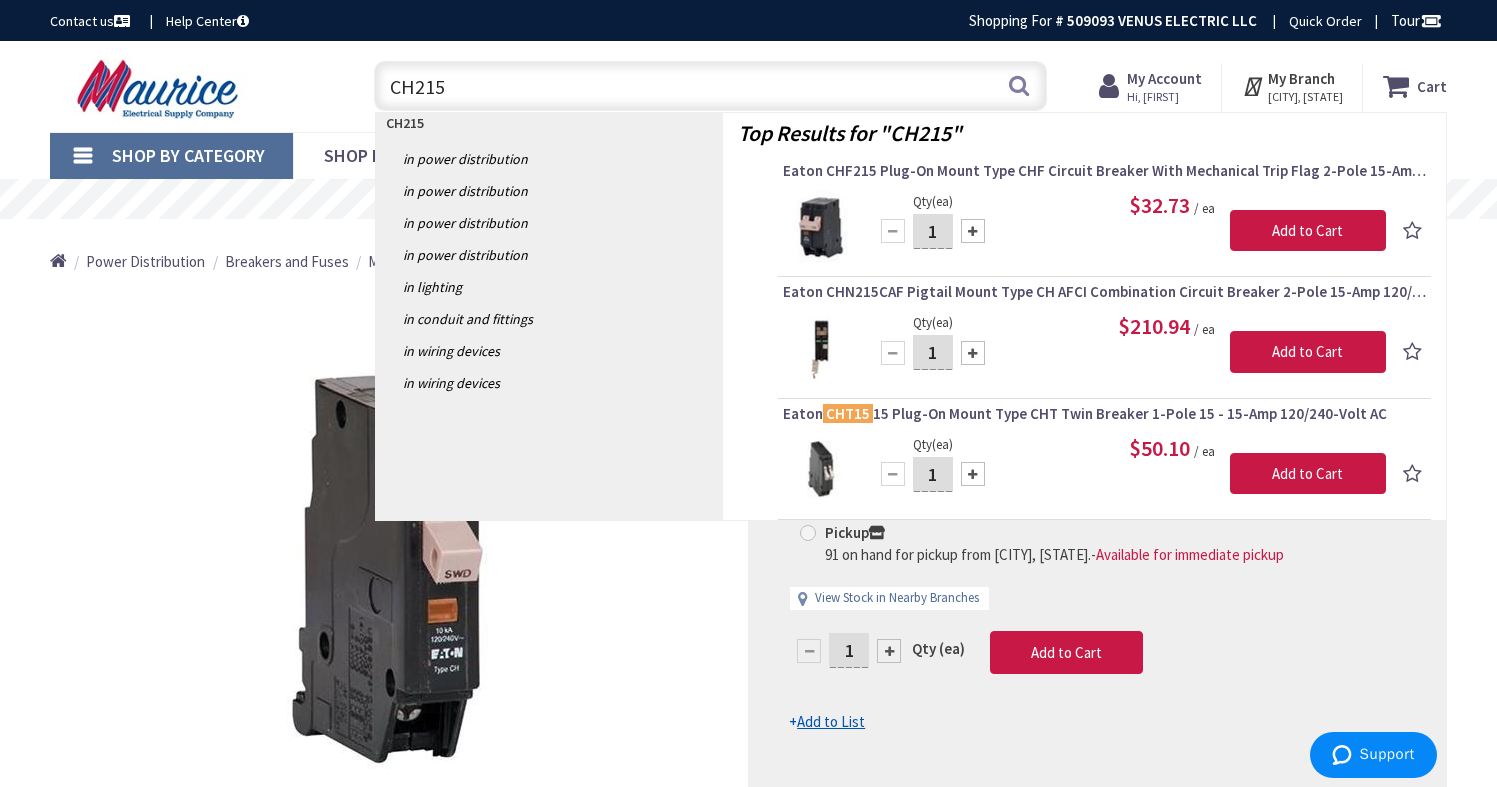 type on "CH215" 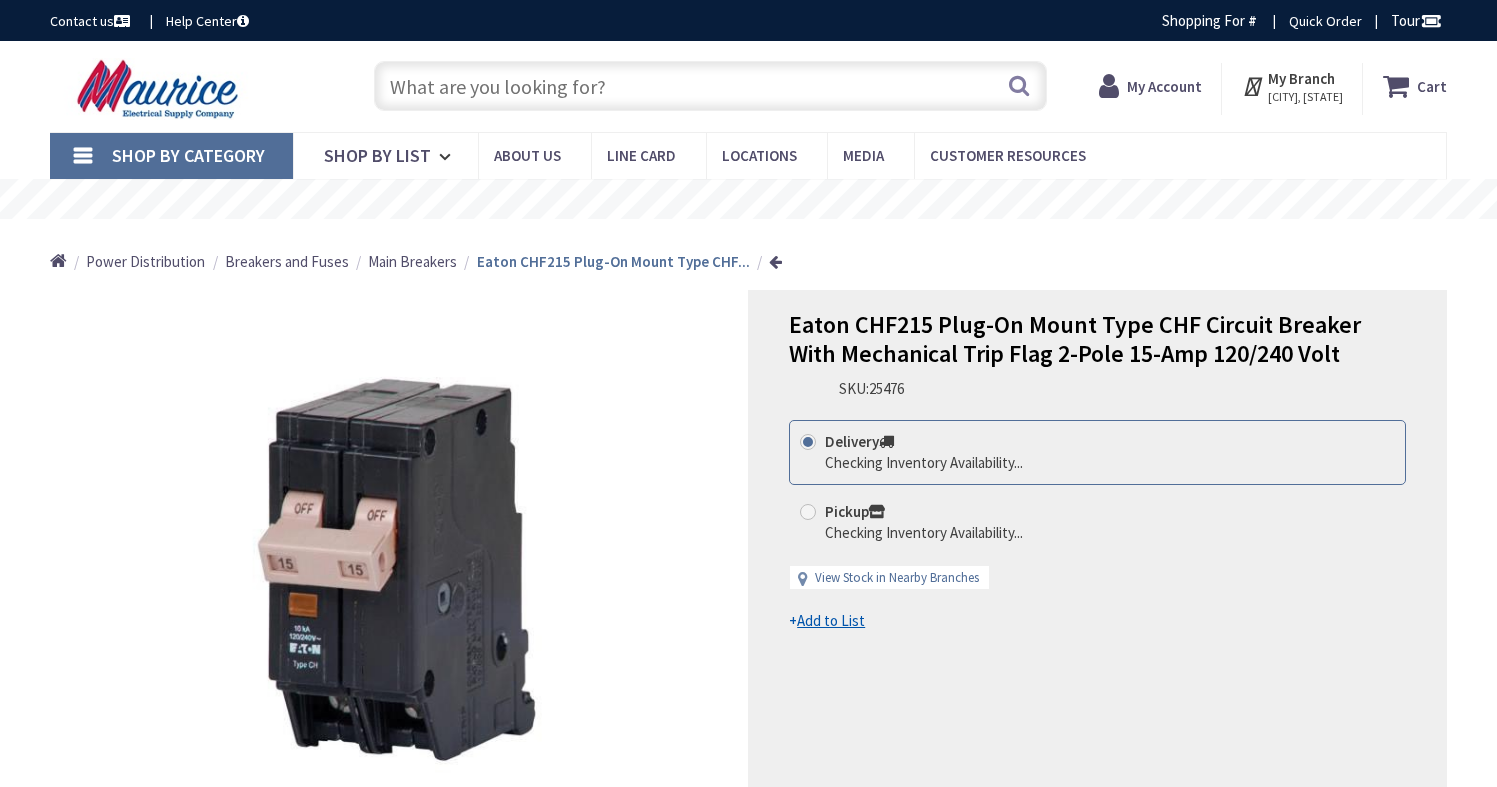 scroll, scrollTop: 0, scrollLeft: 0, axis: both 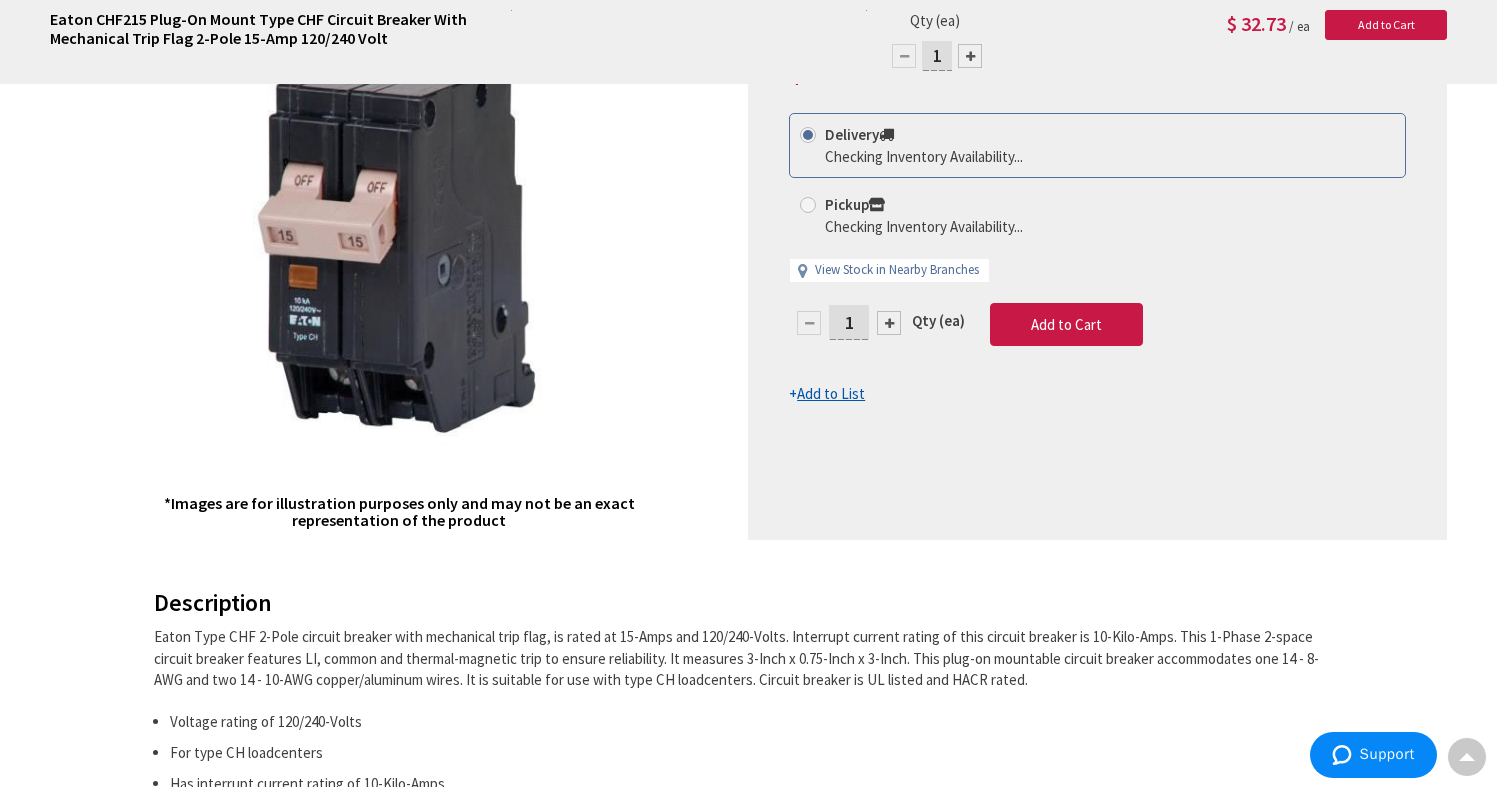 click on "Delivery
Checking Inventory Availability...
Pickup
Checking Inventory Availability...
View Stock in Nearby Branches" at bounding box center [1097, 207] 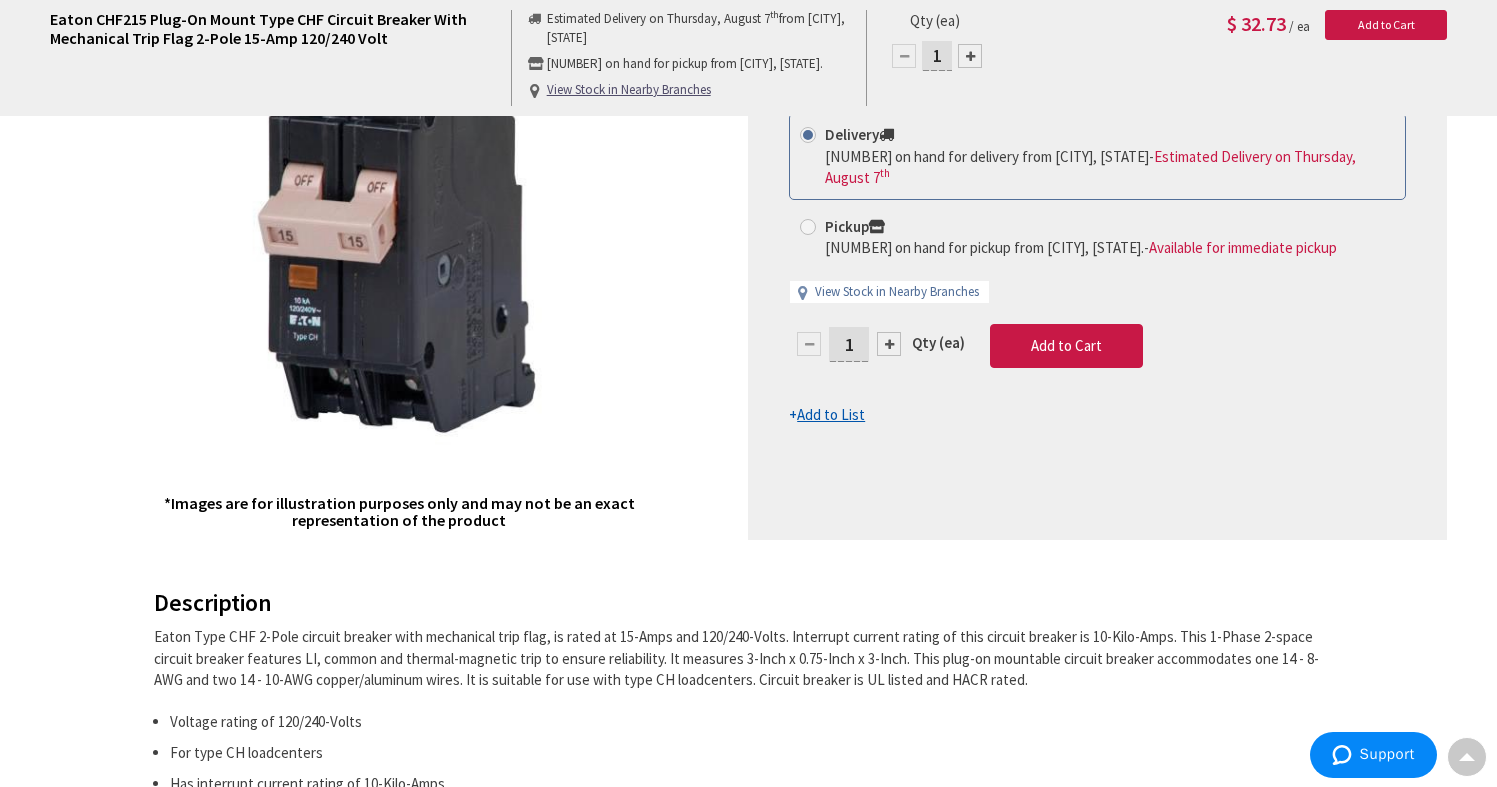 click on "Add to List" at bounding box center [831, 414] 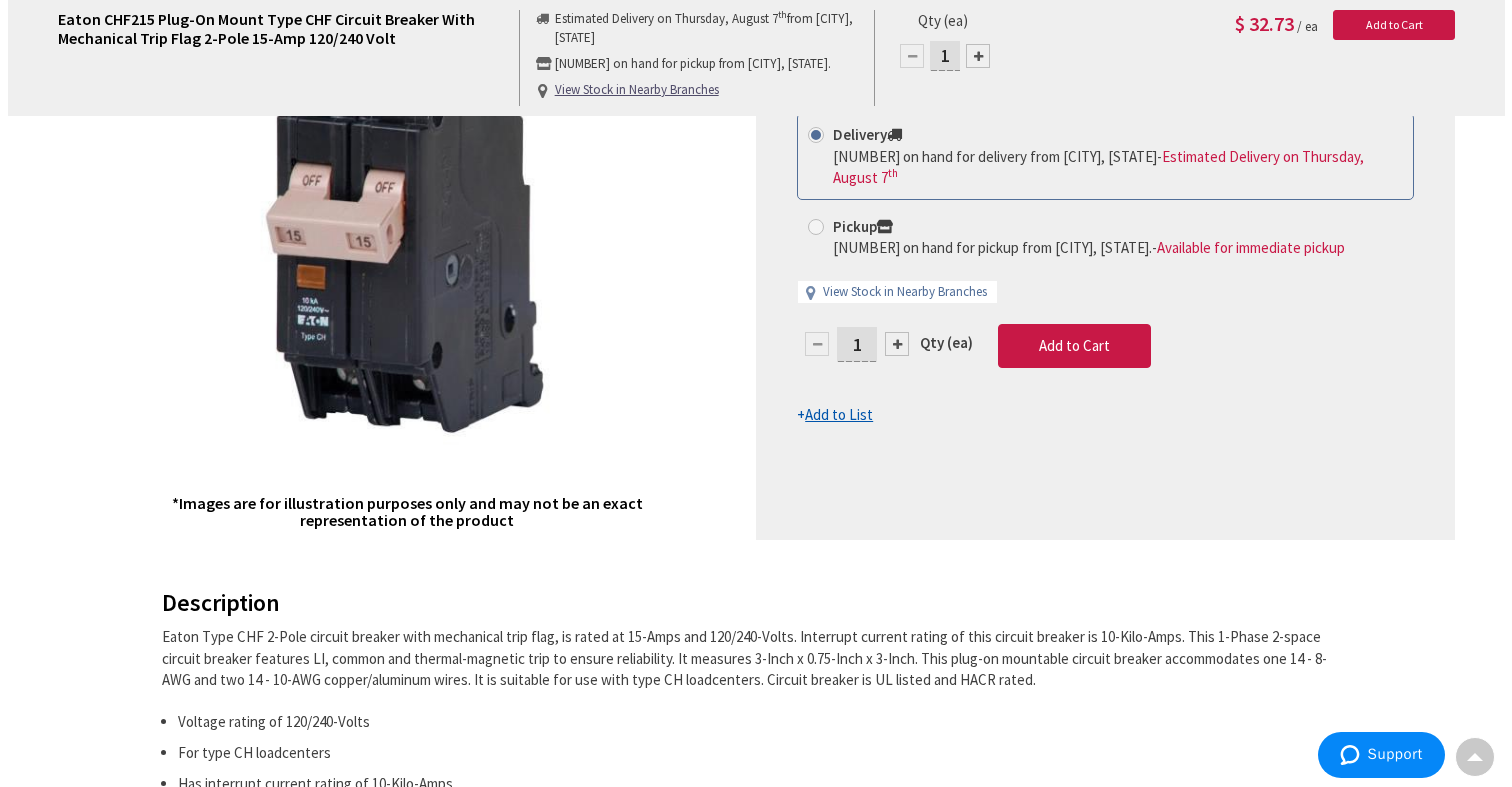 scroll, scrollTop: 329, scrollLeft: 0, axis: vertical 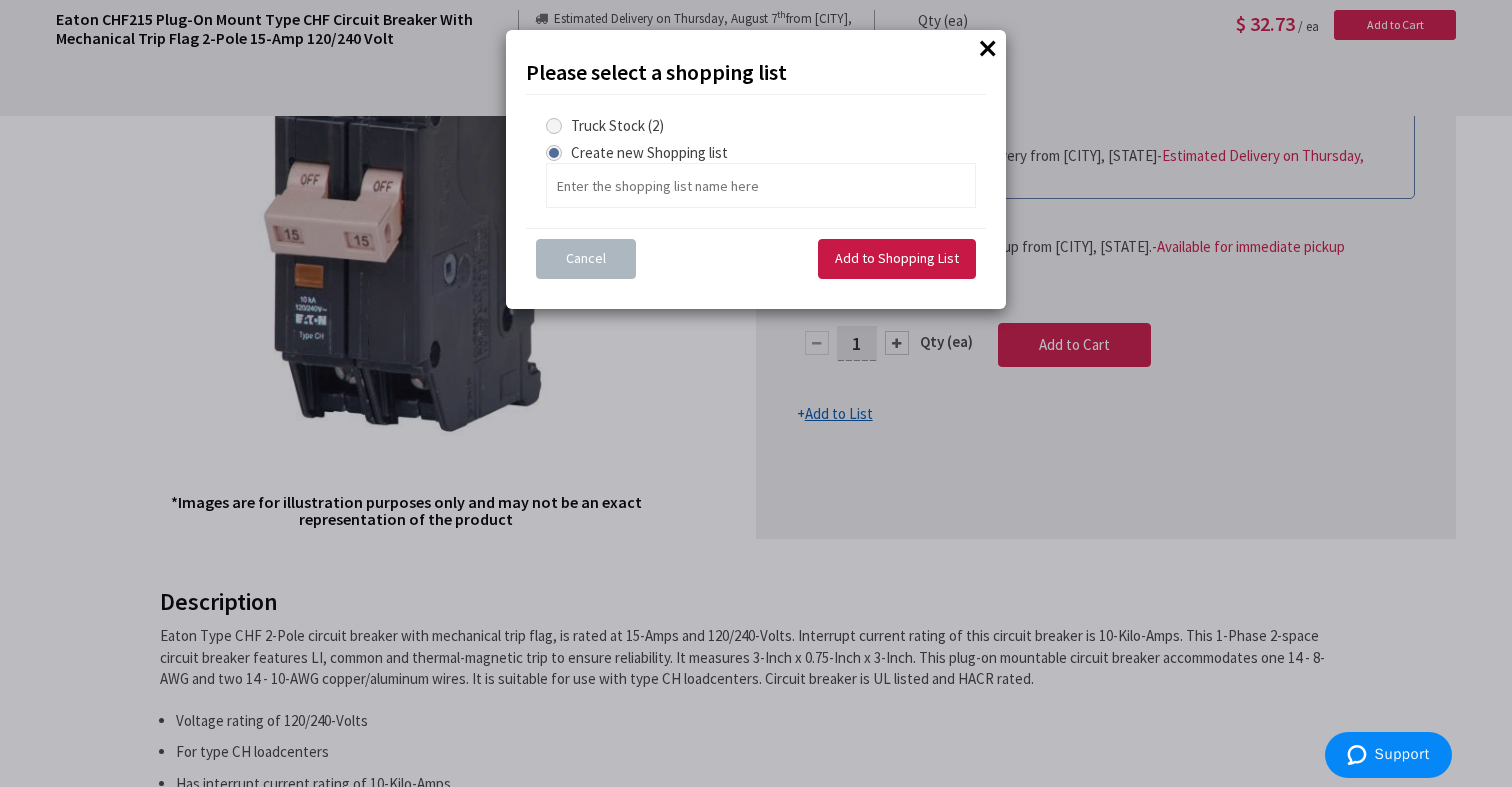 click at bounding box center [554, 126] 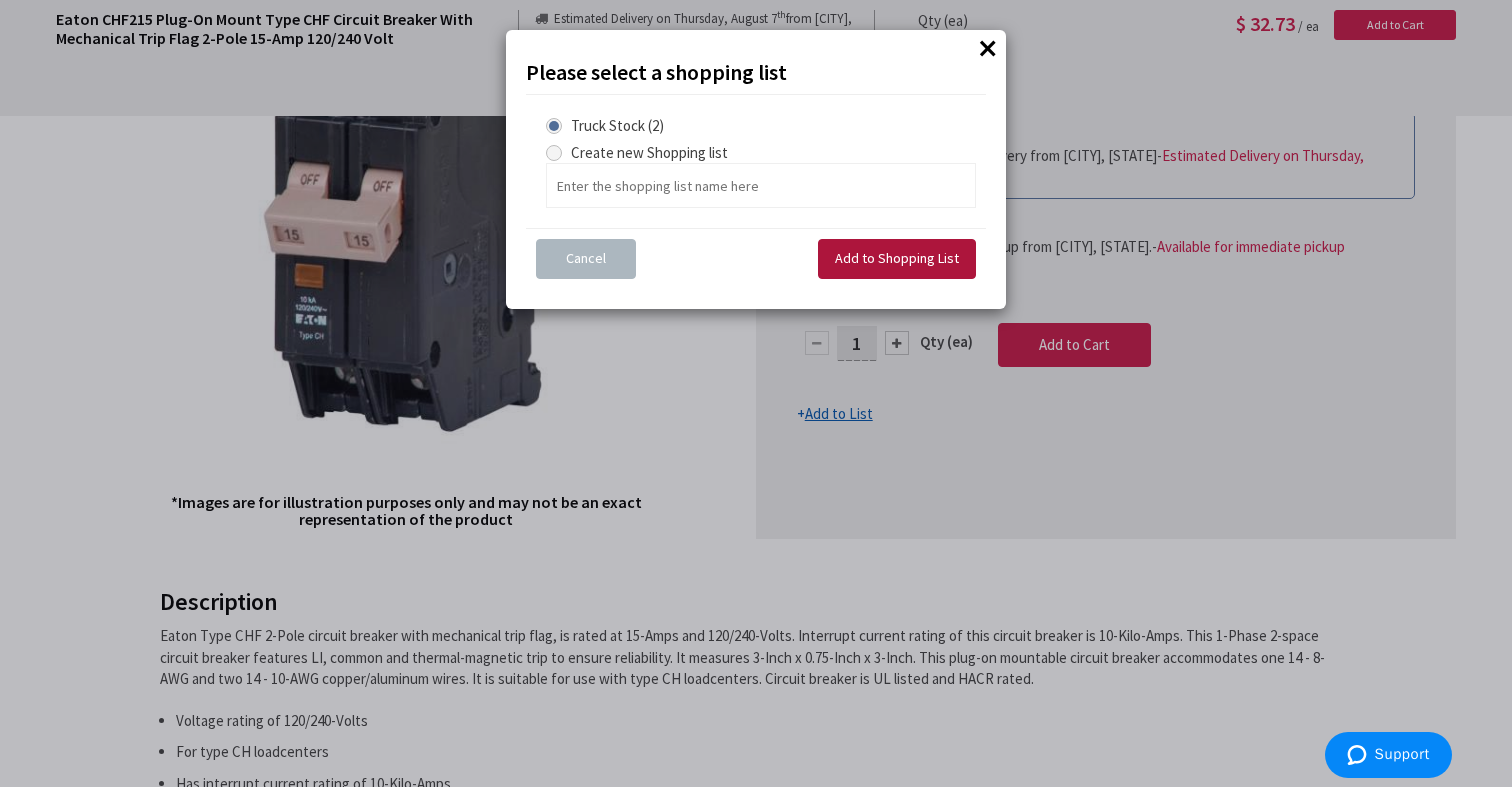 click on "Add to Shopping List" at bounding box center (897, 258) 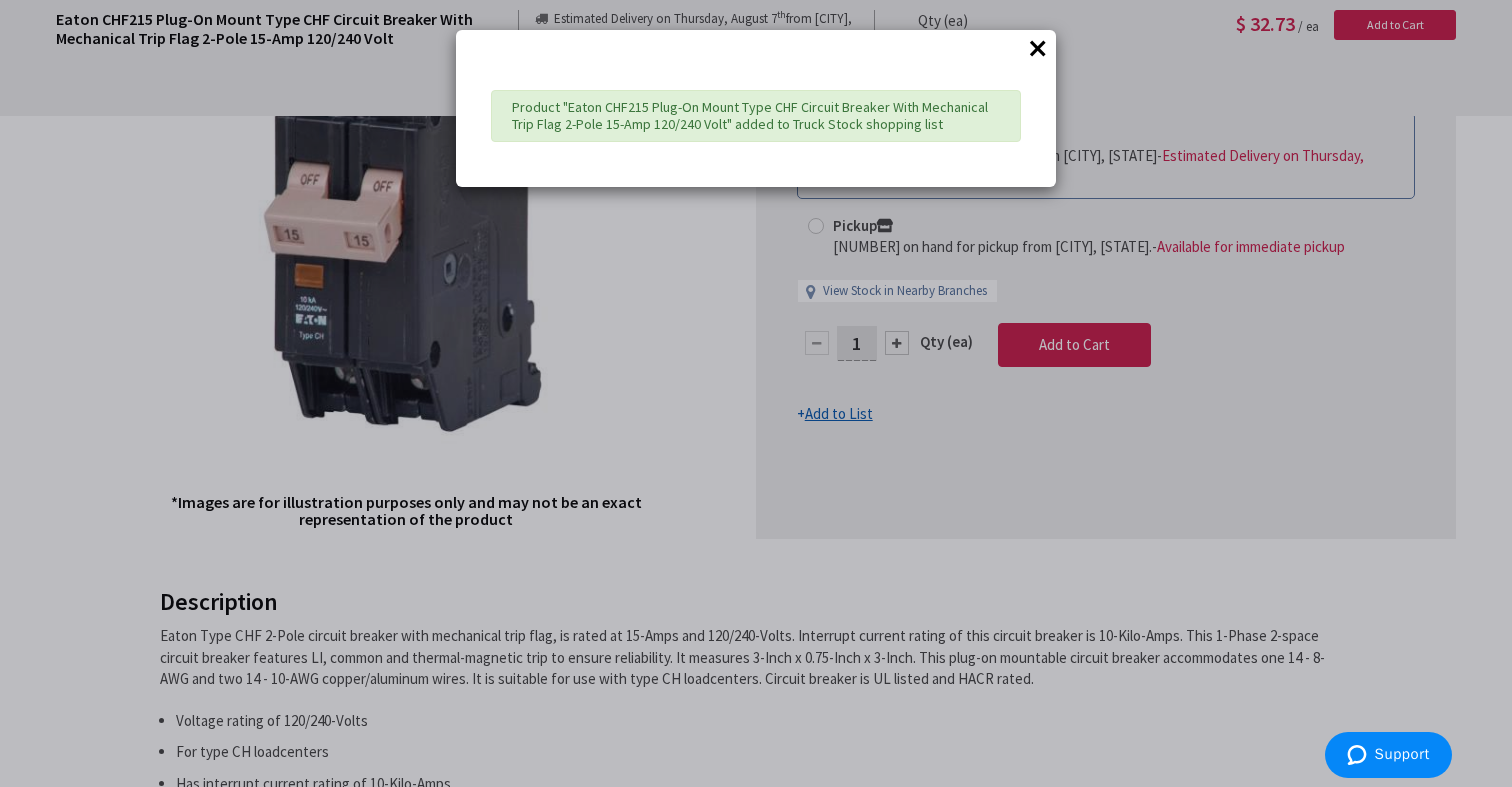 click on "×" at bounding box center [1038, 48] 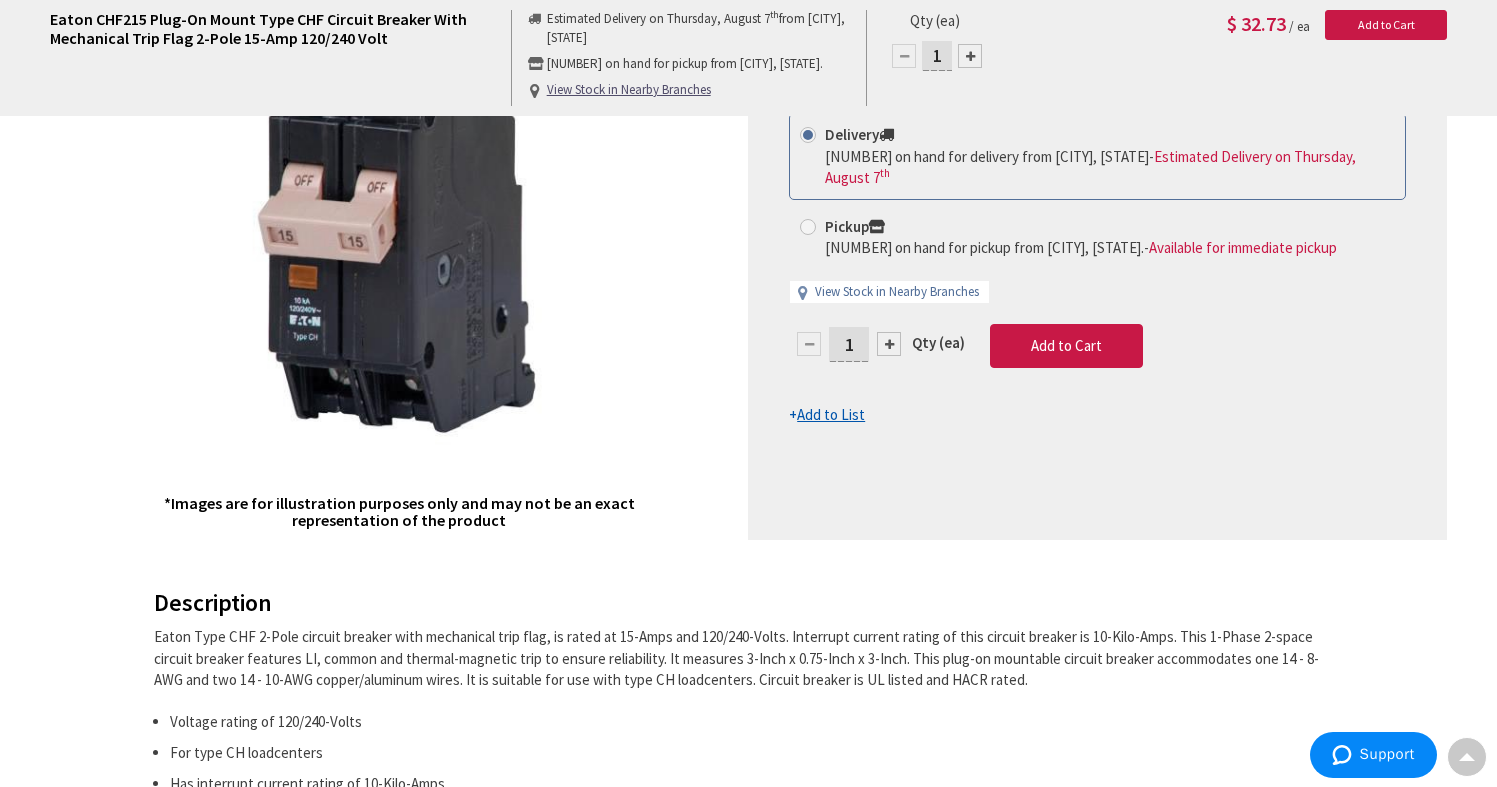 scroll, scrollTop: 0, scrollLeft: 0, axis: both 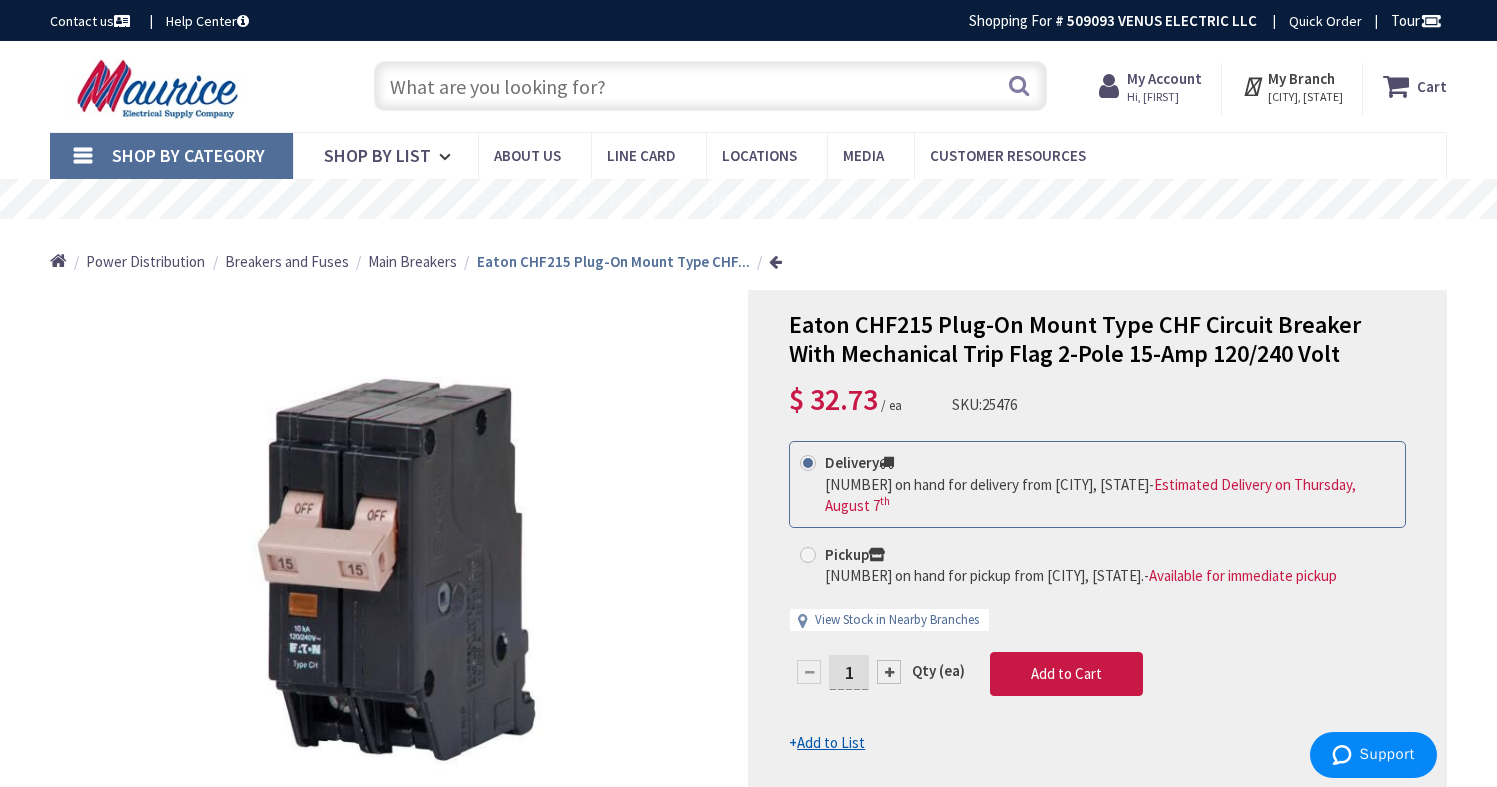 click at bounding box center [711, 86] 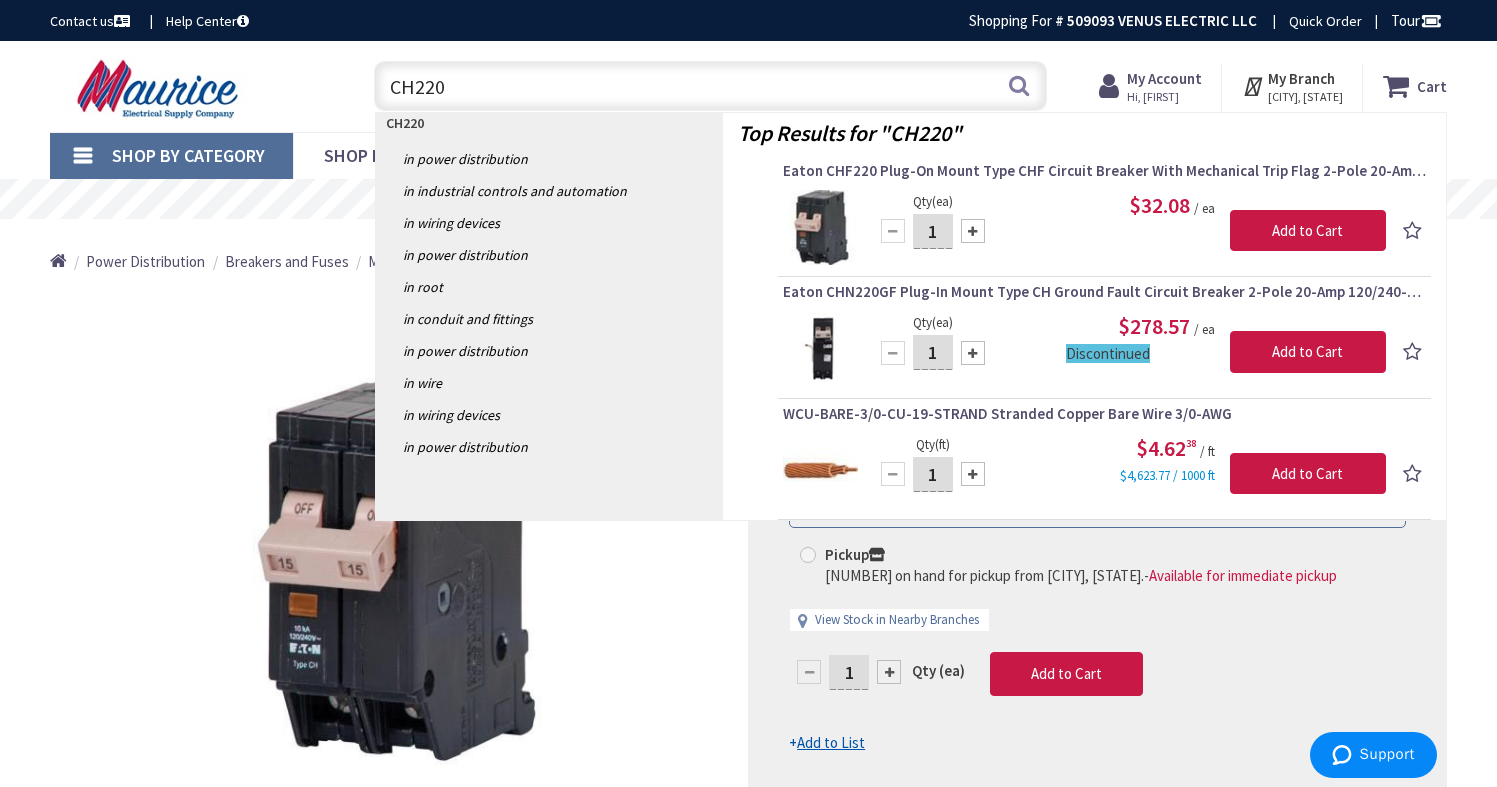 type on "CH220" 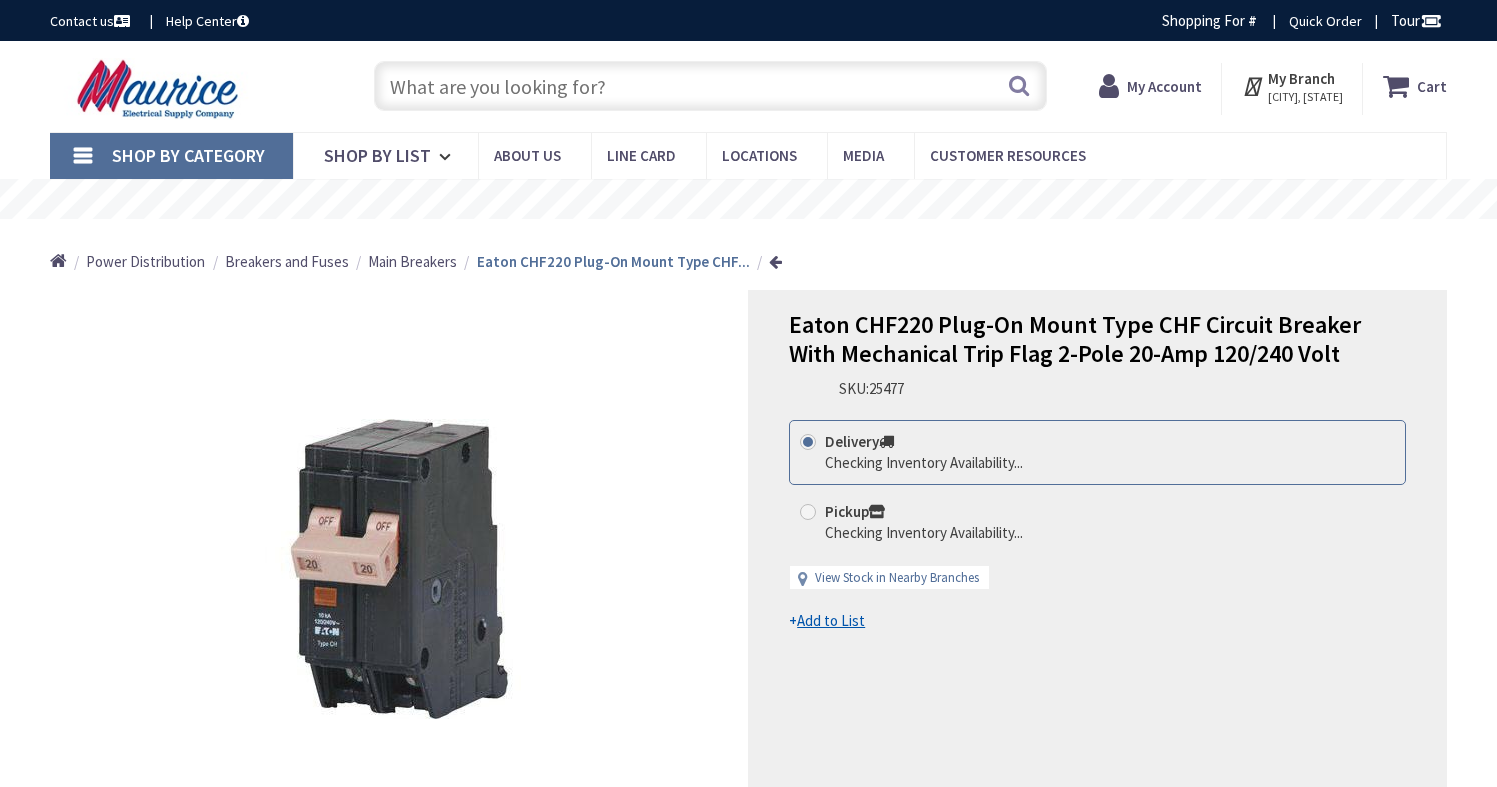 scroll, scrollTop: 0, scrollLeft: 0, axis: both 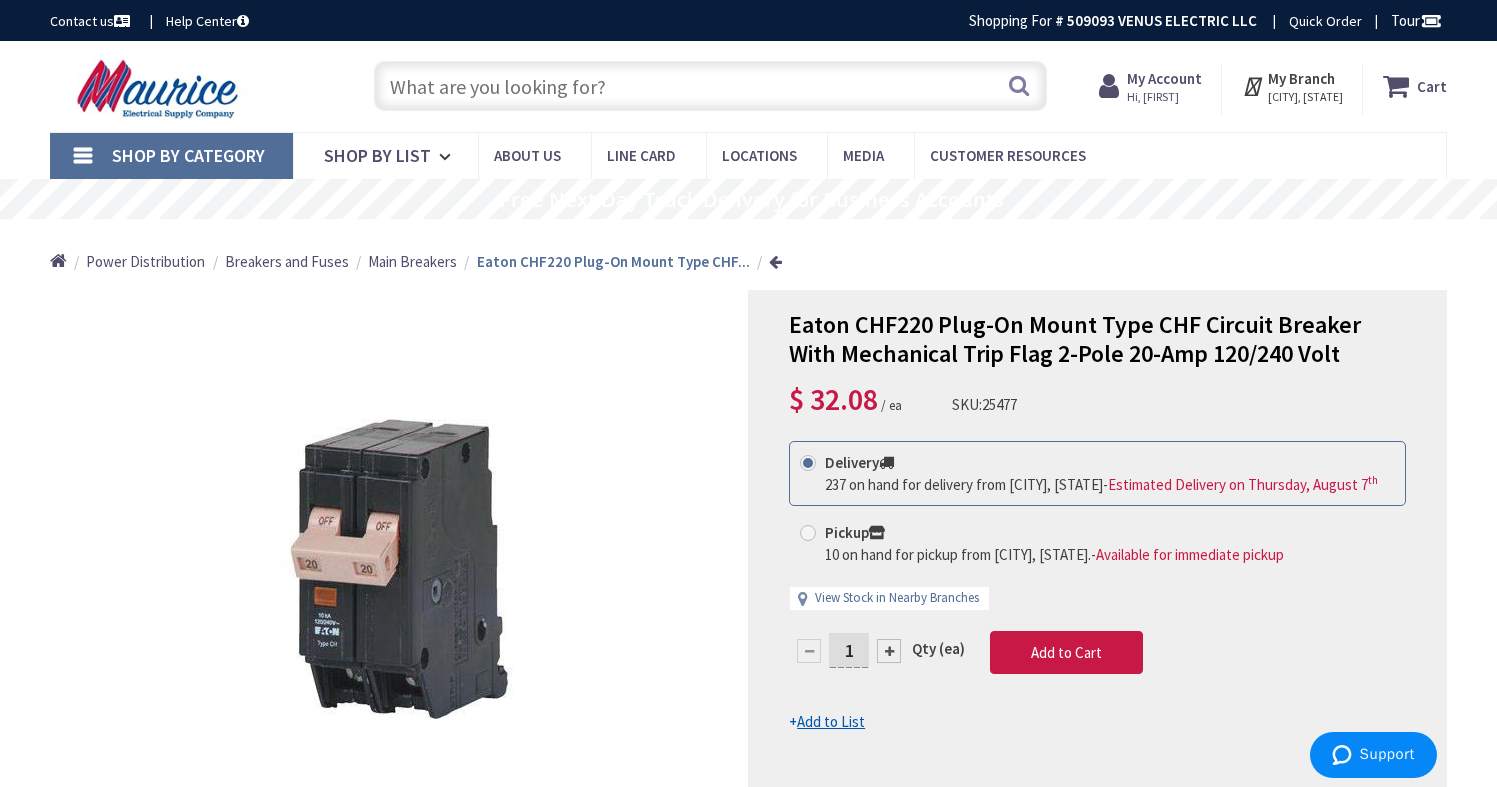 click on "Add to List" at bounding box center (831, 721) 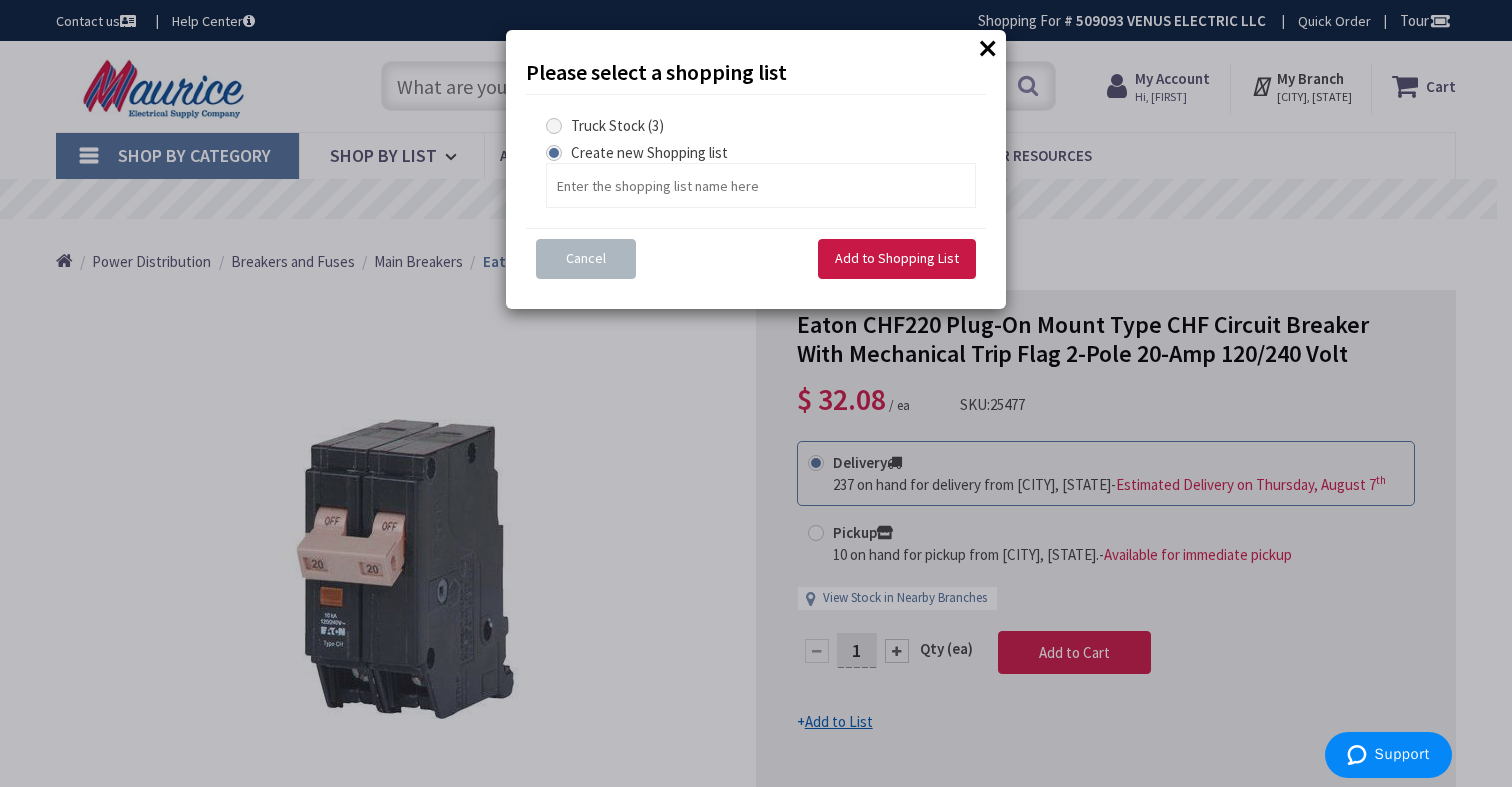 click at bounding box center (554, 126) 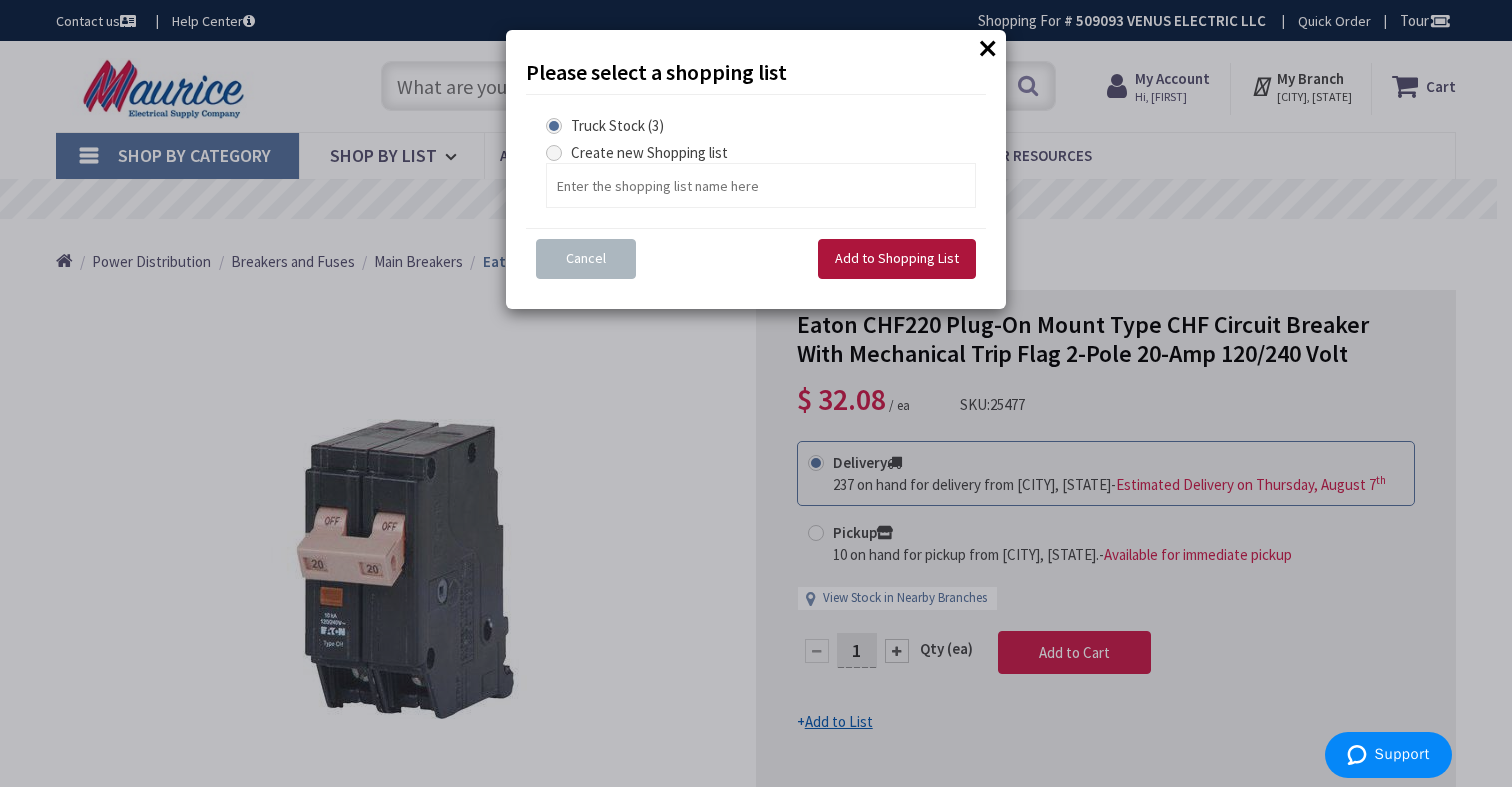 click on "Add to Shopping List" at bounding box center (897, 258) 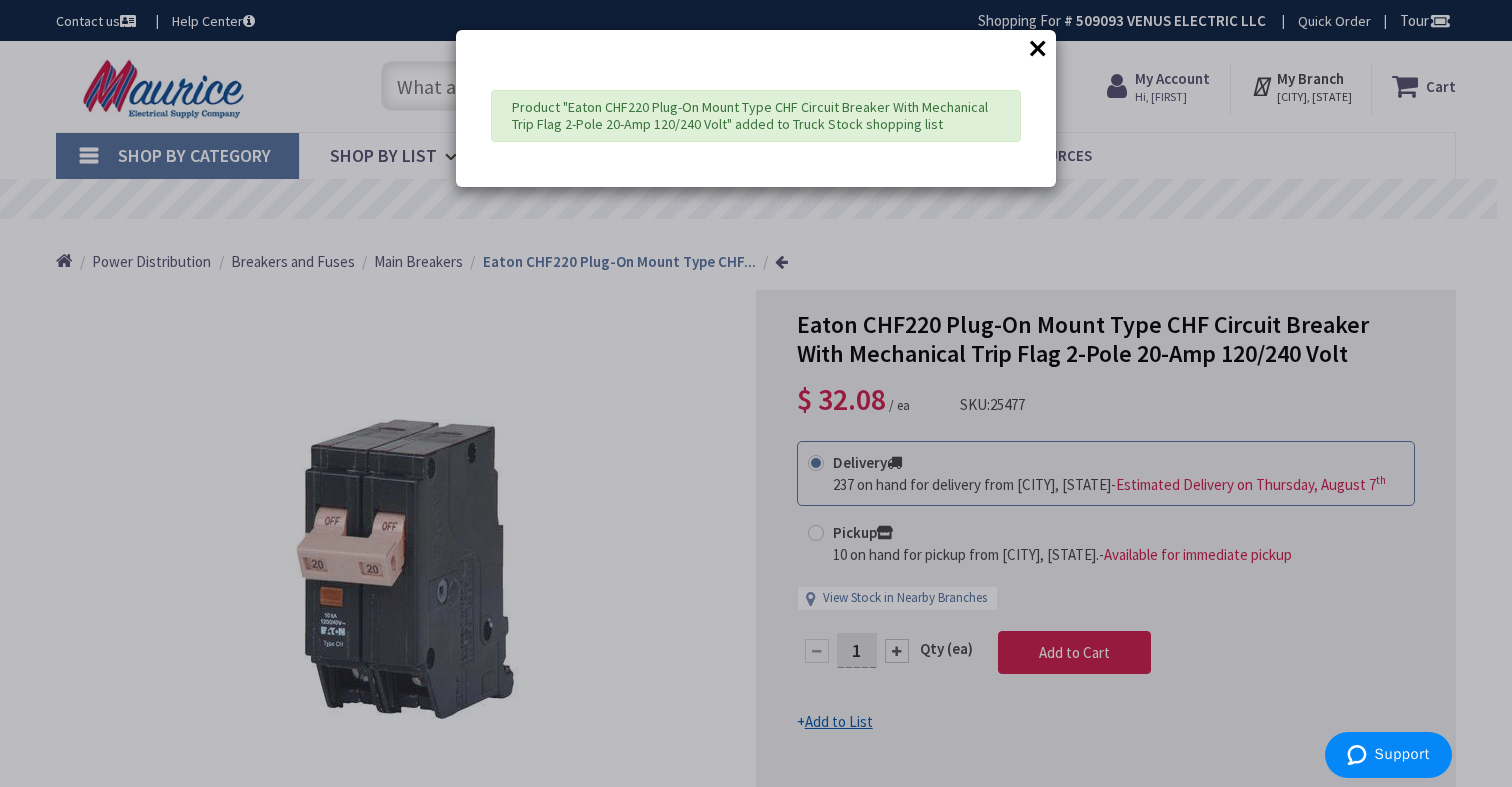 click on "×" at bounding box center (1038, 48) 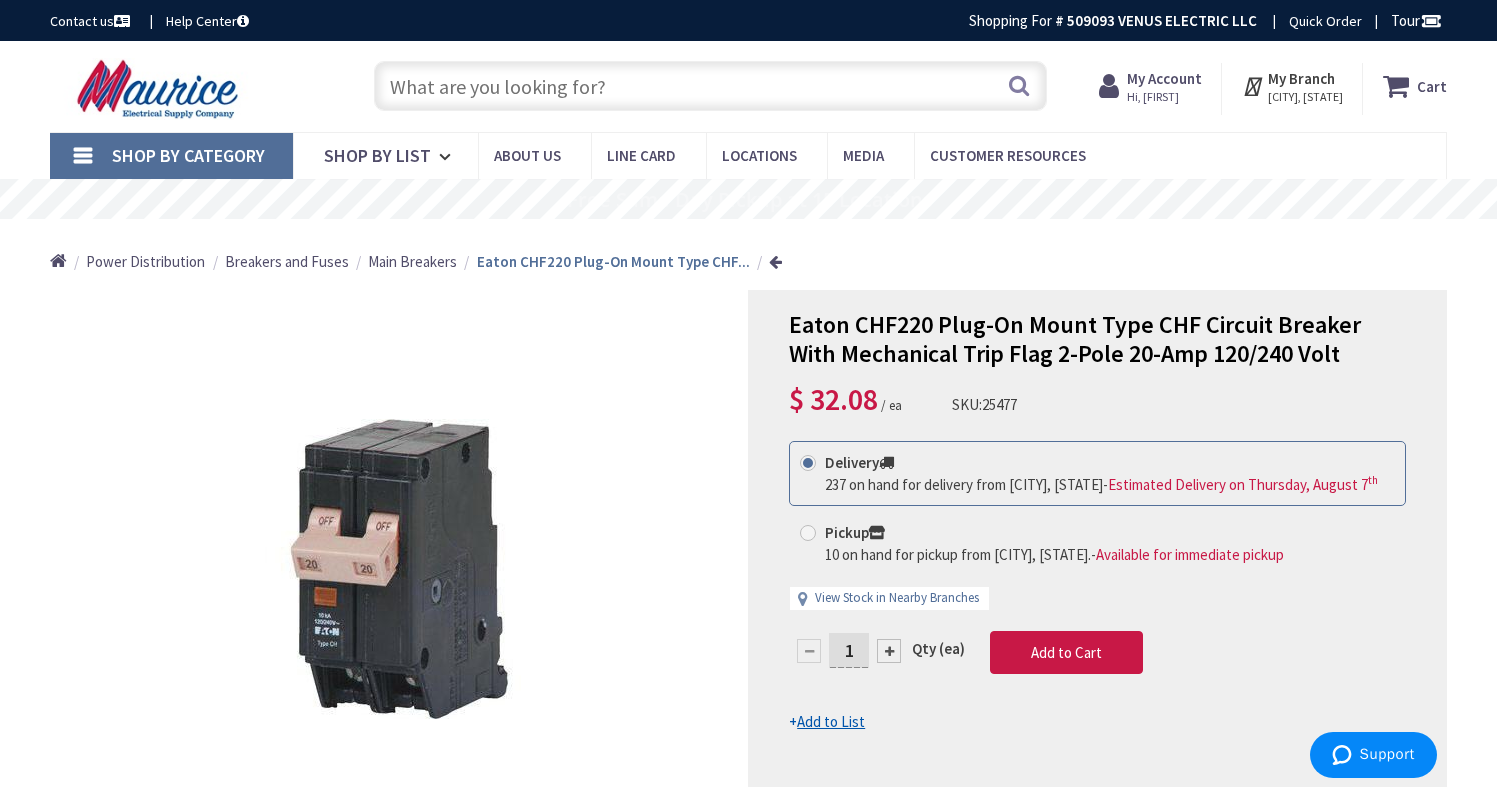 click at bounding box center (711, 86) 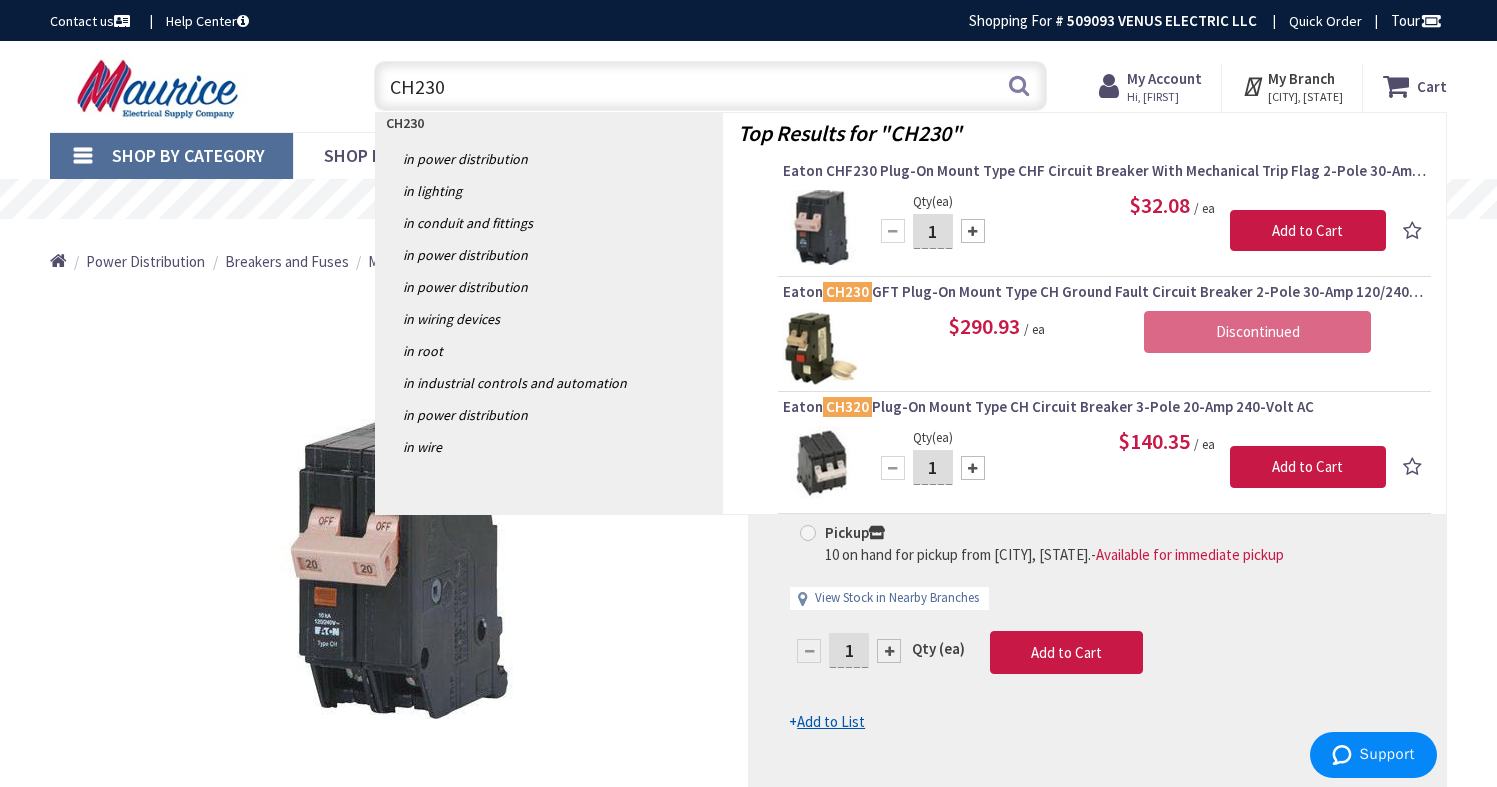 type on "CH230" 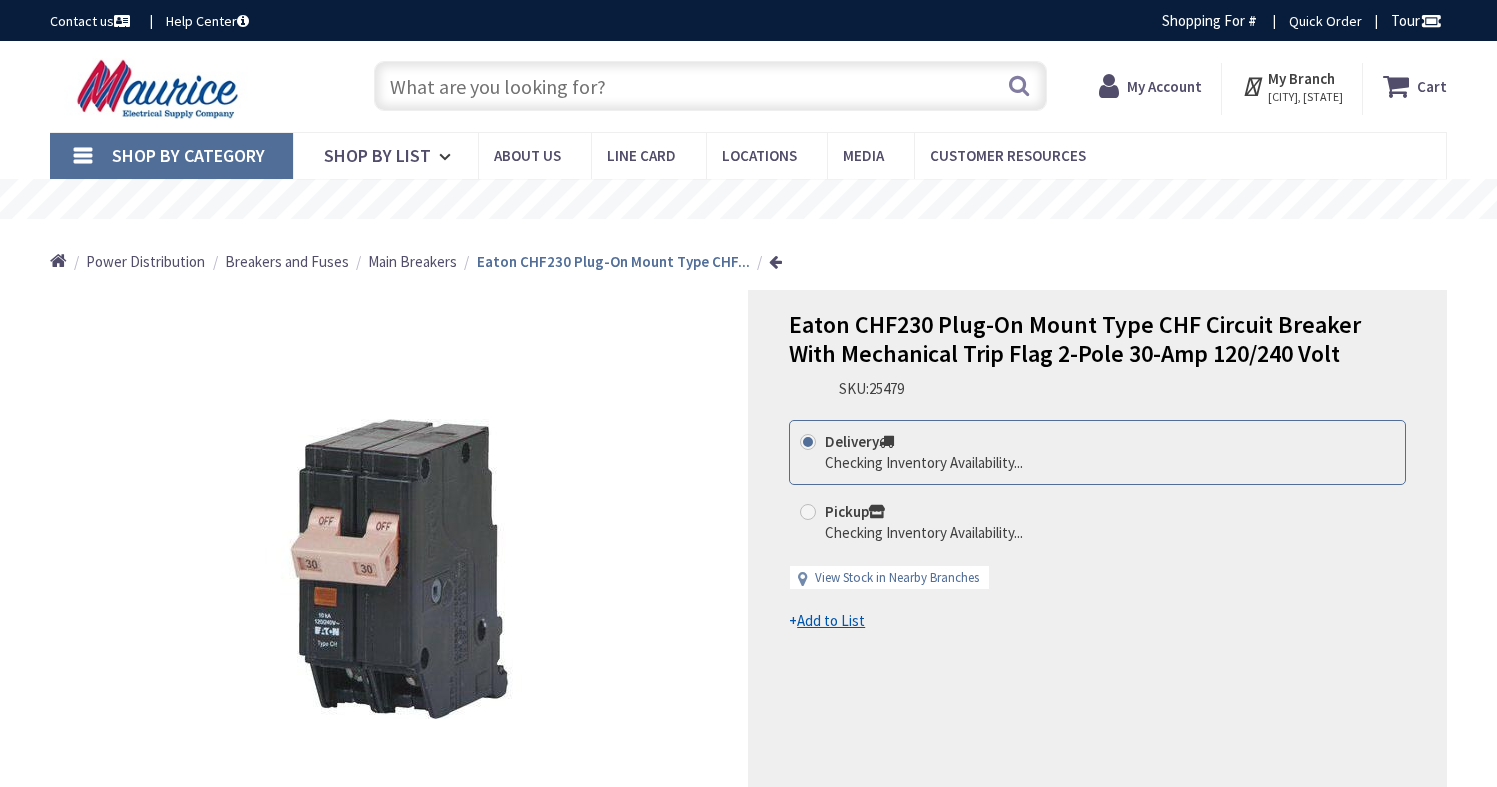 scroll, scrollTop: 0, scrollLeft: 0, axis: both 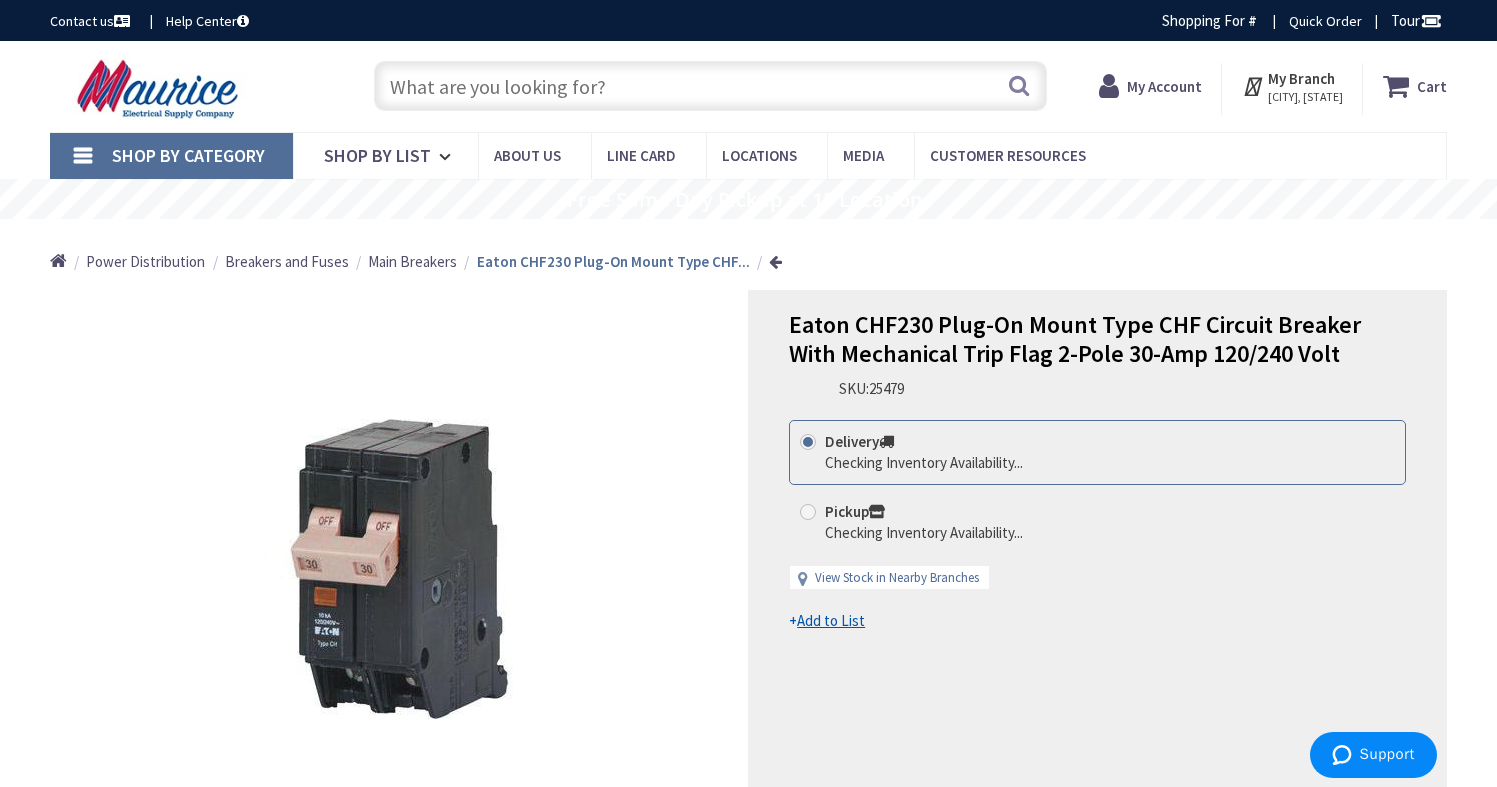 click on "Add to List" at bounding box center [831, 620] 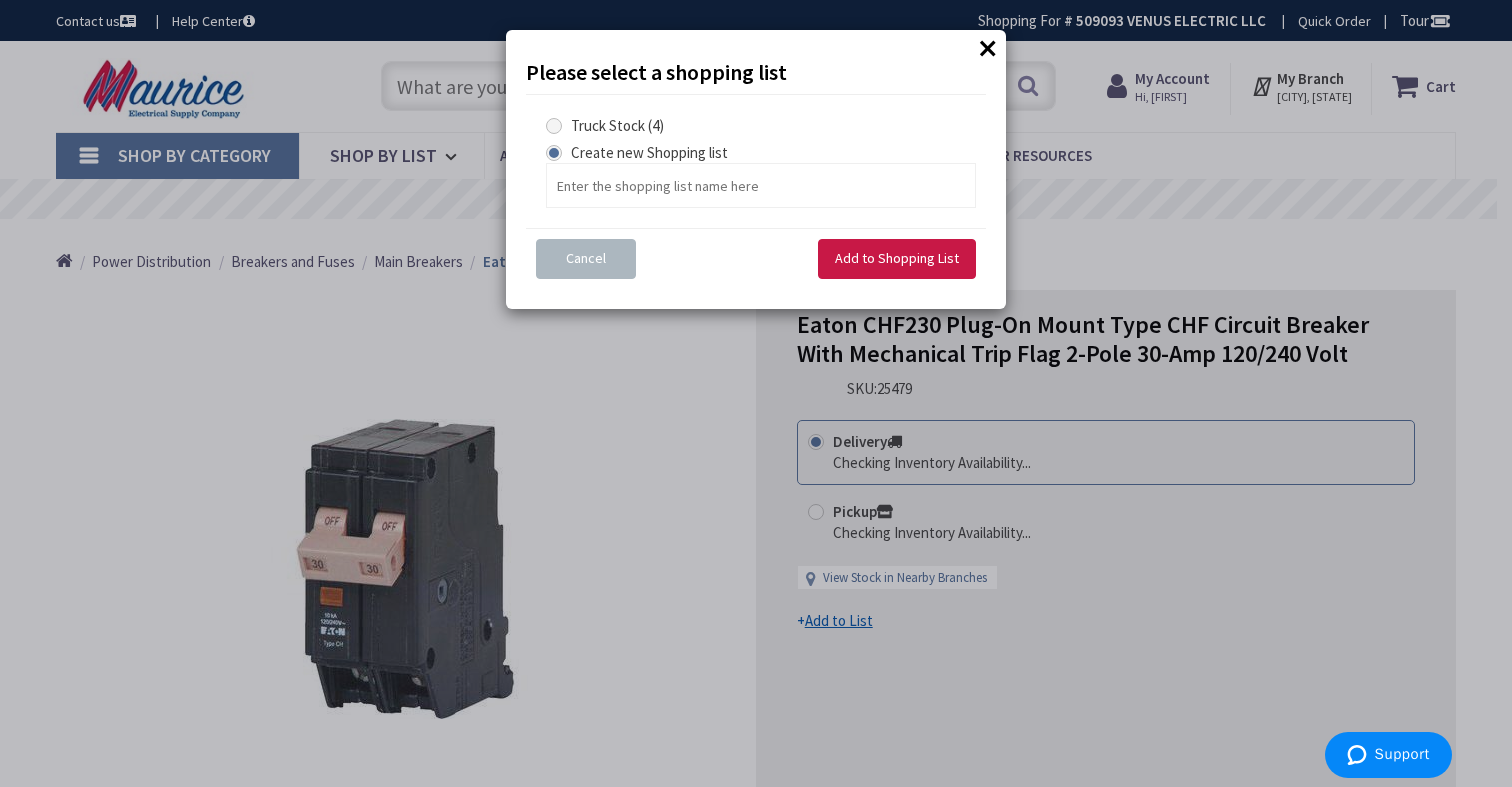 click at bounding box center [554, 126] 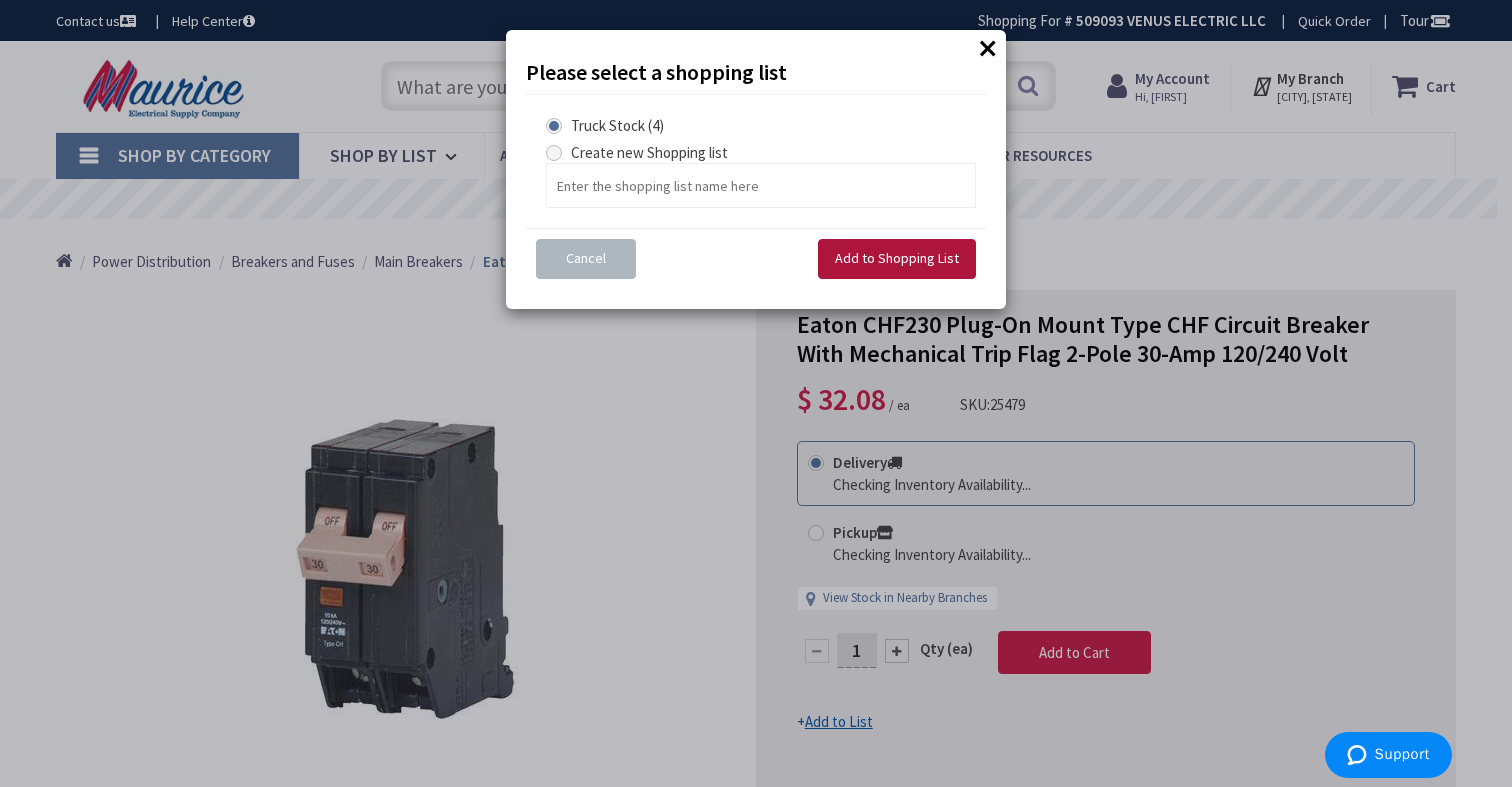 click on "Add to Shopping List" at bounding box center [897, 259] 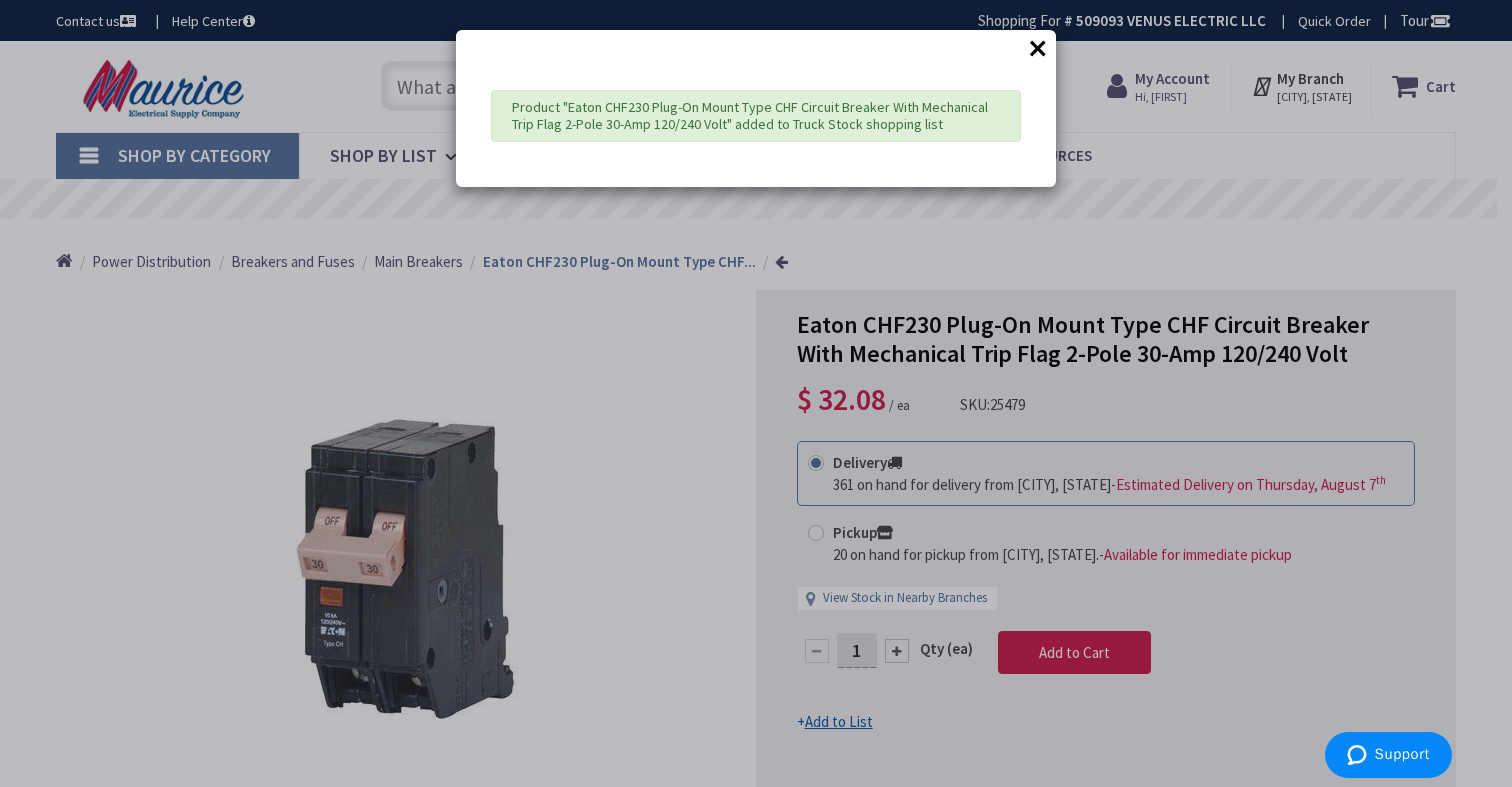 click on "×" at bounding box center (1038, 48) 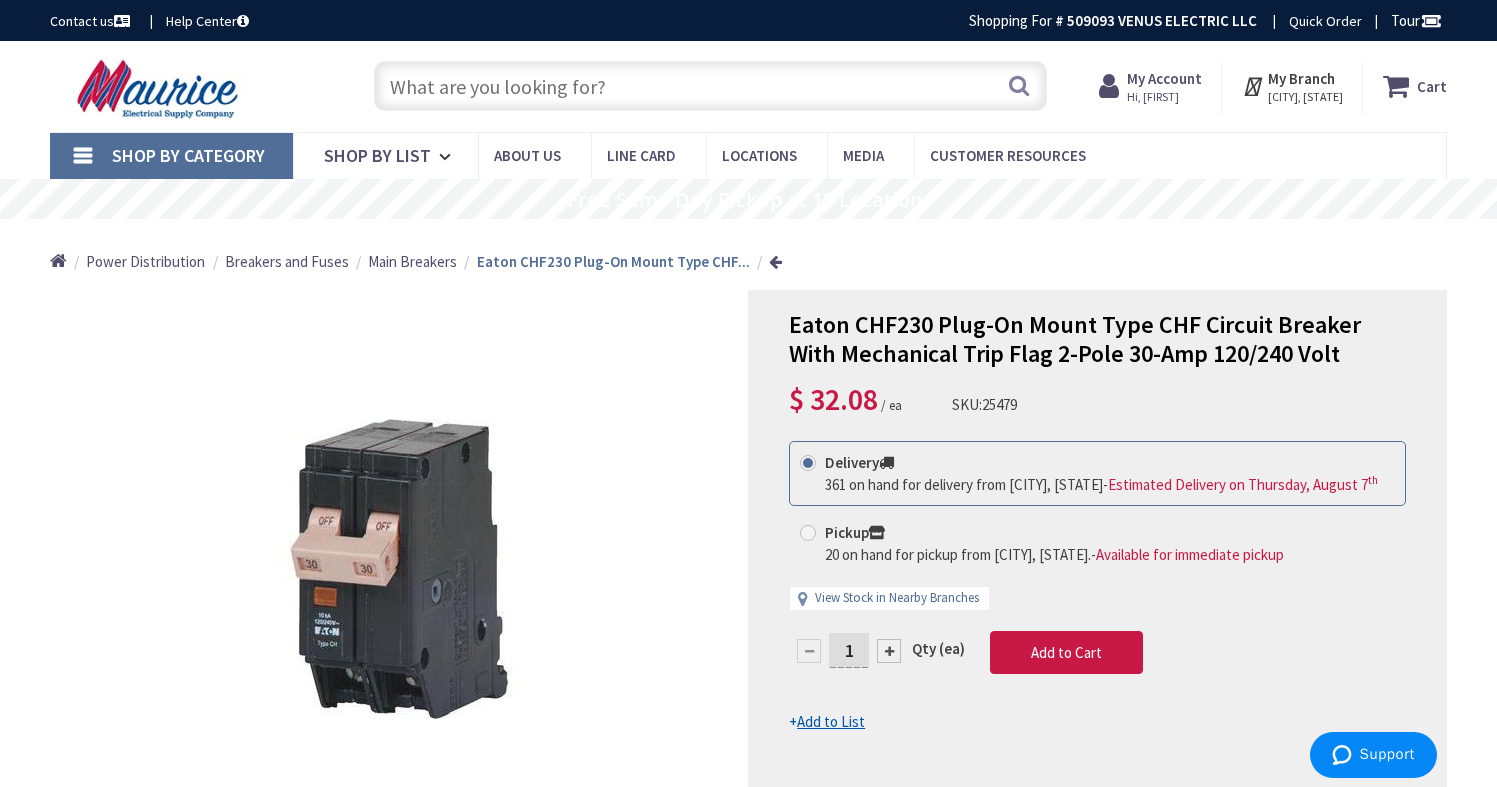 click at bounding box center [711, 86] 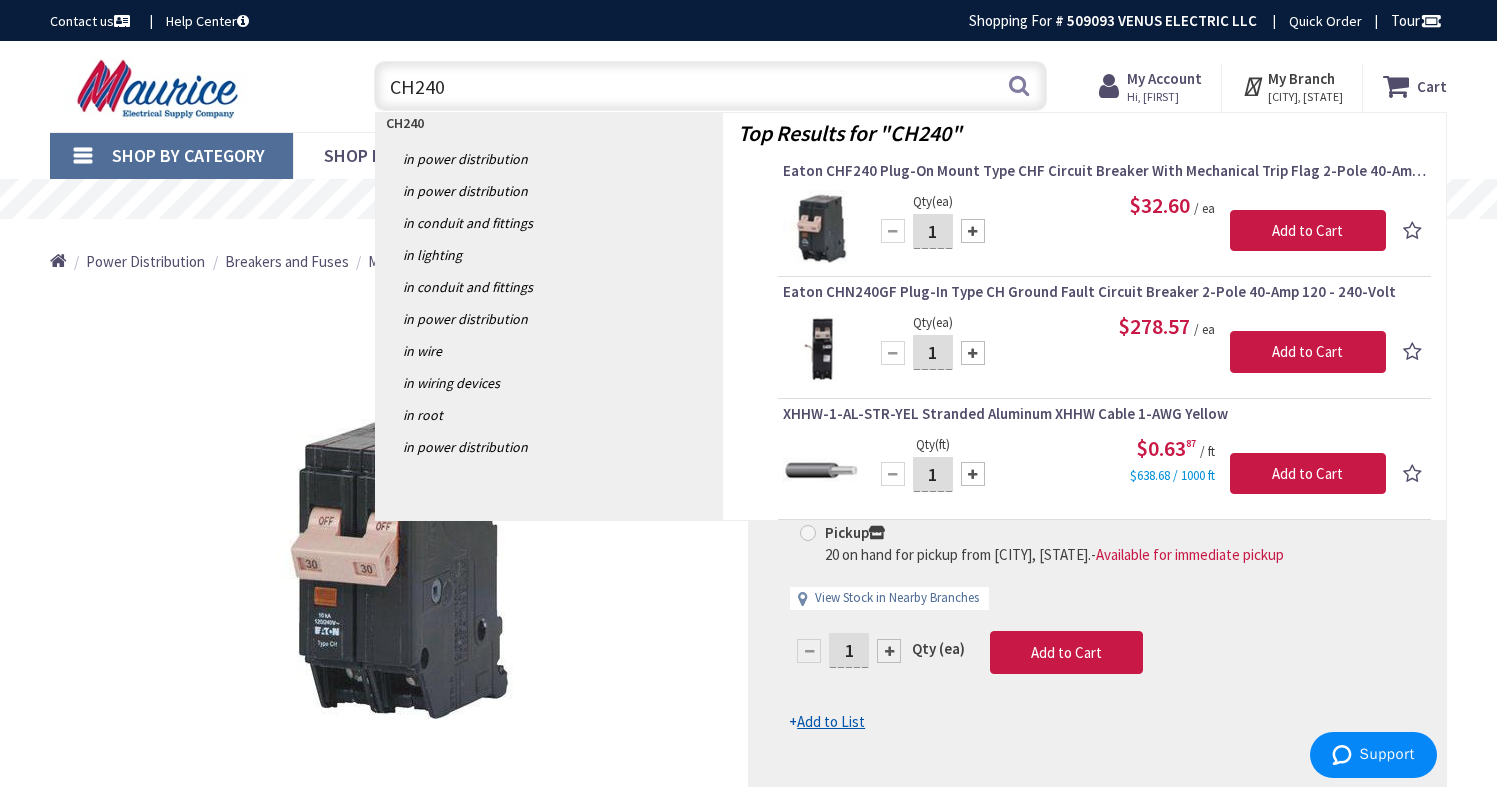 type on "CH240" 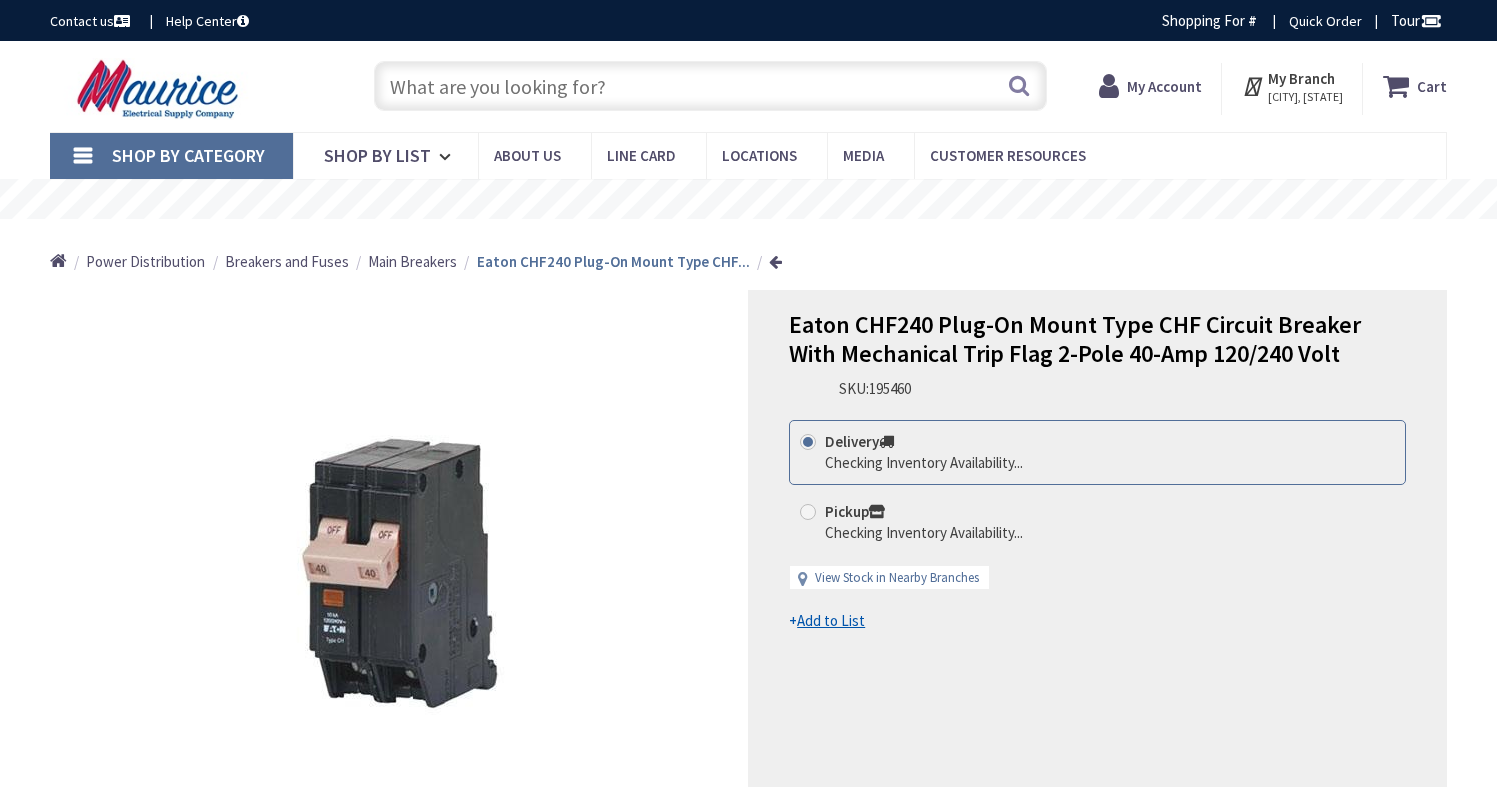 scroll, scrollTop: 0, scrollLeft: 0, axis: both 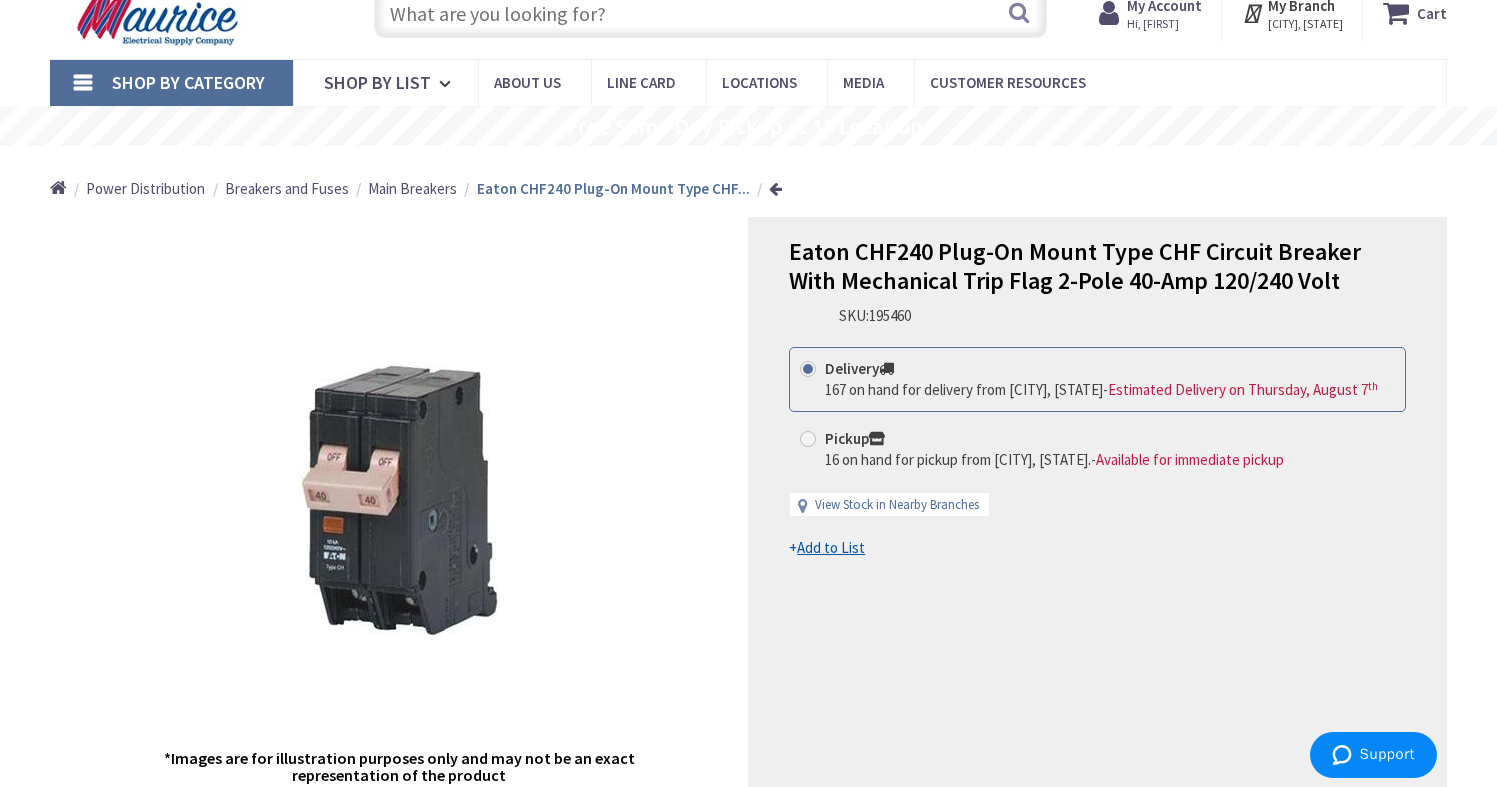 click on "Add to List" at bounding box center (831, 547) 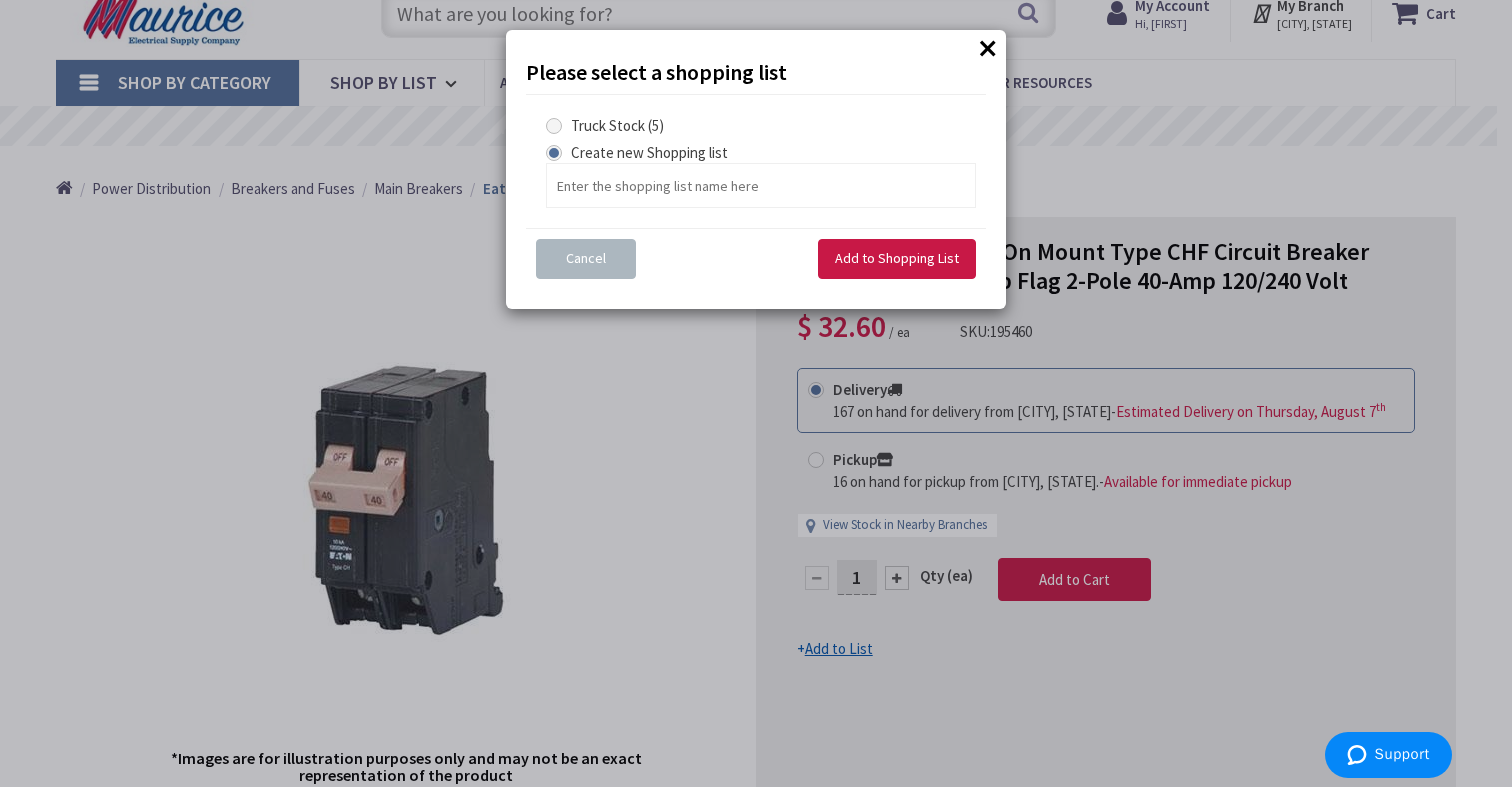 click at bounding box center [554, 126] 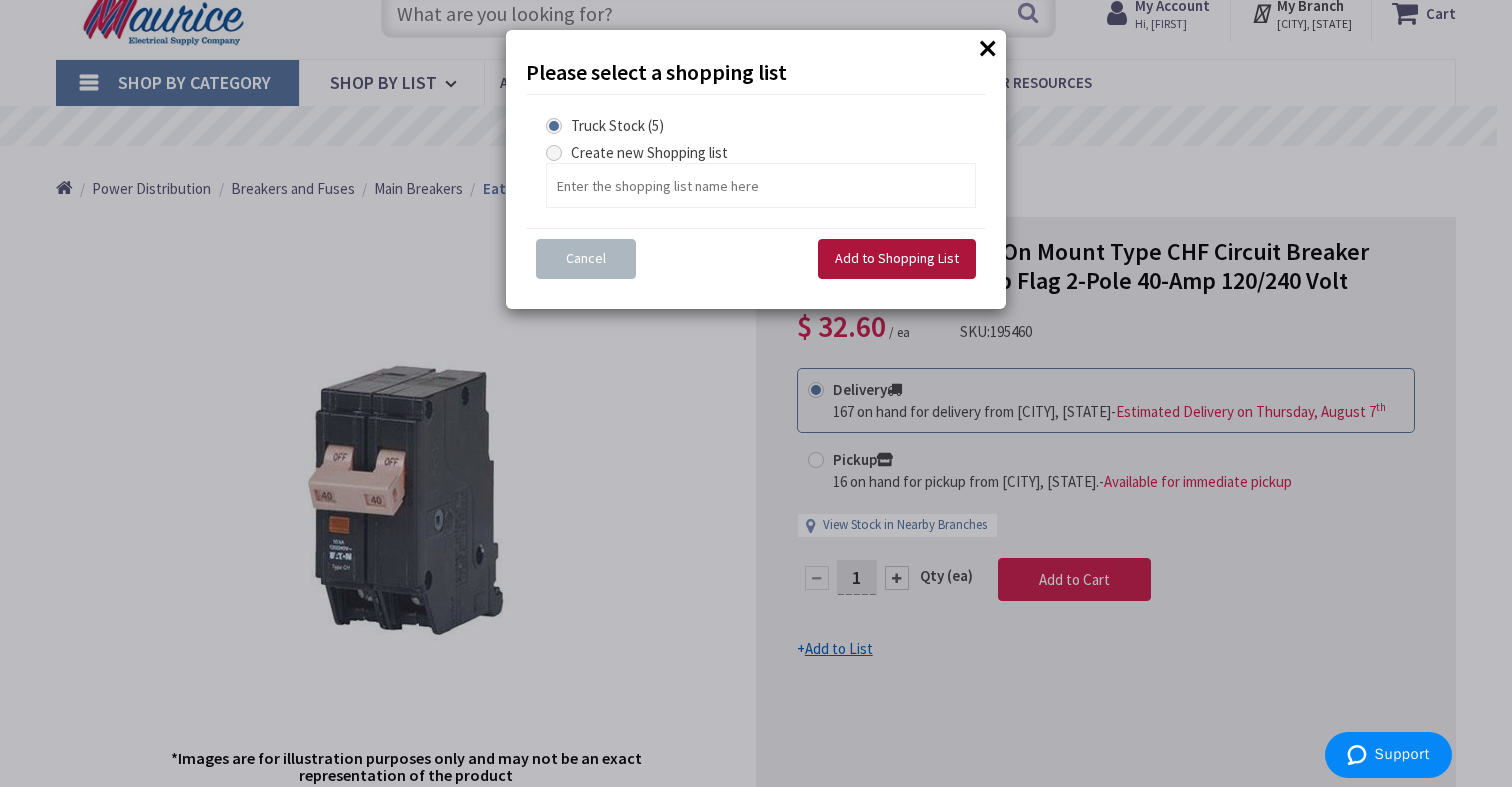 click on "Add to Shopping List" at bounding box center (897, 258) 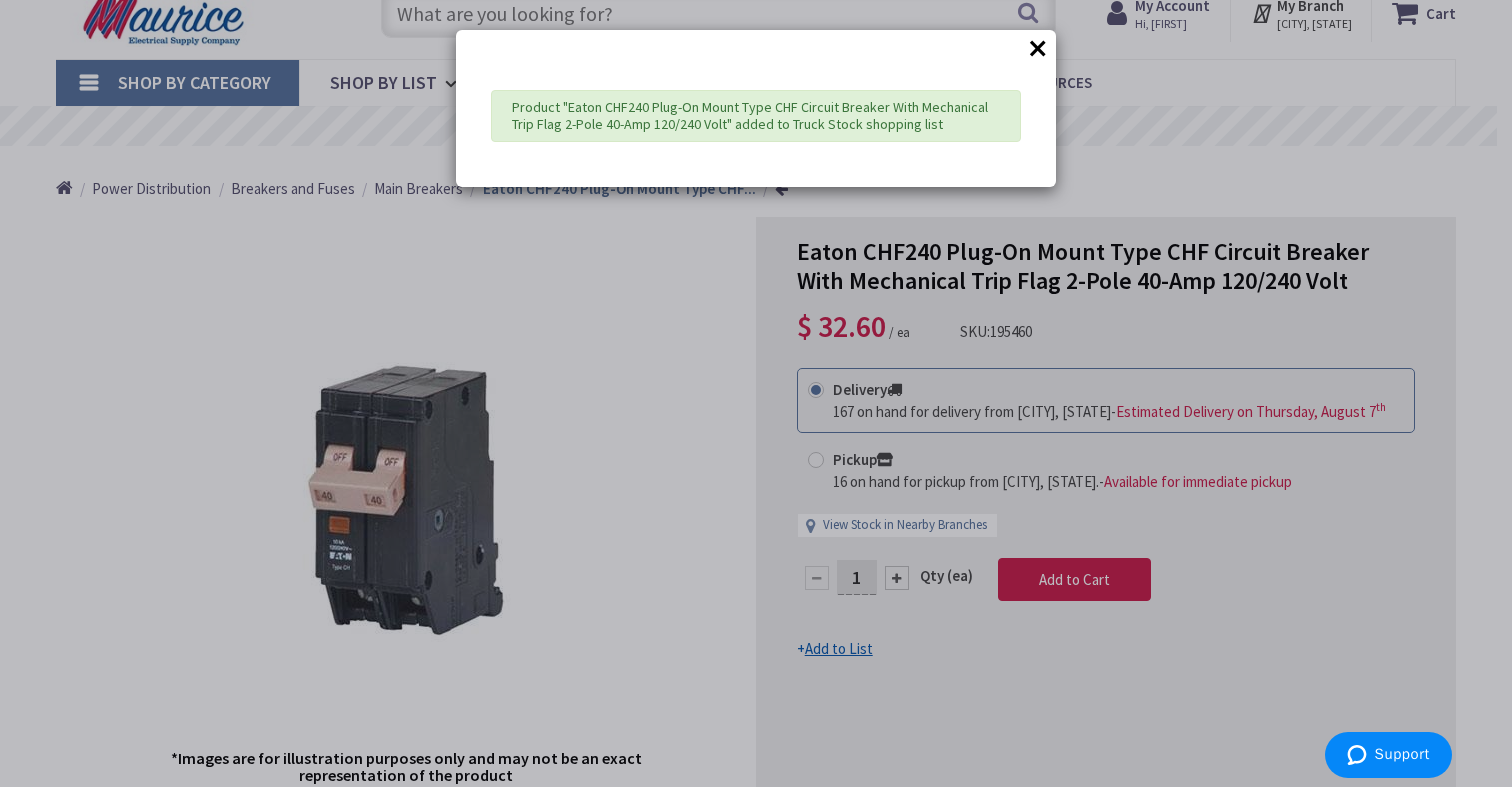 click on "×" at bounding box center (1038, 48) 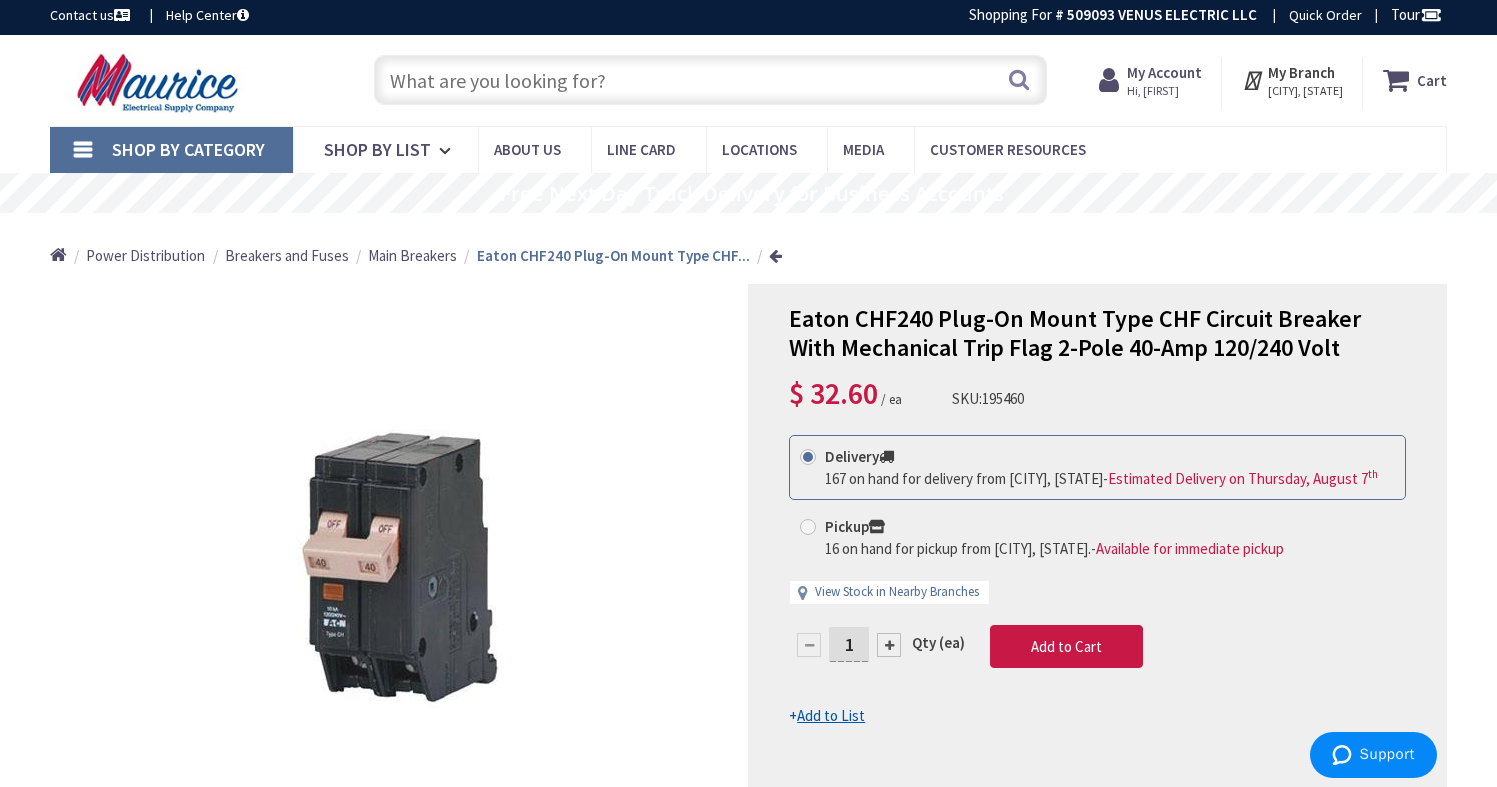 scroll, scrollTop: 0, scrollLeft: 0, axis: both 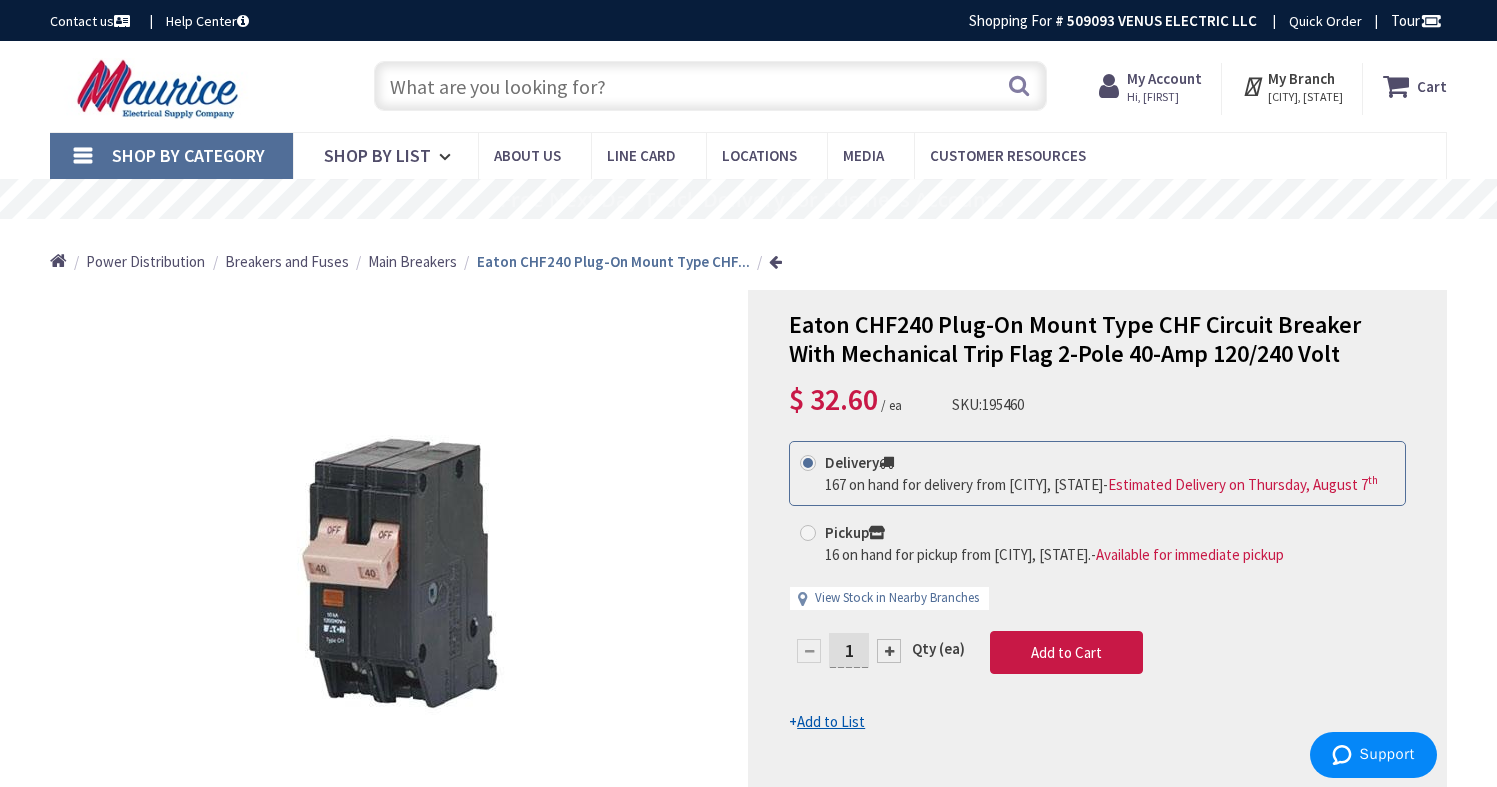 click at bounding box center (711, 86) 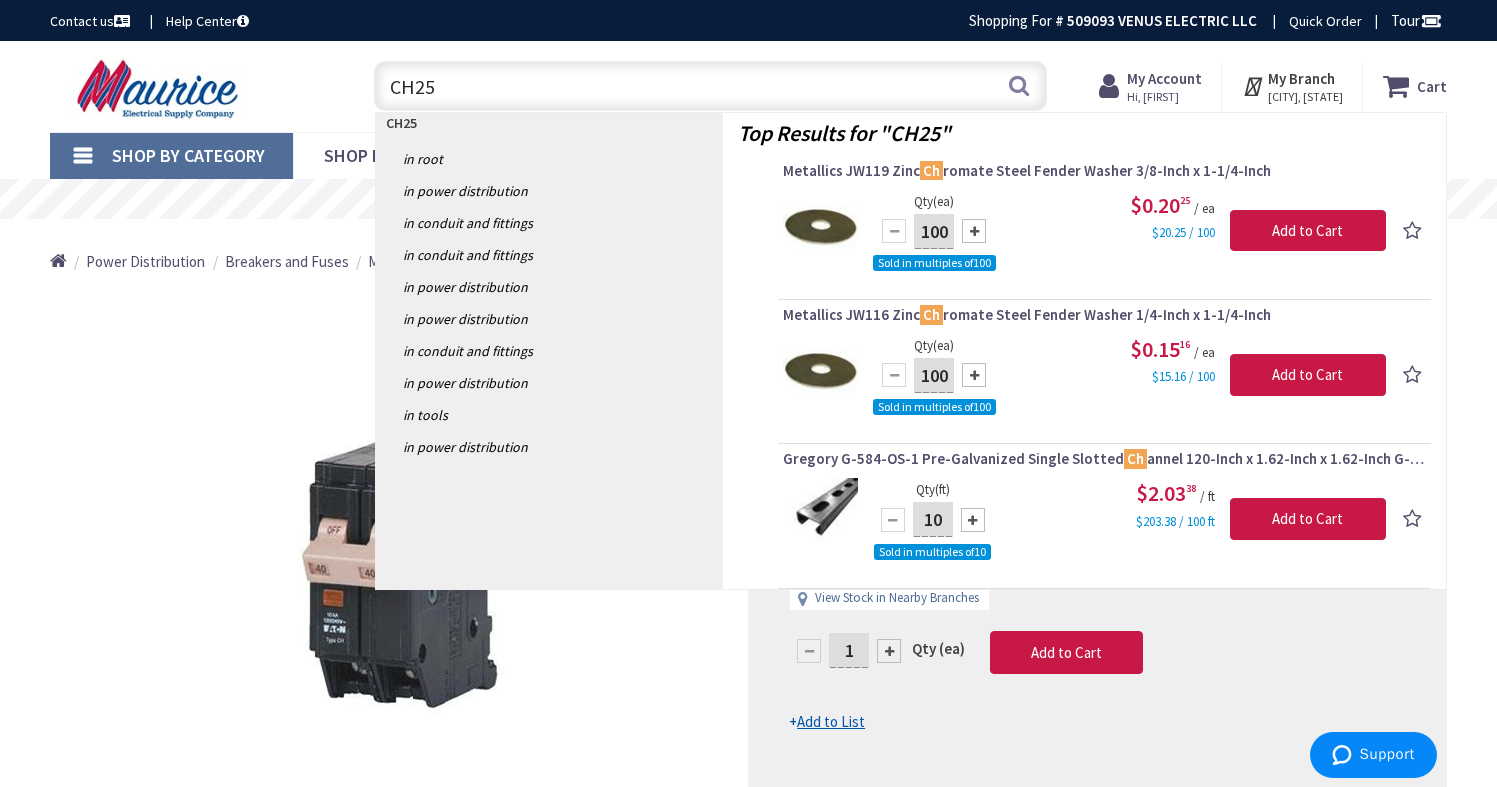 type on "CH250" 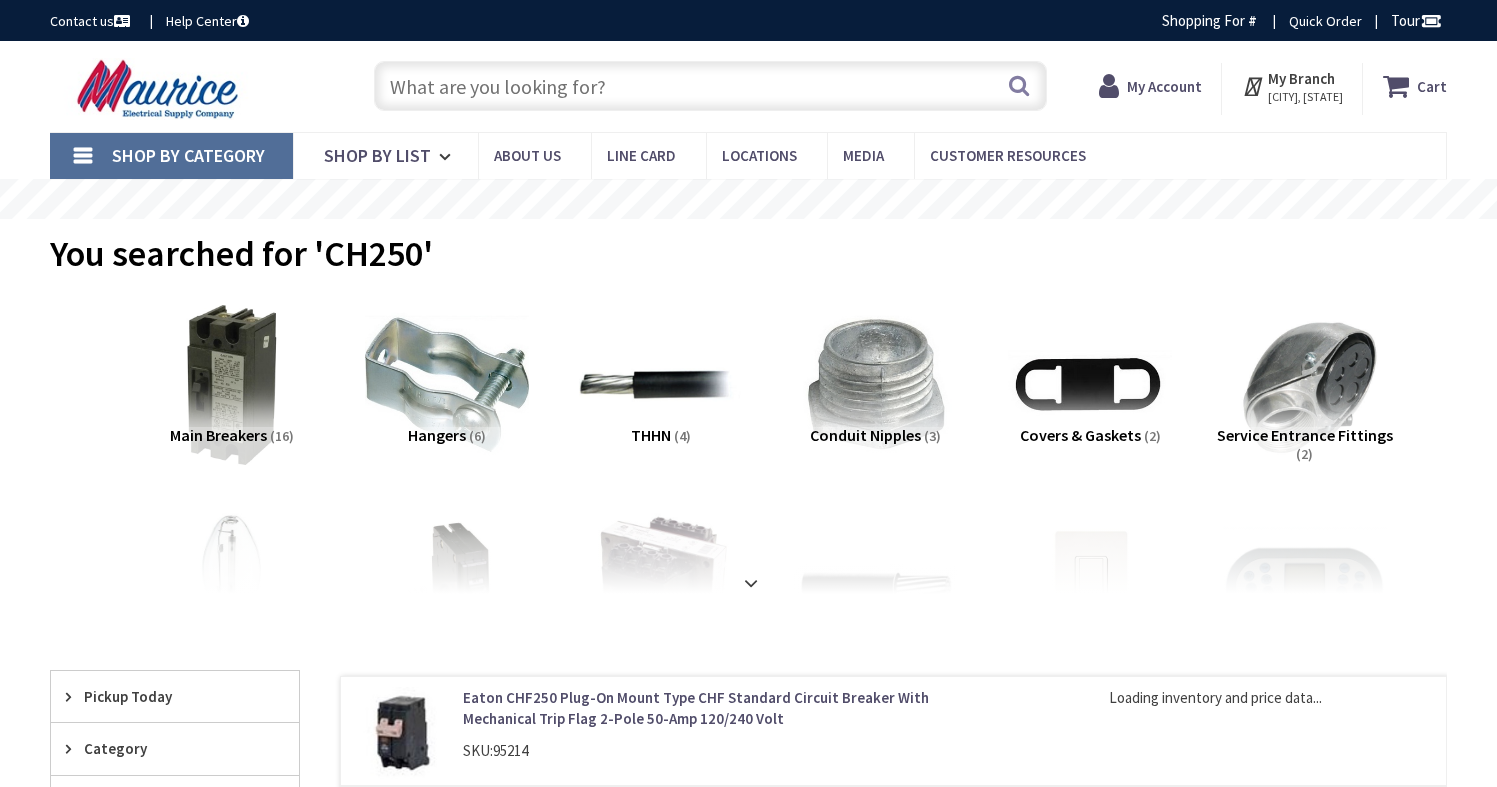 scroll, scrollTop: 0, scrollLeft: 0, axis: both 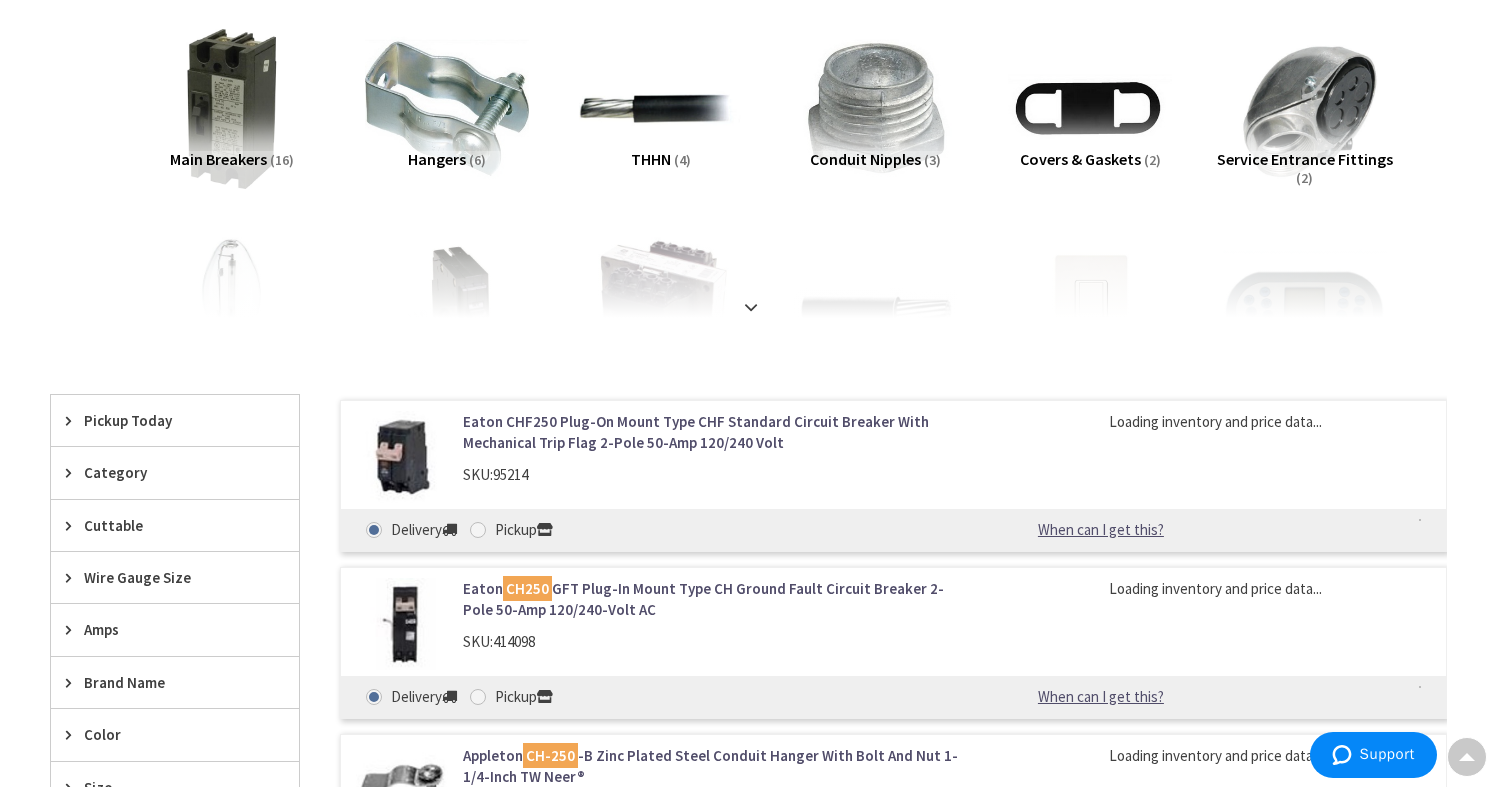click on "Eaton CHF250 Plug-On Mount Type CHF Standard Circuit Breaker With Mechanical Trip Flag 2-Pole 50-Amp 120/240 Volt" at bounding box center [716, 432] 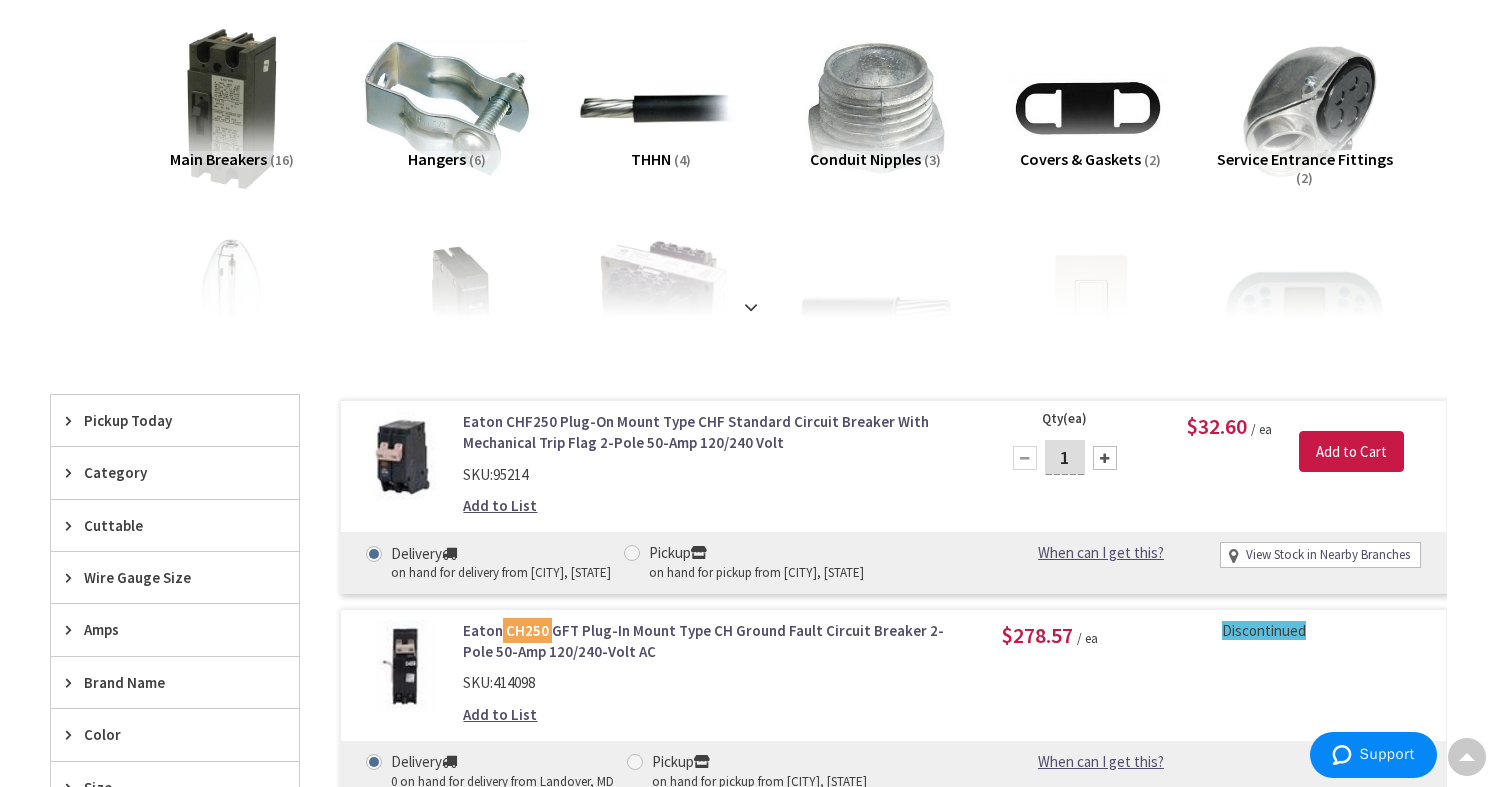 click on "Add to List" at bounding box center [500, 505] 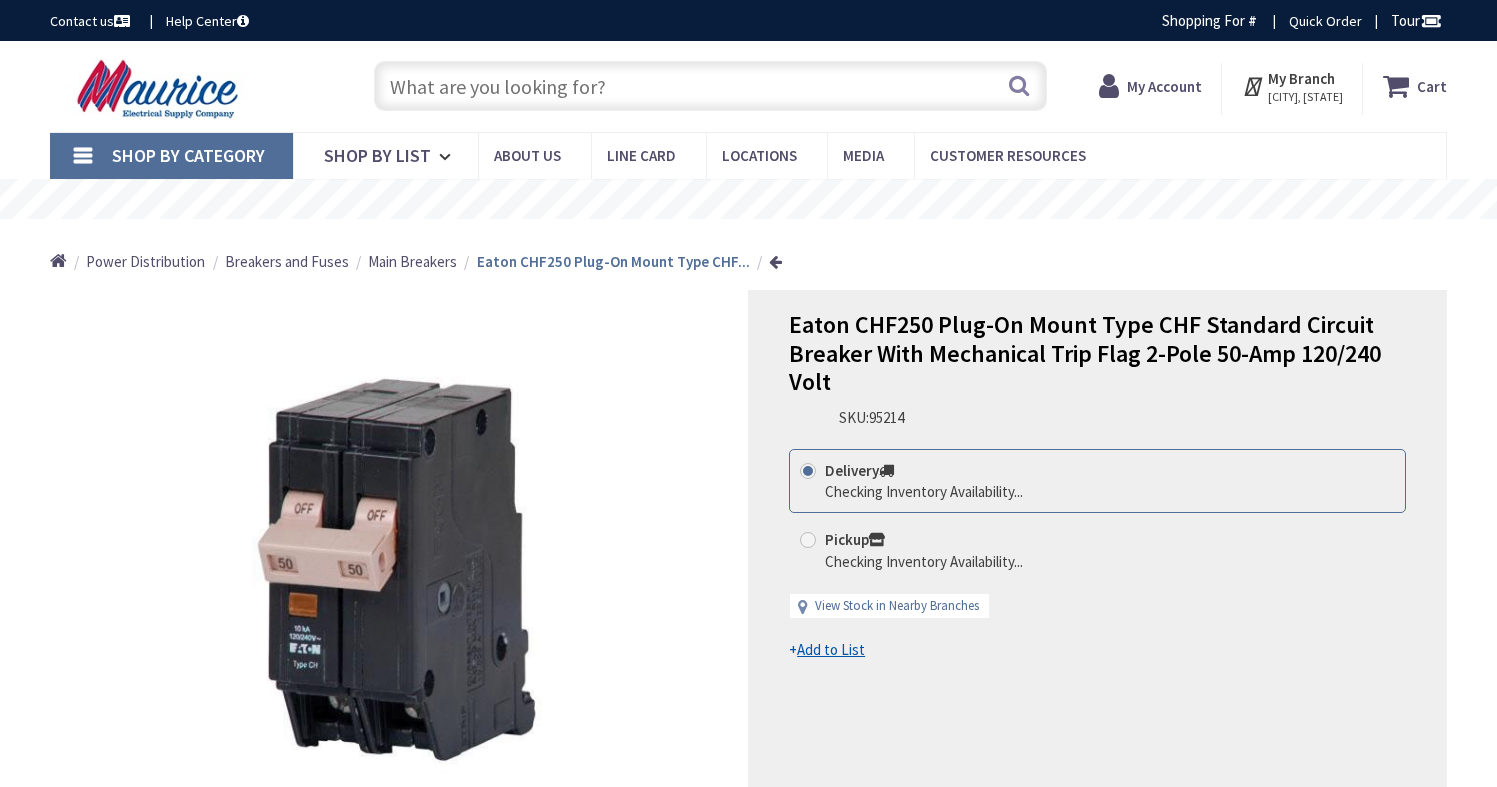 scroll, scrollTop: 0, scrollLeft: 0, axis: both 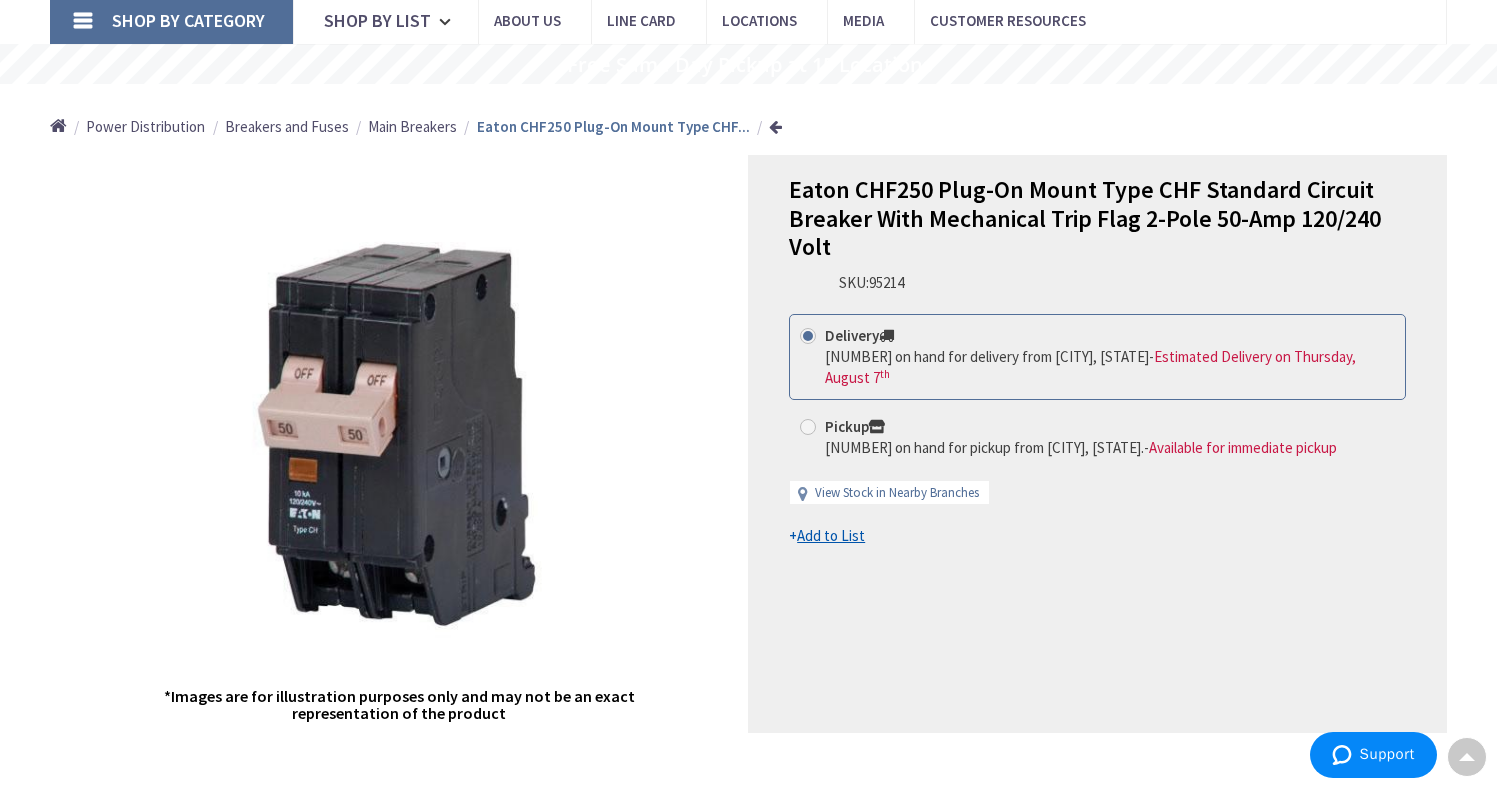 click on "Add to List" at bounding box center (831, 535) 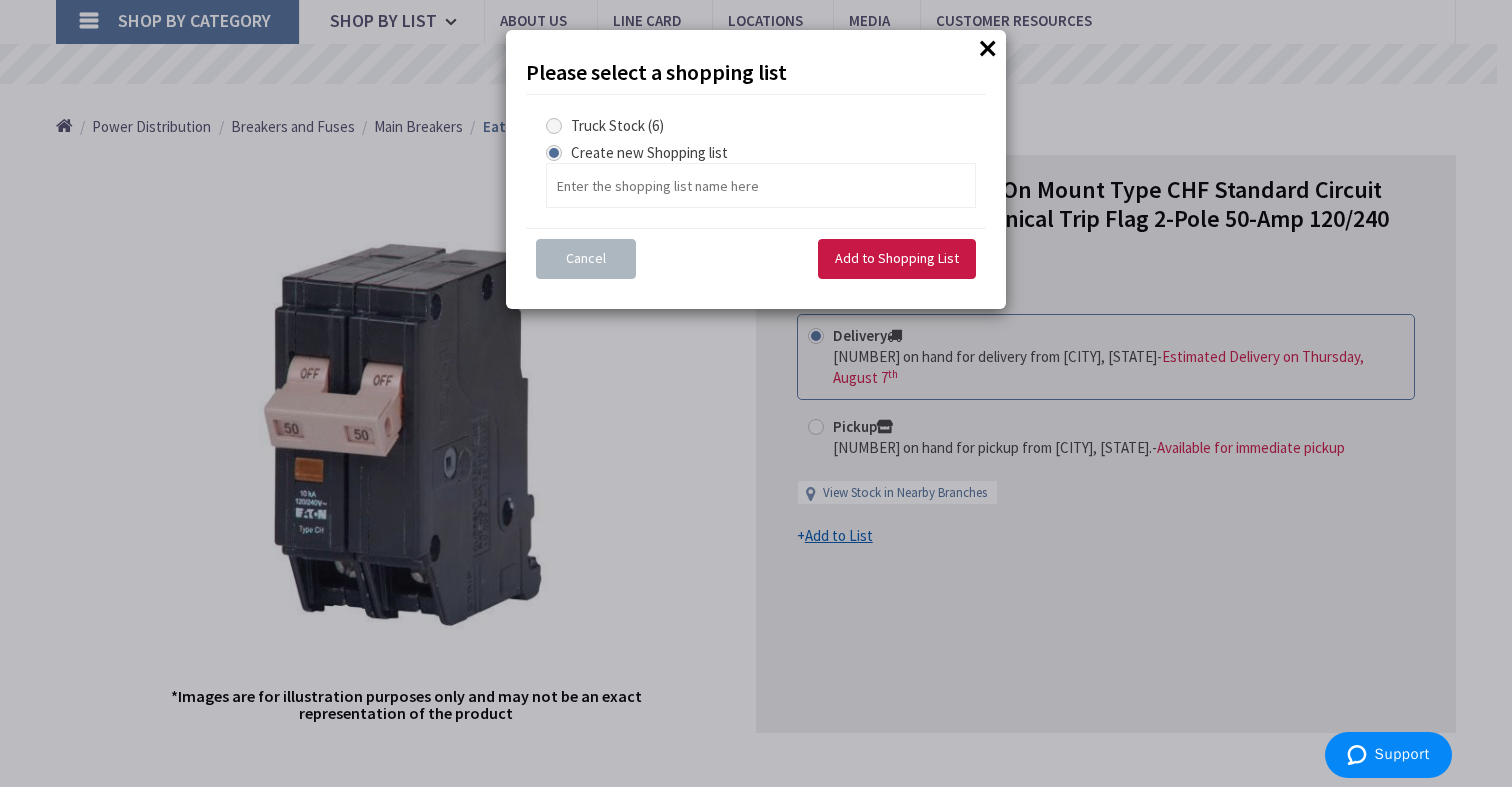 click at bounding box center [554, 126] 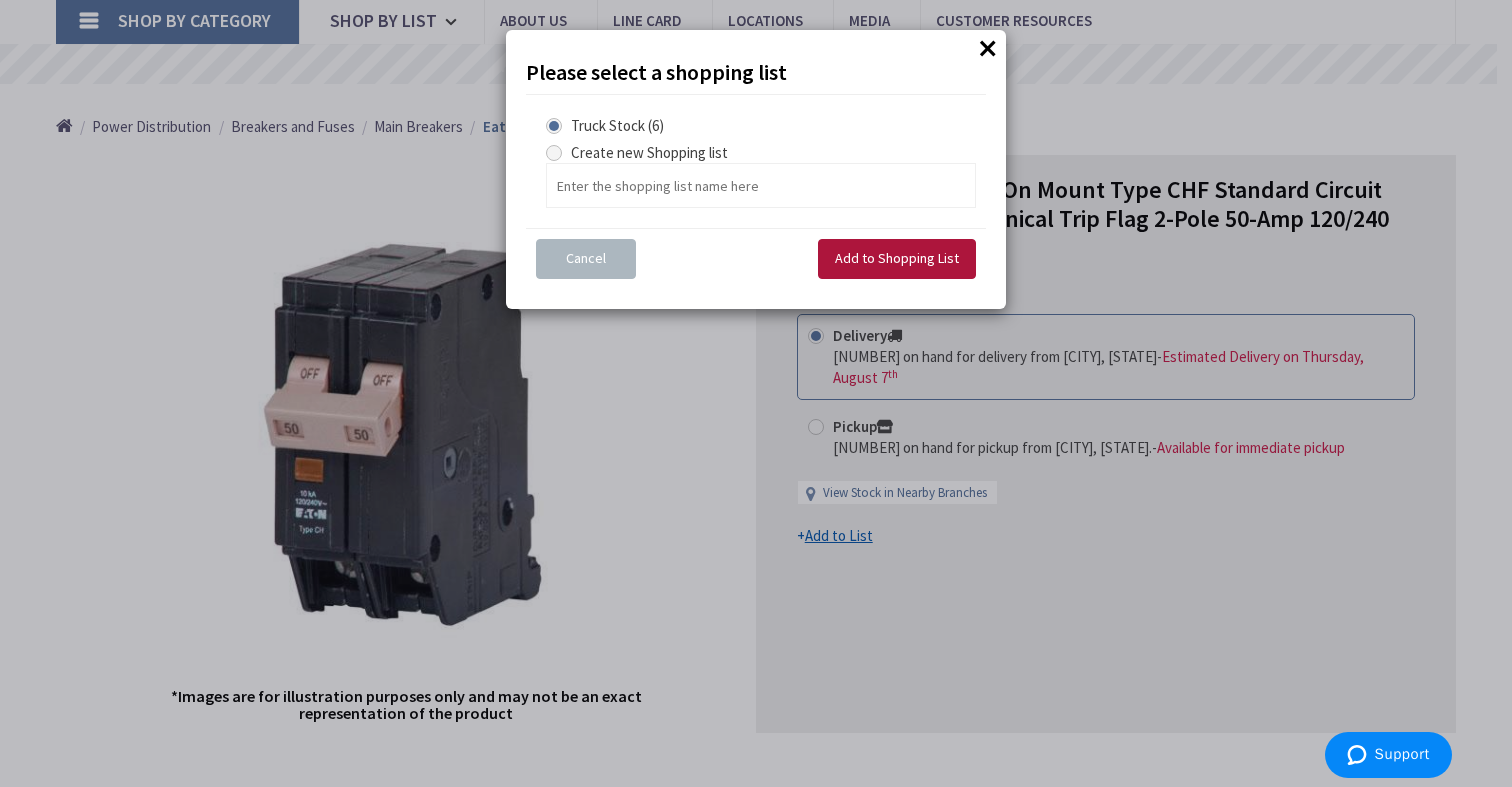 click on "Add to Shopping List" at bounding box center (897, 258) 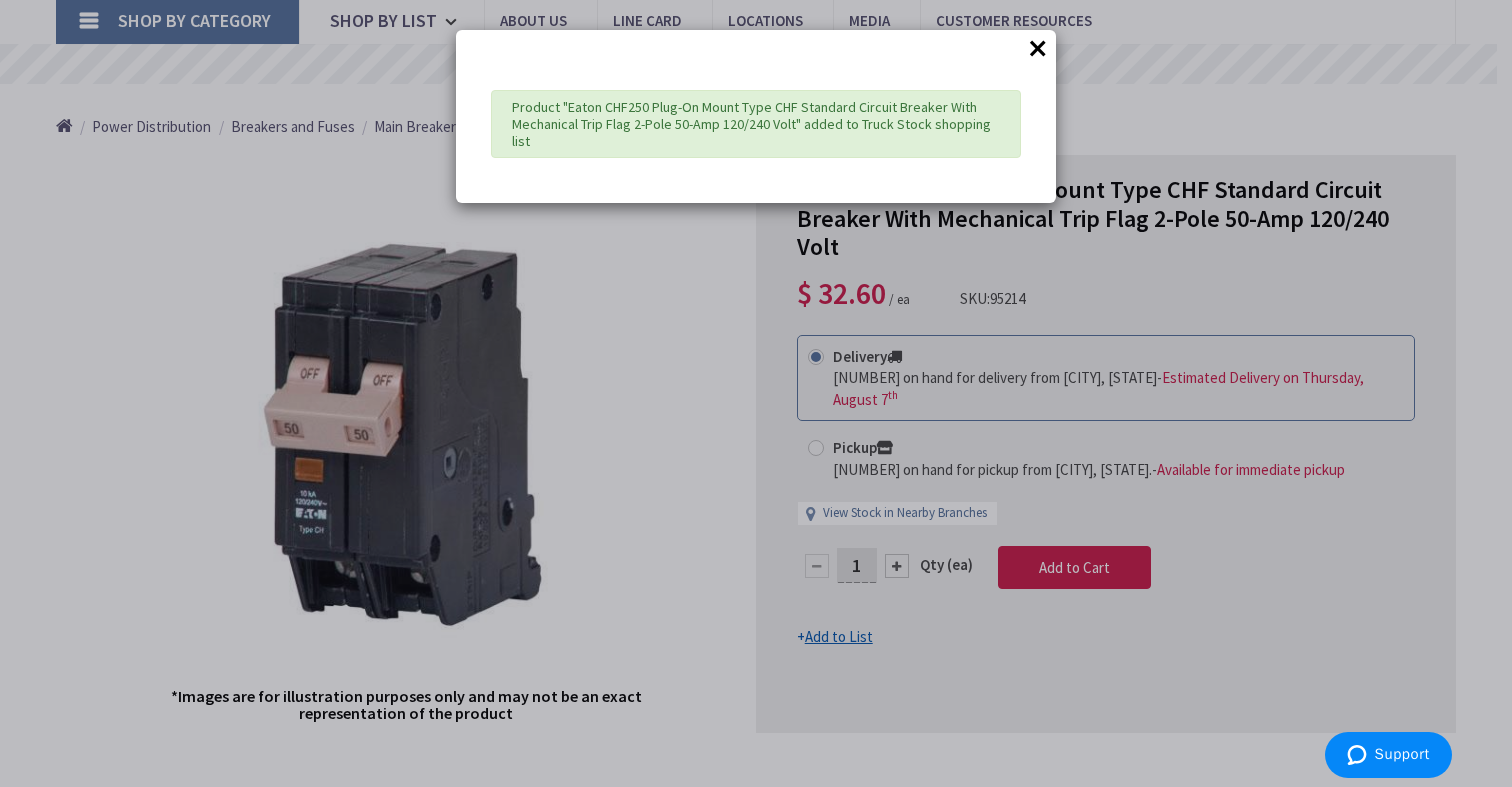 click on "×" at bounding box center (1038, 48) 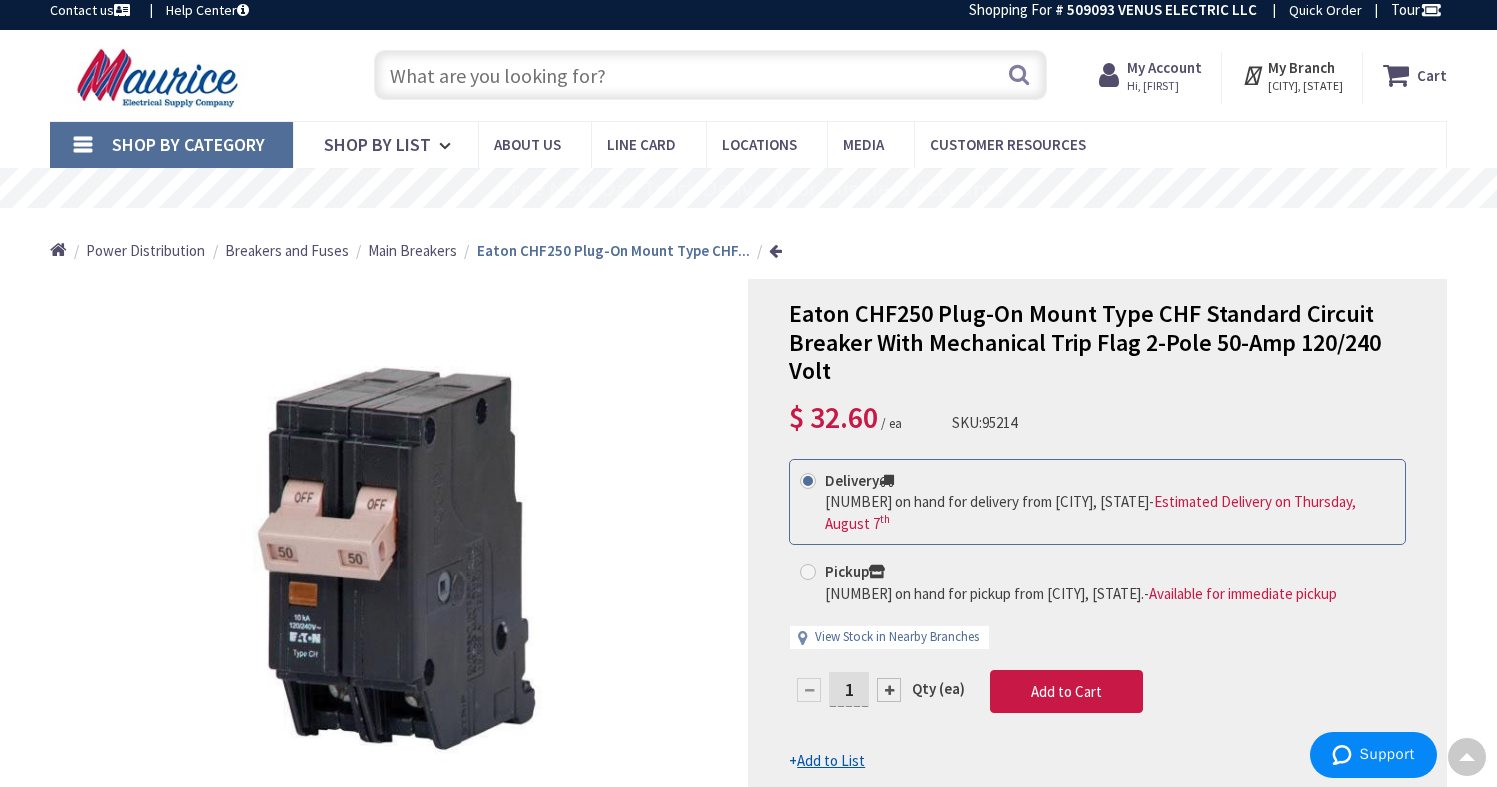 scroll, scrollTop: 0, scrollLeft: 0, axis: both 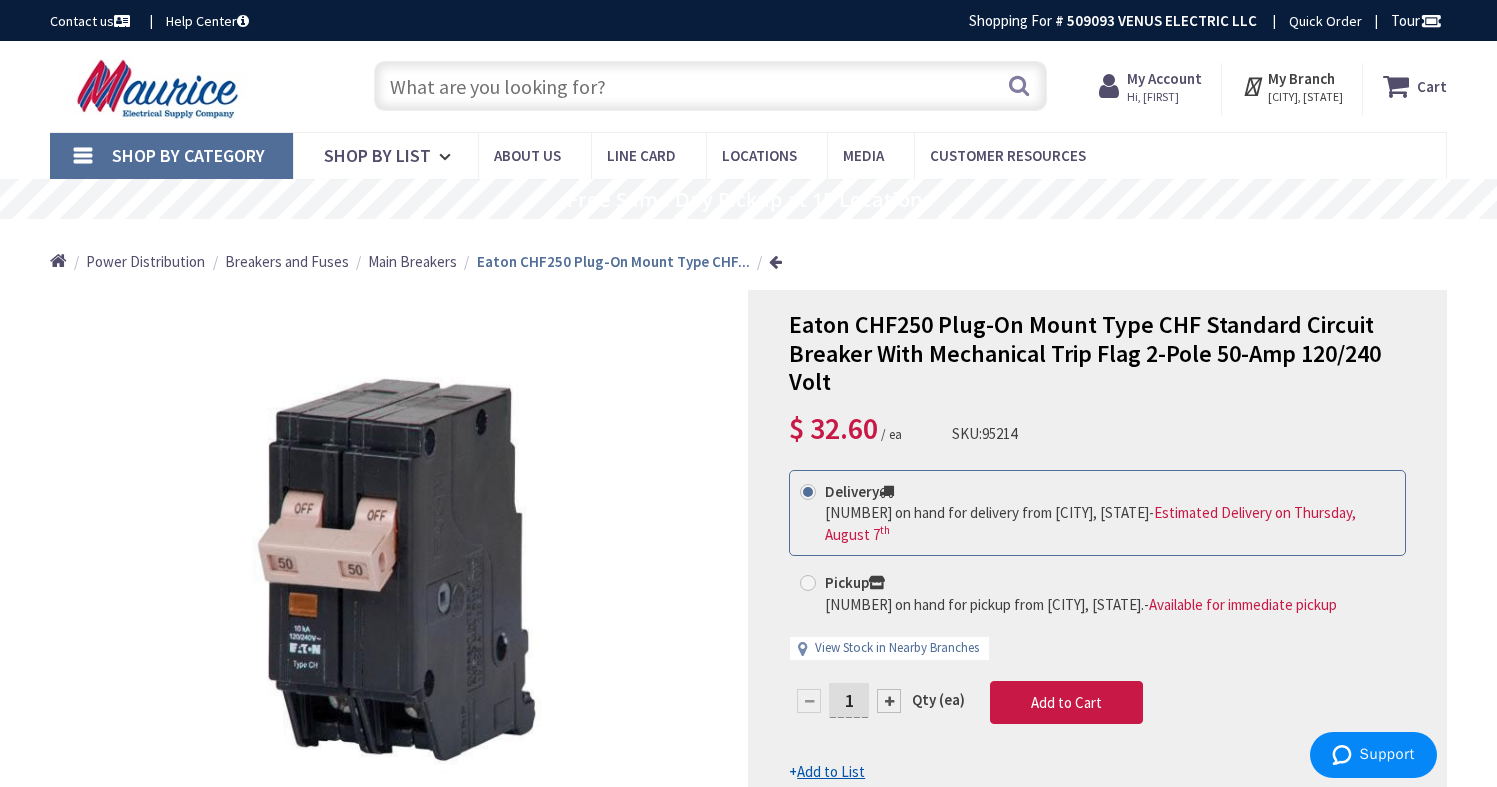 click at bounding box center (711, 86) 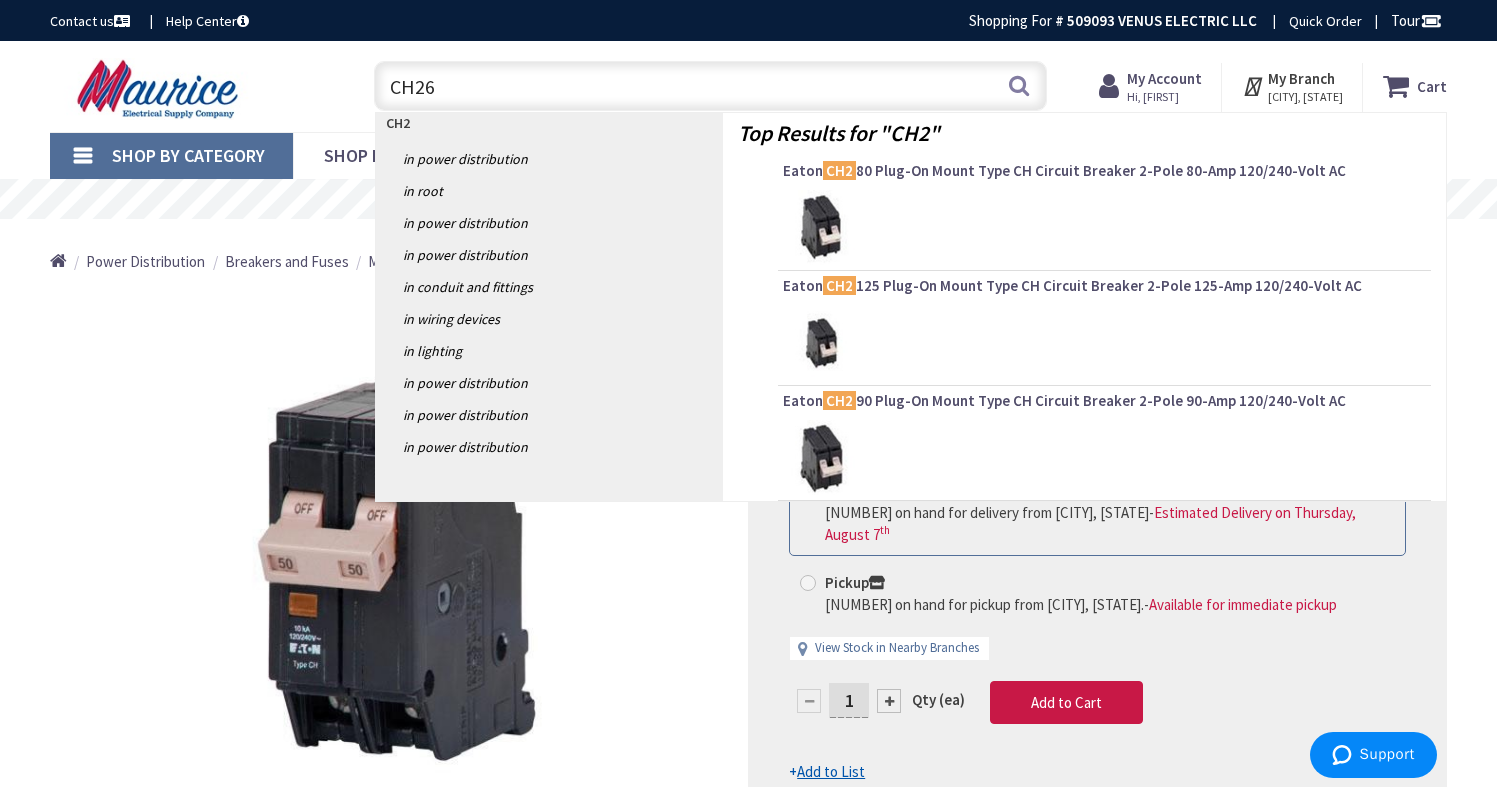 type on "CH260" 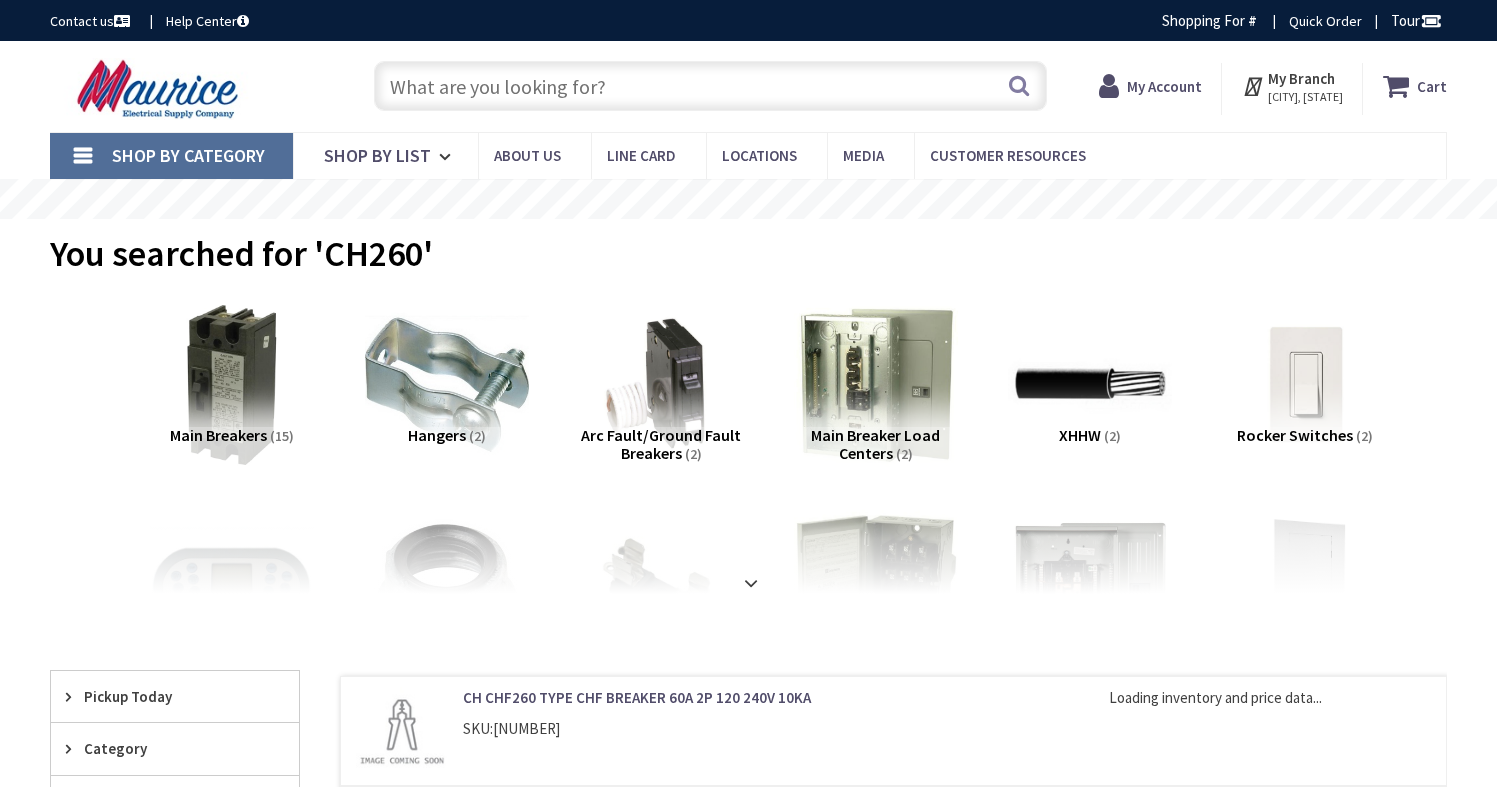 scroll, scrollTop: 0, scrollLeft: 0, axis: both 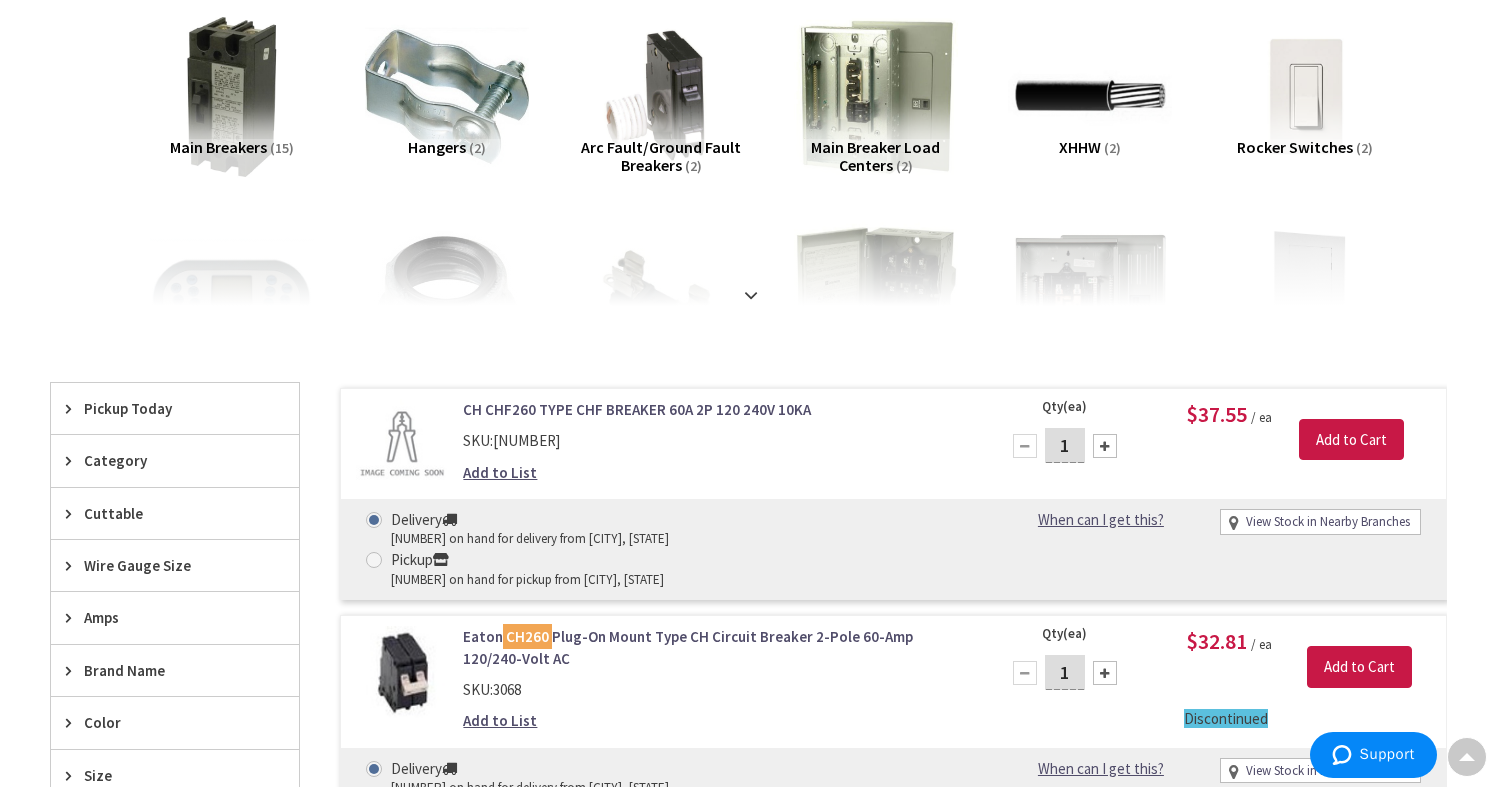click on "CH CHF260 TYPE CHF BREAKER 60A 2P 120 240V 10KA" at bounding box center [716, 409] 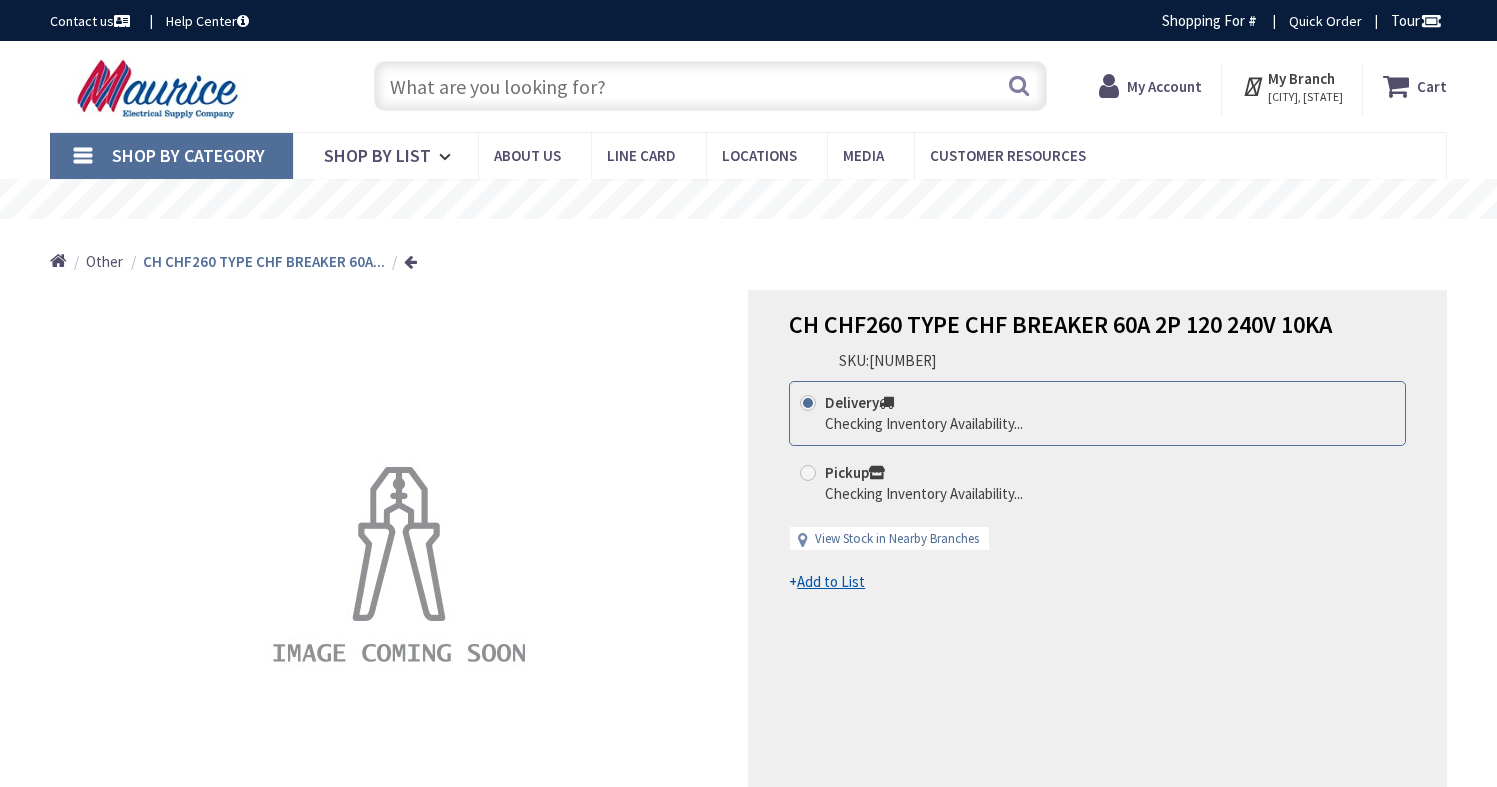 scroll, scrollTop: 0, scrollLeft: 0, axis: both 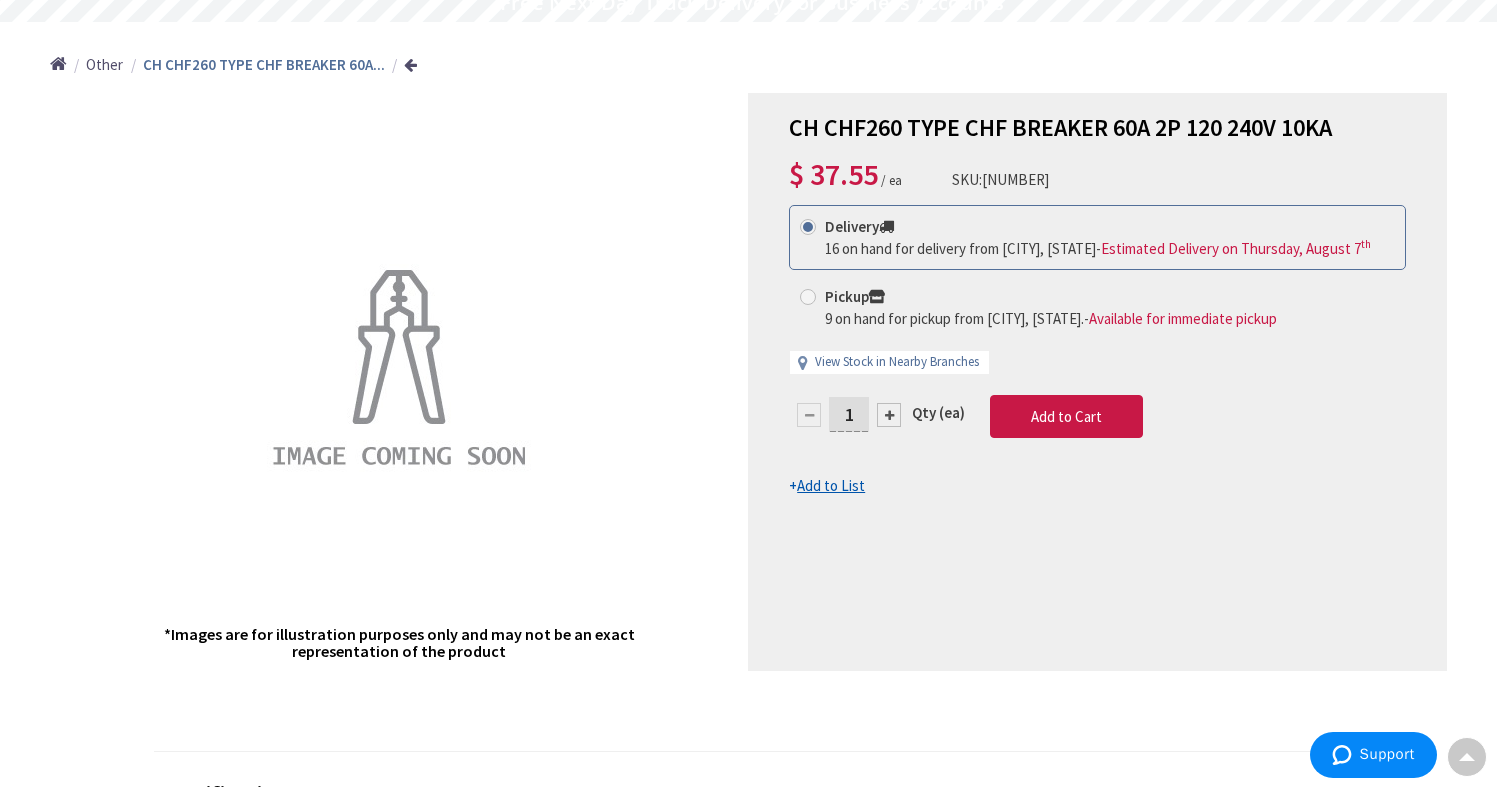 click on "Add to List" at bounding box center (831, 485) 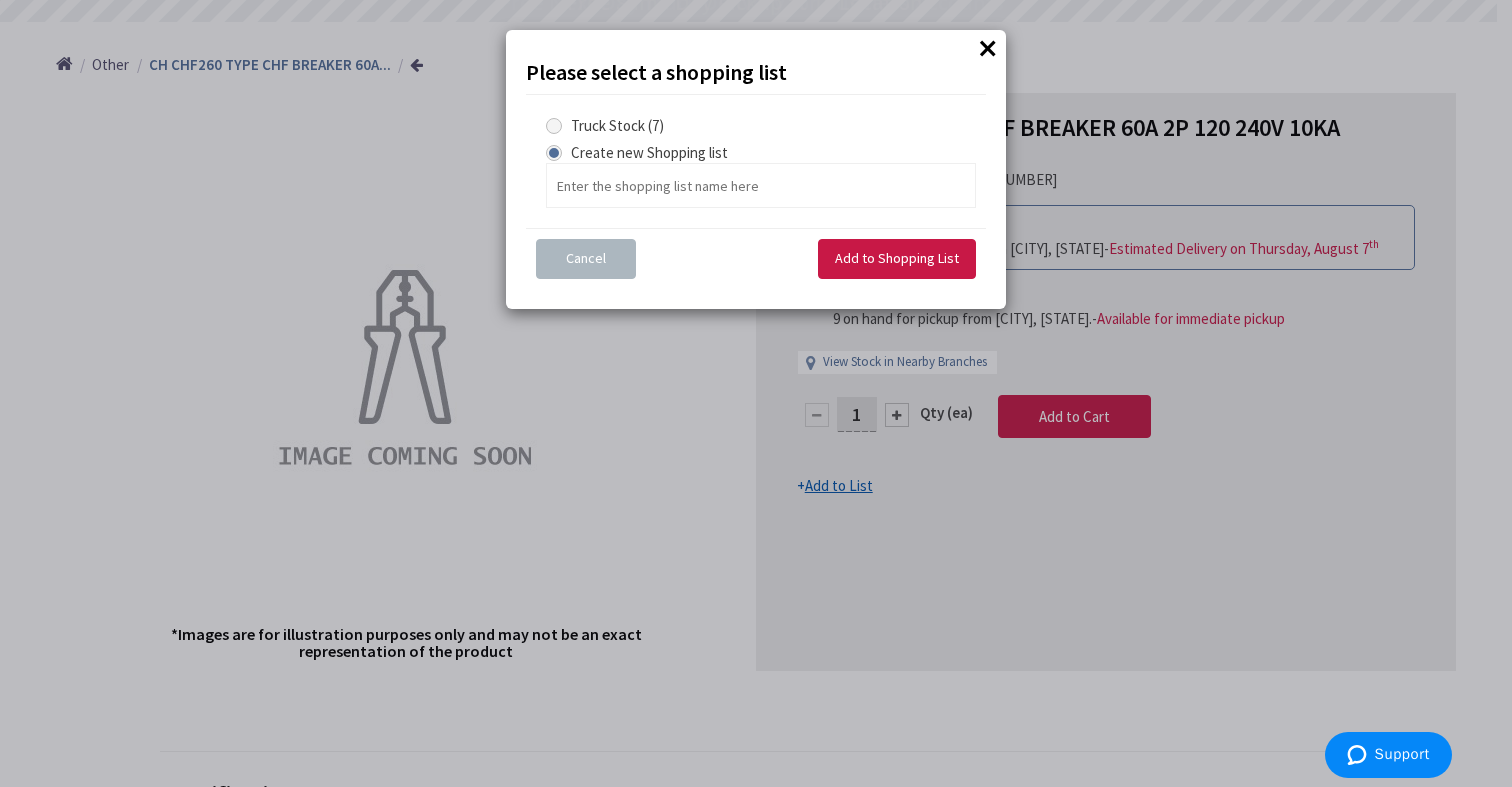 click at bounding box center [554, 126] 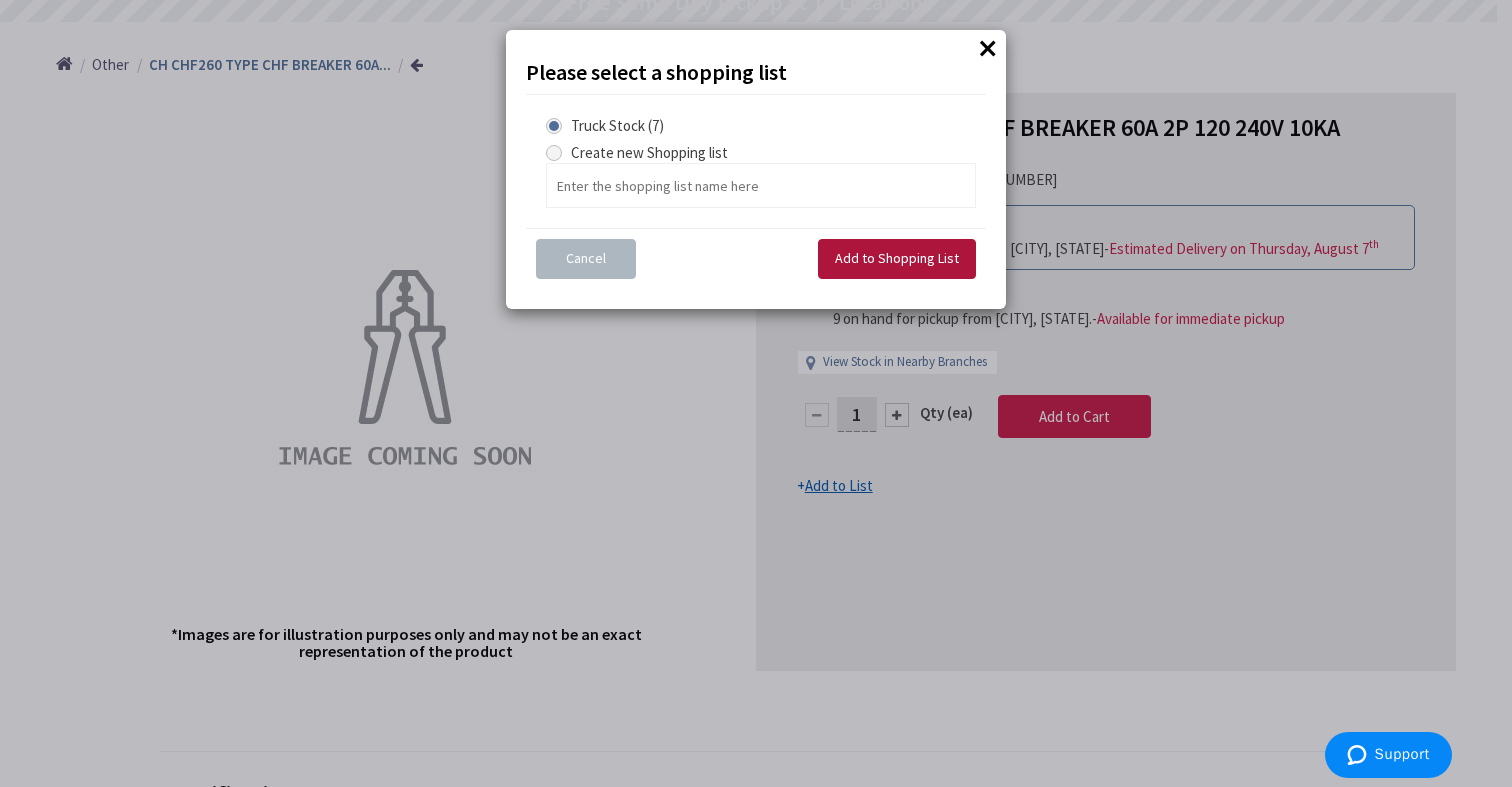 click on "Add to Shopping List" at bounding box center [897, 258] 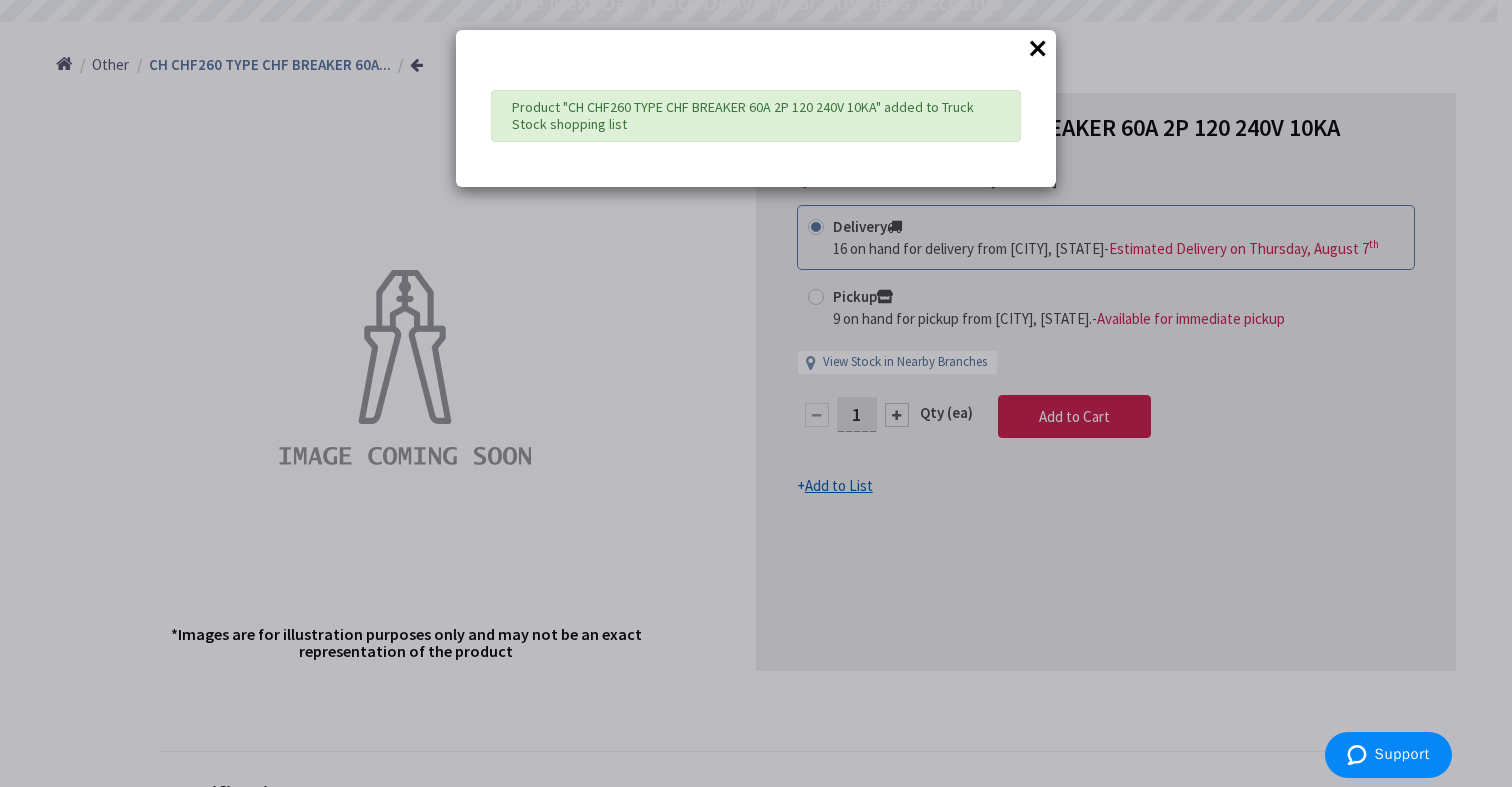click on "×" at bounding box center (1038, 48) 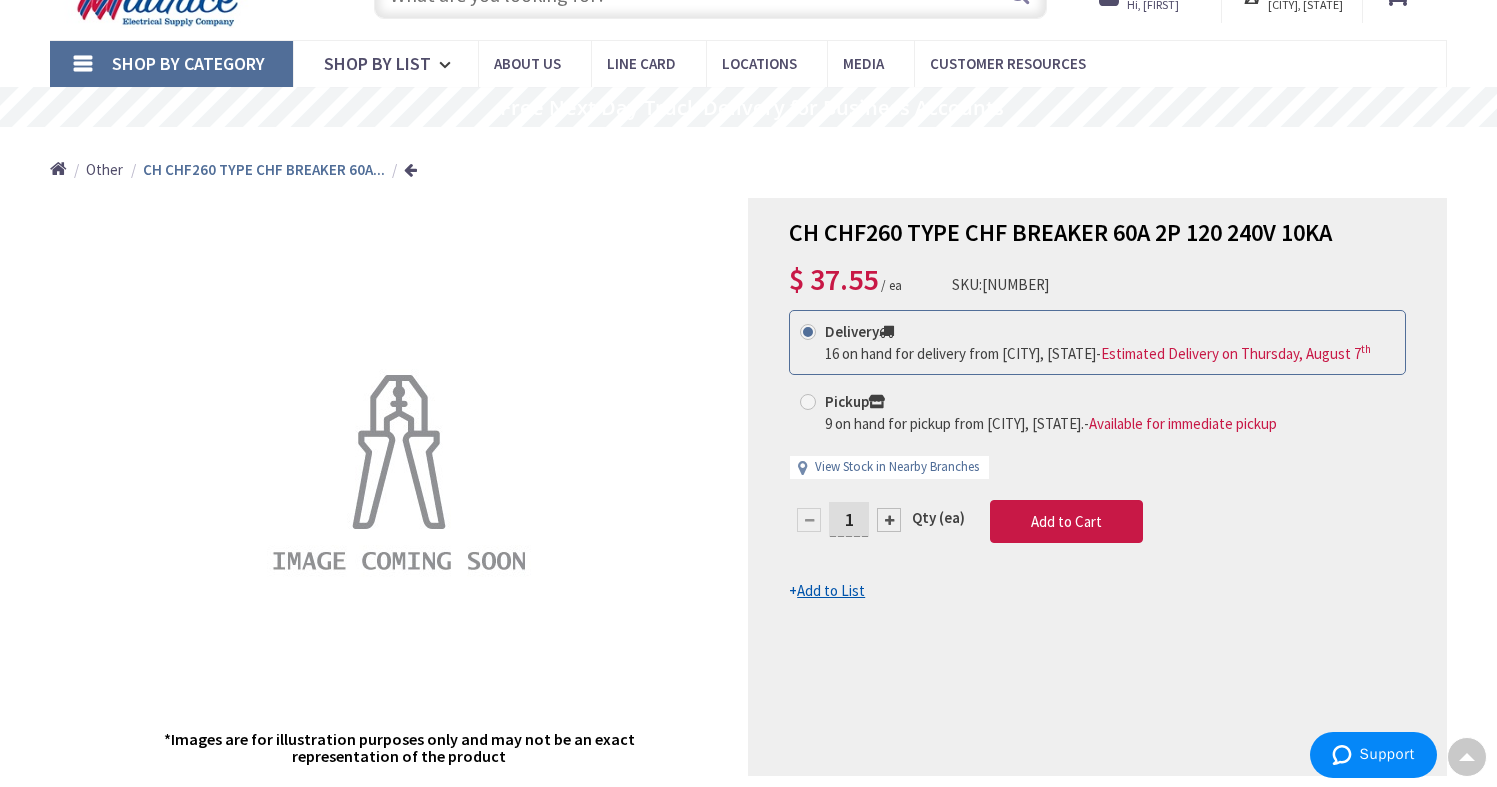 scroll, scrollTop: 0, scrollLeft: 0, axis: both 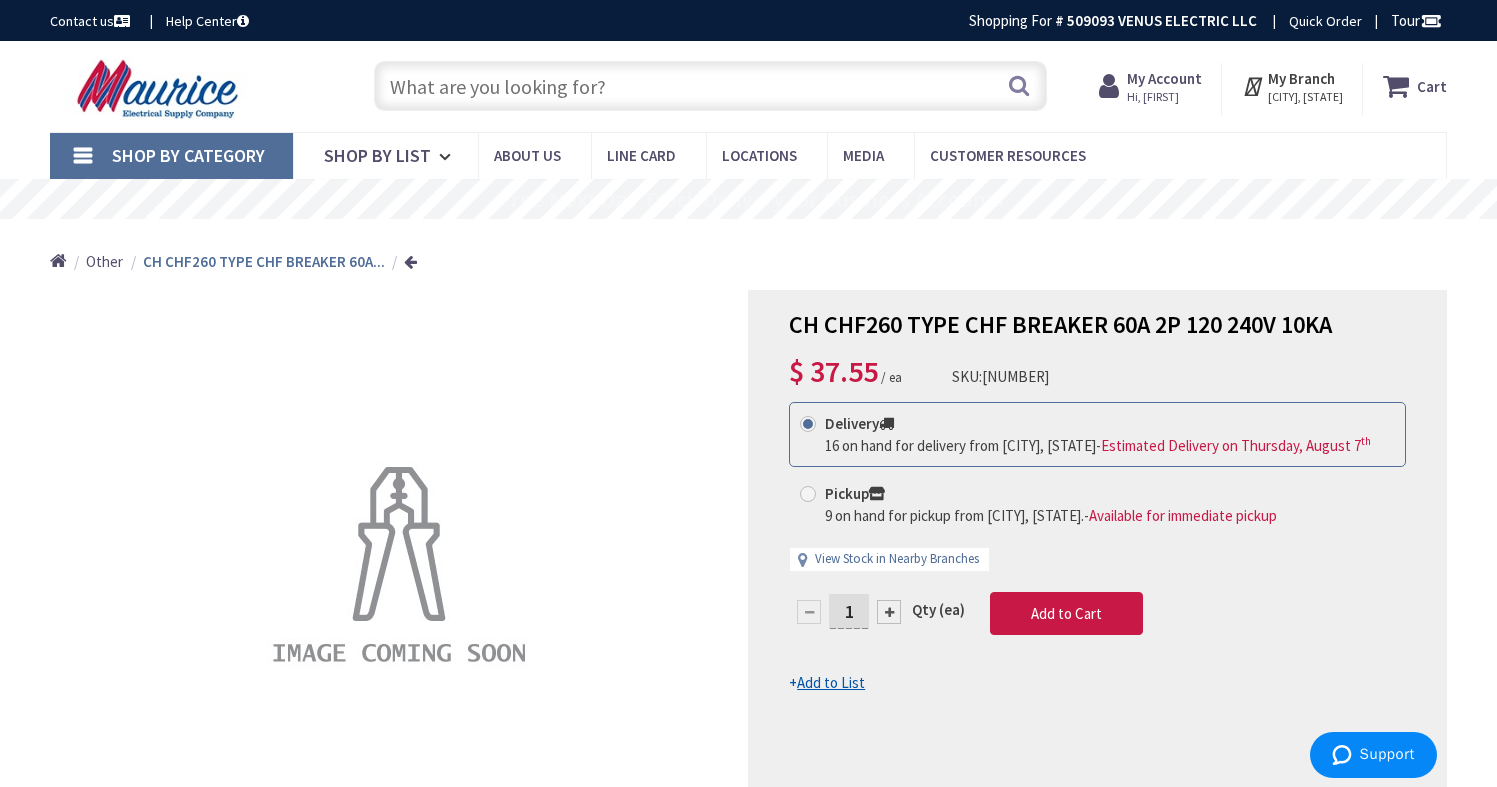 click at bounding box center (711, 86) 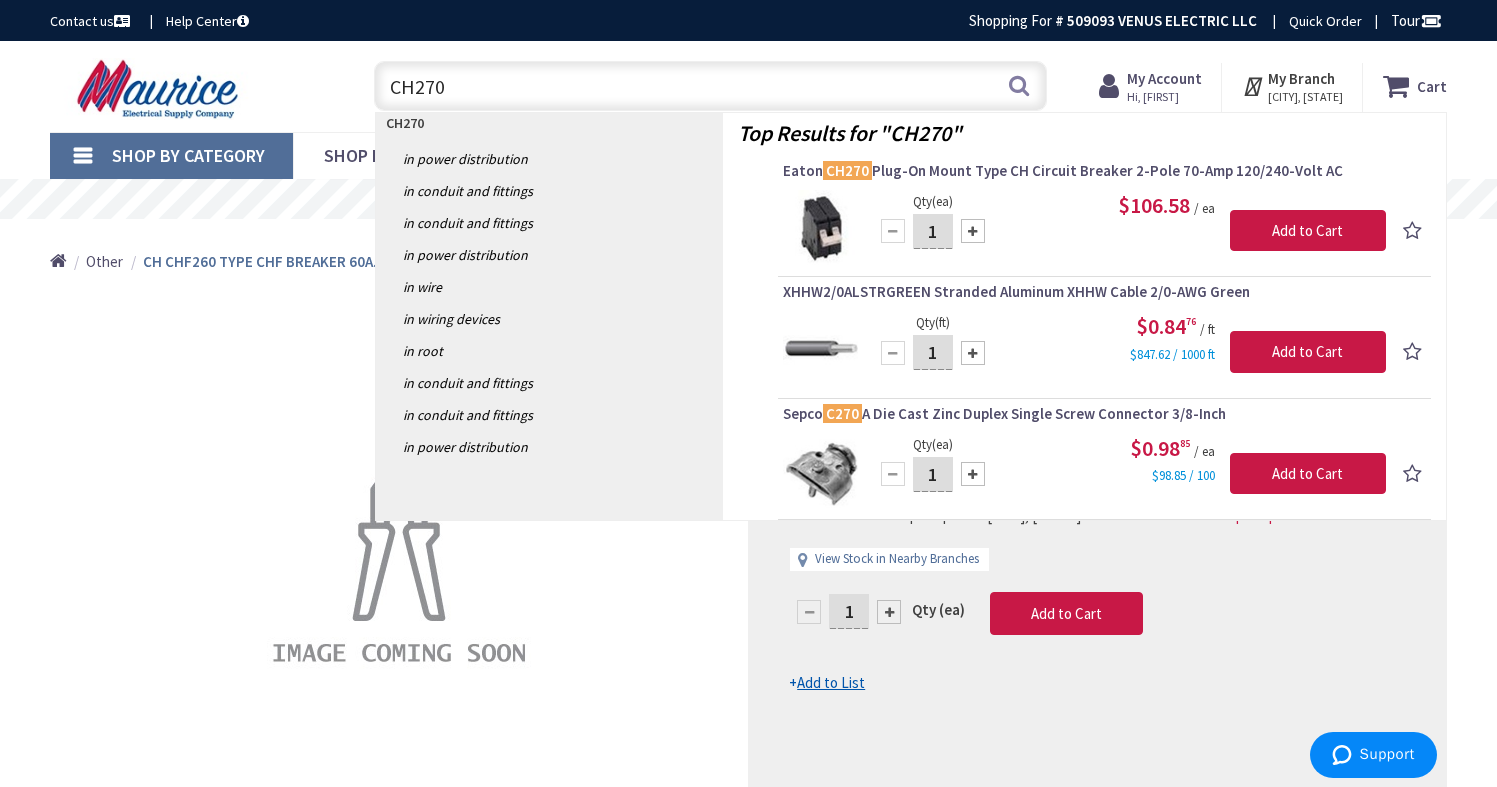 type on "CH270" 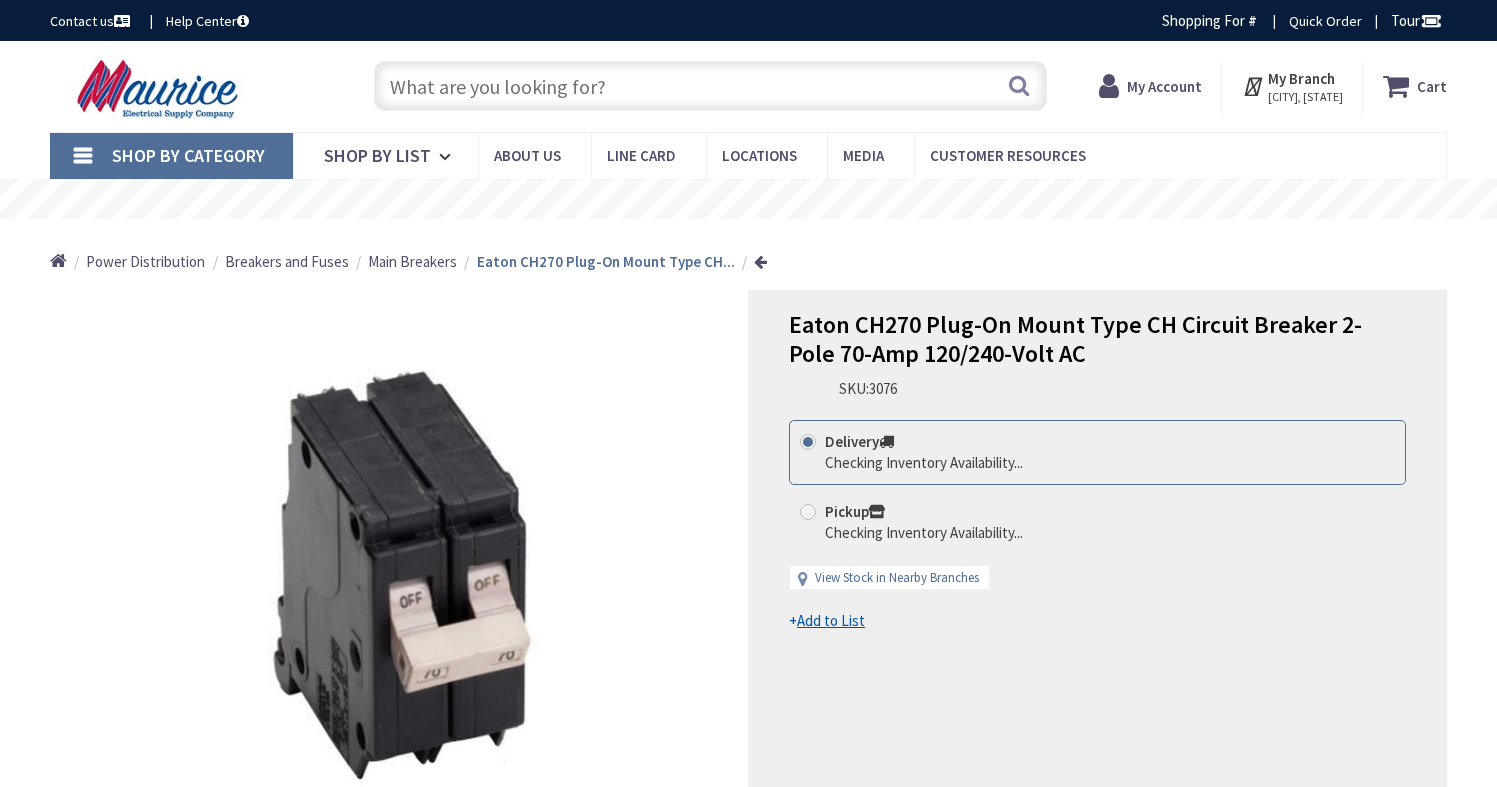 scroll, scrollTop: 0, scrollLeft: 0, axis: both 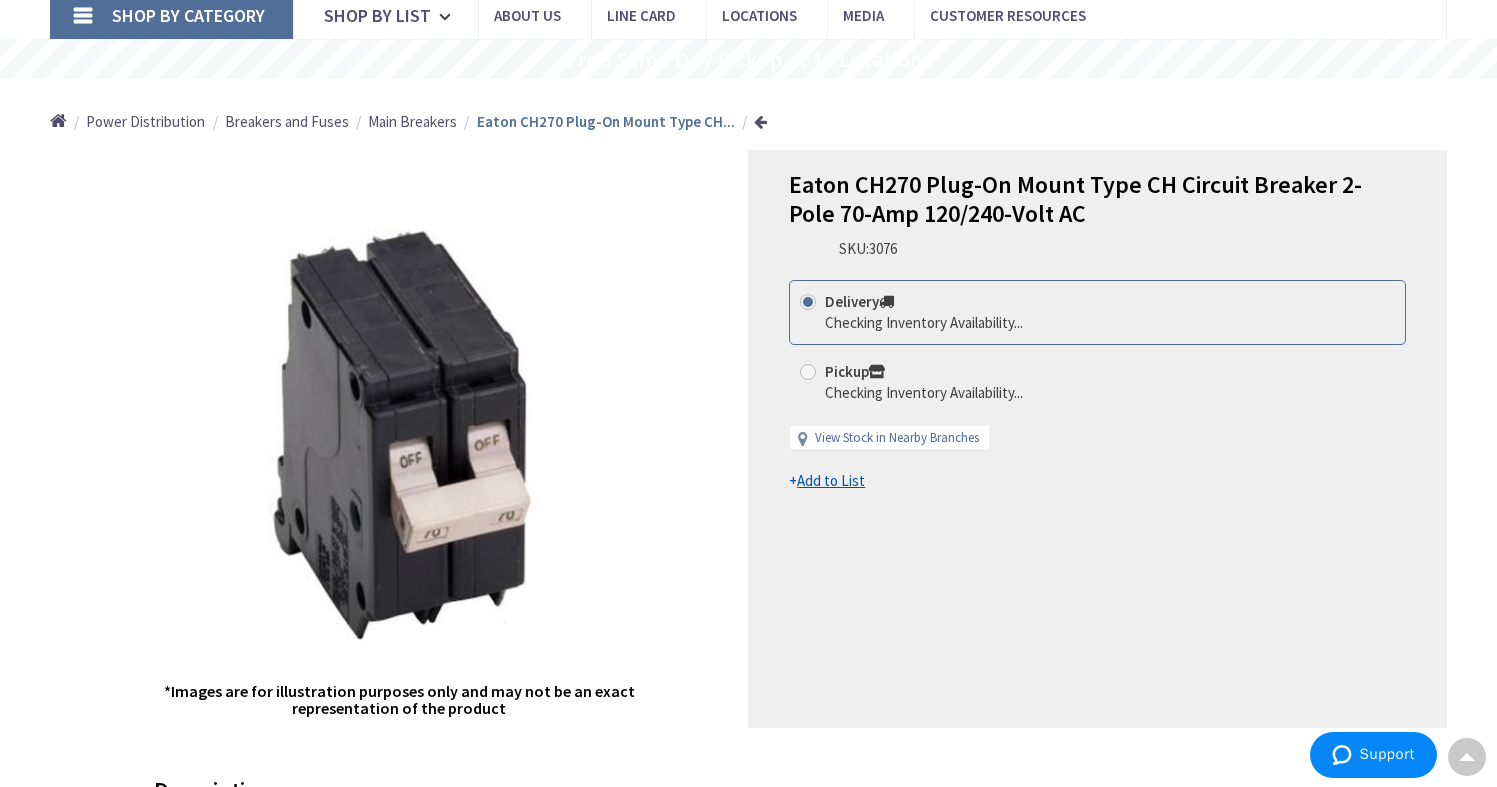 click on "Add to List" at bounding box center [831, 480] 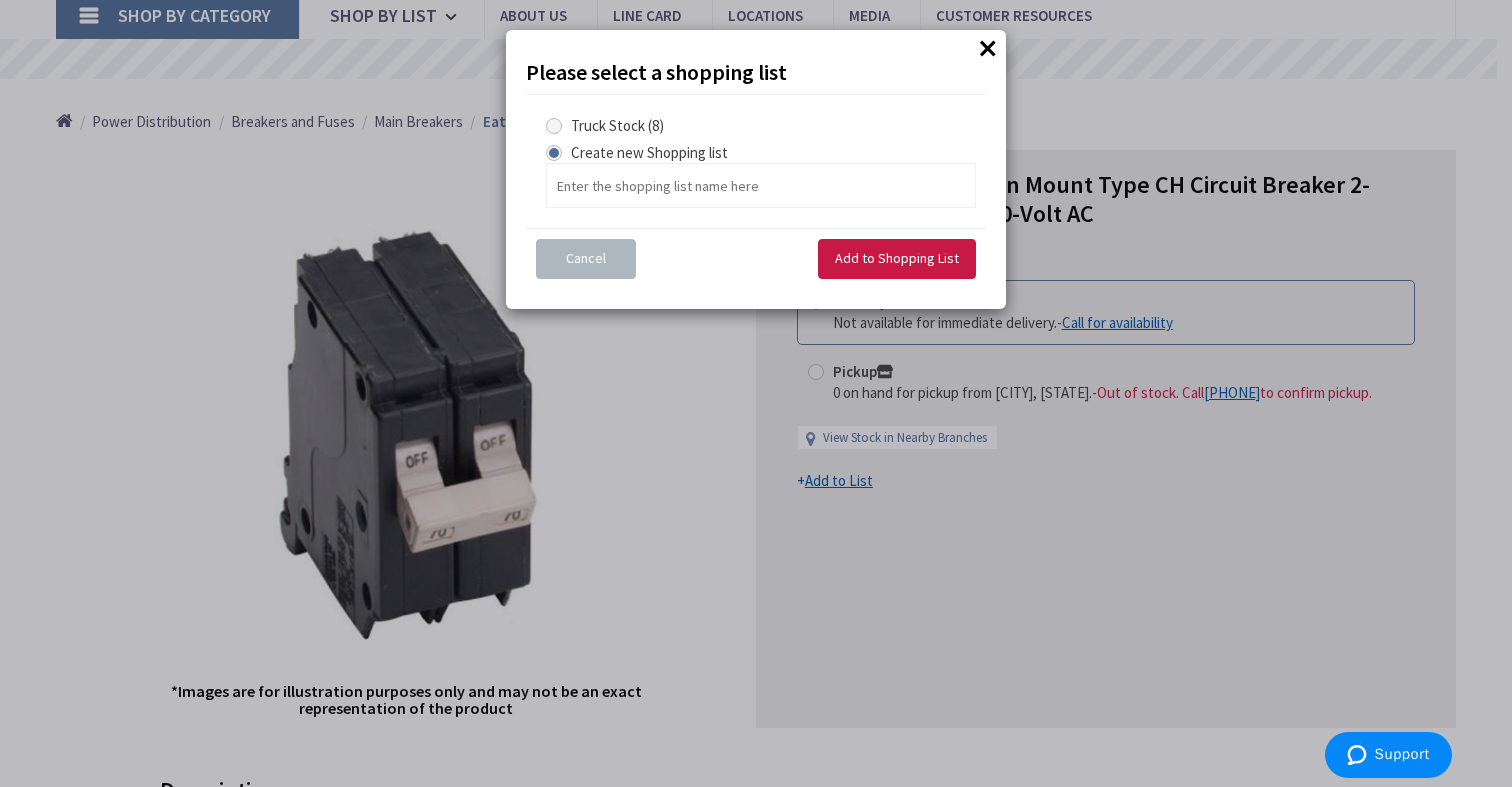 click at bounding box center [554, 126] 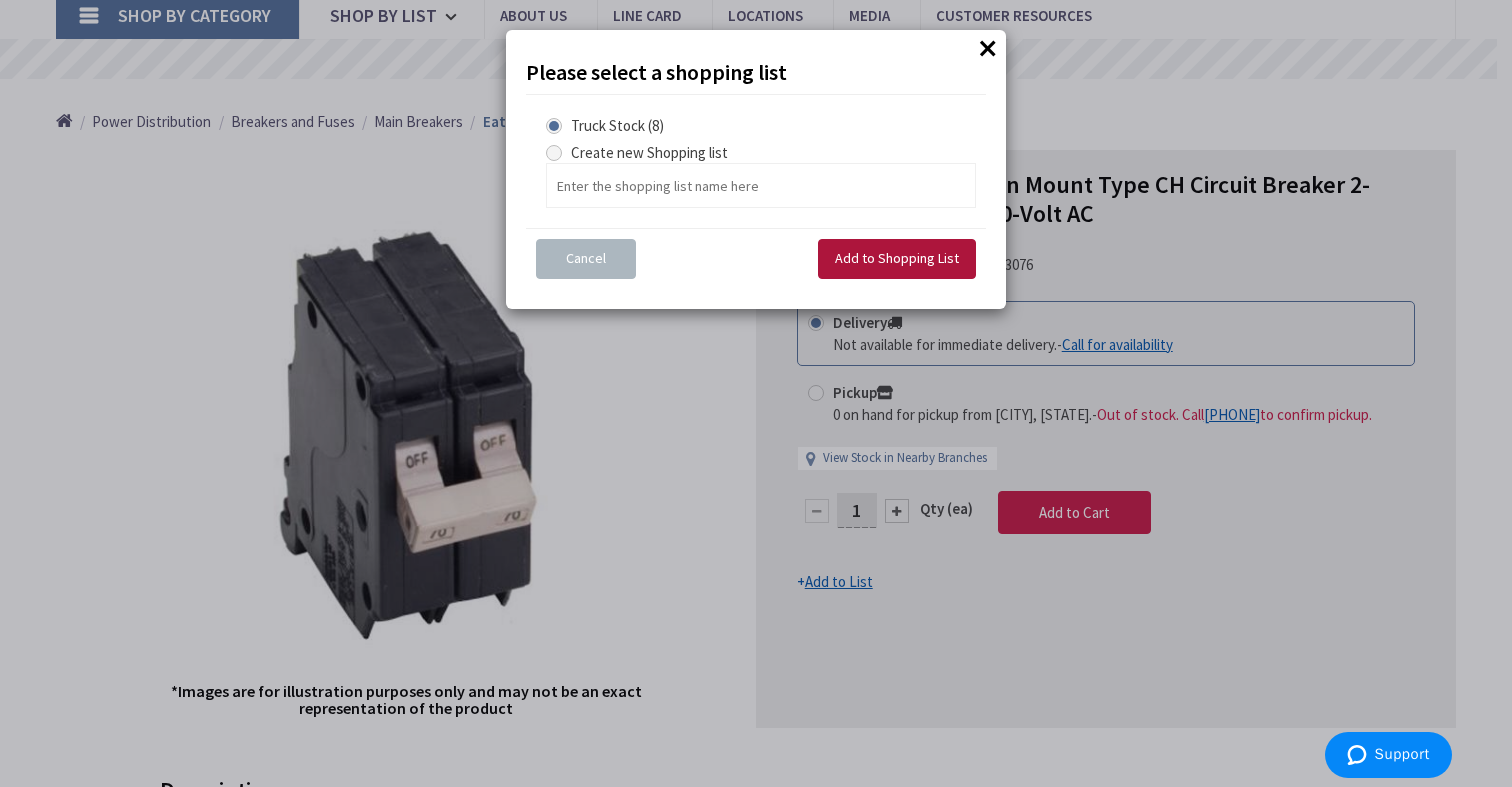 click on "Add to Shopping List" at bounding box center [897, 258] 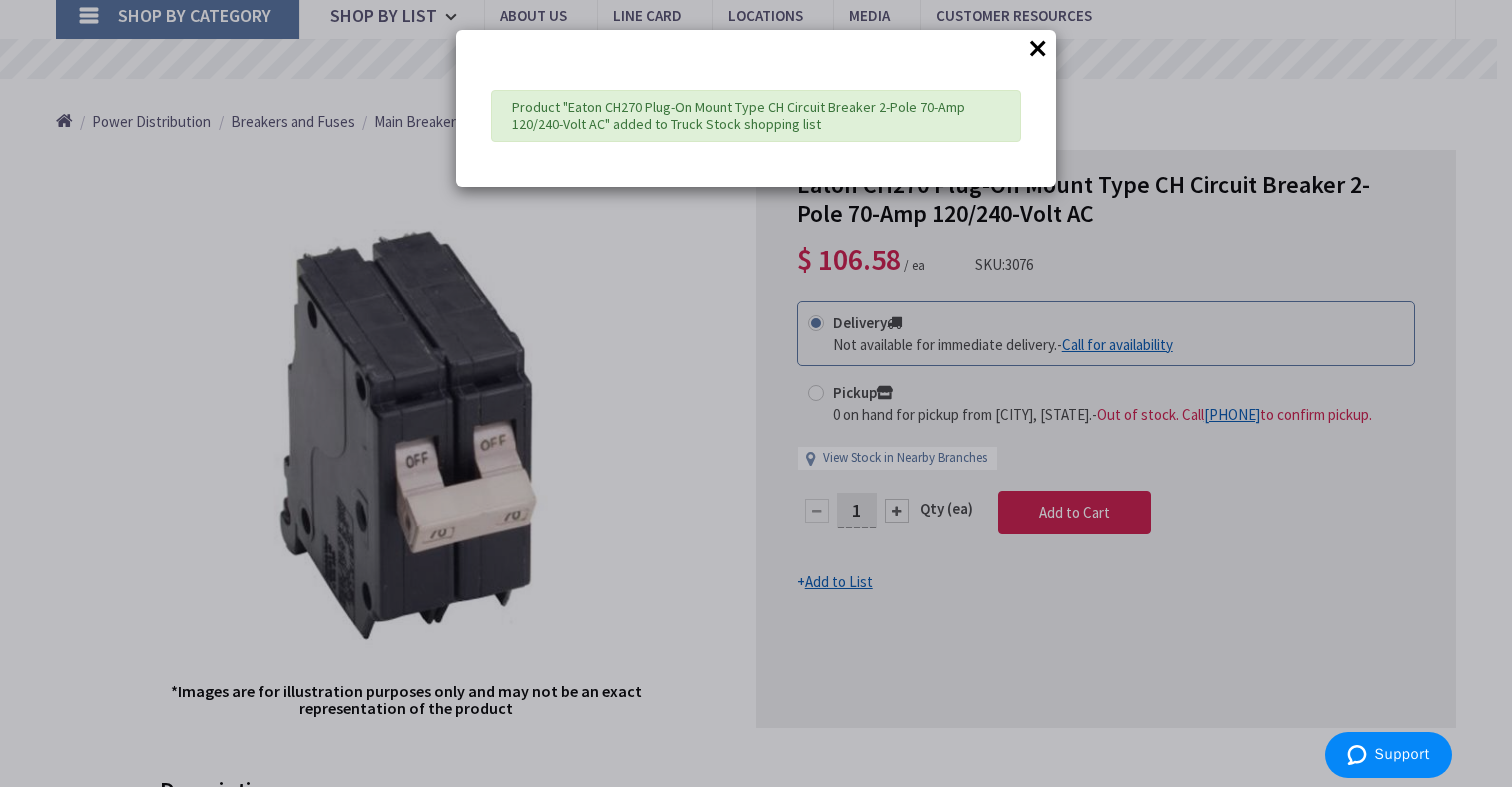 click on "×" at bounding box center [1038, 48] 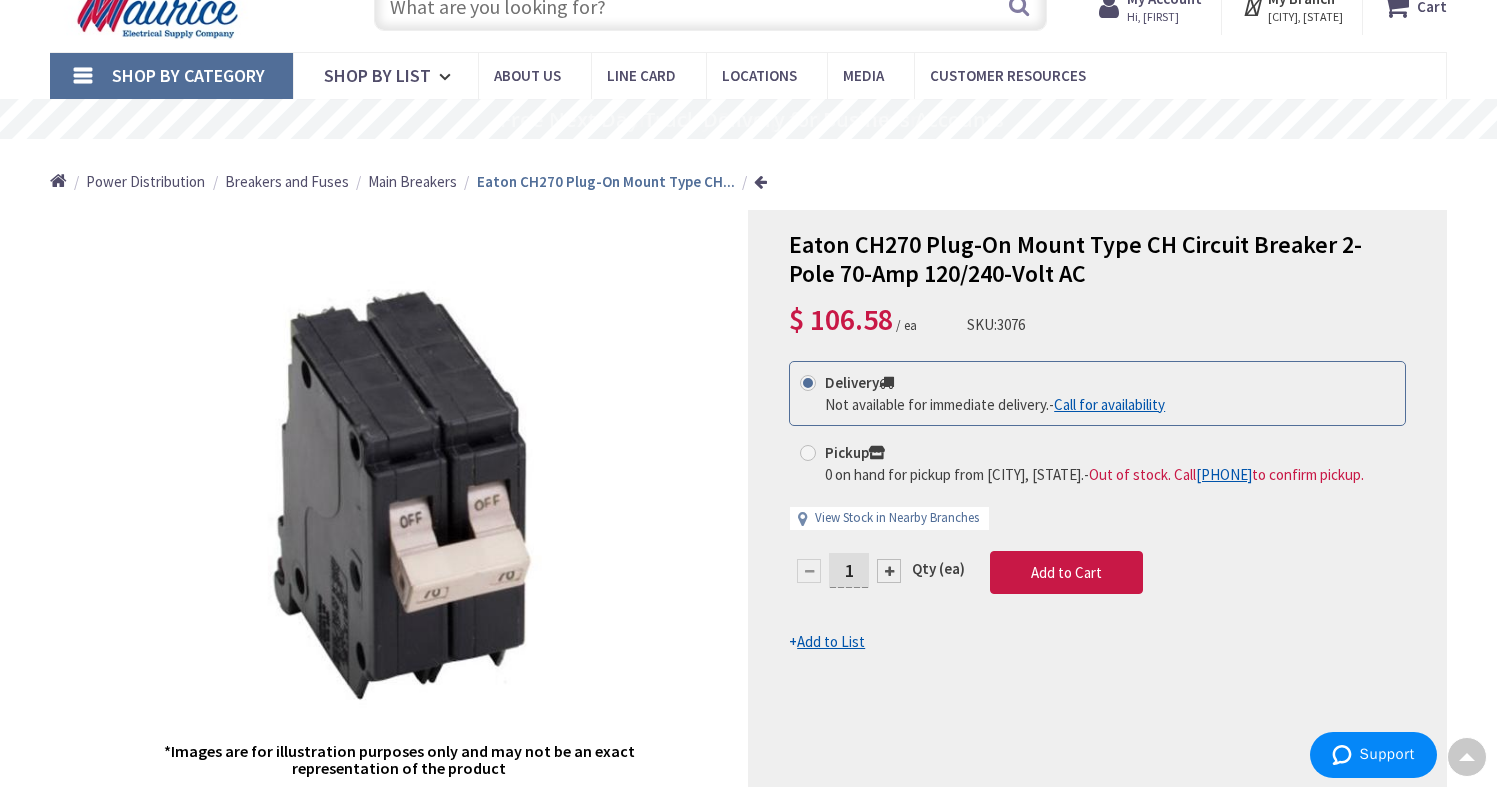 scroll, scrollTop: 0, scrollLeft: 0, axis: both 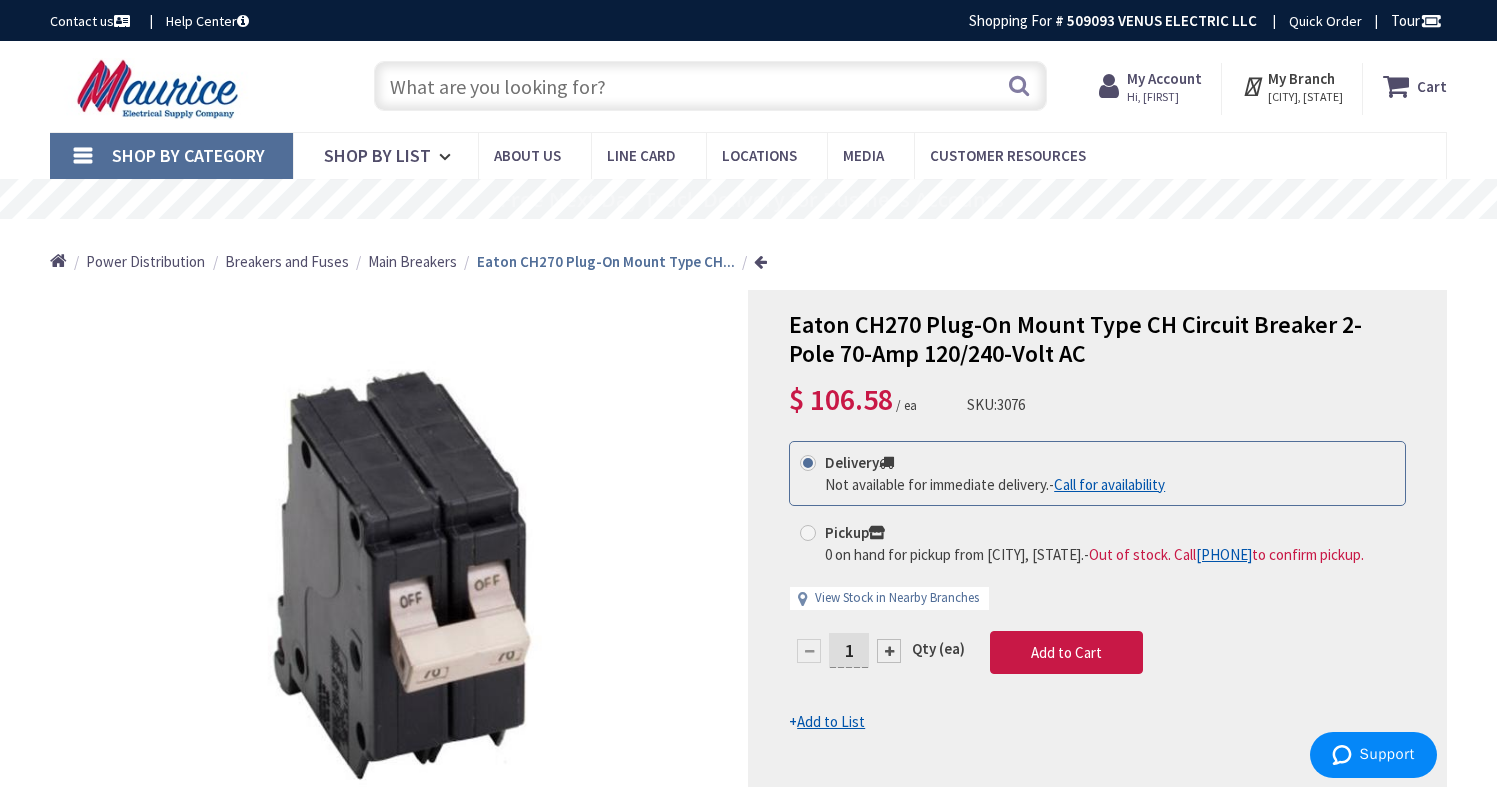 click at bounding box center (711, 86) 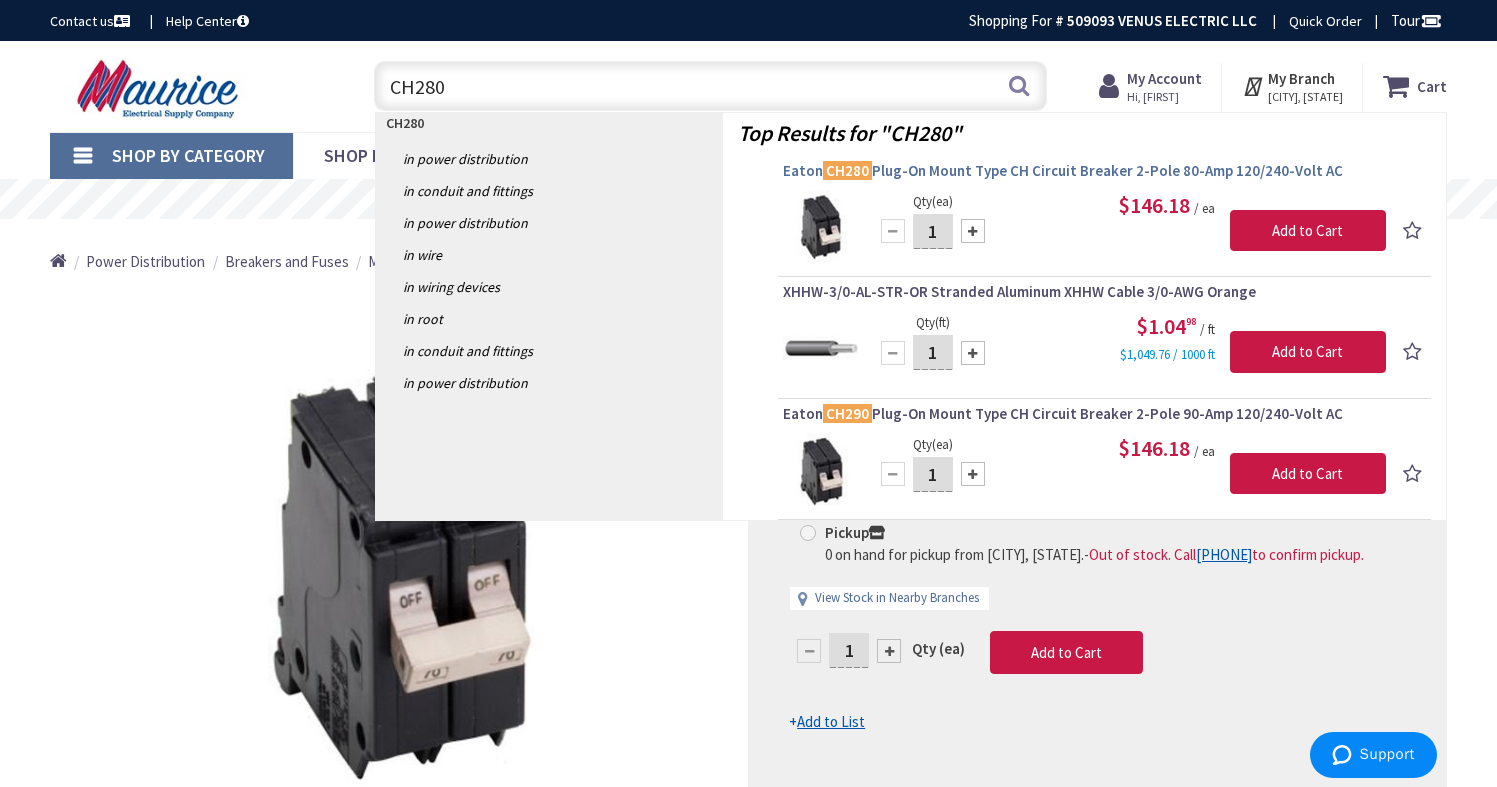 type on "CH280" 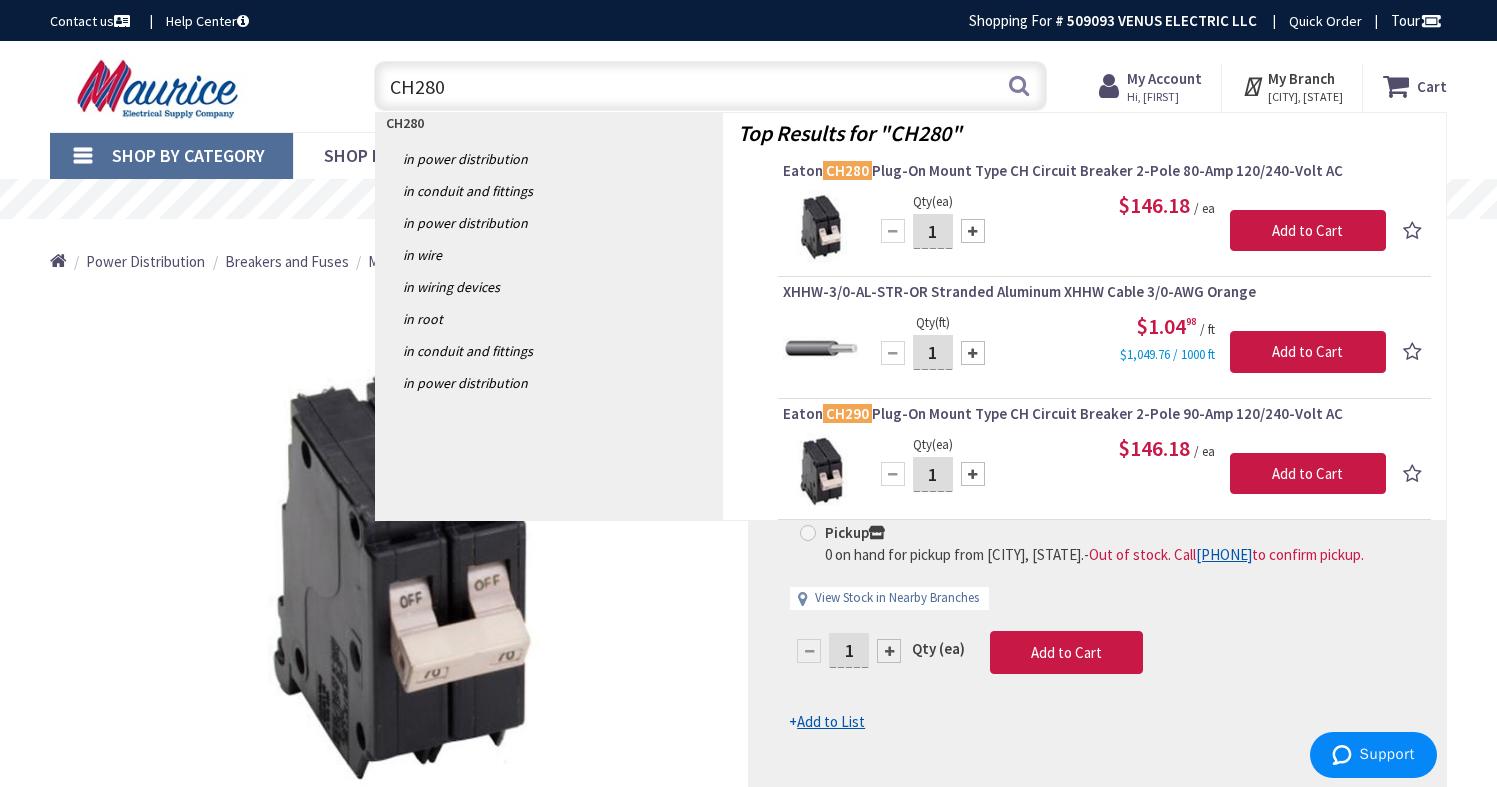 click on "CH280" at bounding box center (847, 170) 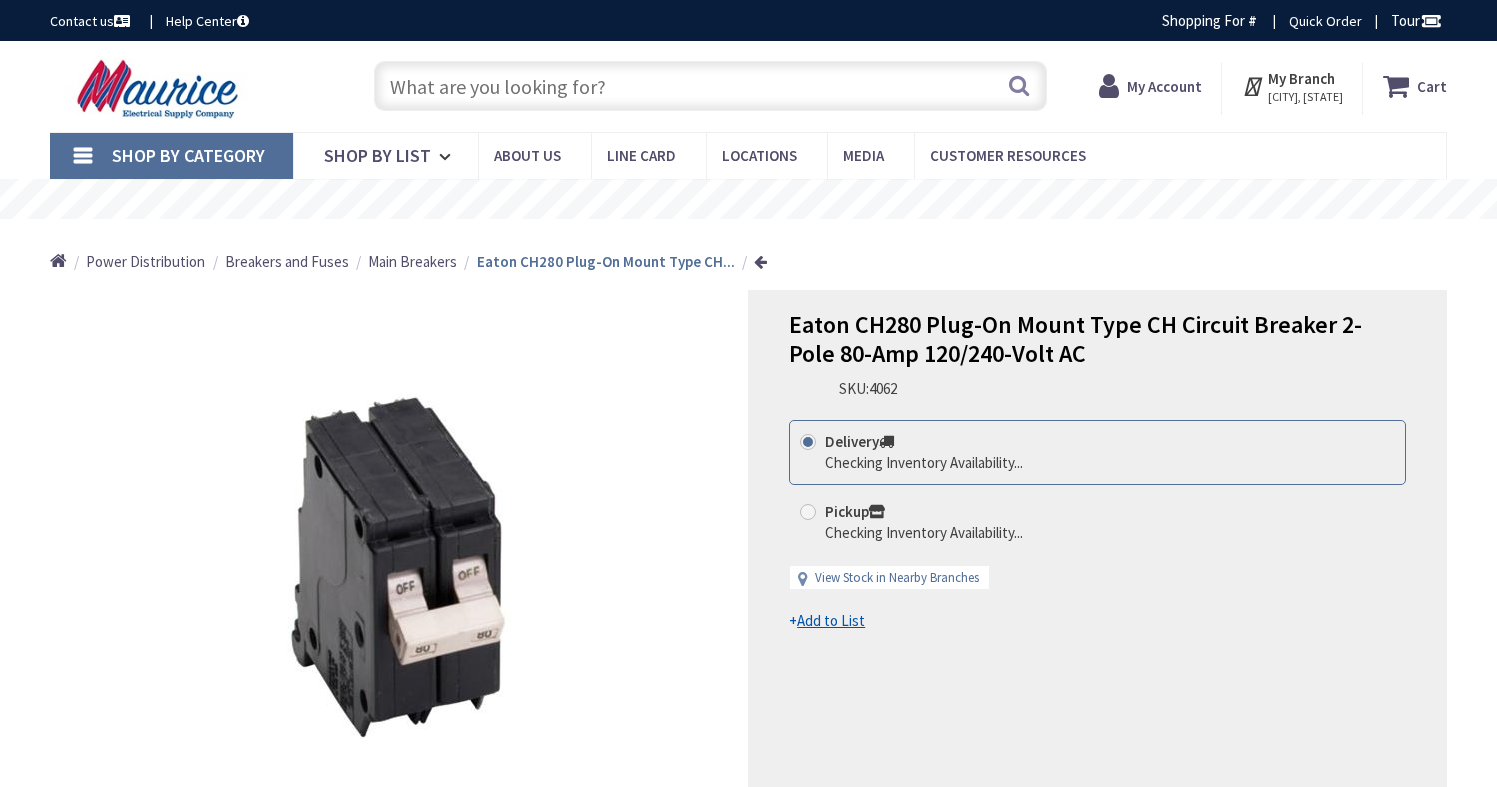 scroll, scrollTop: 0, scrollLeft: 0, axis: both 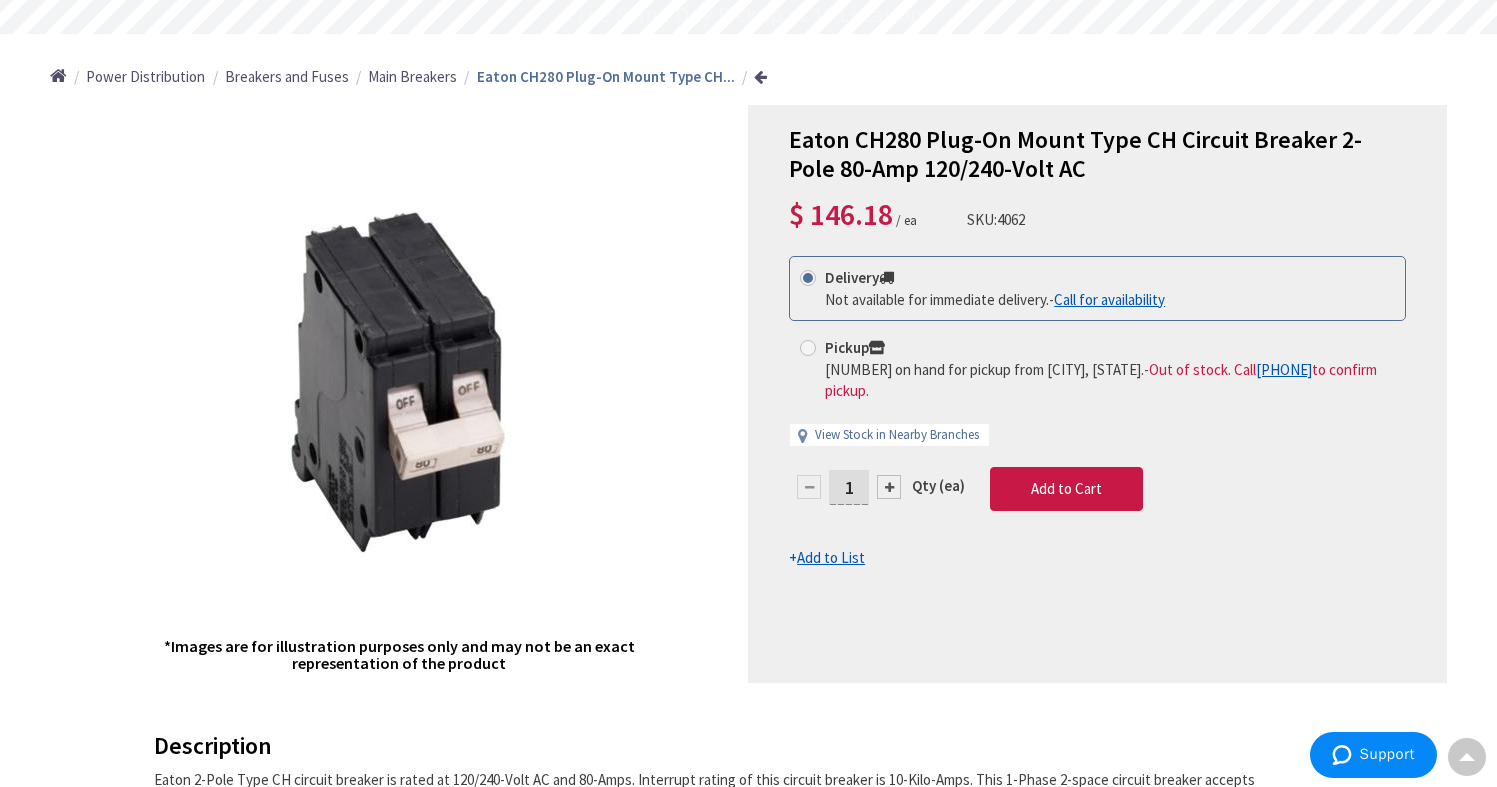 click on "Add to List" at bounding box center (831, 557) 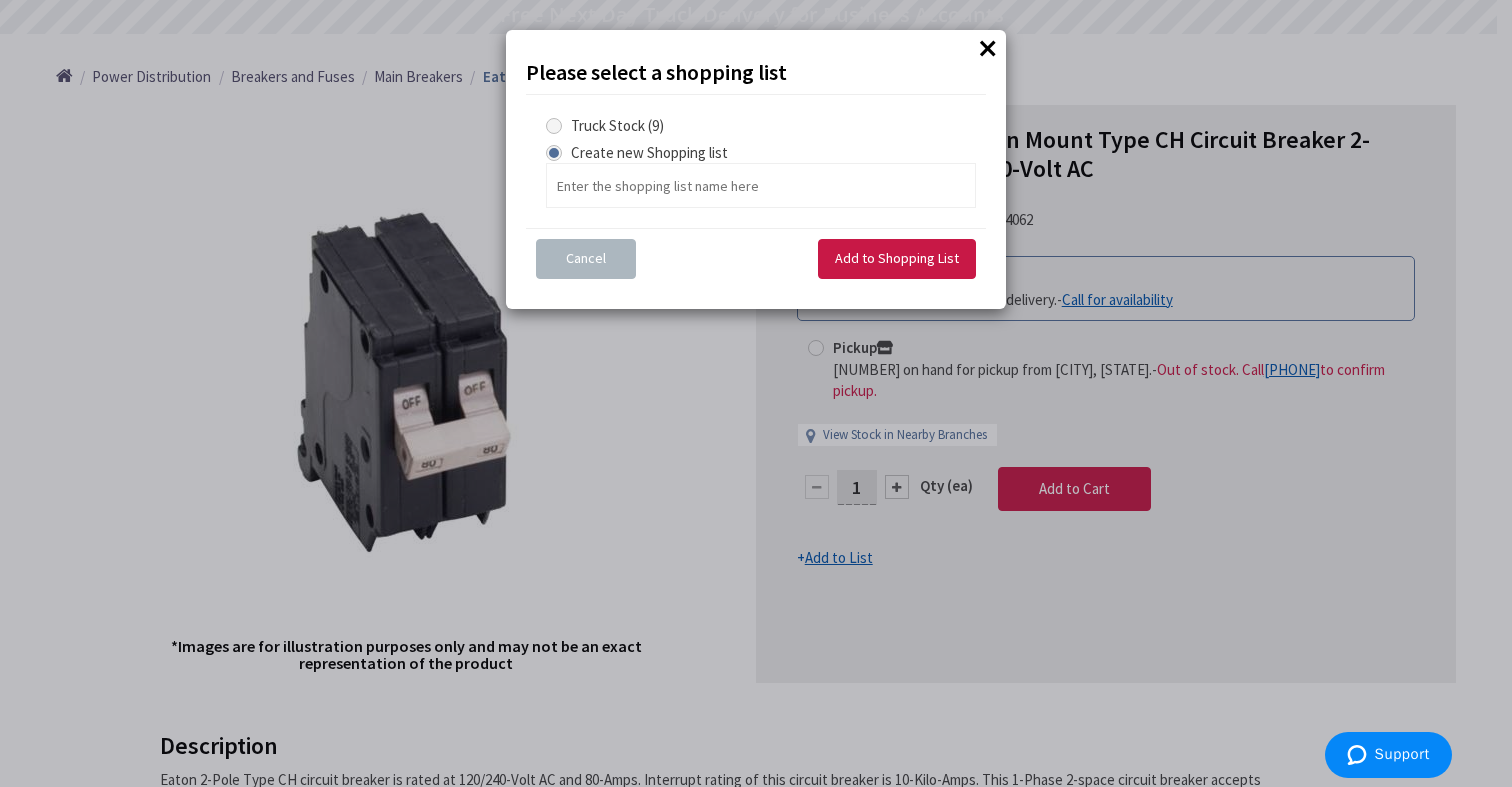 click at bounding box center [554, 126] 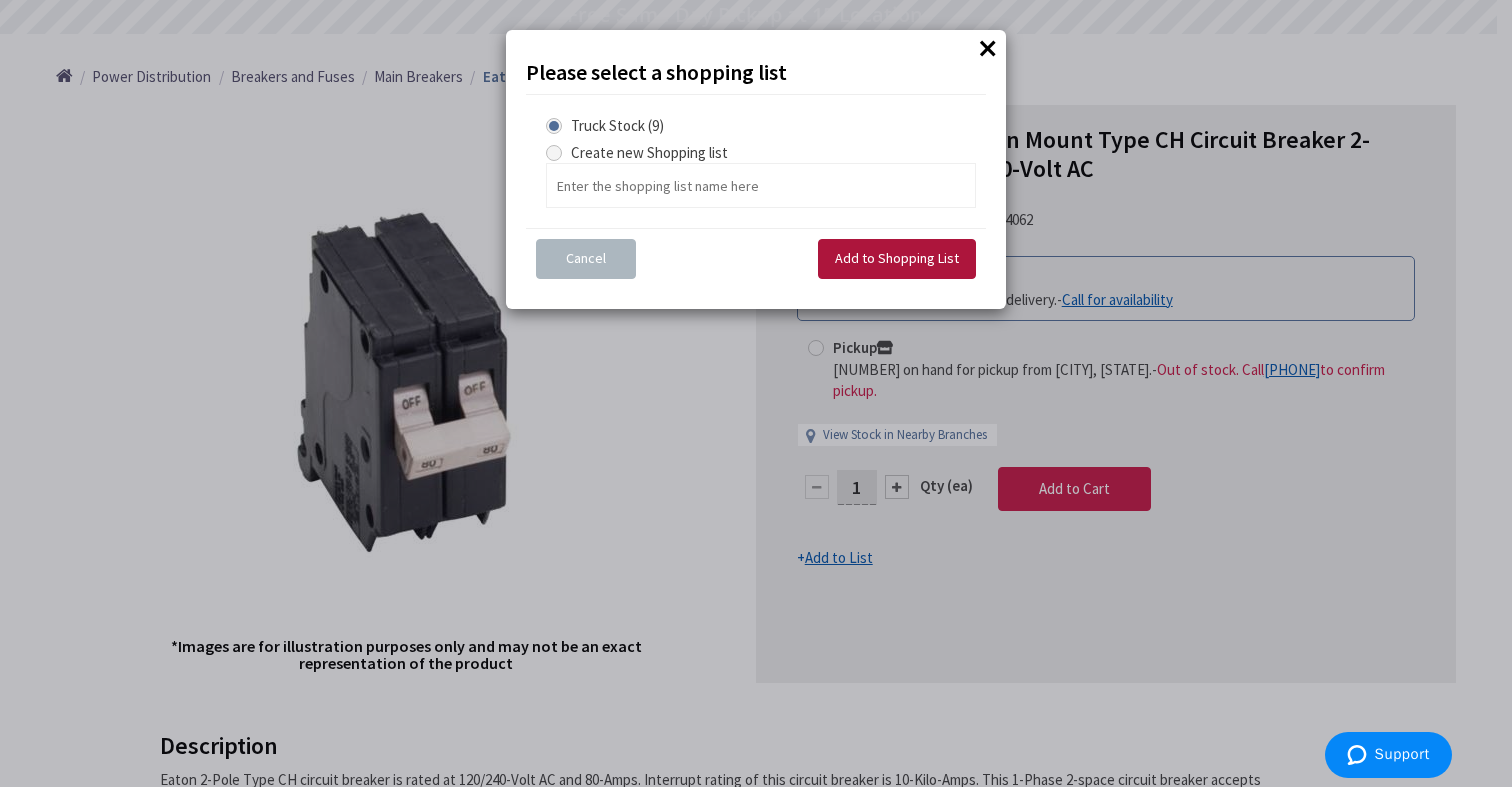 click on "Add to Shopping List" at bounding box center (897, 258) 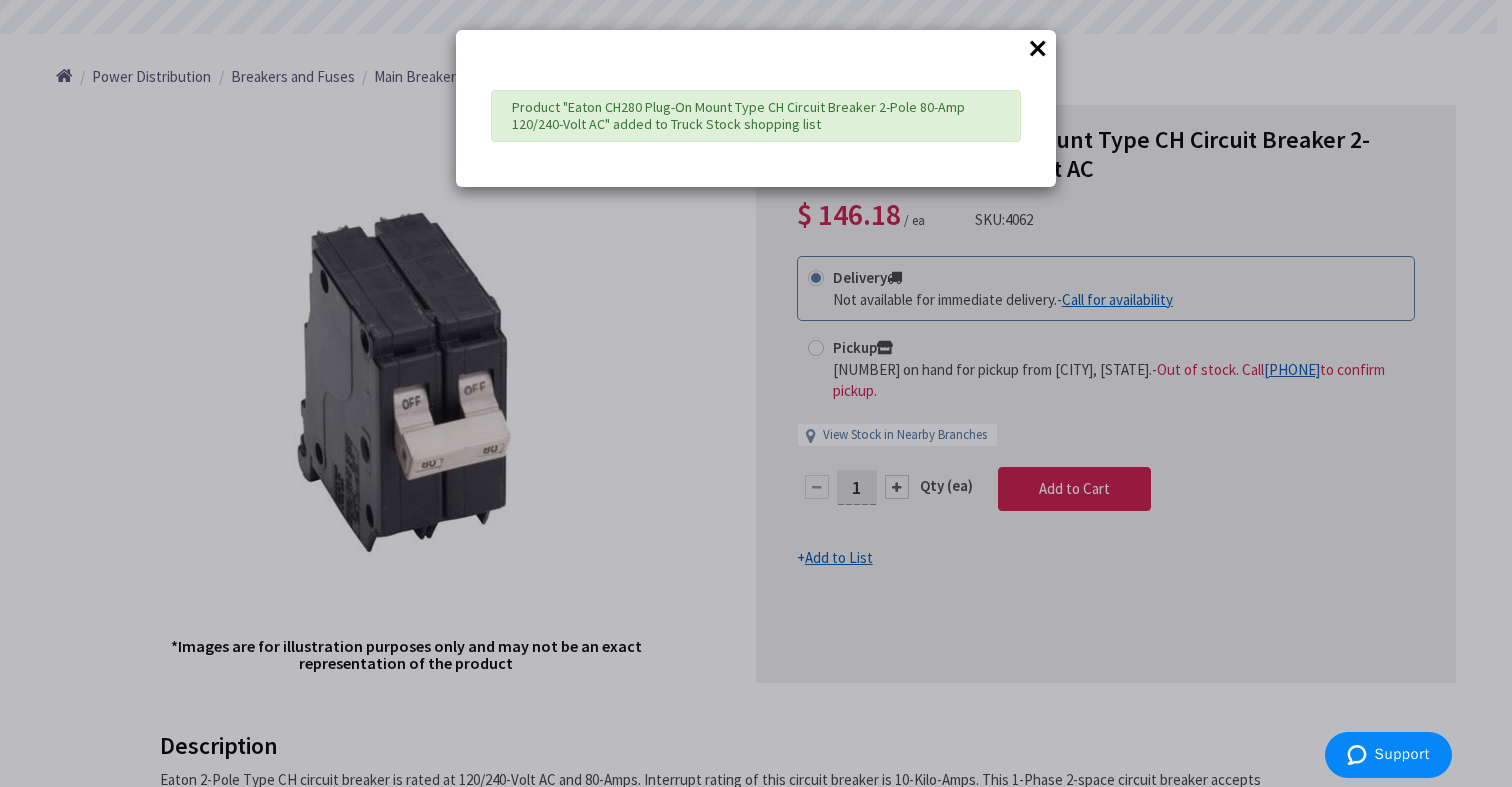 click on "×" at bounding box center [1038, 48] 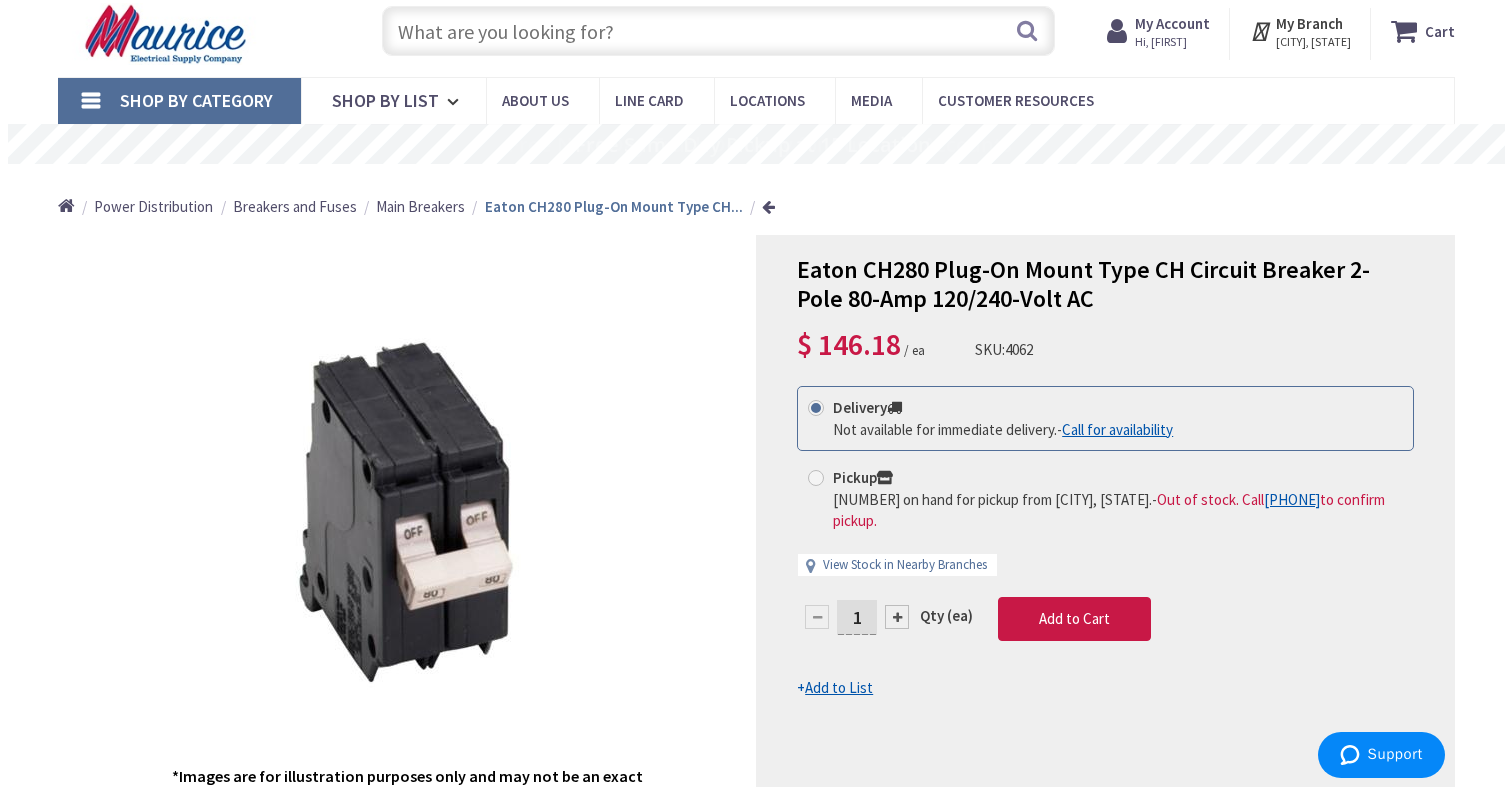 scroll, scrollTop: 62, scrollLeft: 0, axis: vertical 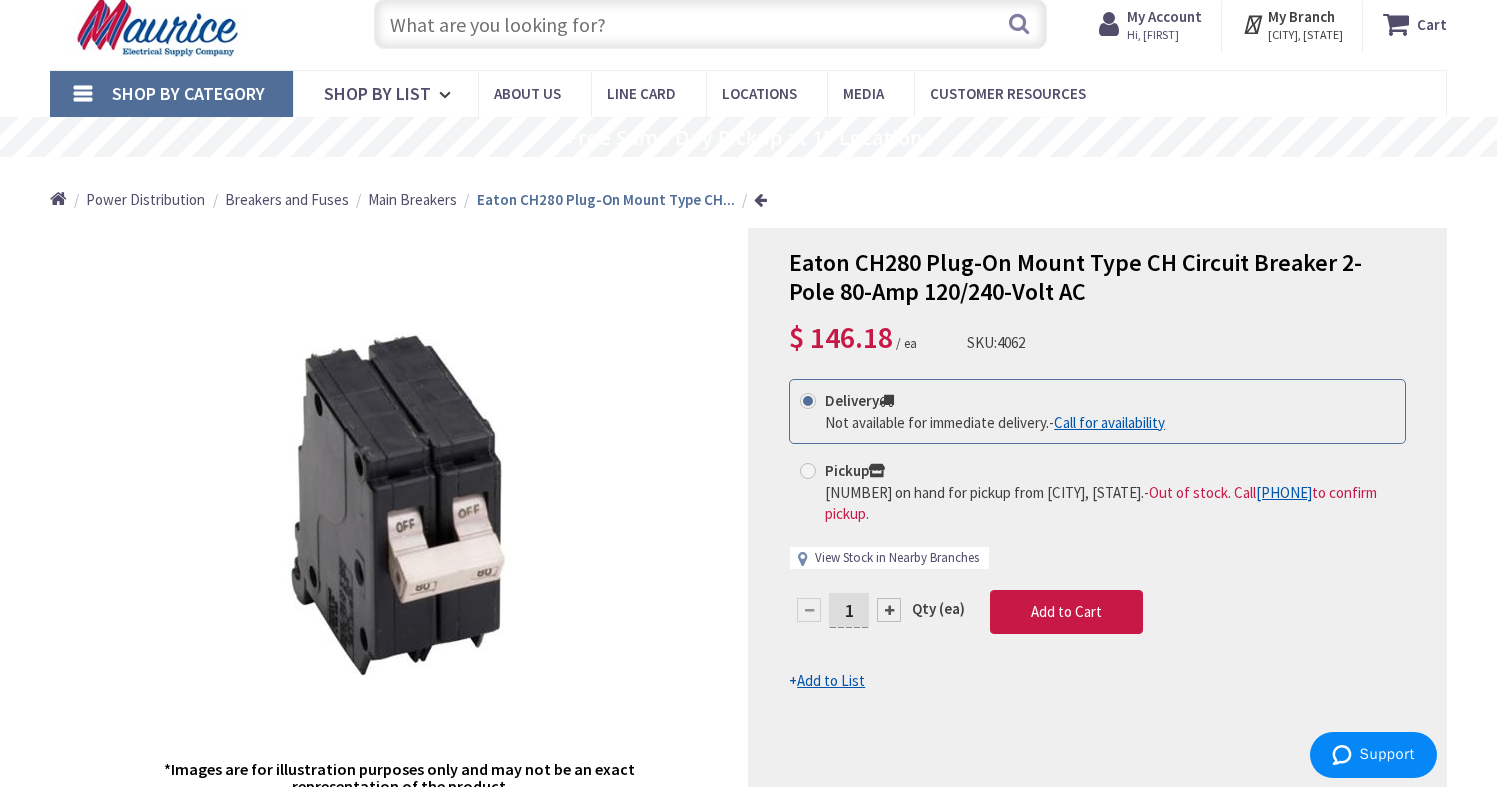 click on "View Stock in Nearby Branches" at bounding box center (897, 558) 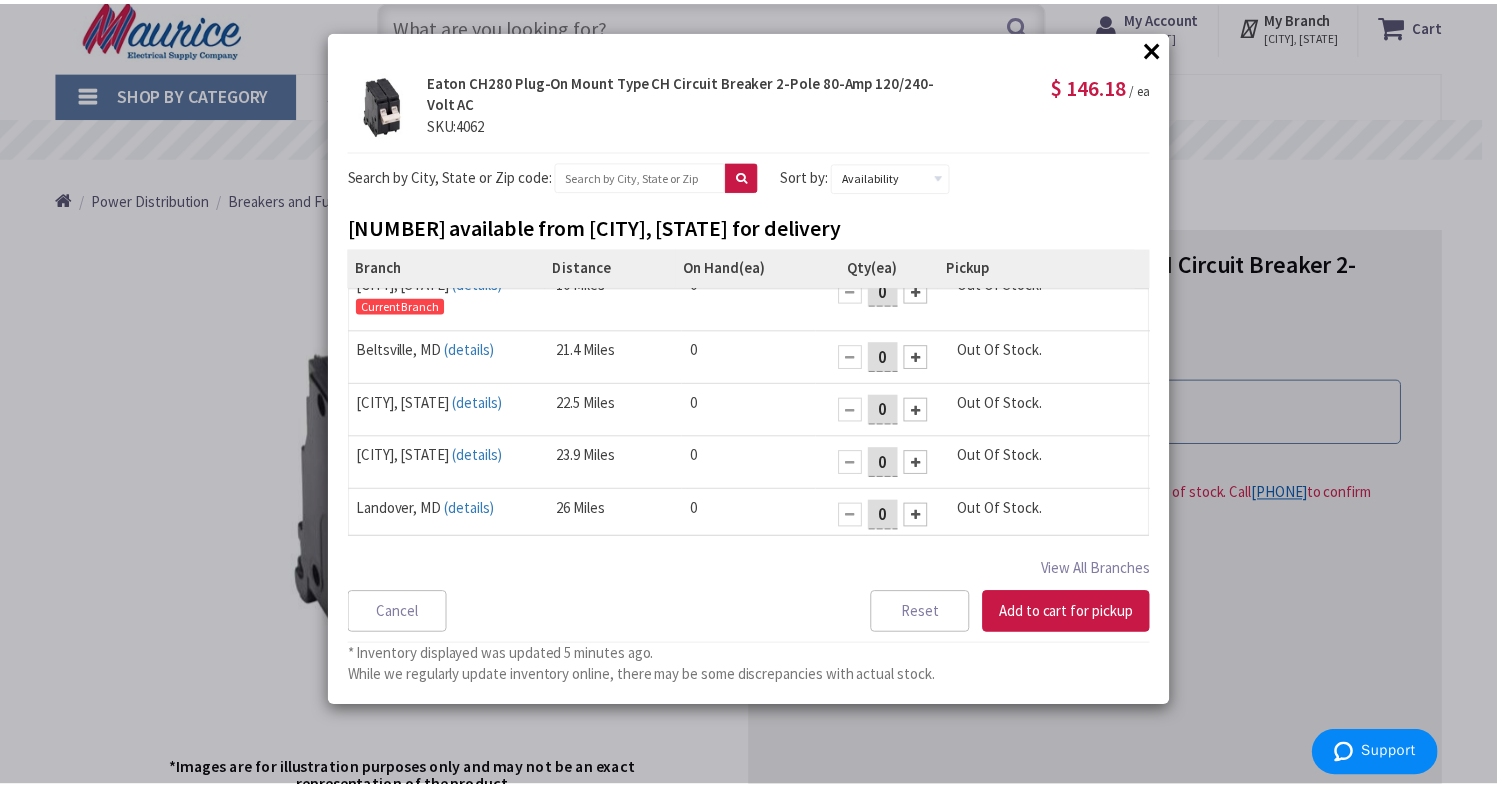 scroll, scrollTop: 0, scrollLeft: 0, axis: both 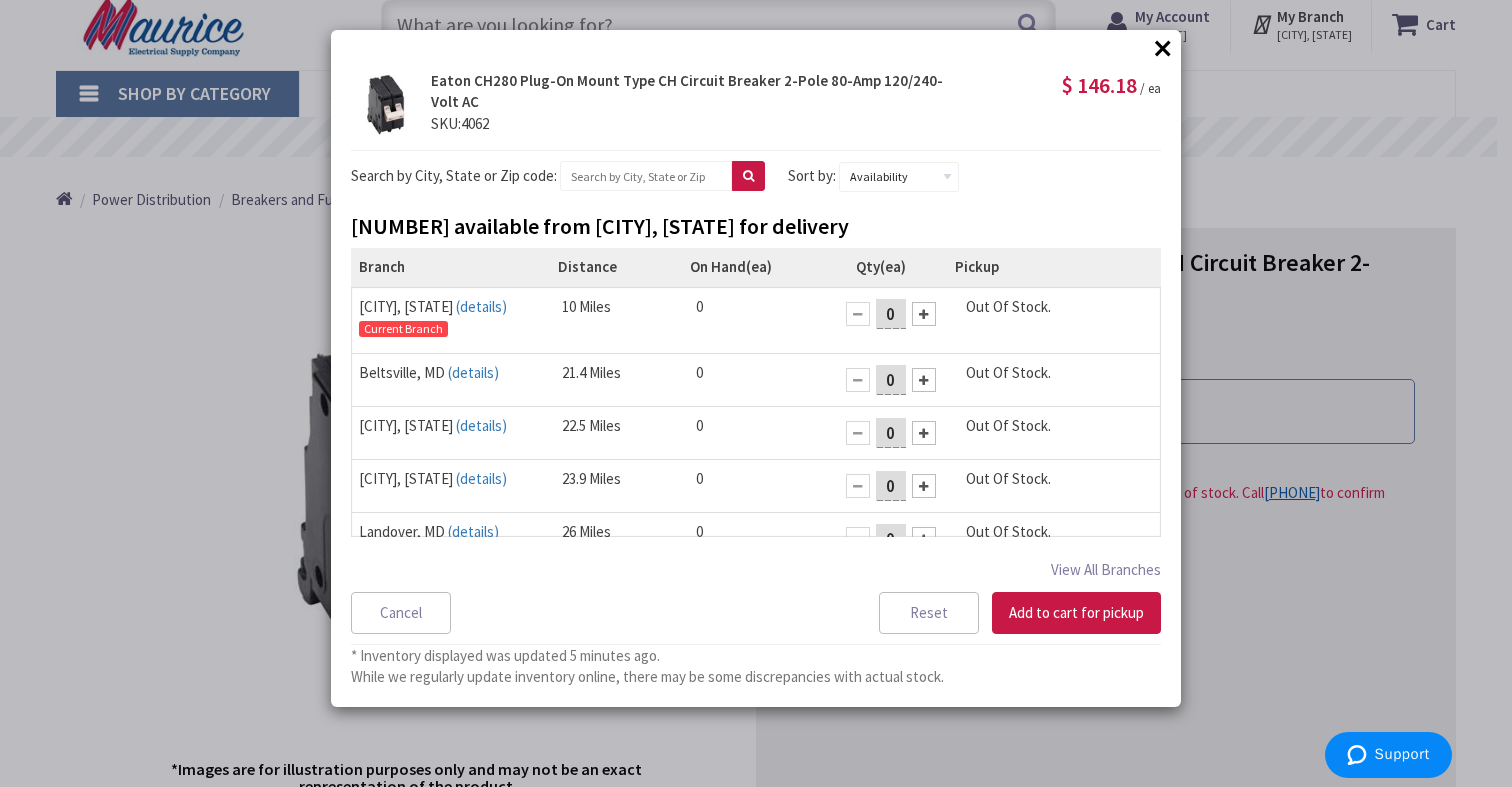 click on "×" at bounding box center (1163, 48) 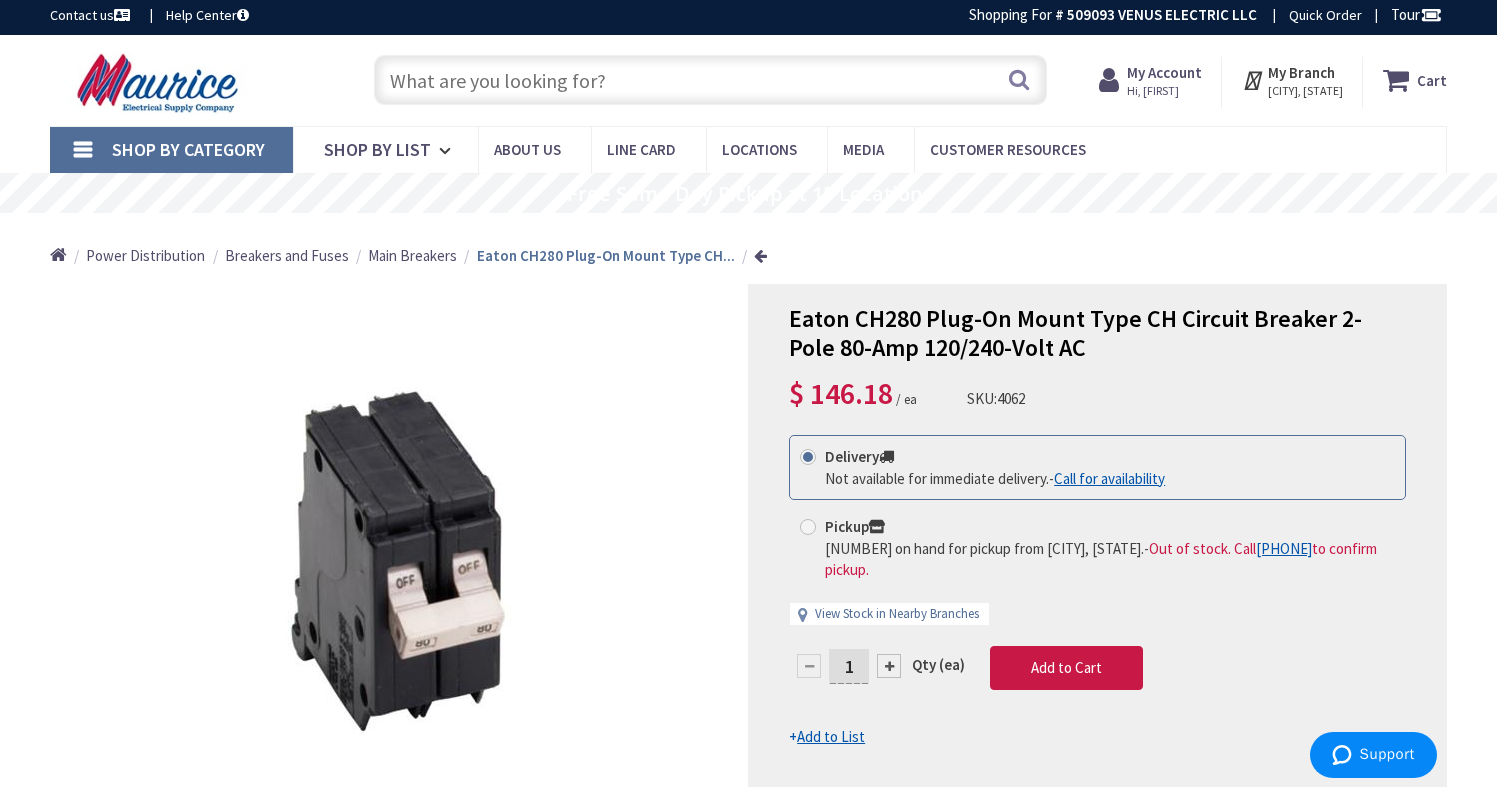 scroll, scrollTop: 0, scrollLeft: 0, axis: both 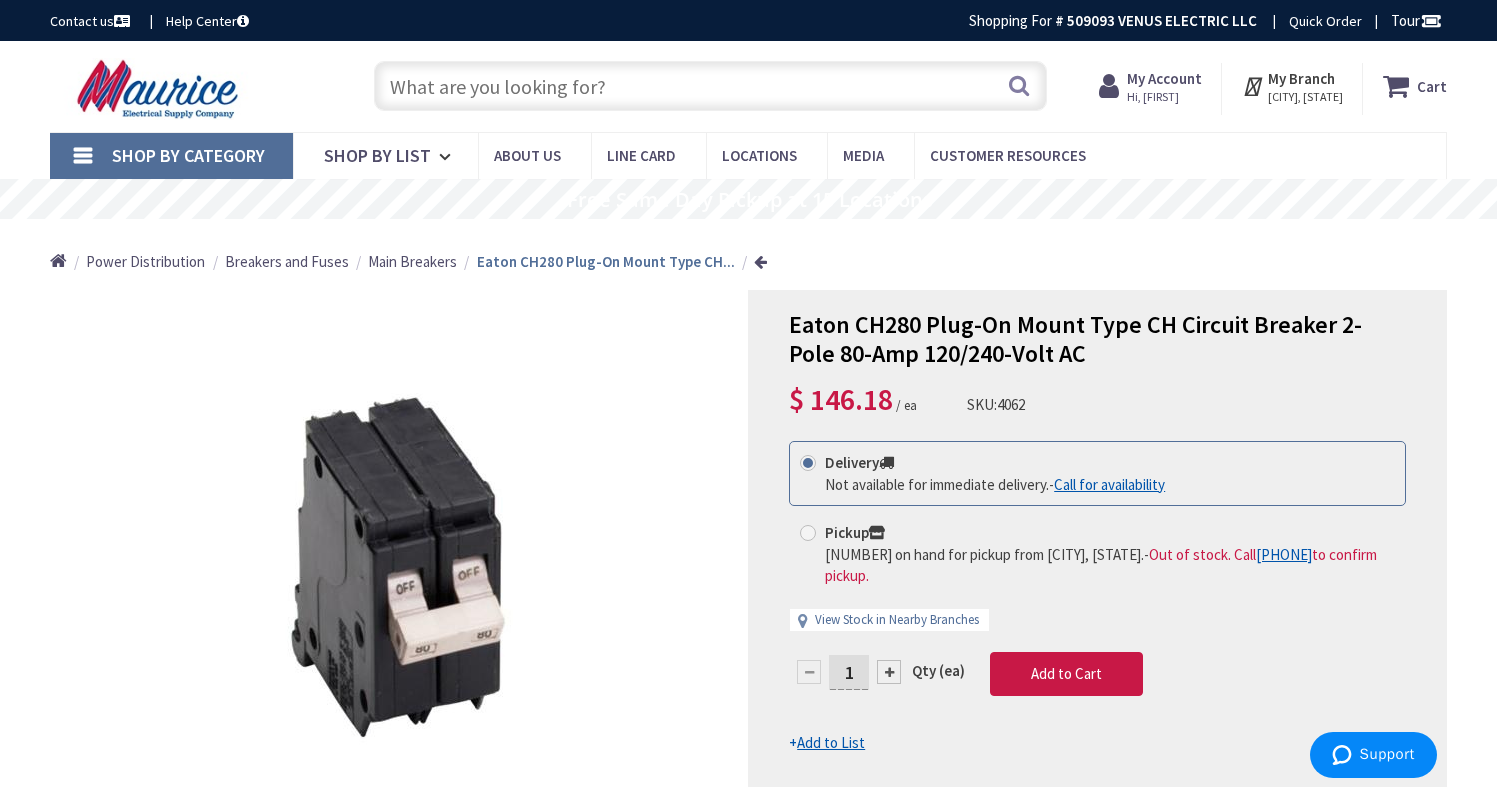 click at bounding box center (711, 86) 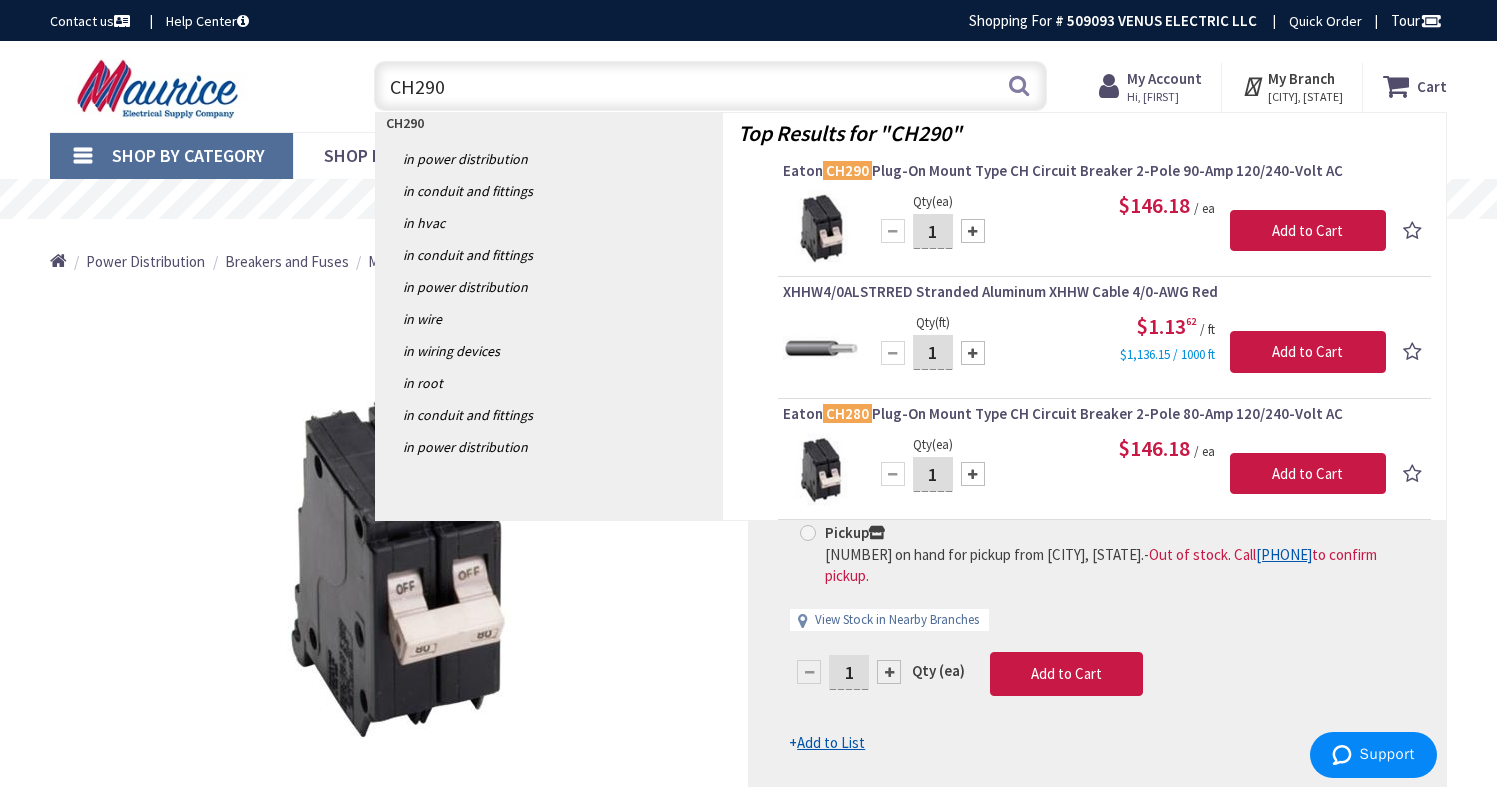 type on "CH290" 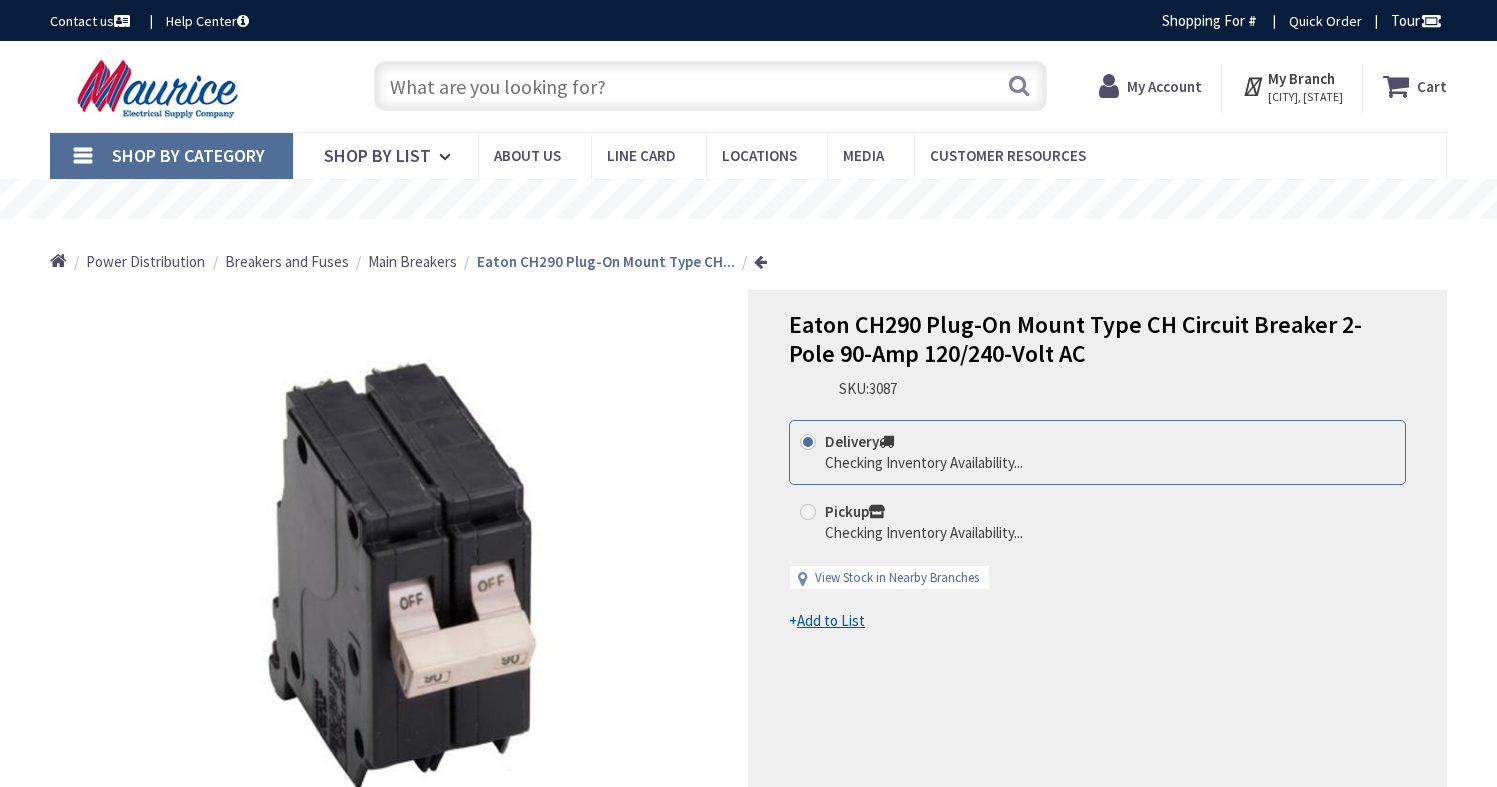 scroll, scrollTop: 0, scrollLeft: 0, axis: both 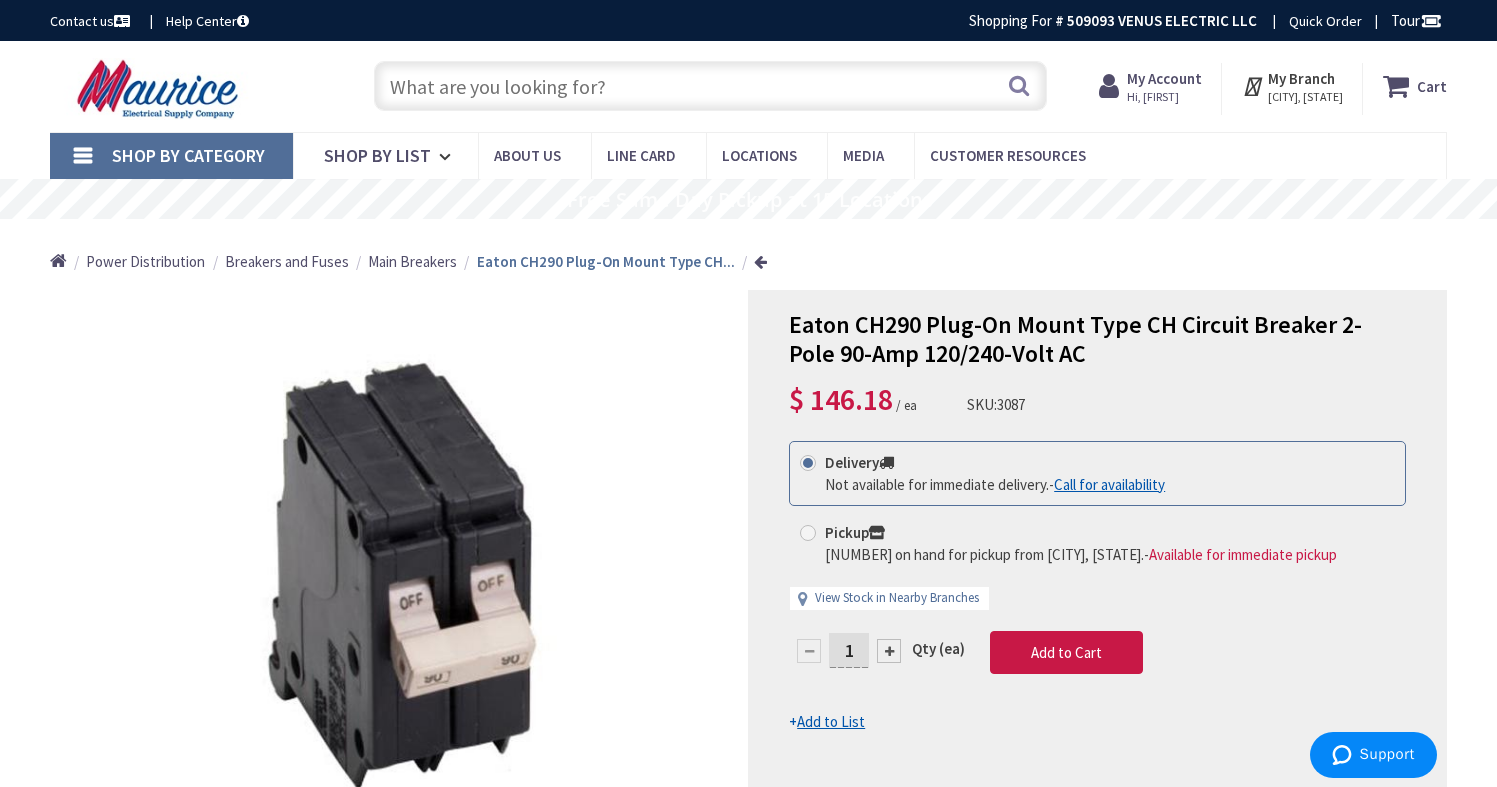 click on "Add to List" at bounding box center (831, 721) 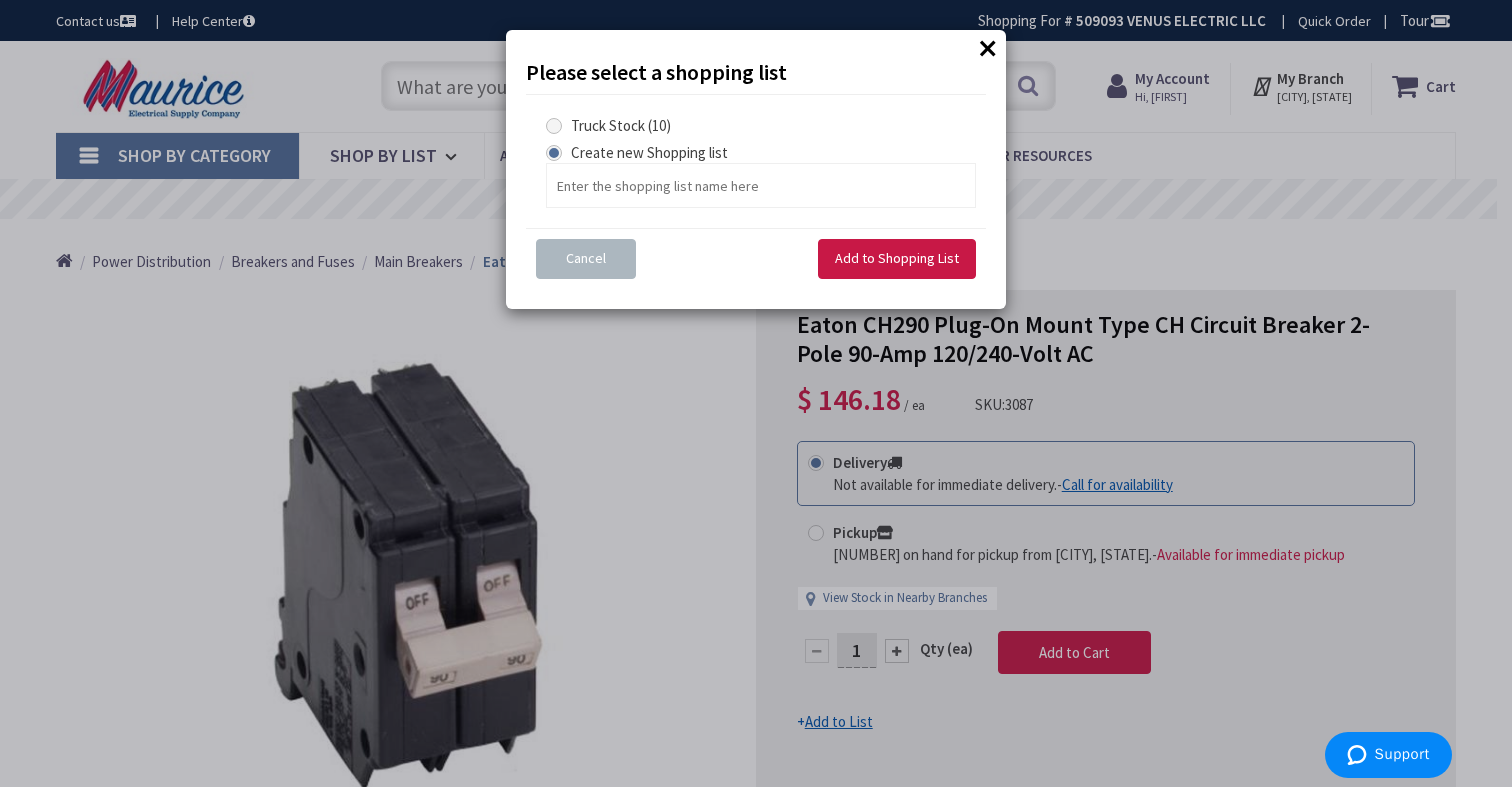 click at bounding box center (554, 126) 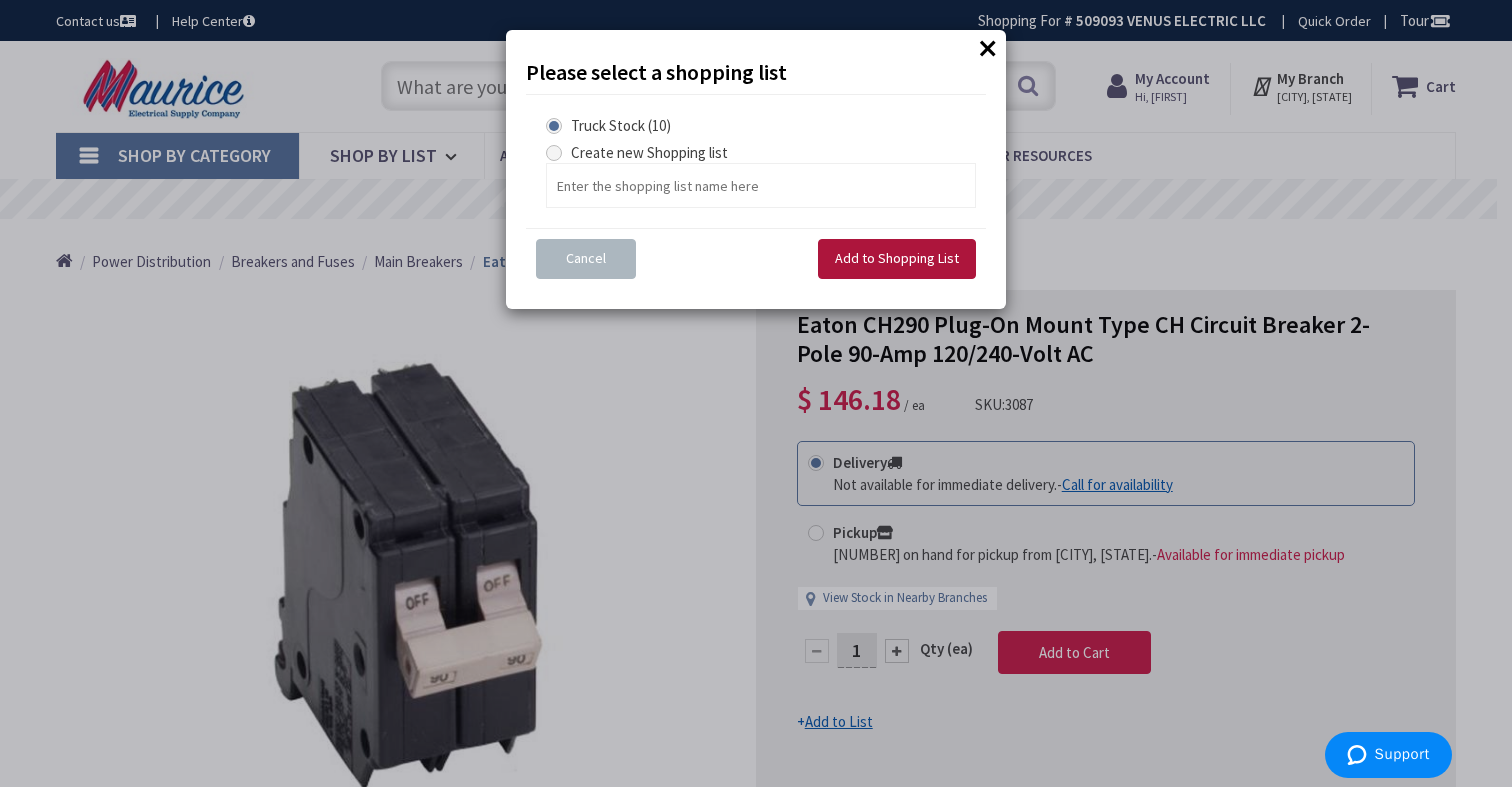 click on "Add to Shopping List" at bounding box center (897, 258) 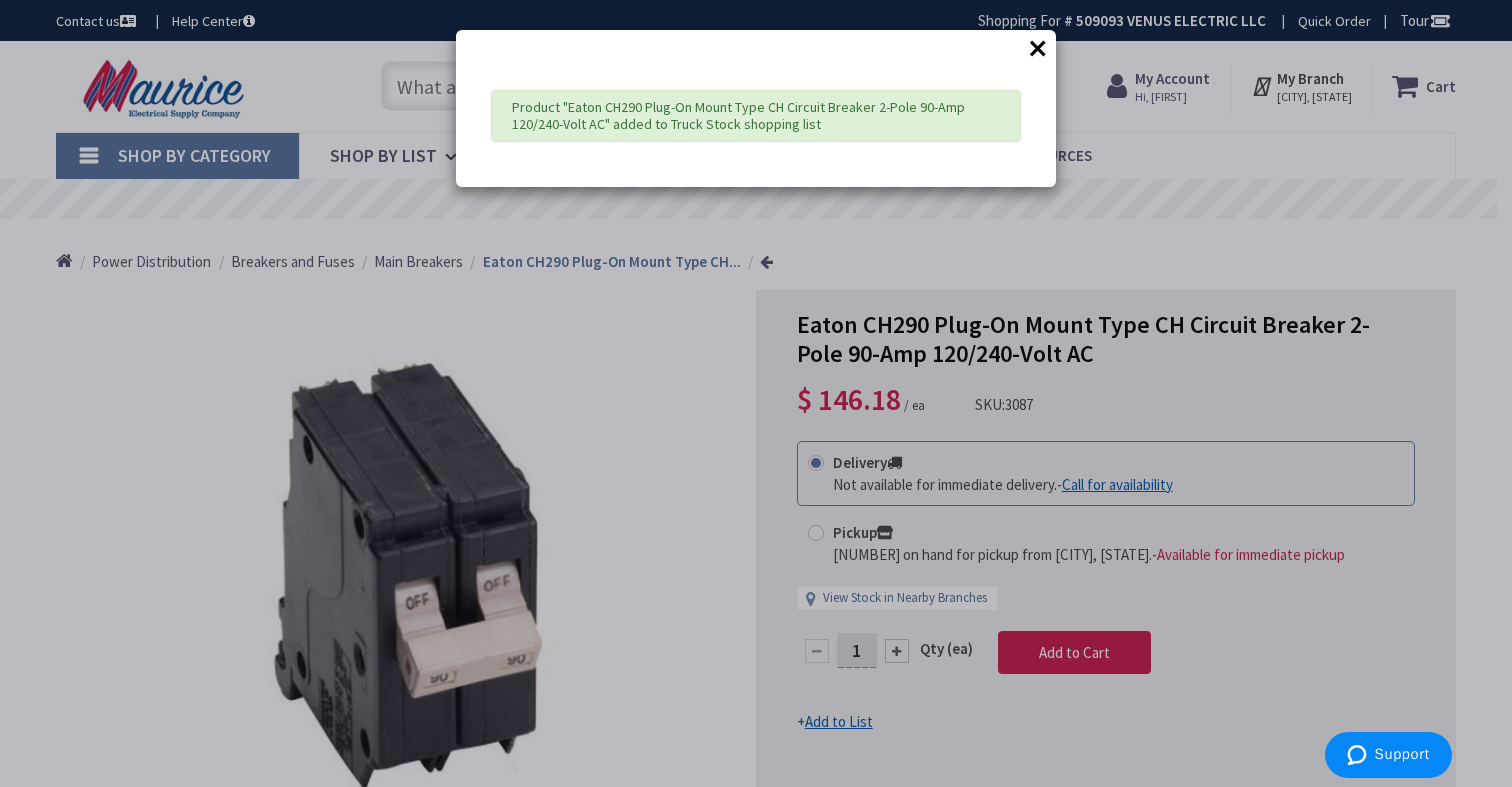 click on "×" at bounding box center [1038, 48] 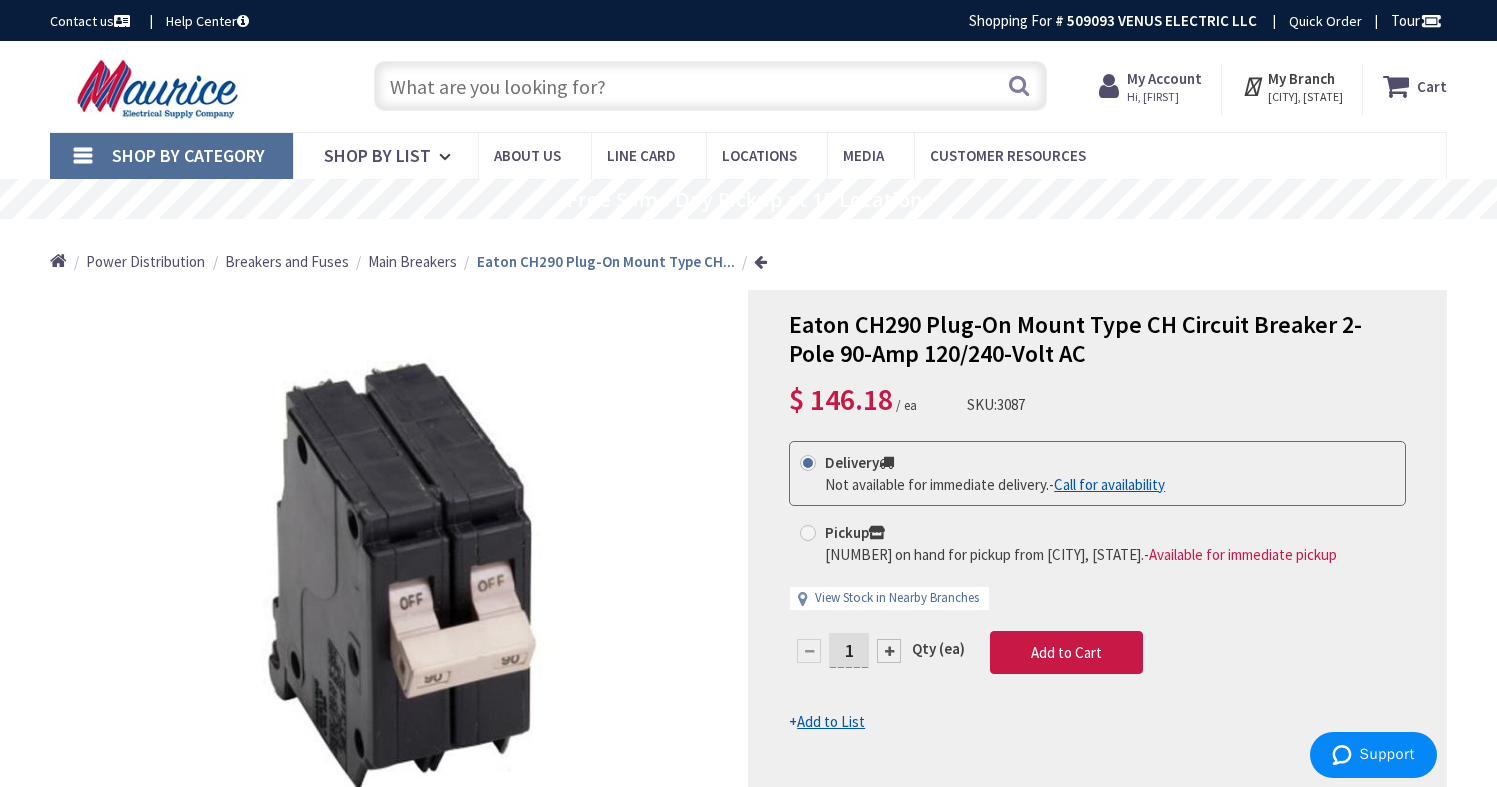 click at bounding box center [711, 86] 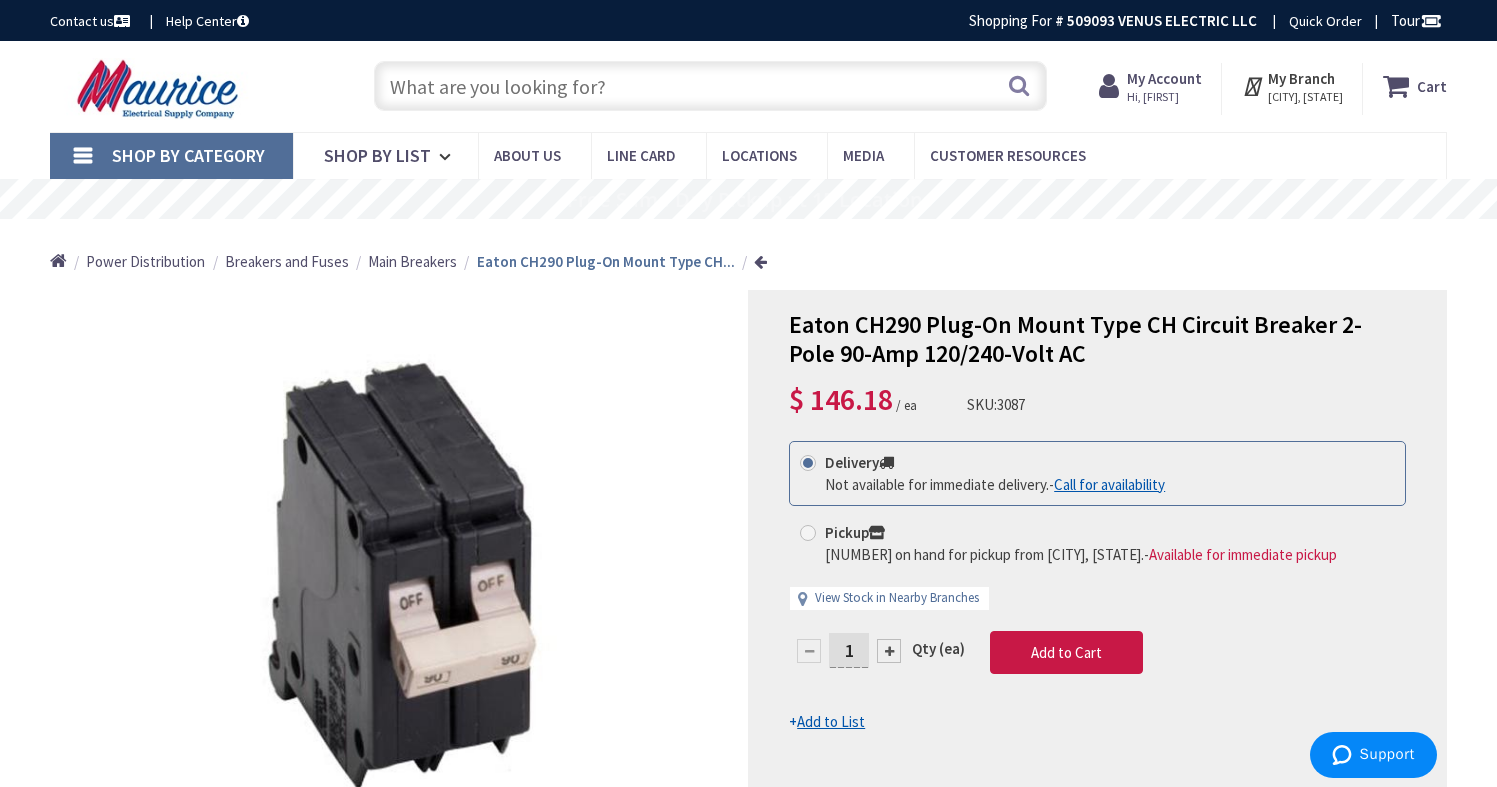 click at bounding box center (711, 86) 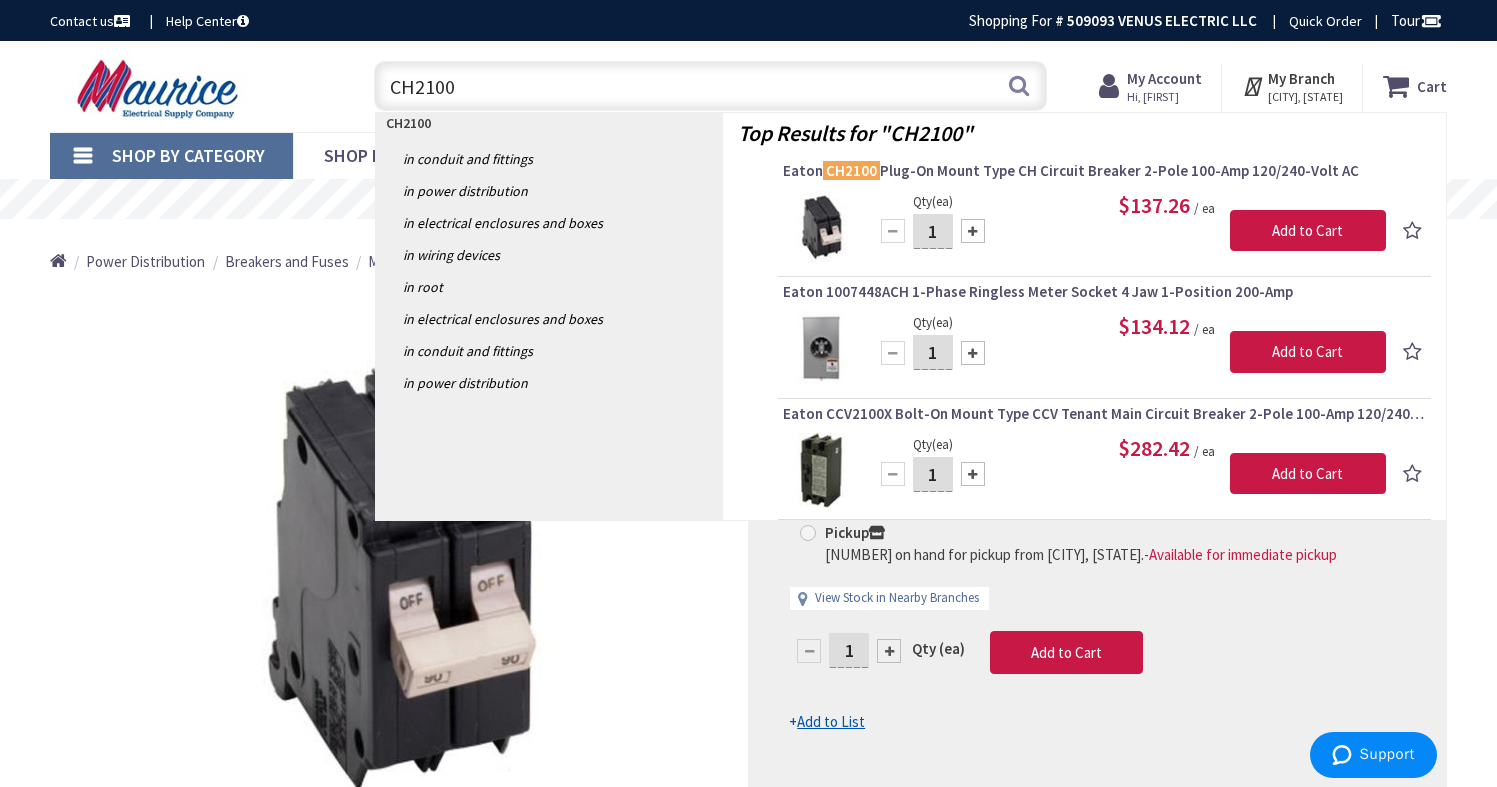 type on "CH2100" 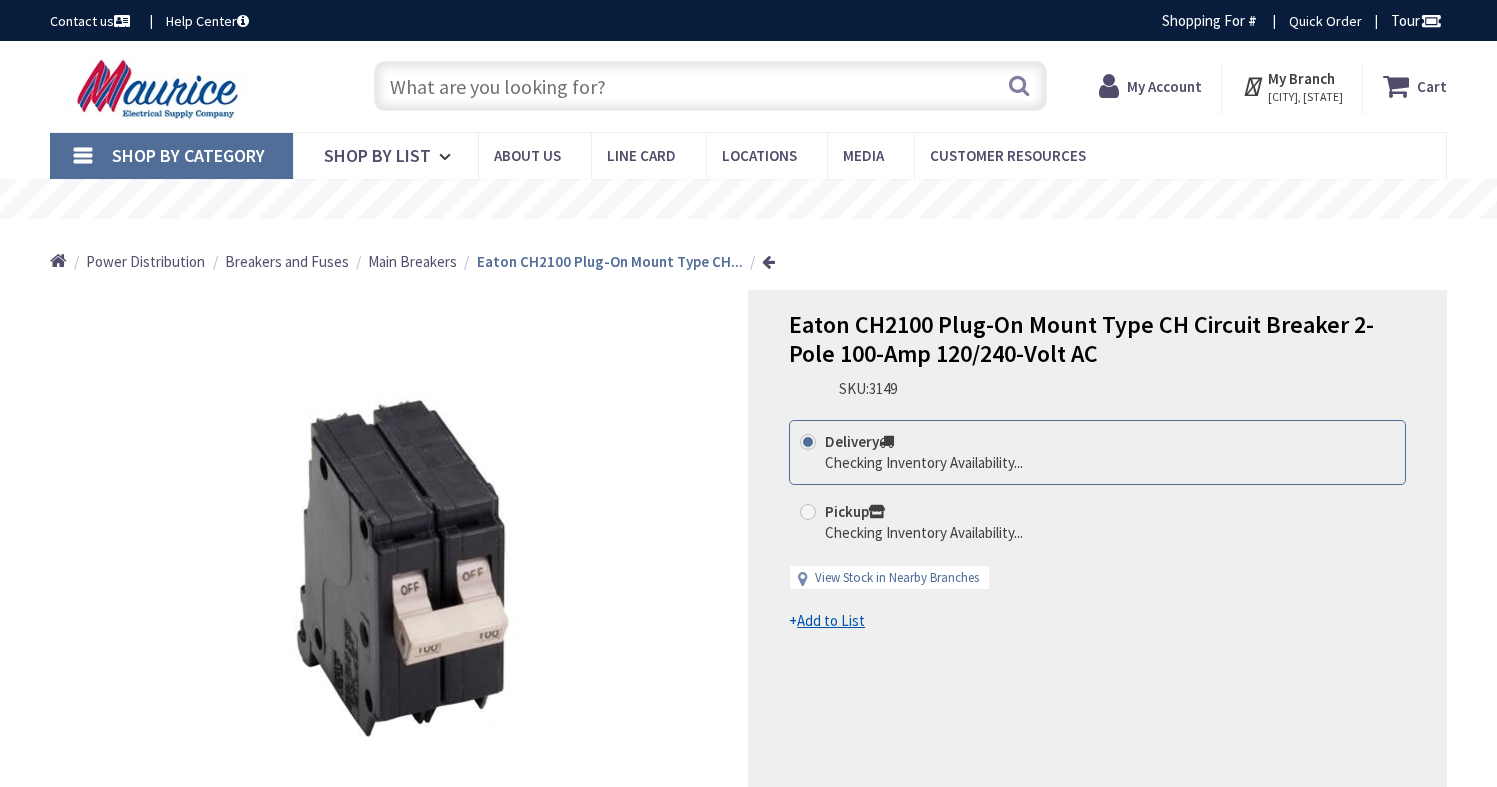 scroll, scrollTop: 0, scrollLeft: 0, axis: both 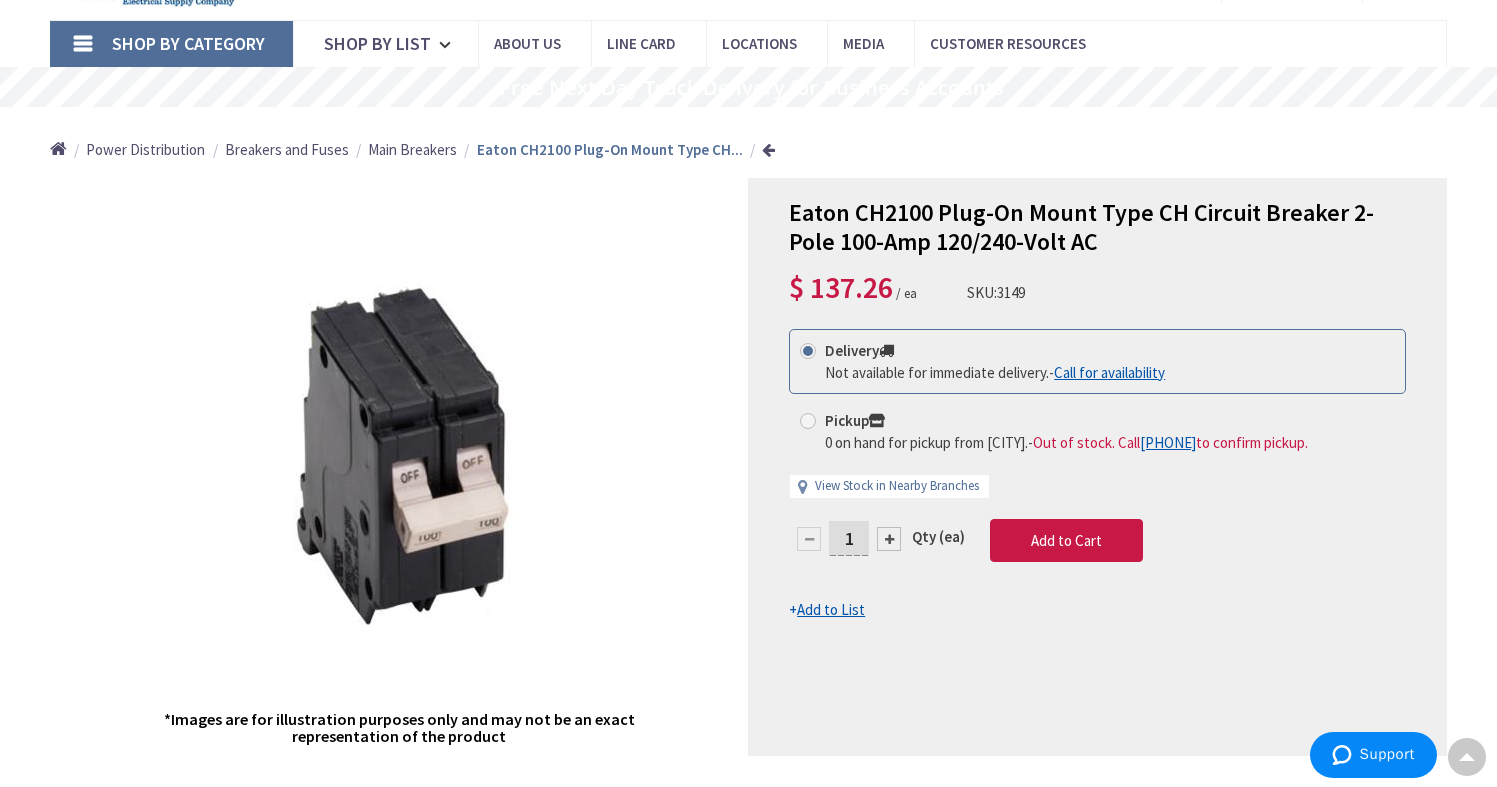 click on "Add to List" at bounding box center (831, 609) 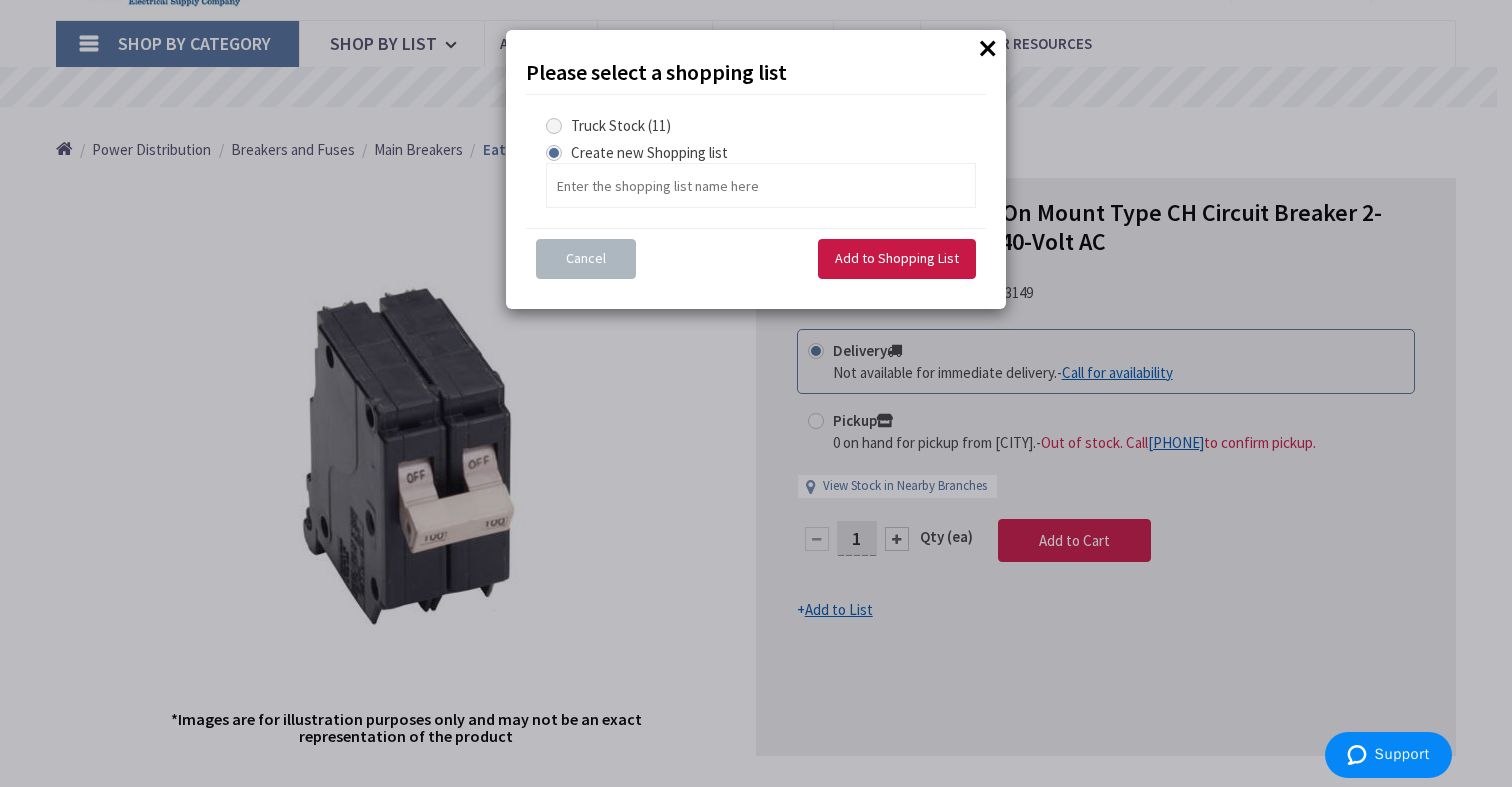 click at bounding box center [554, 126] 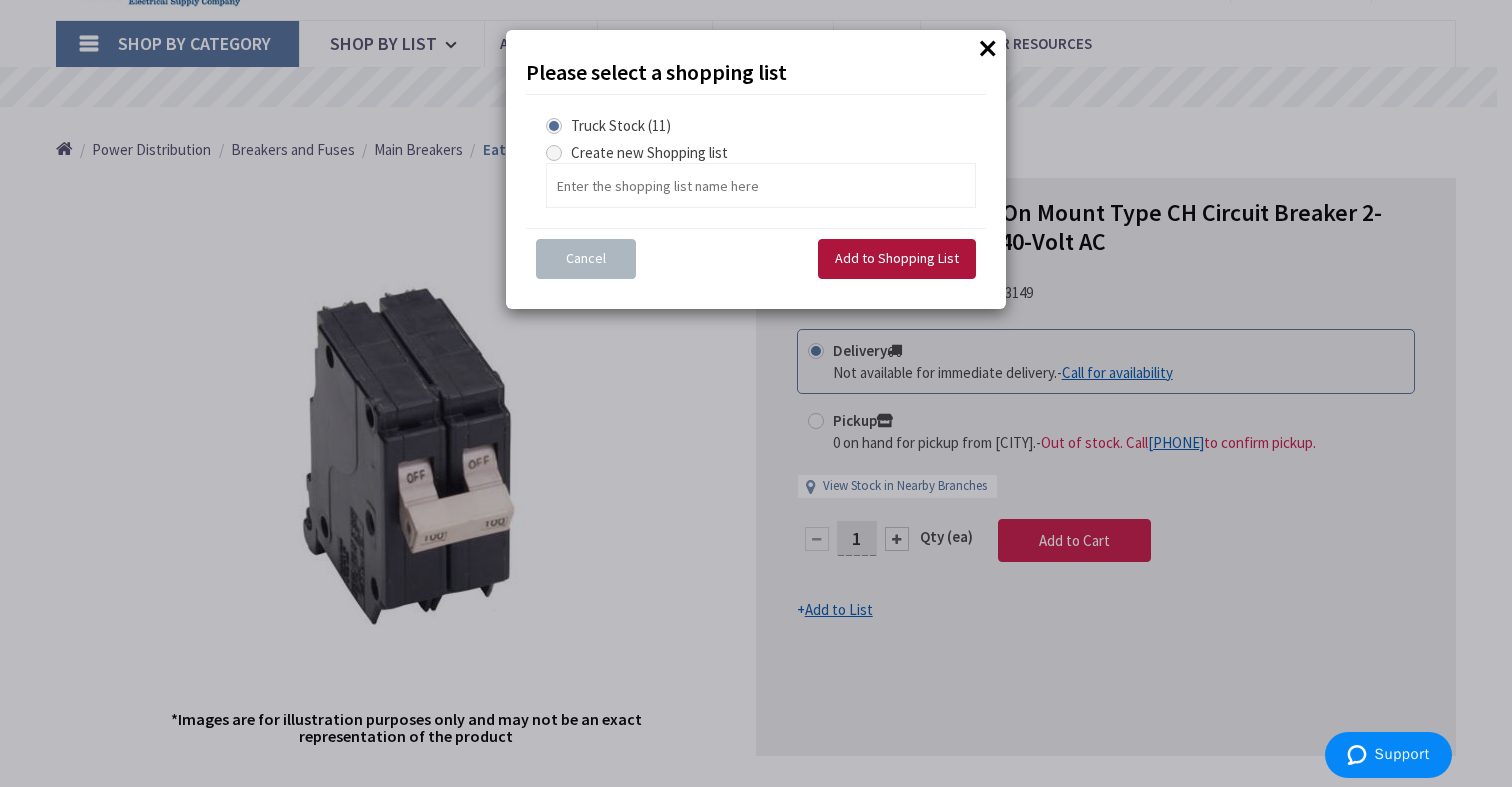 click on "Add to Shopping List" at bounding box center (897, 259) 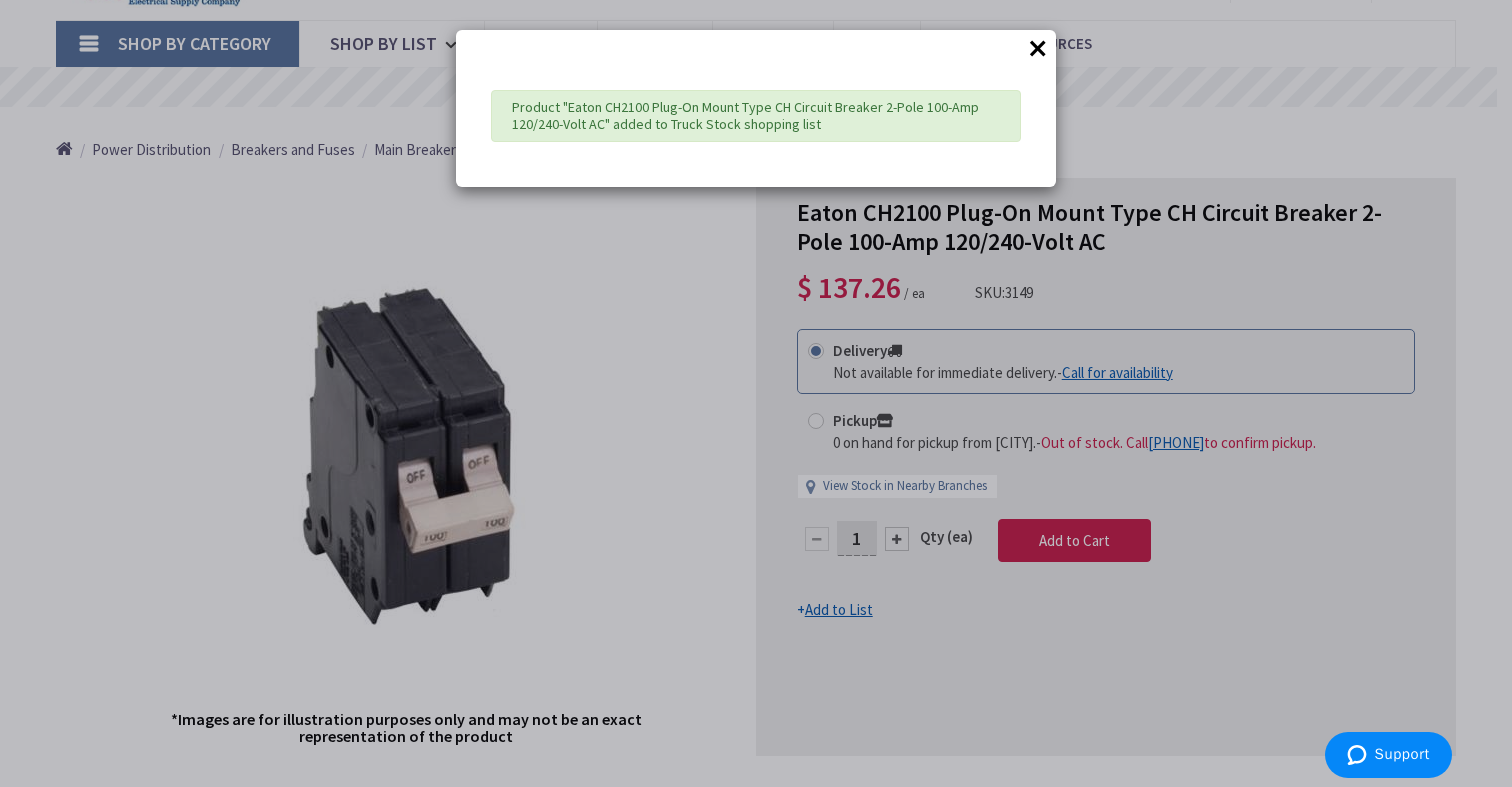 click on "×
Product "Eaton CH2100 Plug-On Mount Type CH Circuit Breaker 2-Pole 100-Amp 120/240-Volt AC" added to Truck Stock shopping list" at bounding box center (756, 393) 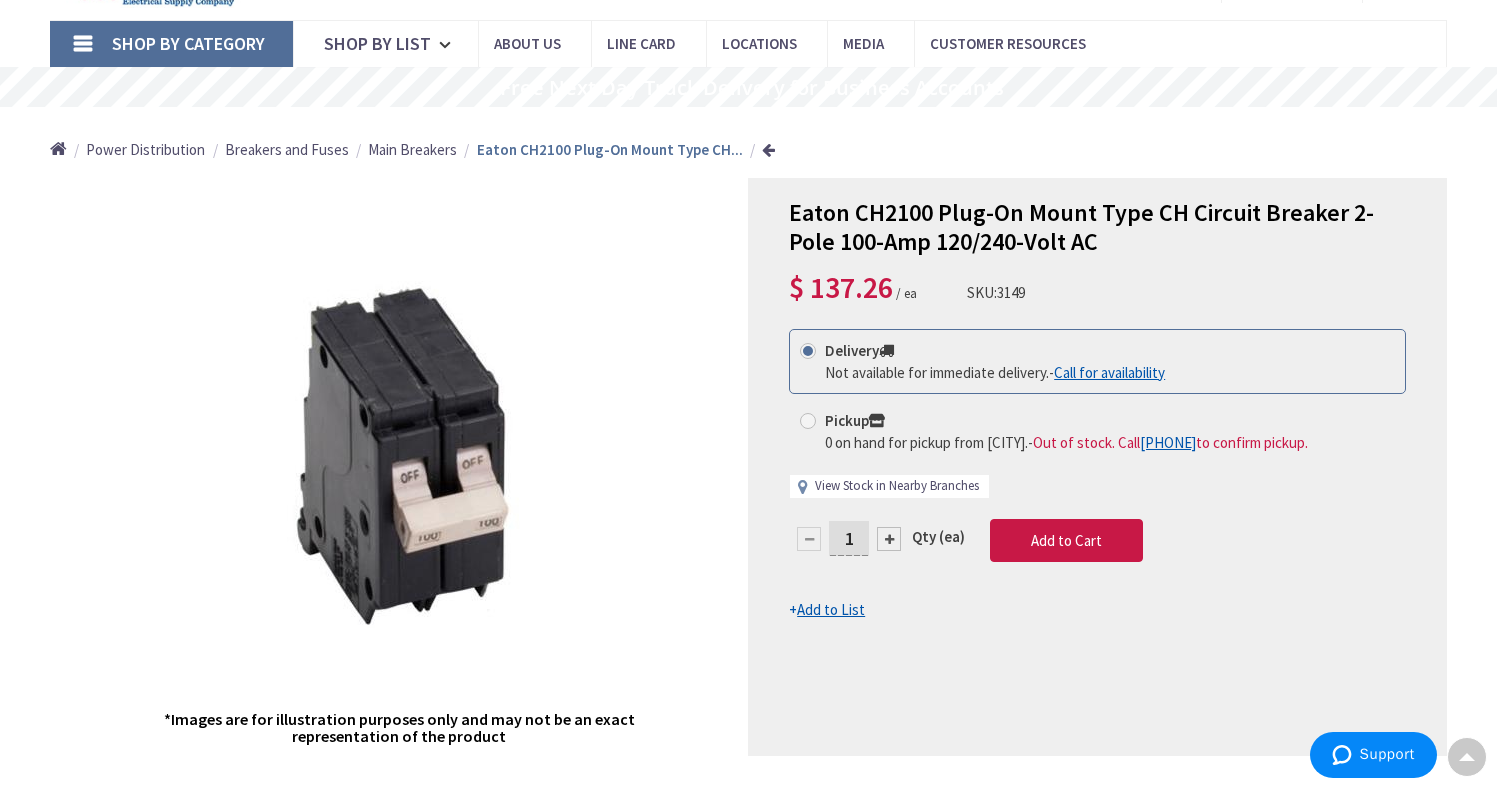 click on "View Stock in Nearby Branches" at bounding box center [897, 486] 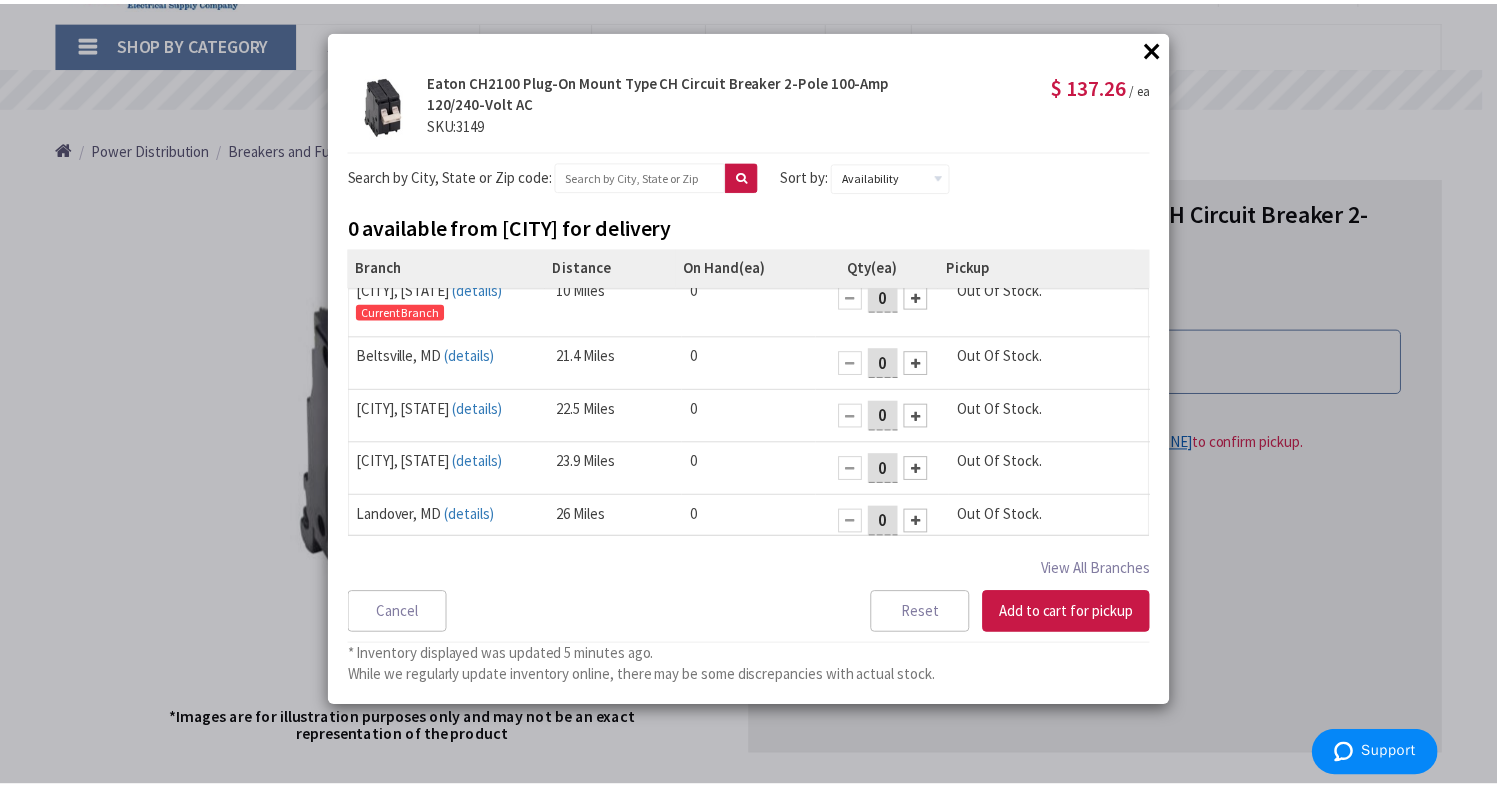 scroll, scrollTop: 0, scrollLeft: 0, axis: both 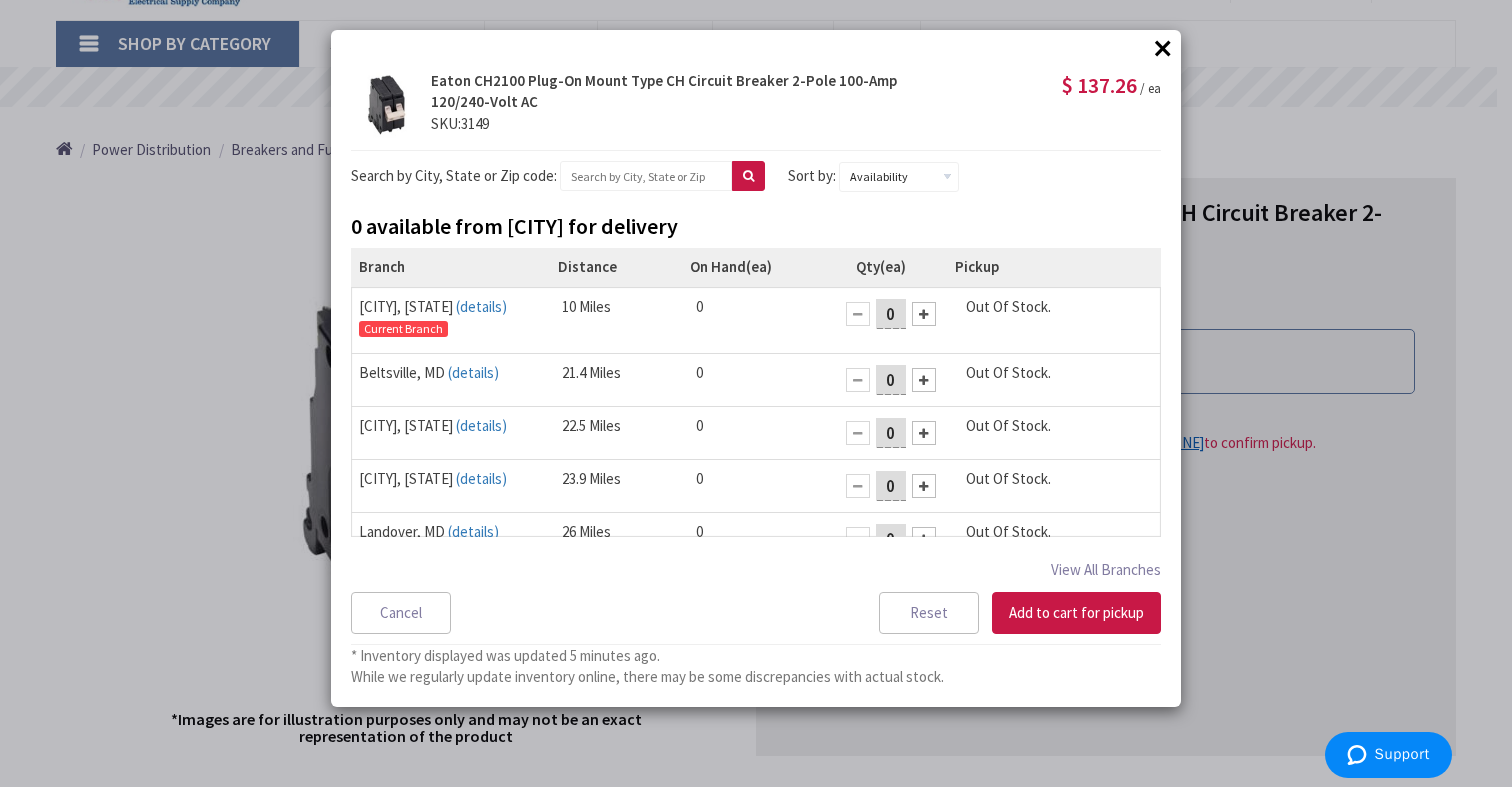 click on "×" at bounding box center (1163, 48) 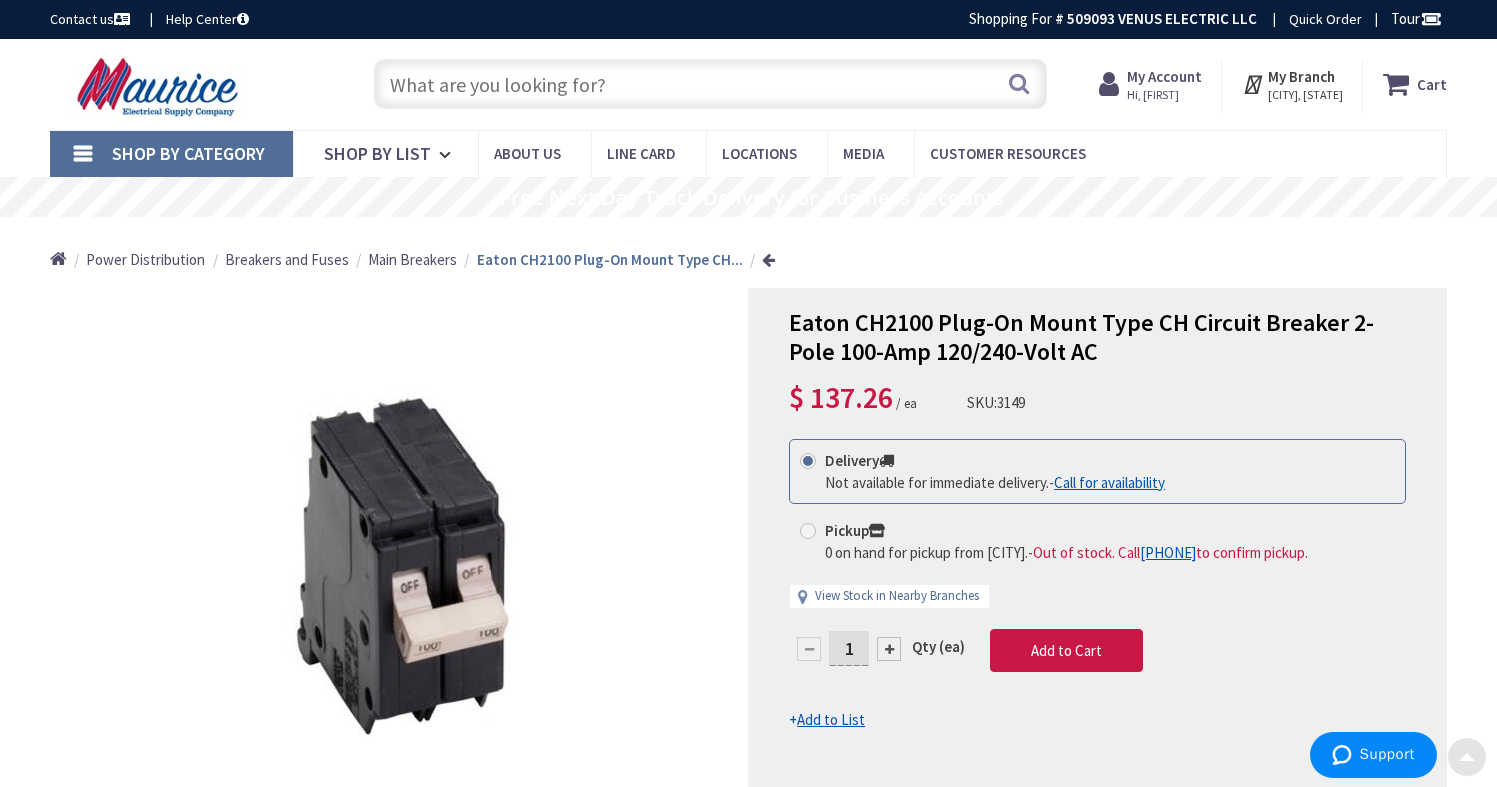 scroll, scrollTop: 0, scrollLeft: 0, axis: both 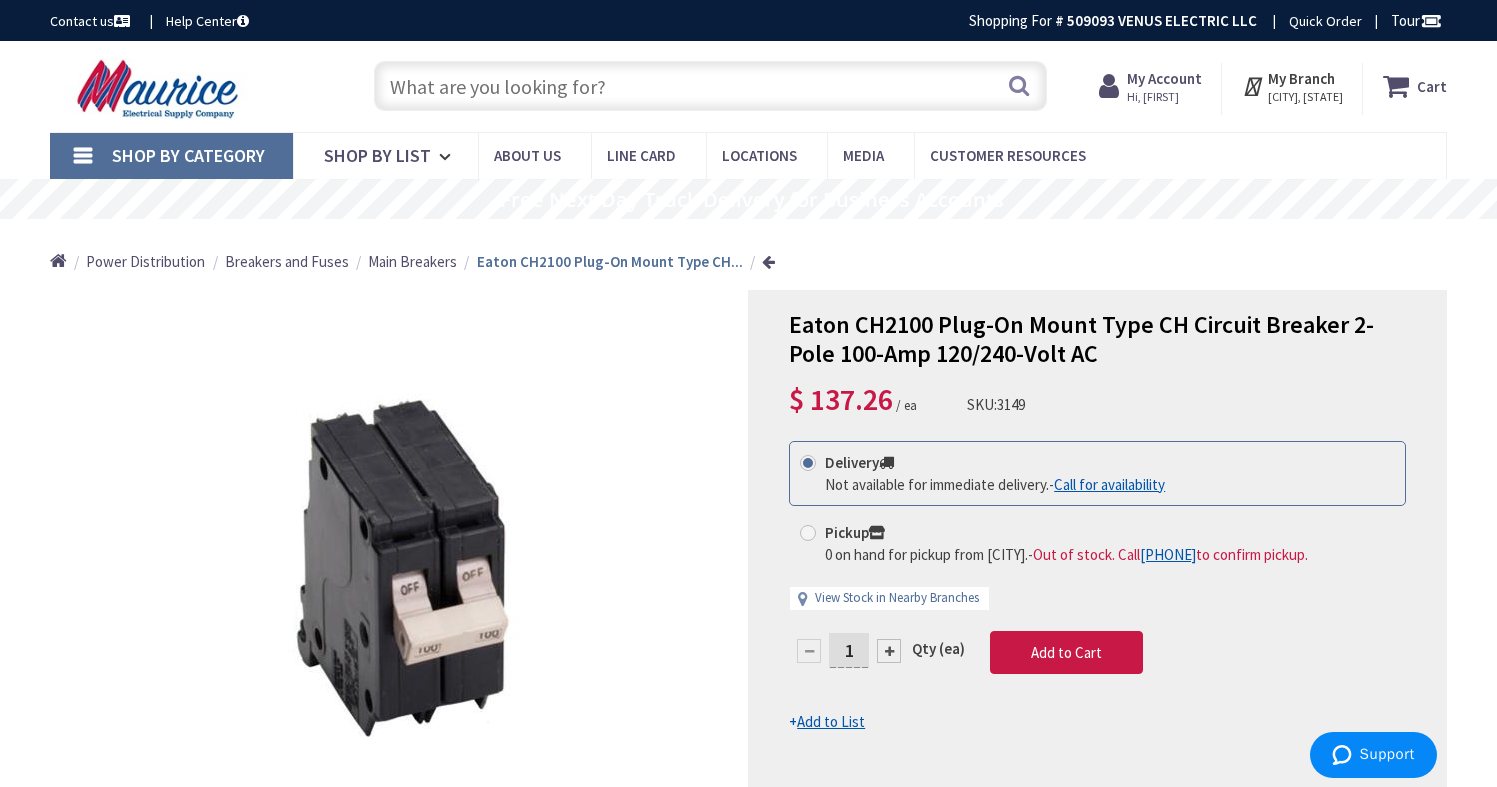 click at bounding box center (711, 86) 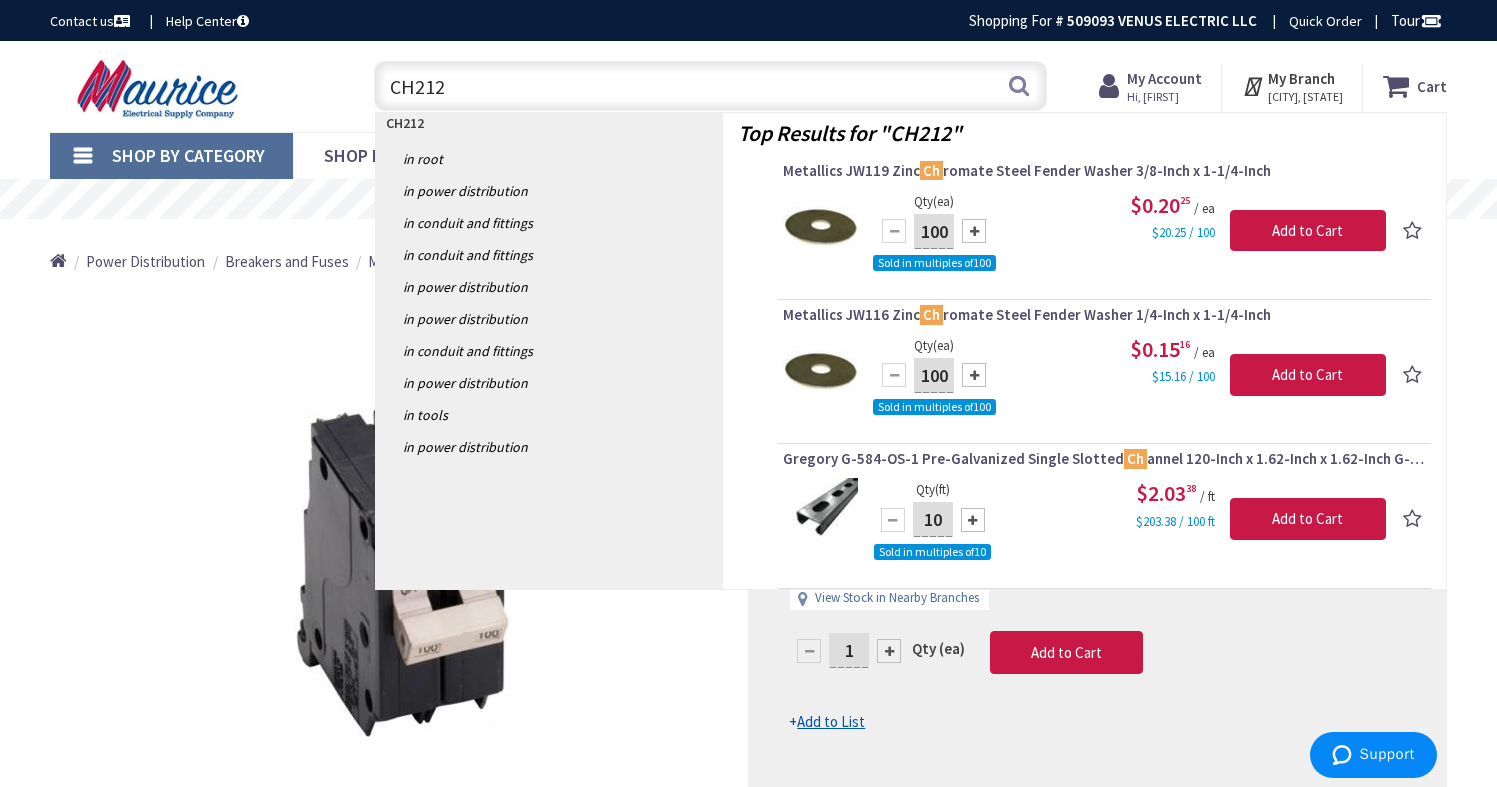 type on "CH2125" 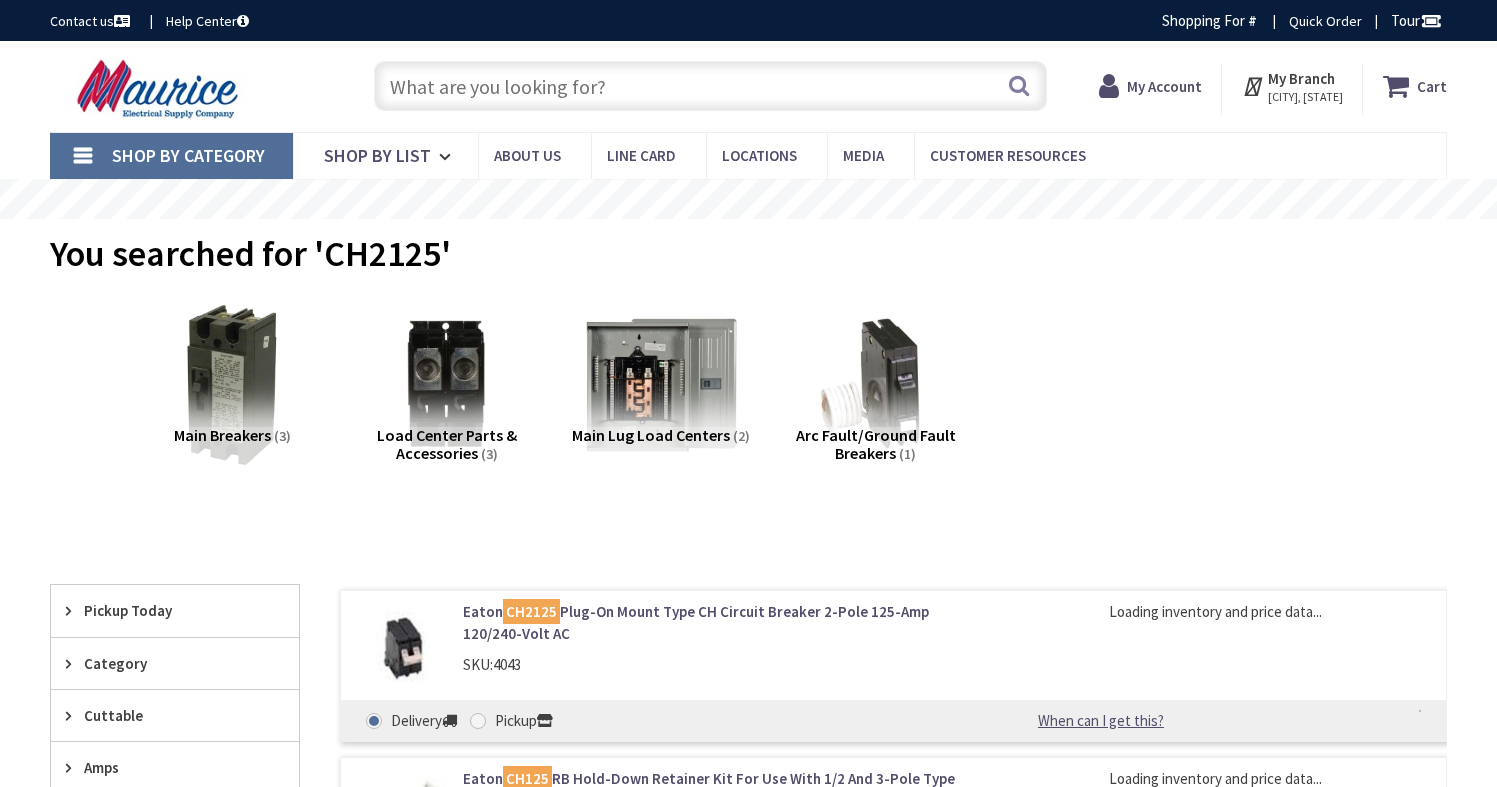 scroll, scrollTop: 0, scrollLeft: 0, axis: both 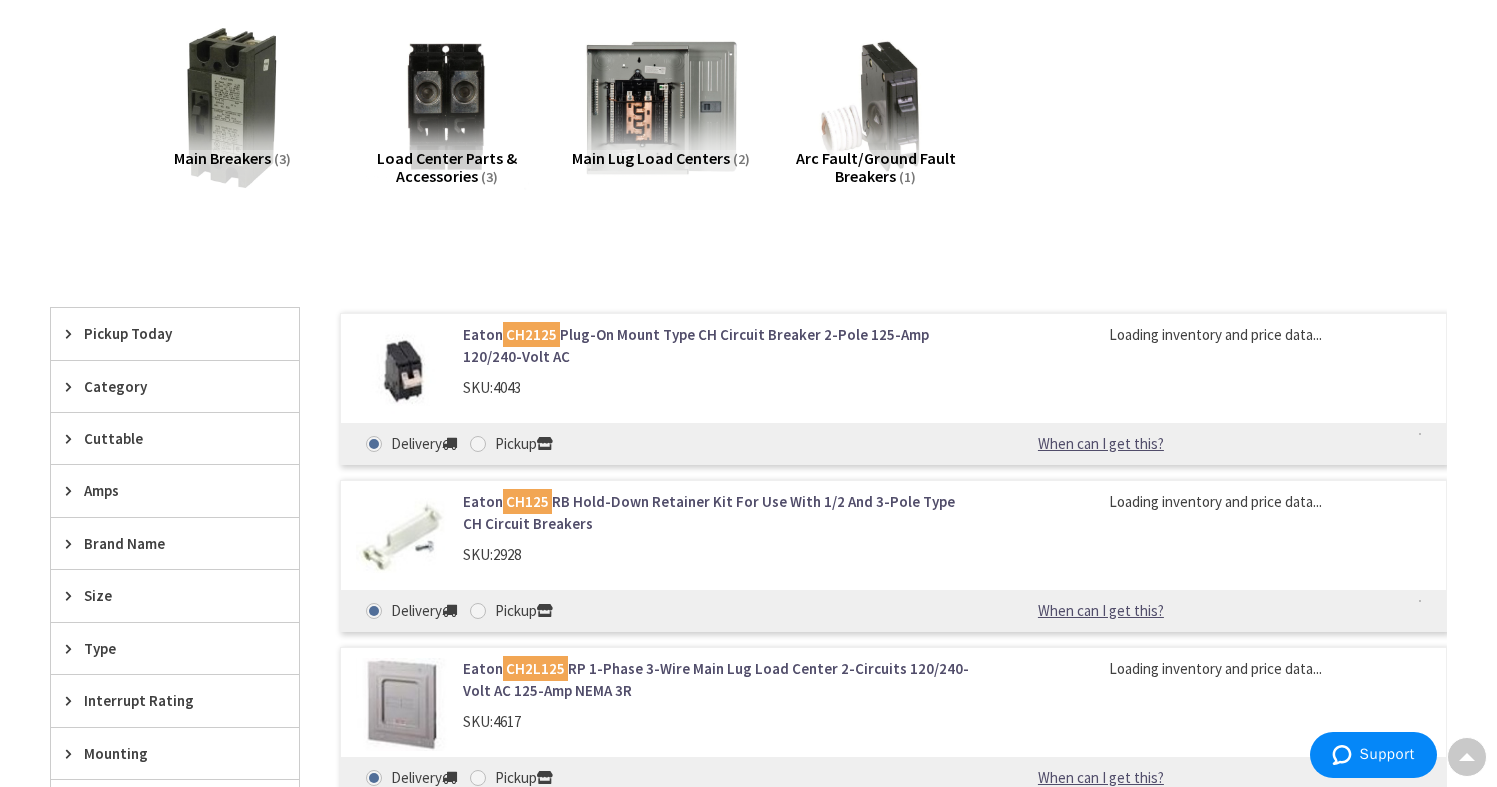 click on "Eaton  CH2125  Plug-On Mount Type CH Circuit Breaker 2-Pole 125-Amp 120/240-Volt AC" at bounding box center [716, 345] 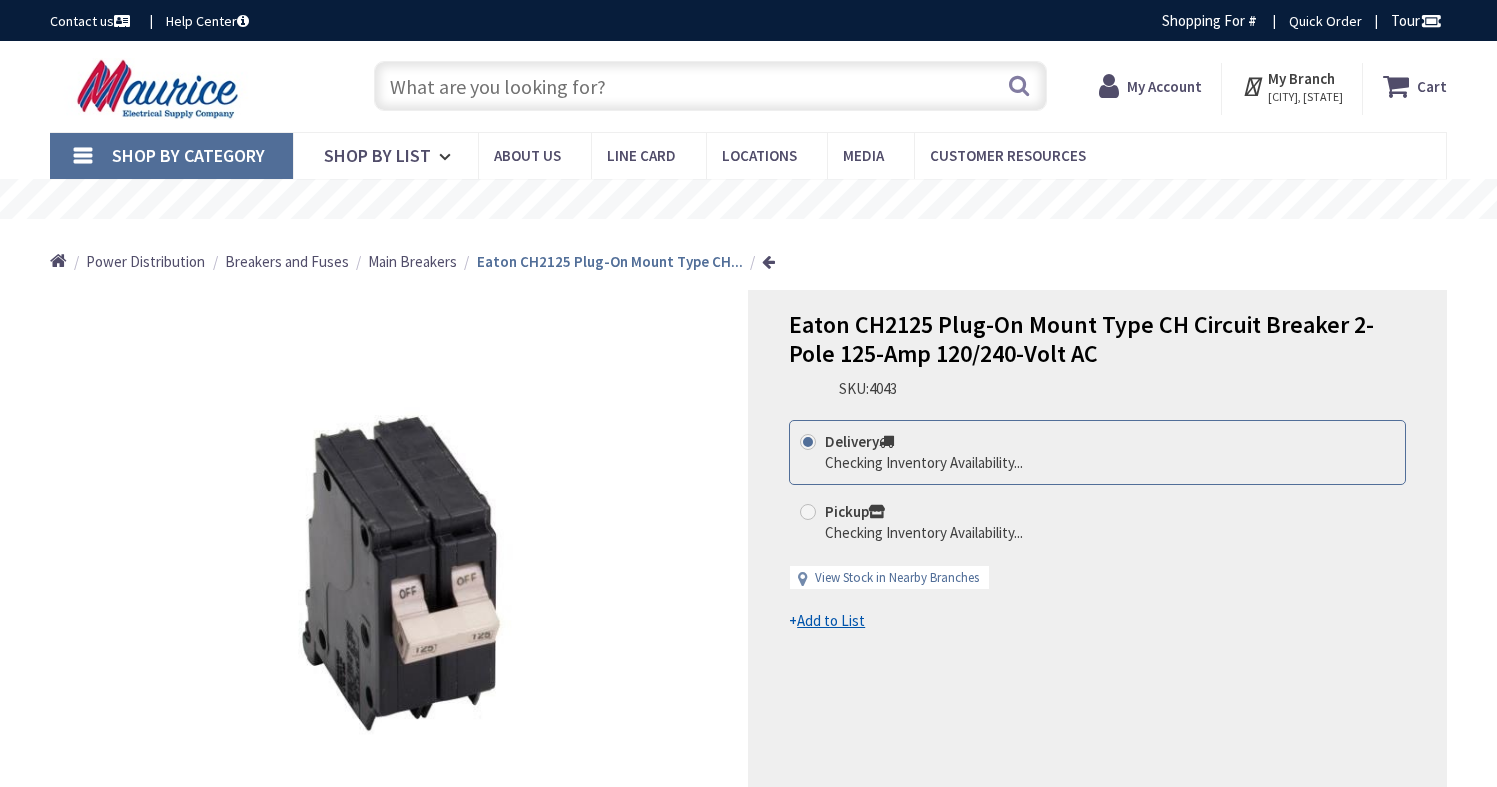 scroll, scrollTop: 0, scrollLeft: 0, axis: both 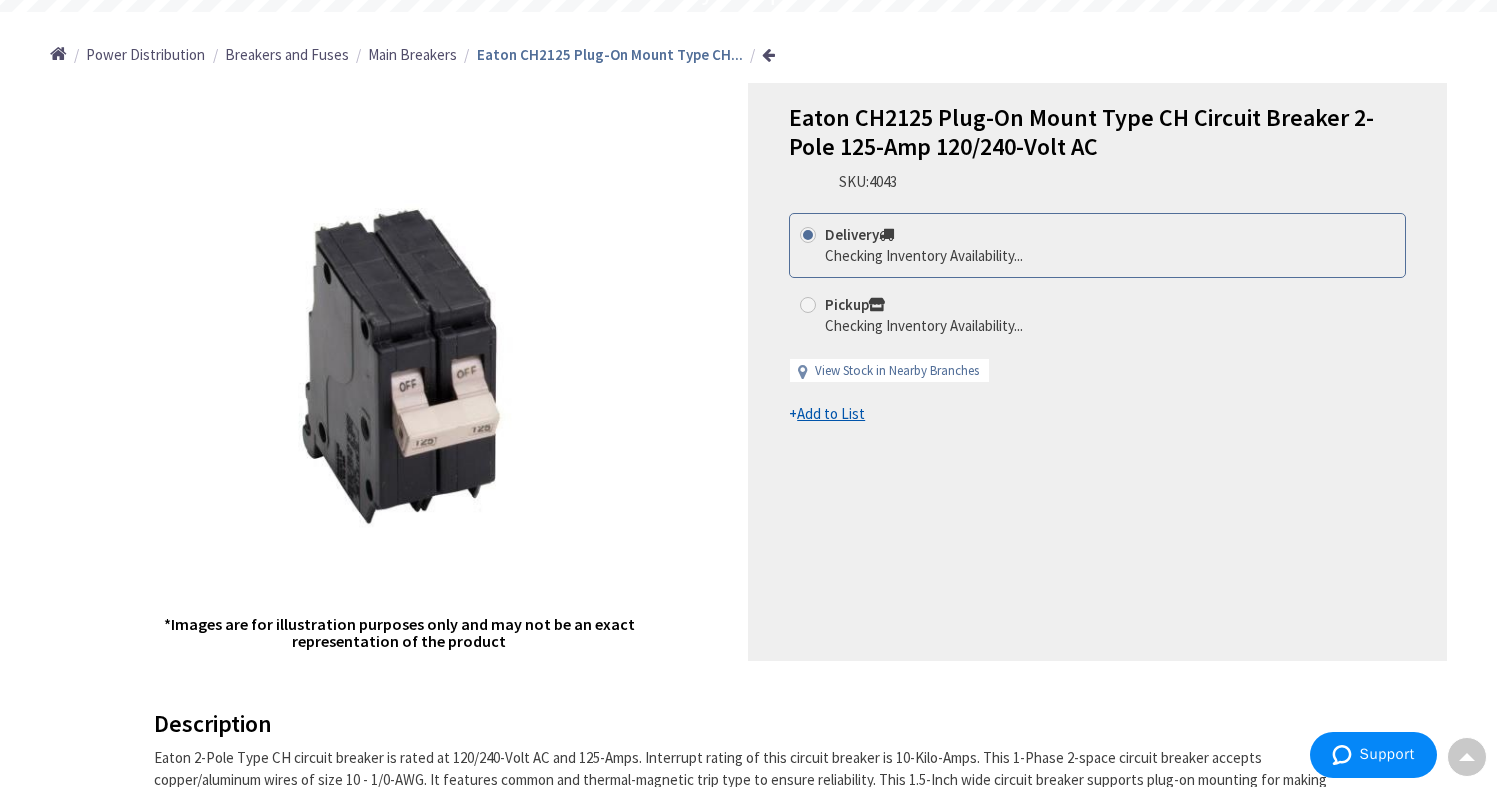 click on "Add to List" at bounding box center (831, 413) 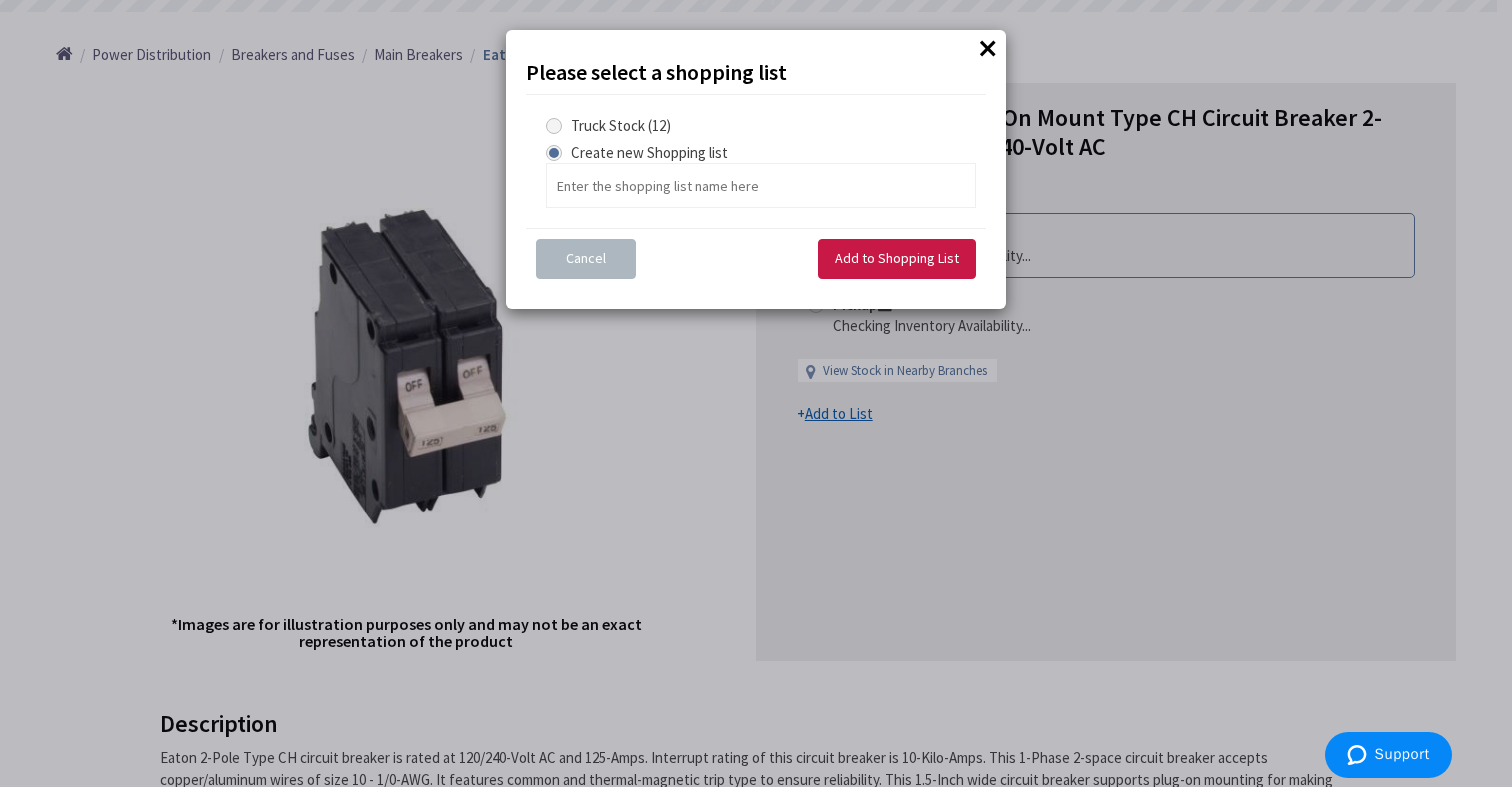 click at bounding box center [554, 126] 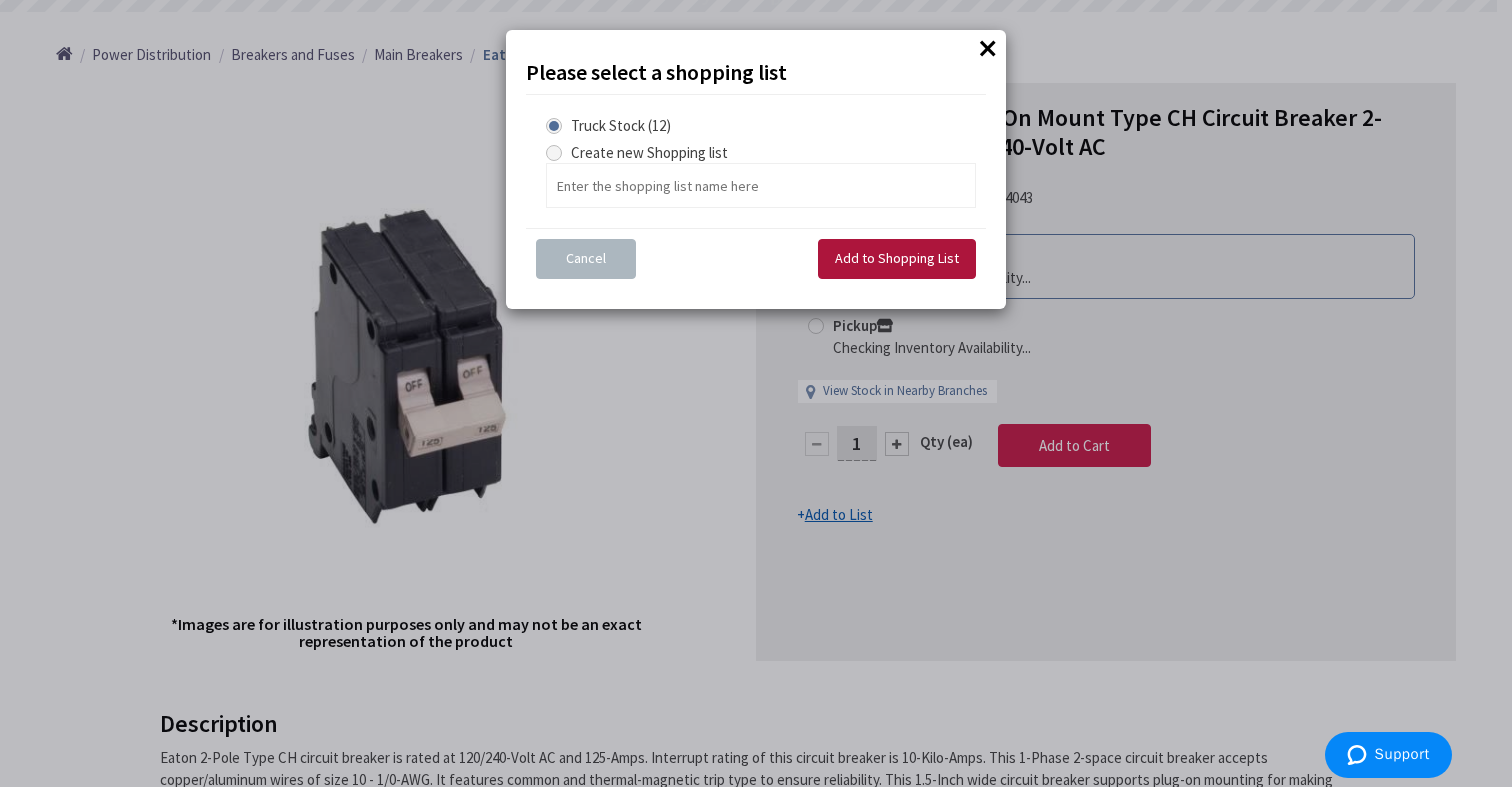 click on "Add to Shopping List" at bounding box center [897, 258] 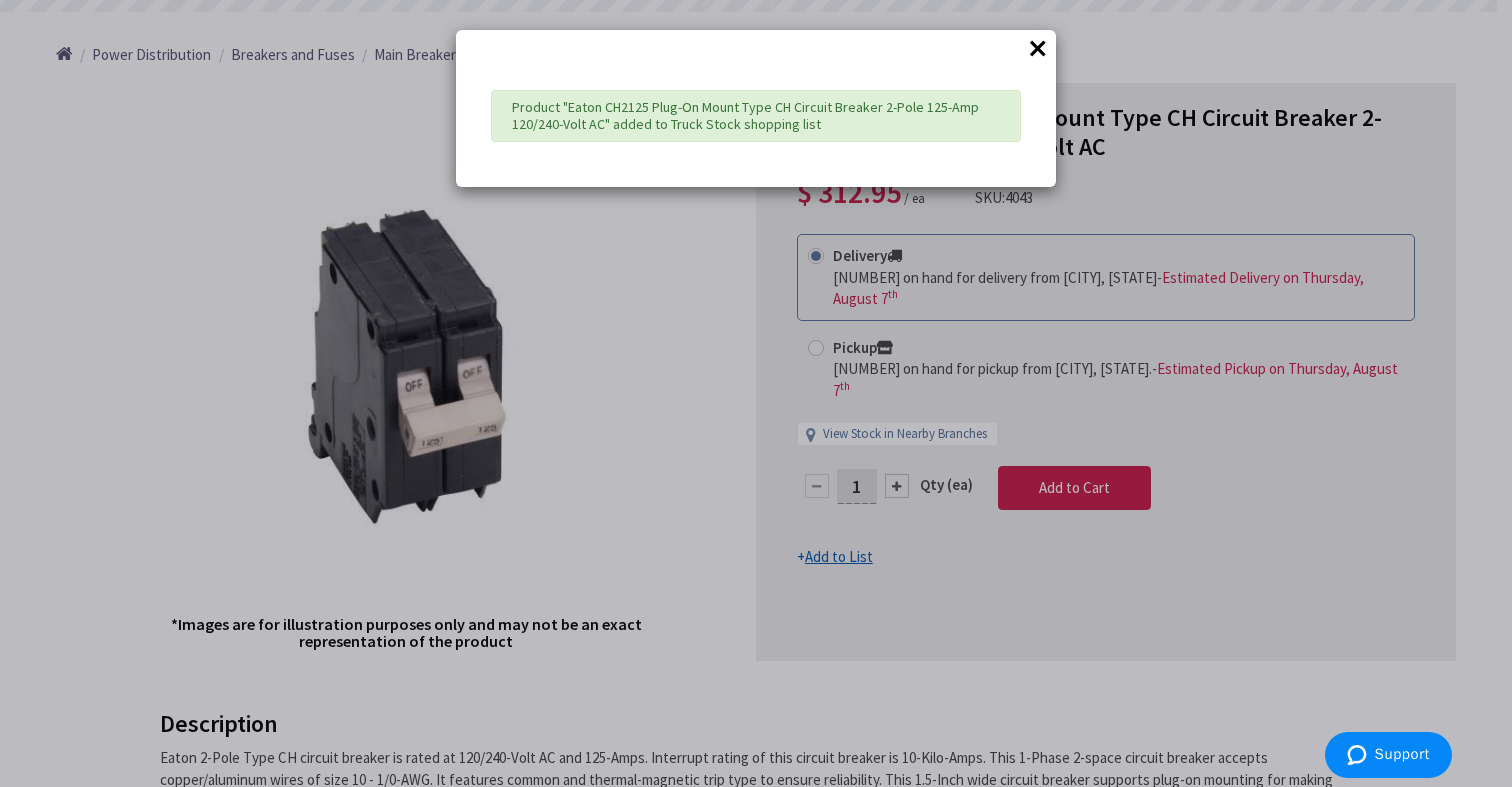 click on "×" at bounding box center (1038, 48) 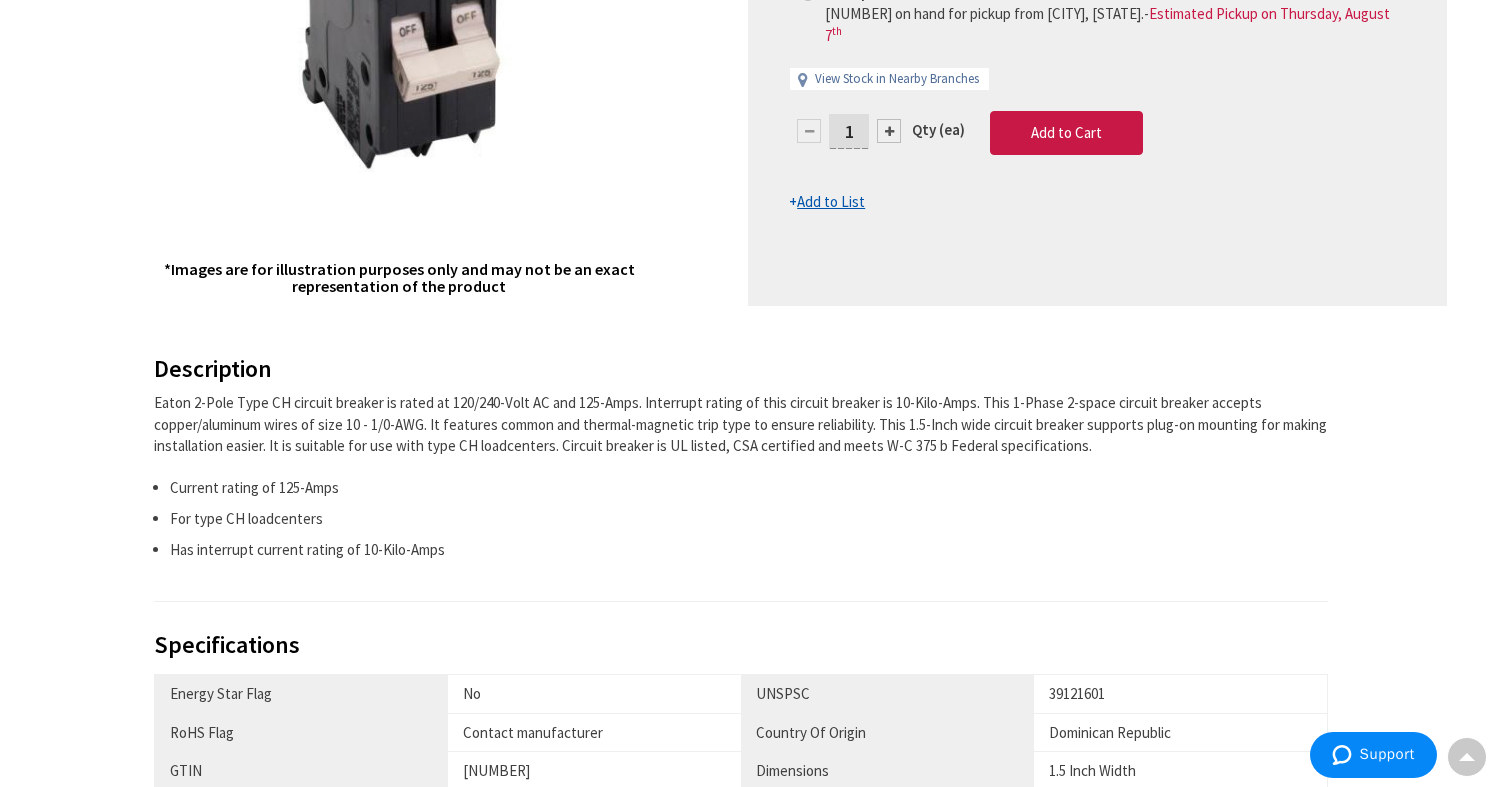 scroll, scrollTop: 0, scrollLeft: 0, axis: both 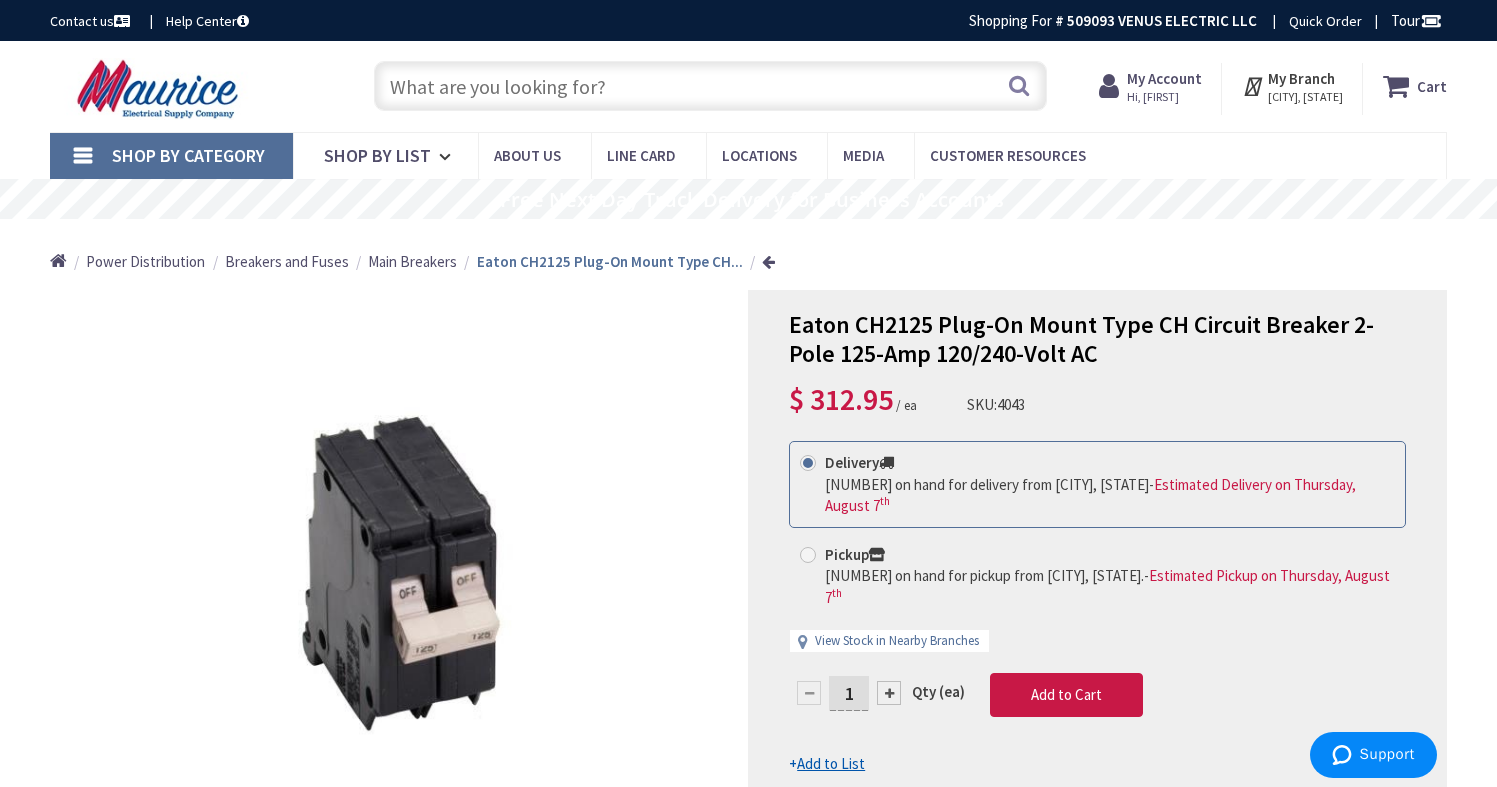 click on "Hi, [FIRST]" at bounding box center (1164, 97) 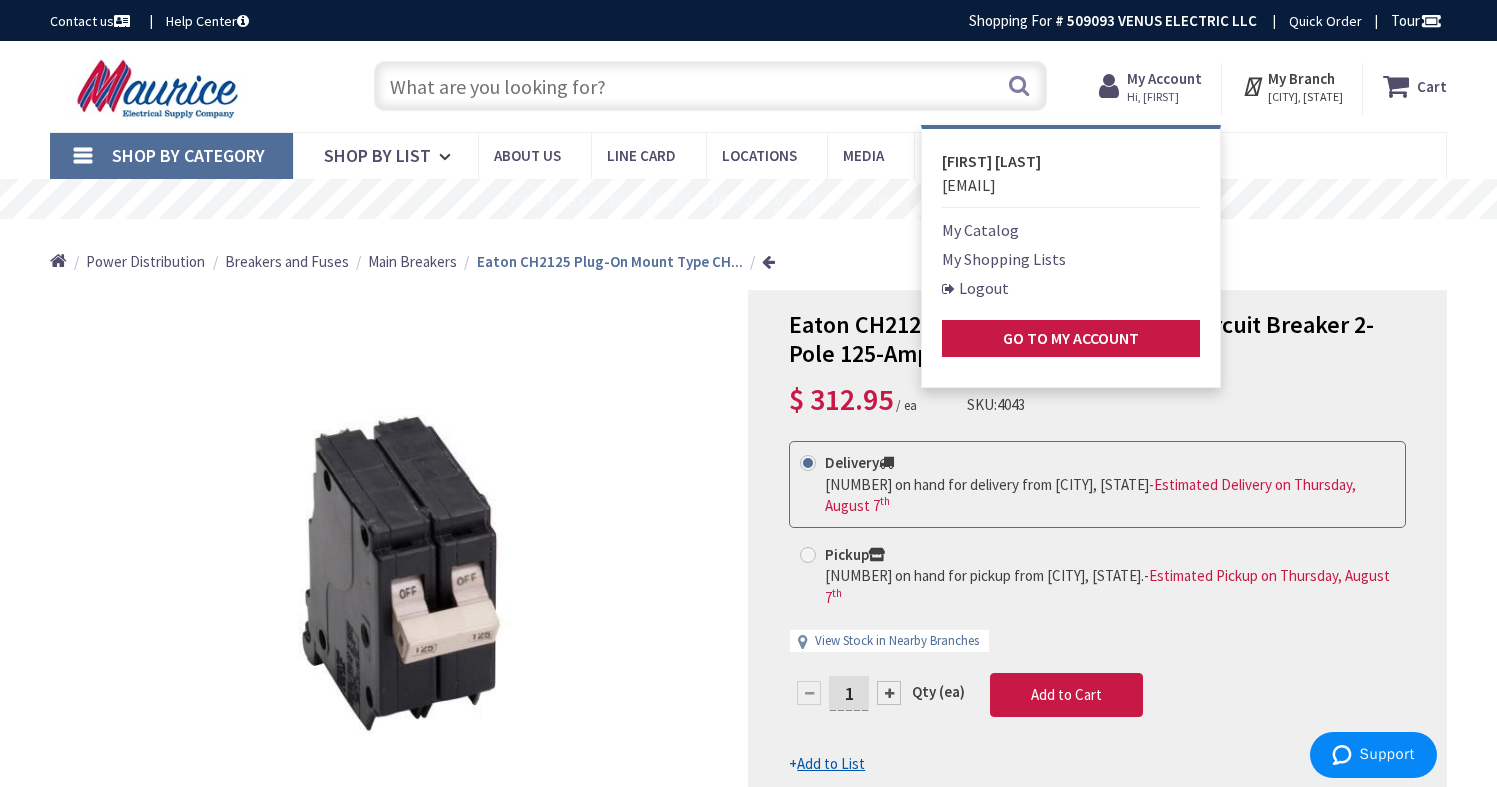 click on "My Shopping Lists" at bounding box center (1004, 259) 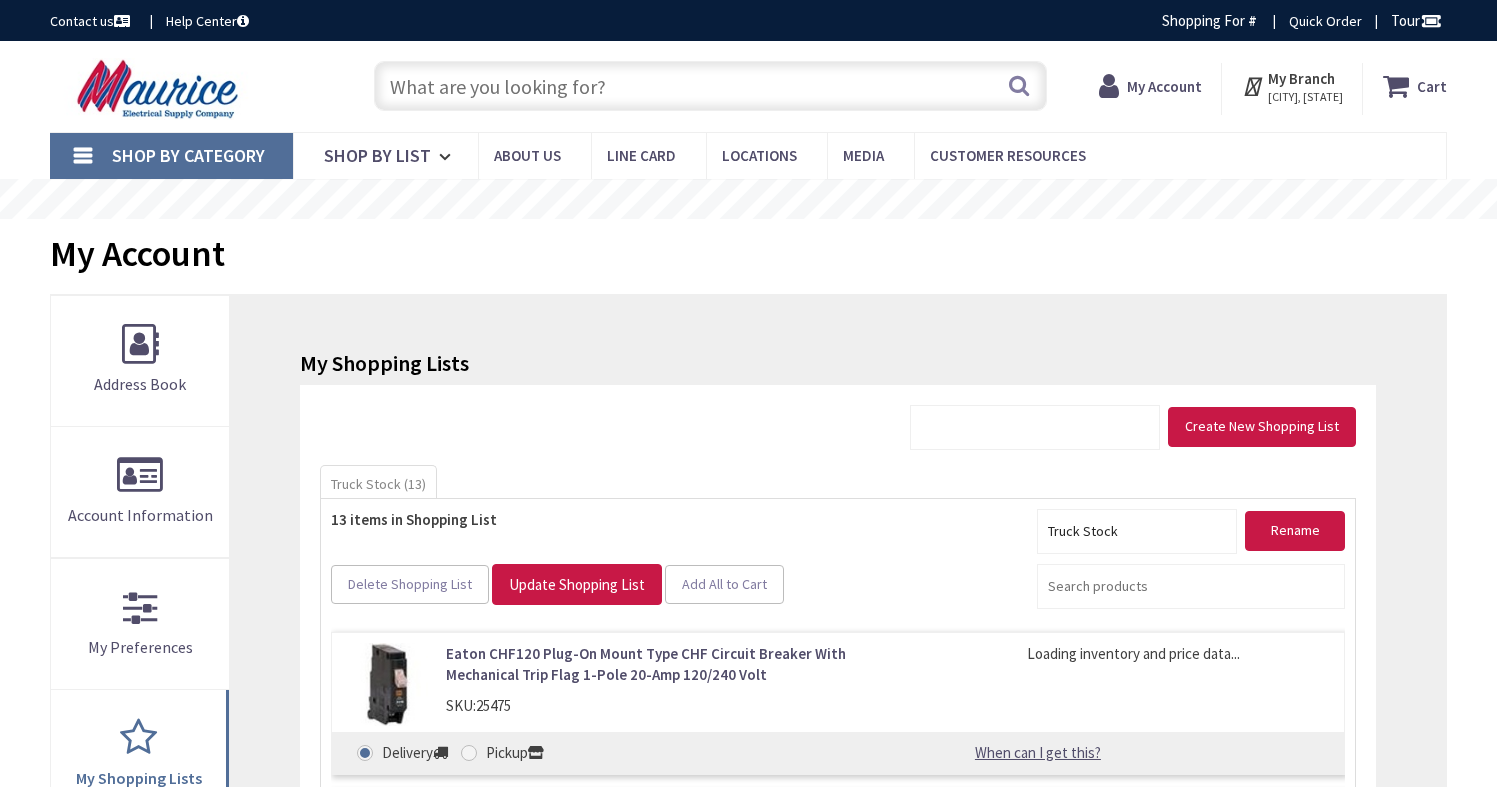 scroll, scrollTop: 0, scrollLeft: 0, axis: both 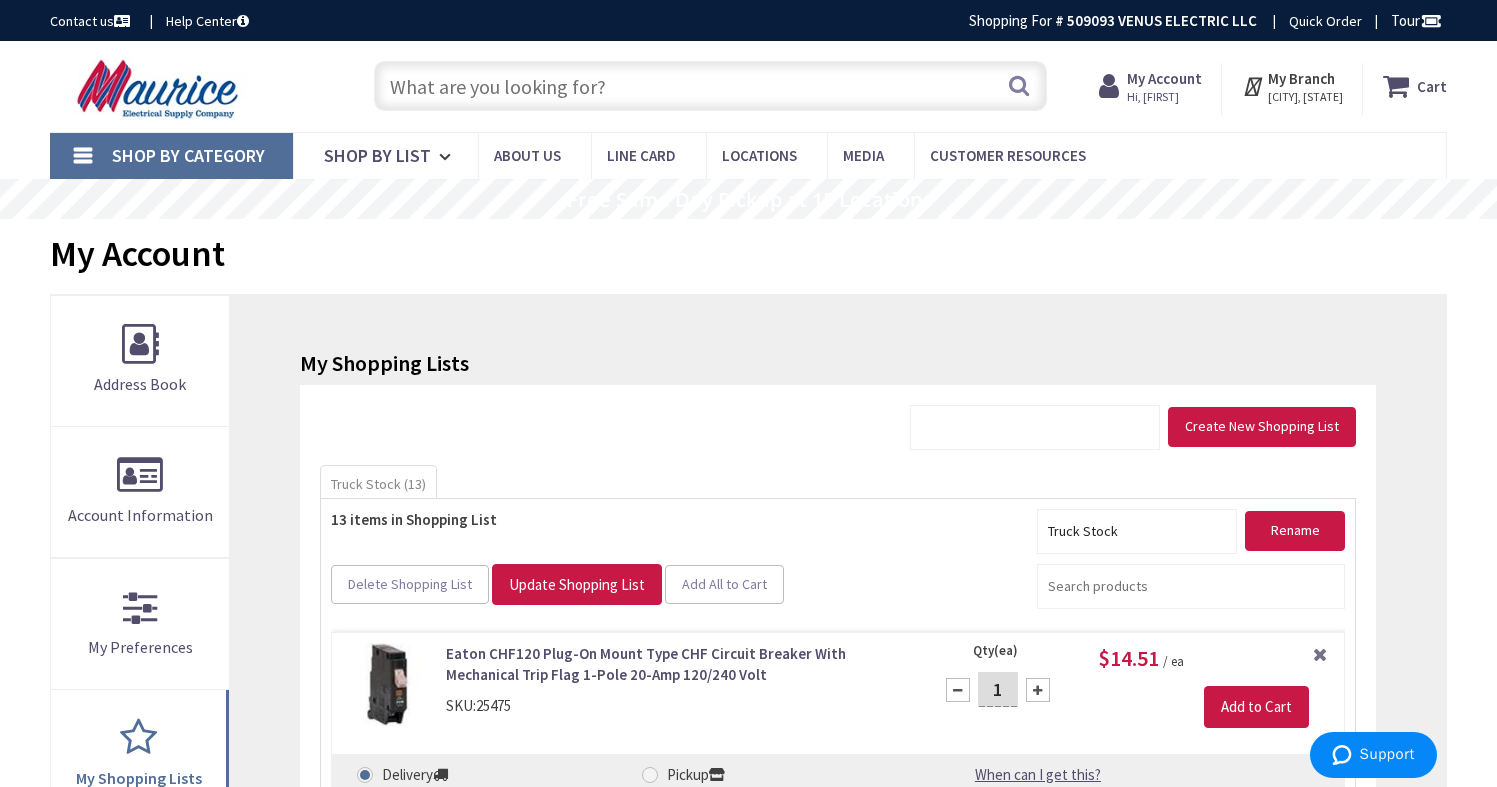 click at bounding box center [711, 86] 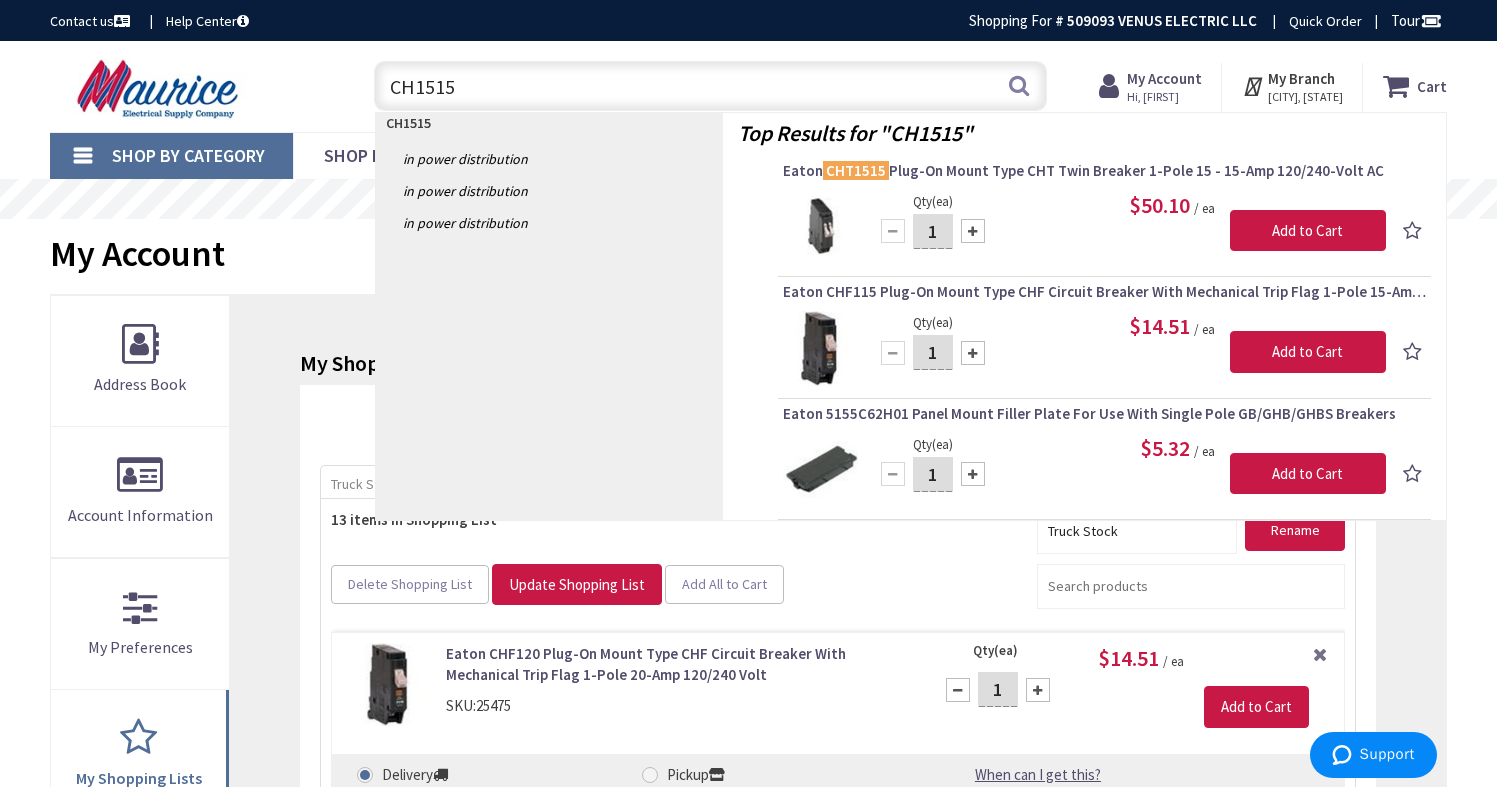 type on "CH1515" 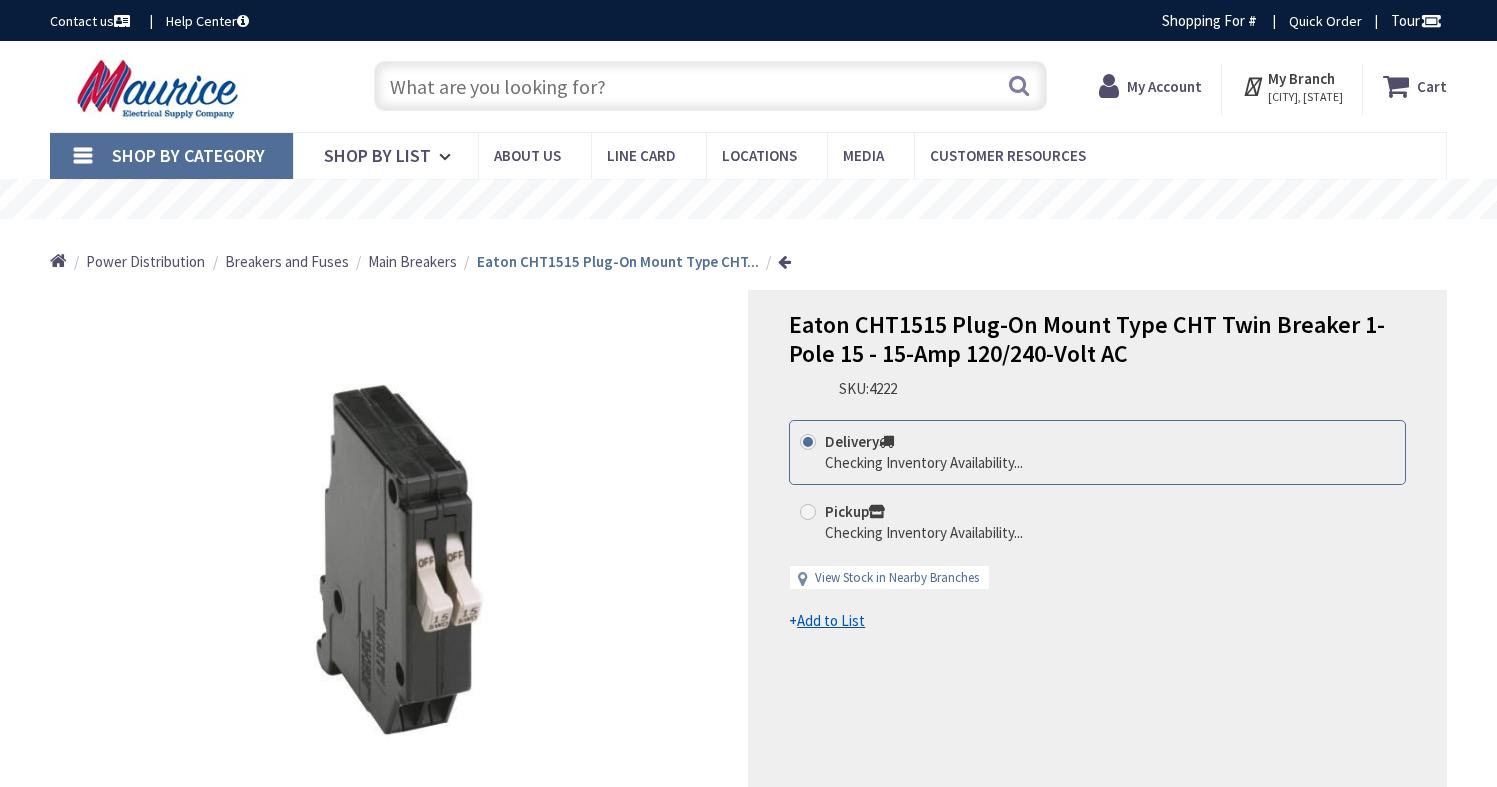 scroll, scrollTop: 0, scrollLeft: 0, axis: both 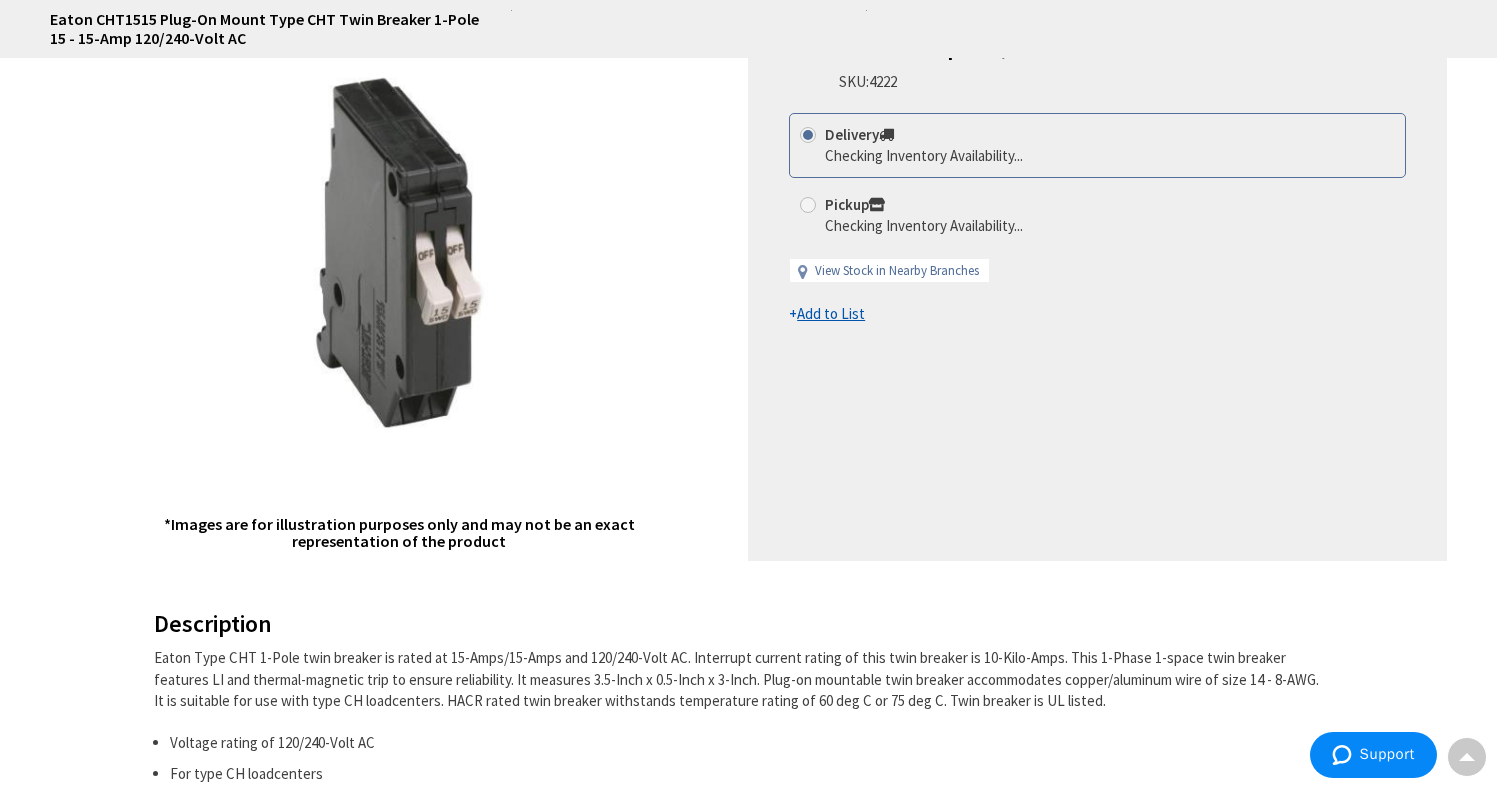 click on "Add to List" at bounding box center (831, 313) 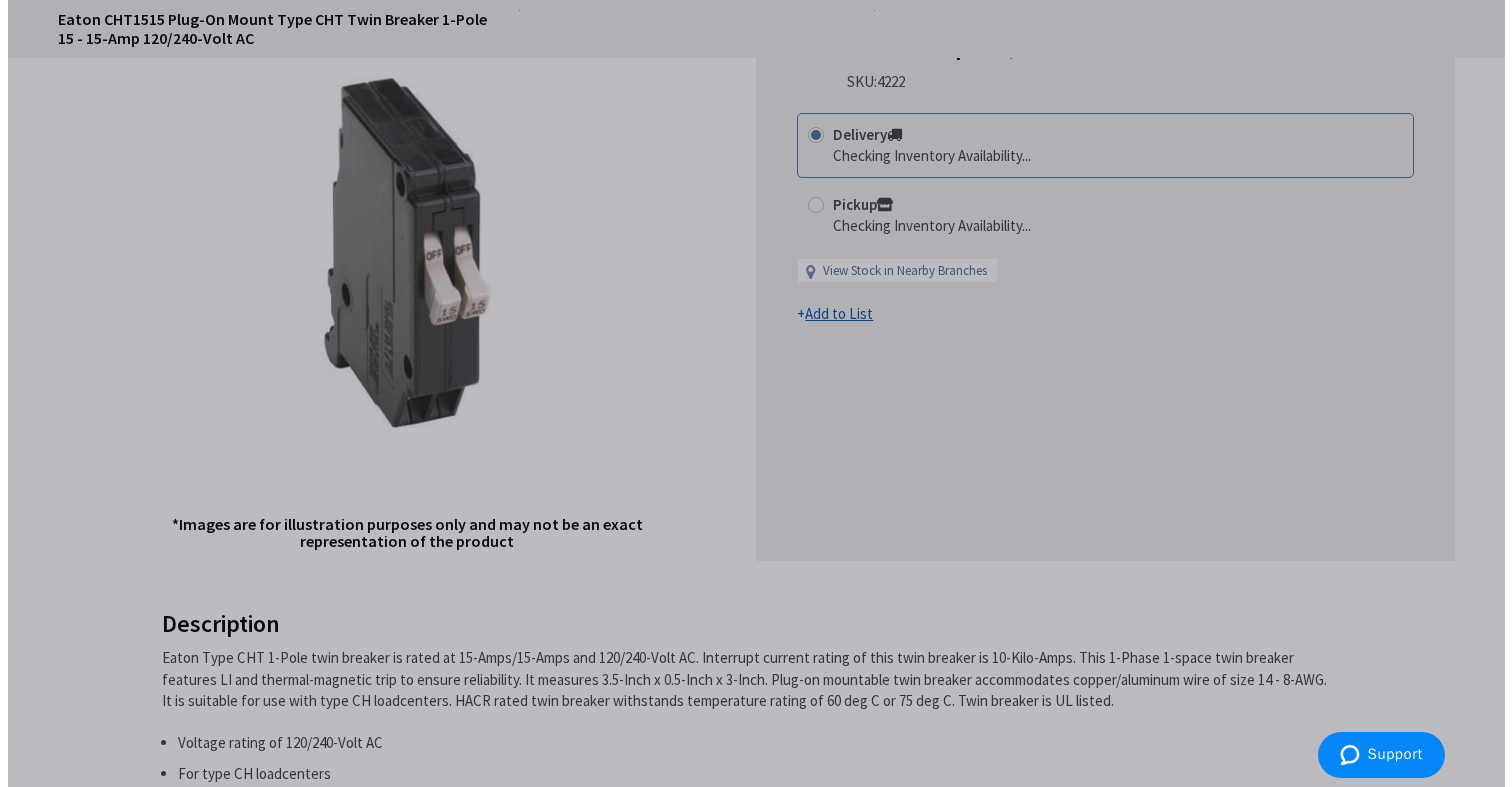 scroll, scrollTop: 308, scrollLeft: 0, axis: vertical 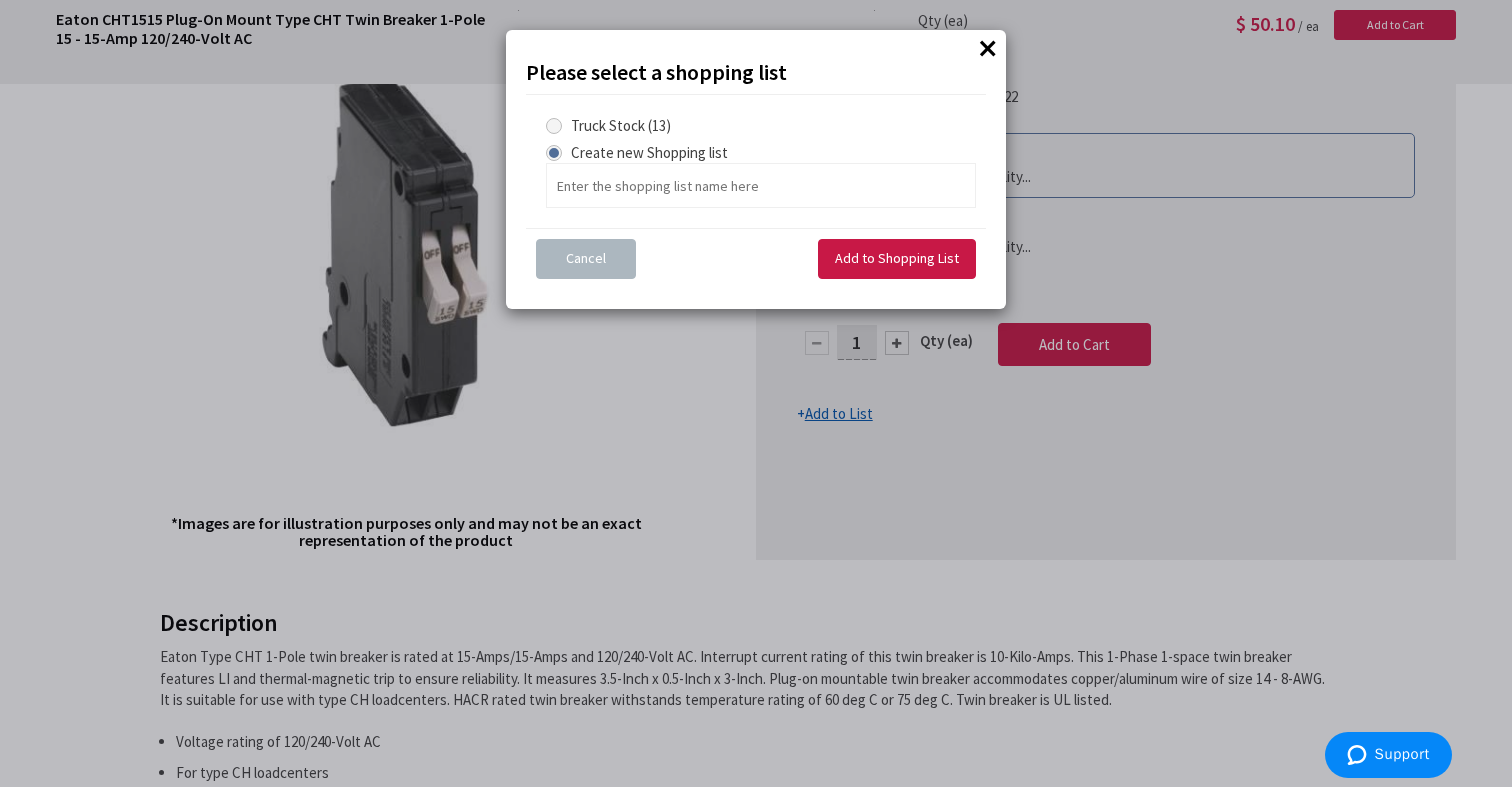 click at bounding box center [554, 126] 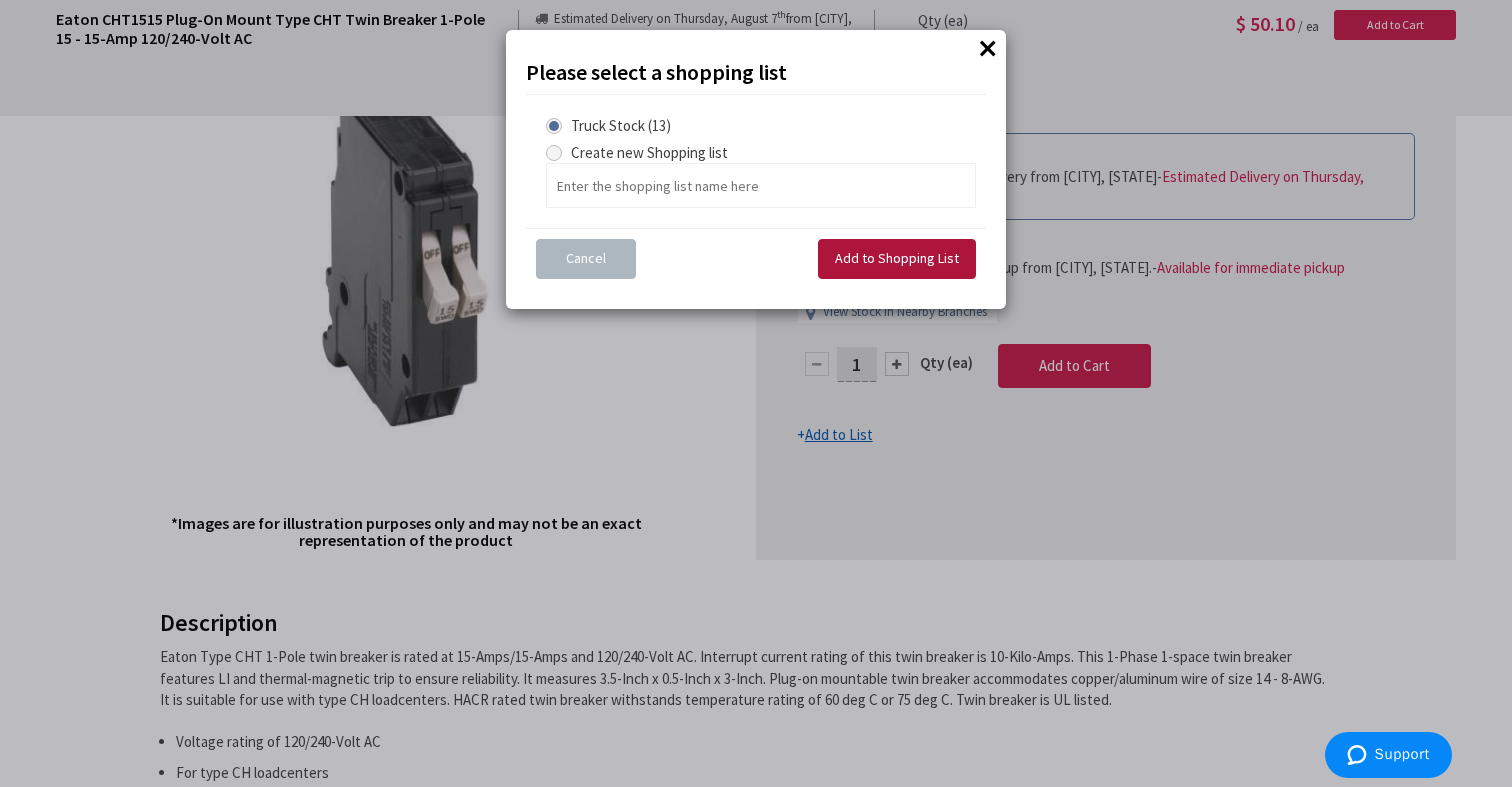click on "Add to Shopping List" at bounding box center [897, 258] 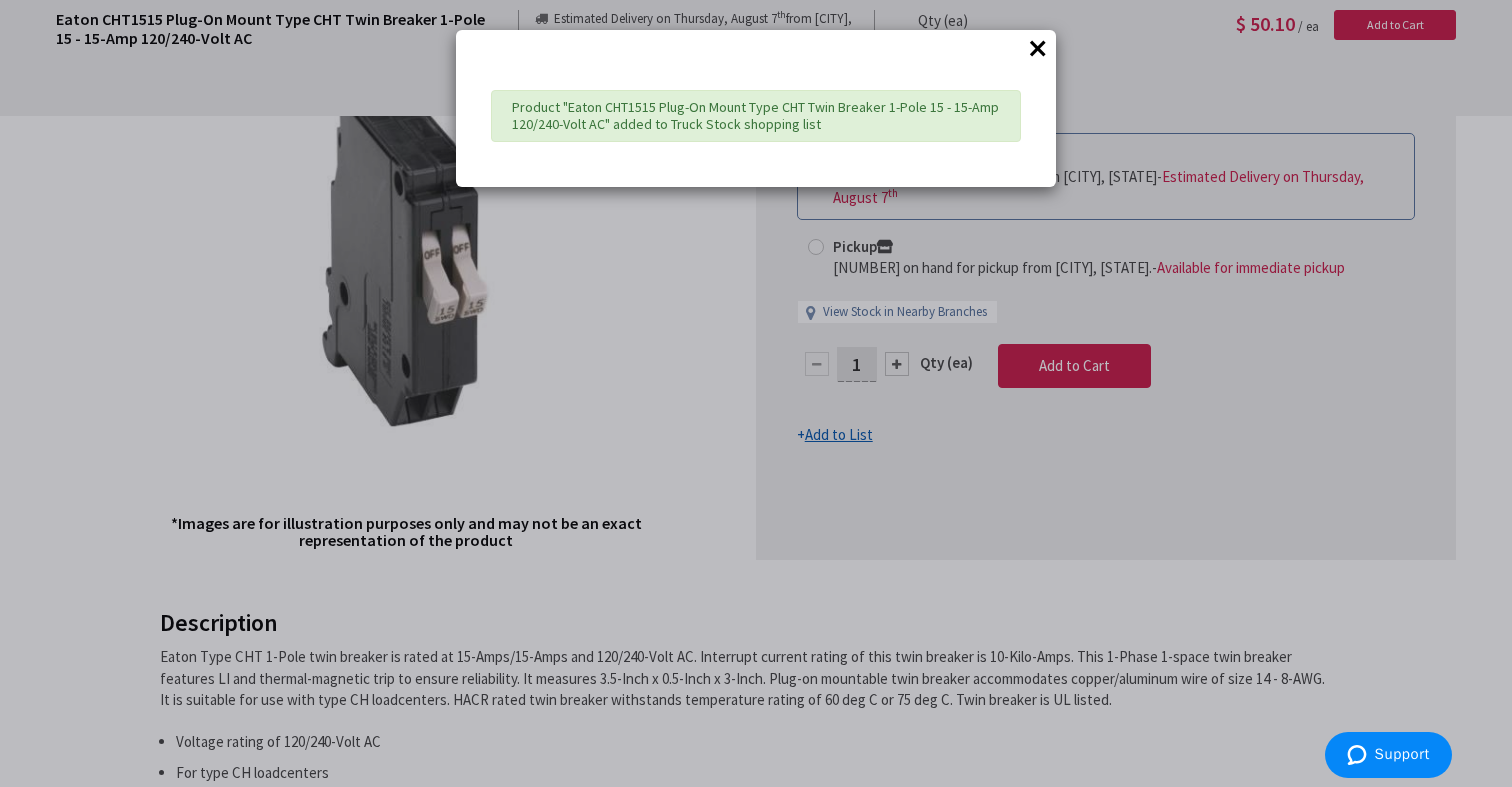 click on "×" at bounding box center (1038, 48) 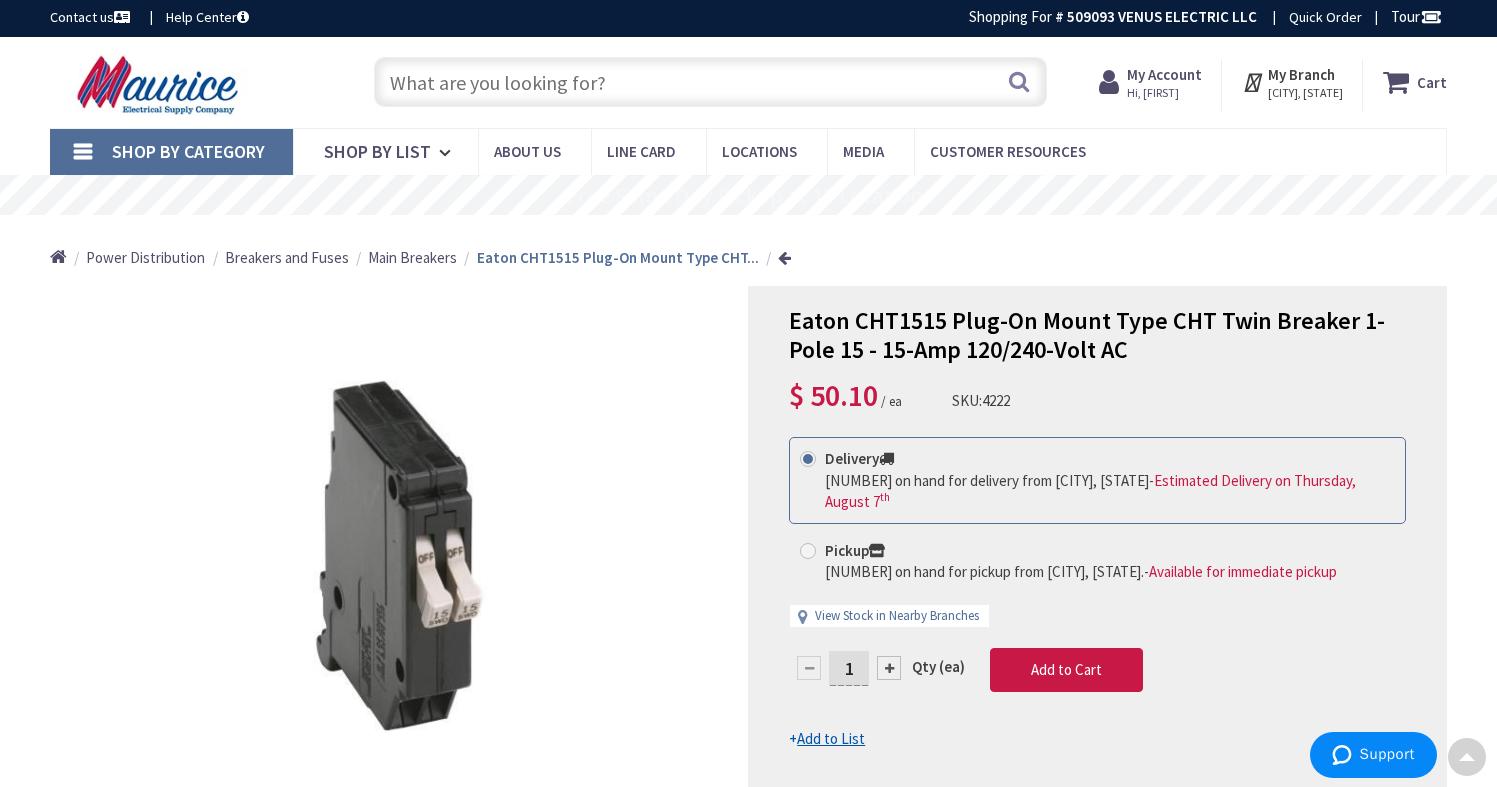 scroll, scrollTop: 0, scrollLeft: 0, axis: both 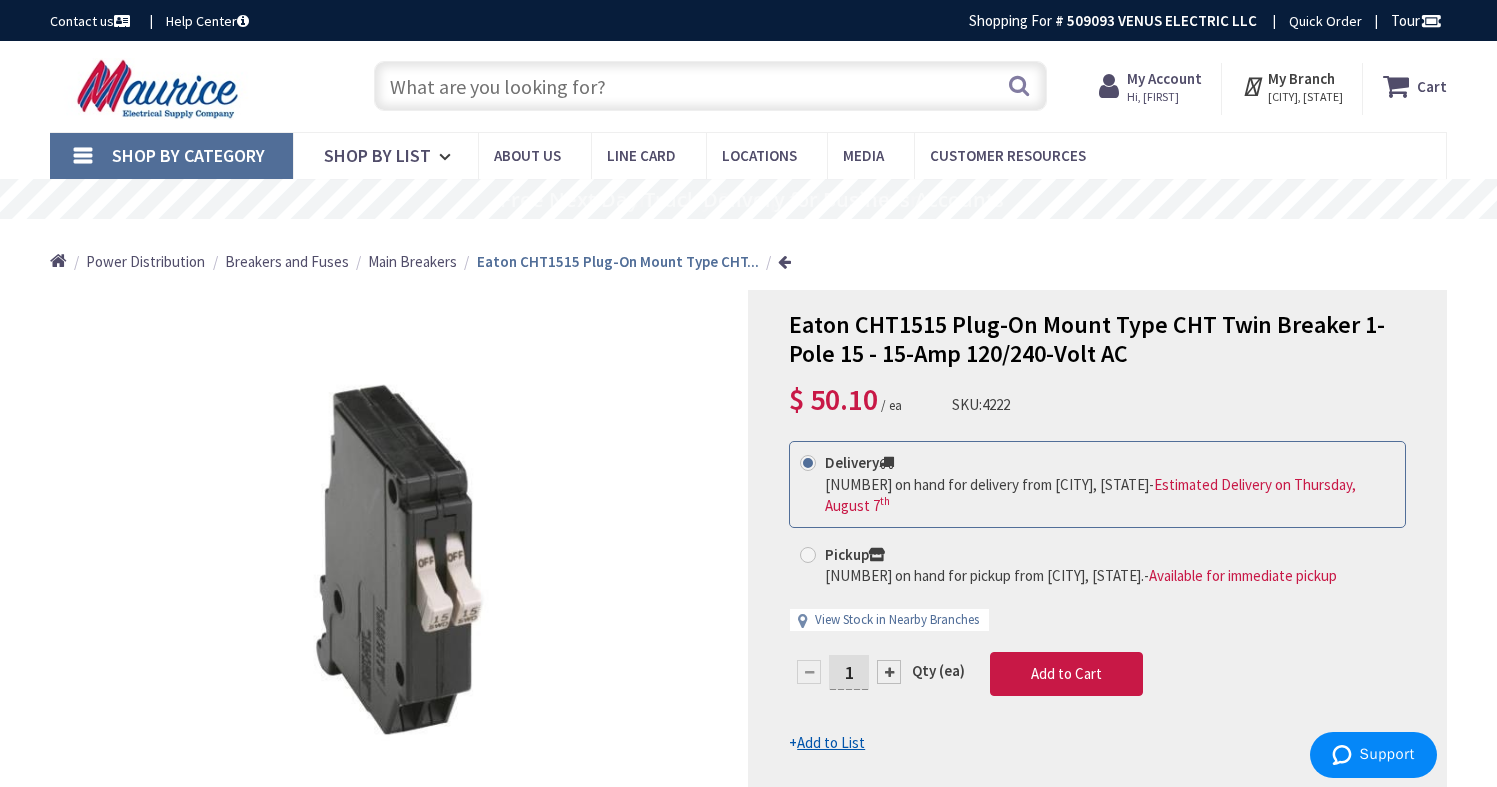 click at bounding box center (711, 86) 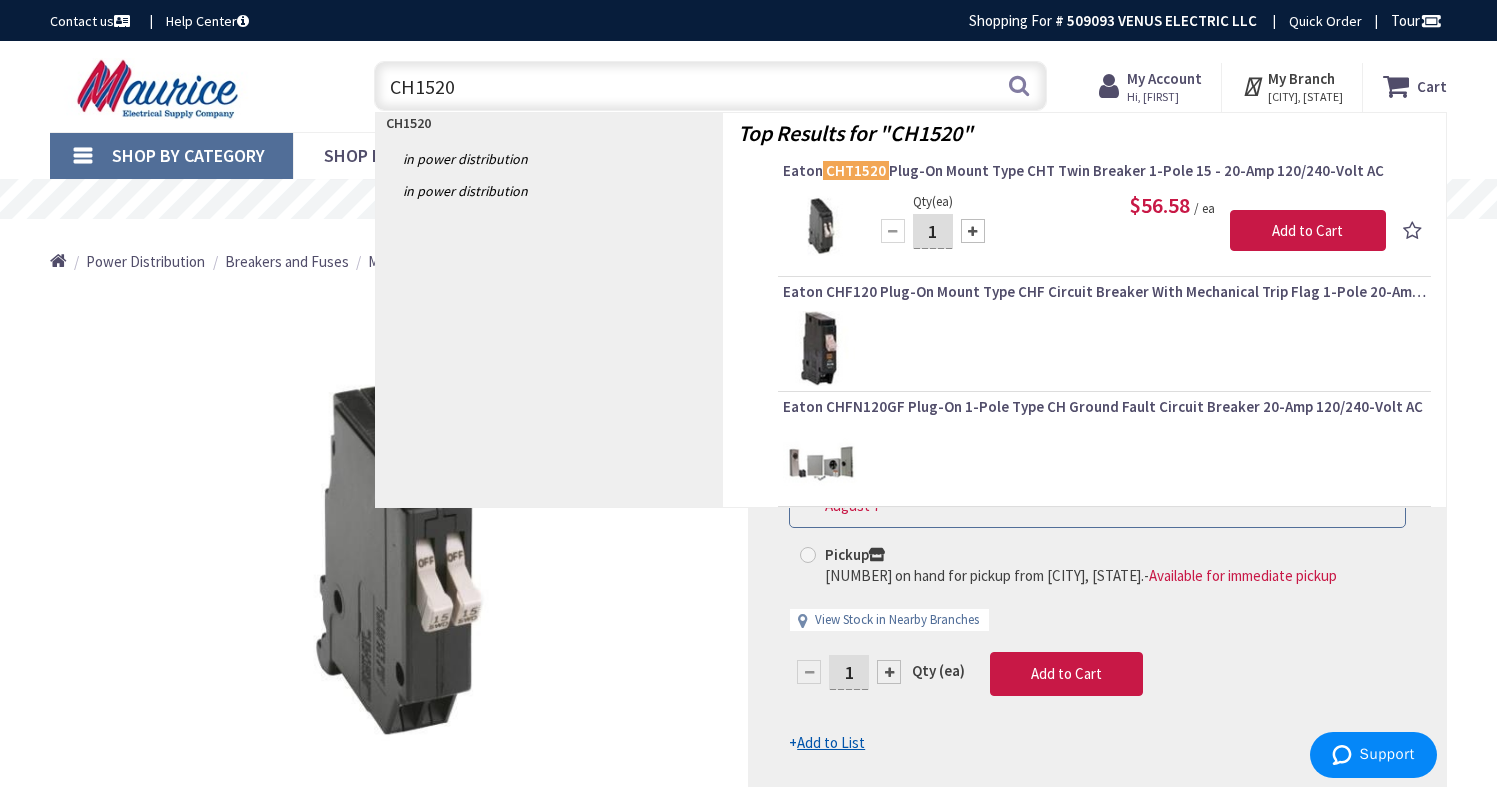 type on "CH1520" 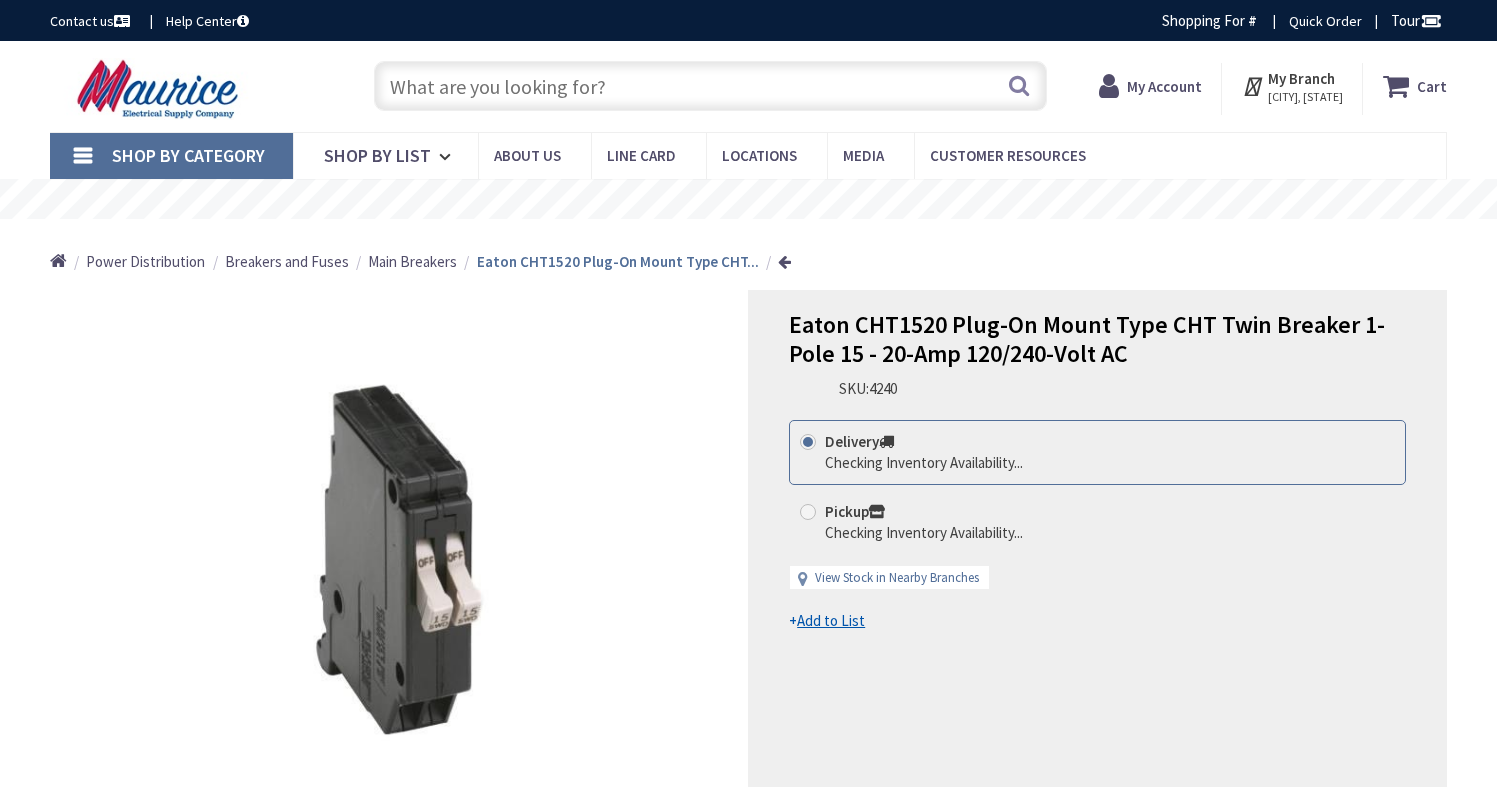 scroll, scrollTop: 0, scrollLeft: 0, axis: both 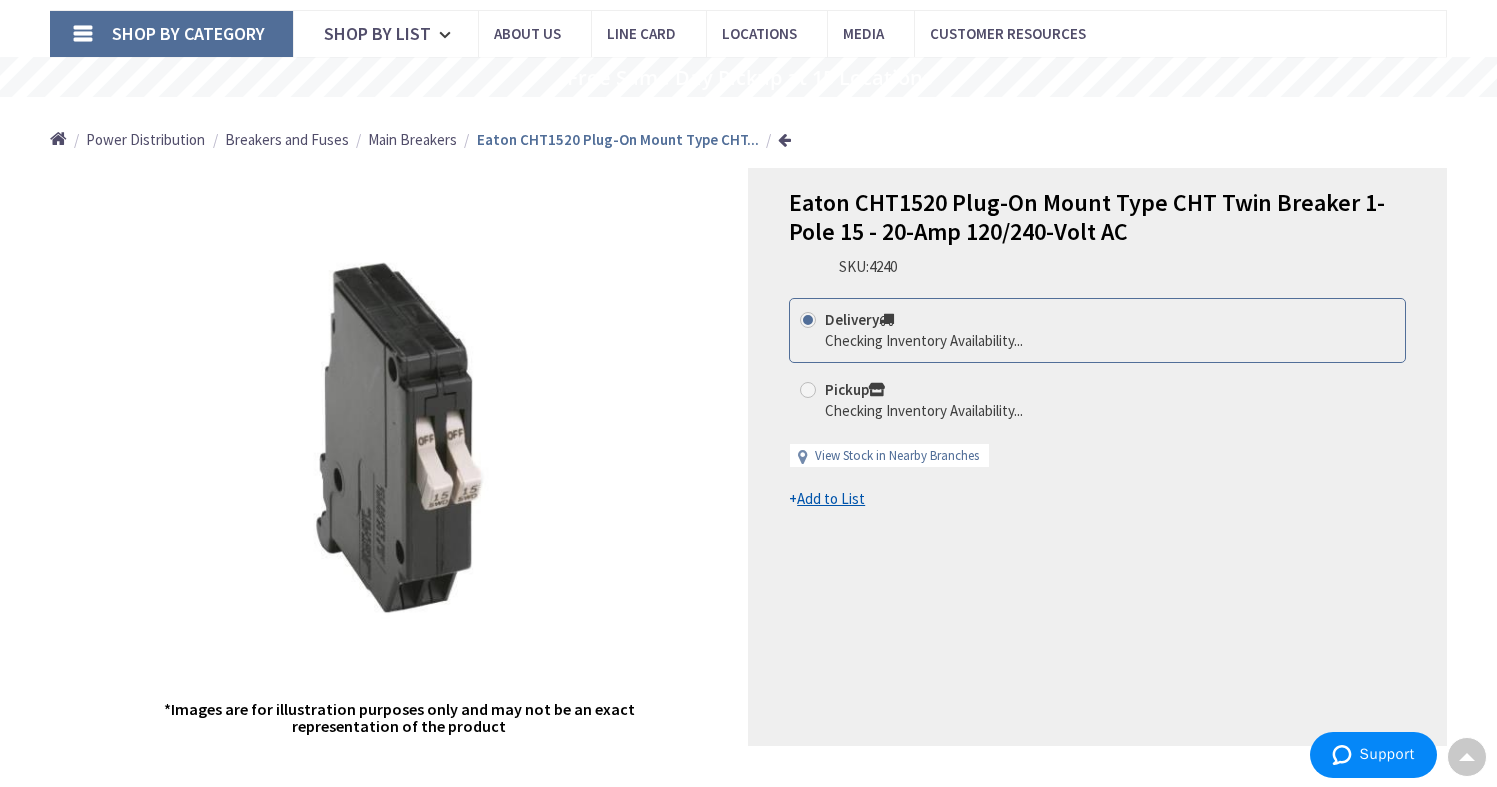 click on "Add to List" at bounding box center [831, 498] 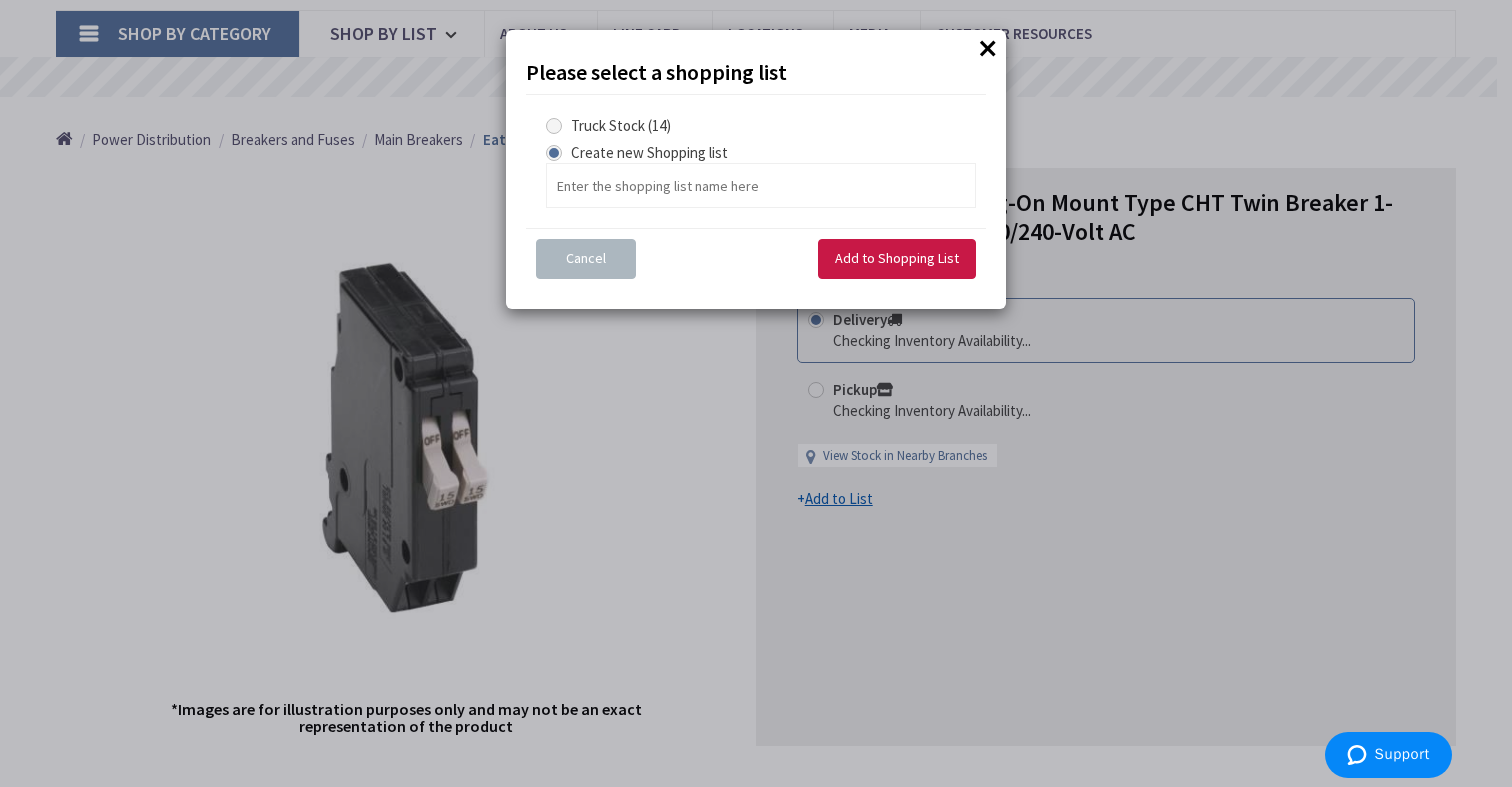 click at bounding box center [554, 126] 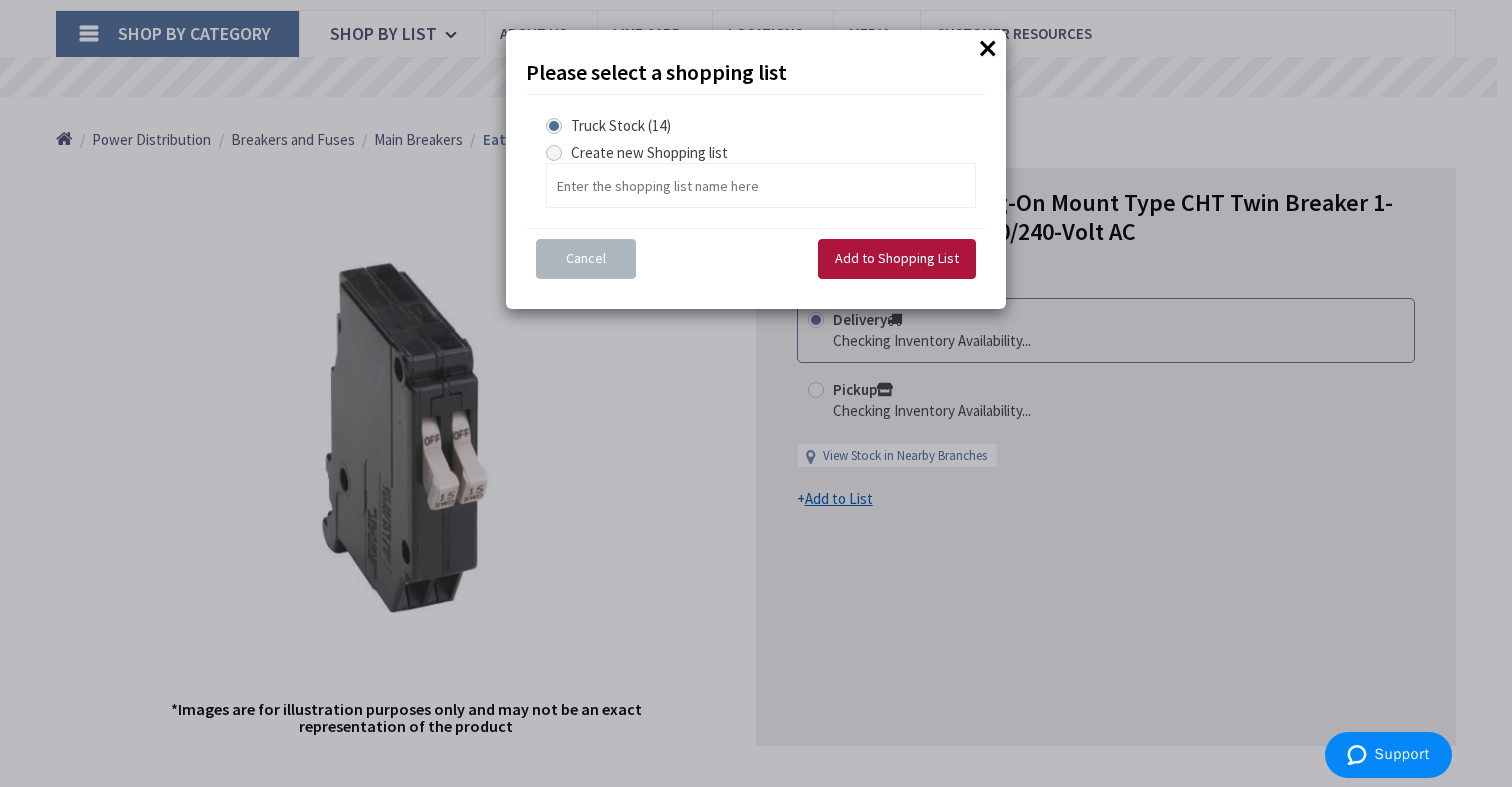 click on "Add to Shopping List" at bounding box center (897, 258) 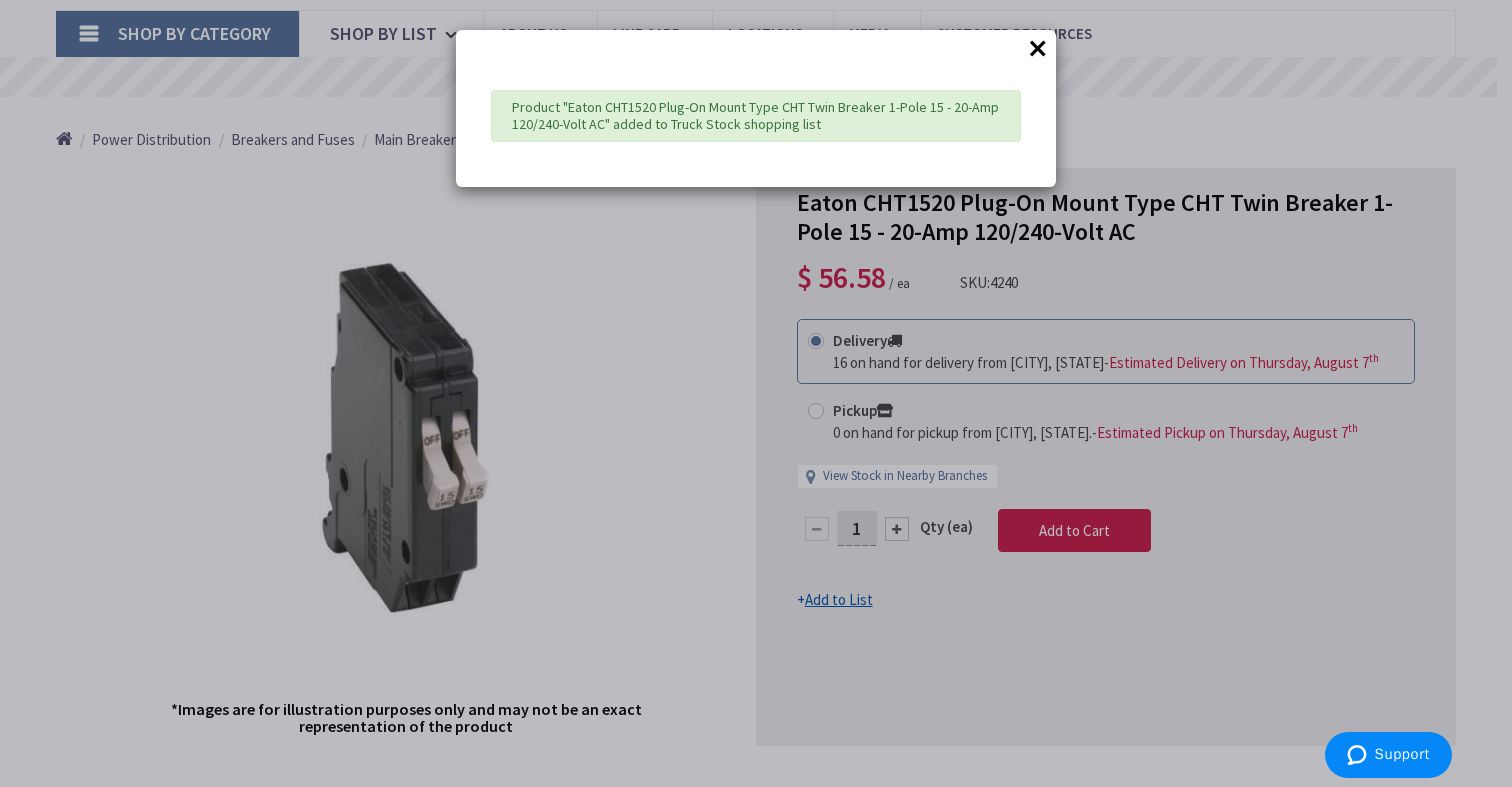 click on "×" at bounding box center (1038, 48) 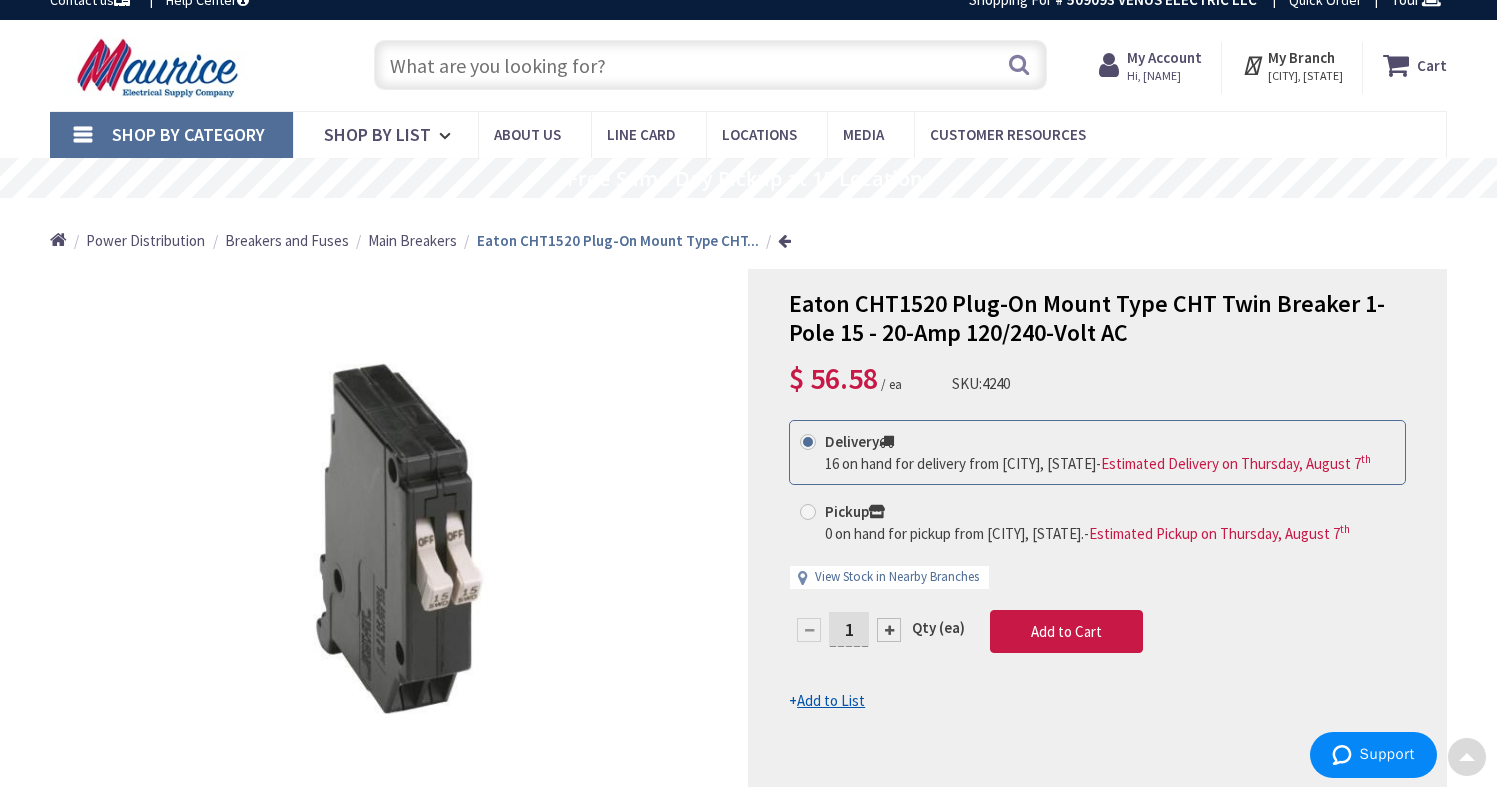 scroll, scrollTop: 10, scrollLeft: 0, axis: vertical 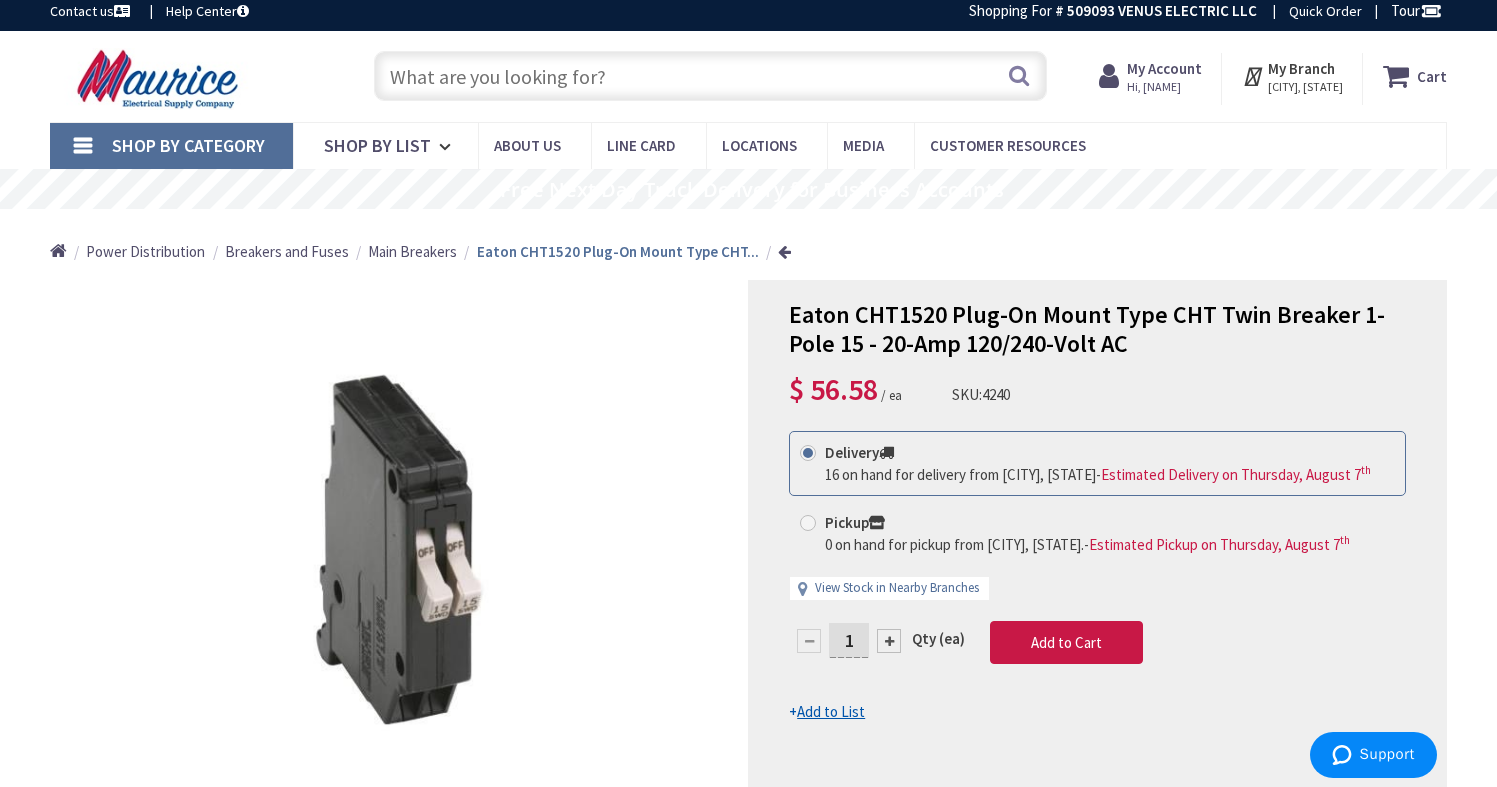 click at bounding box center (711, 76) 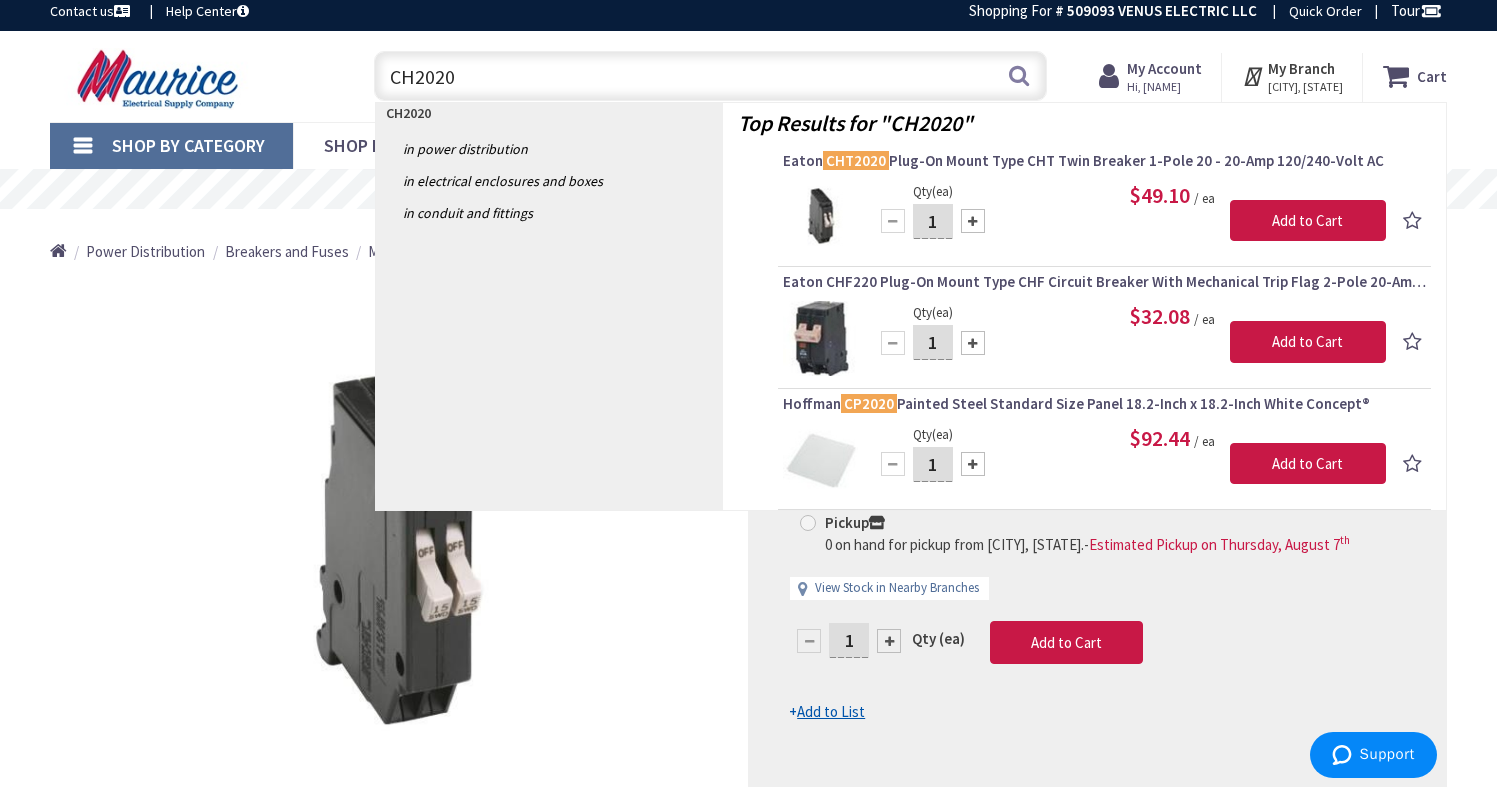 type on "CH2020" 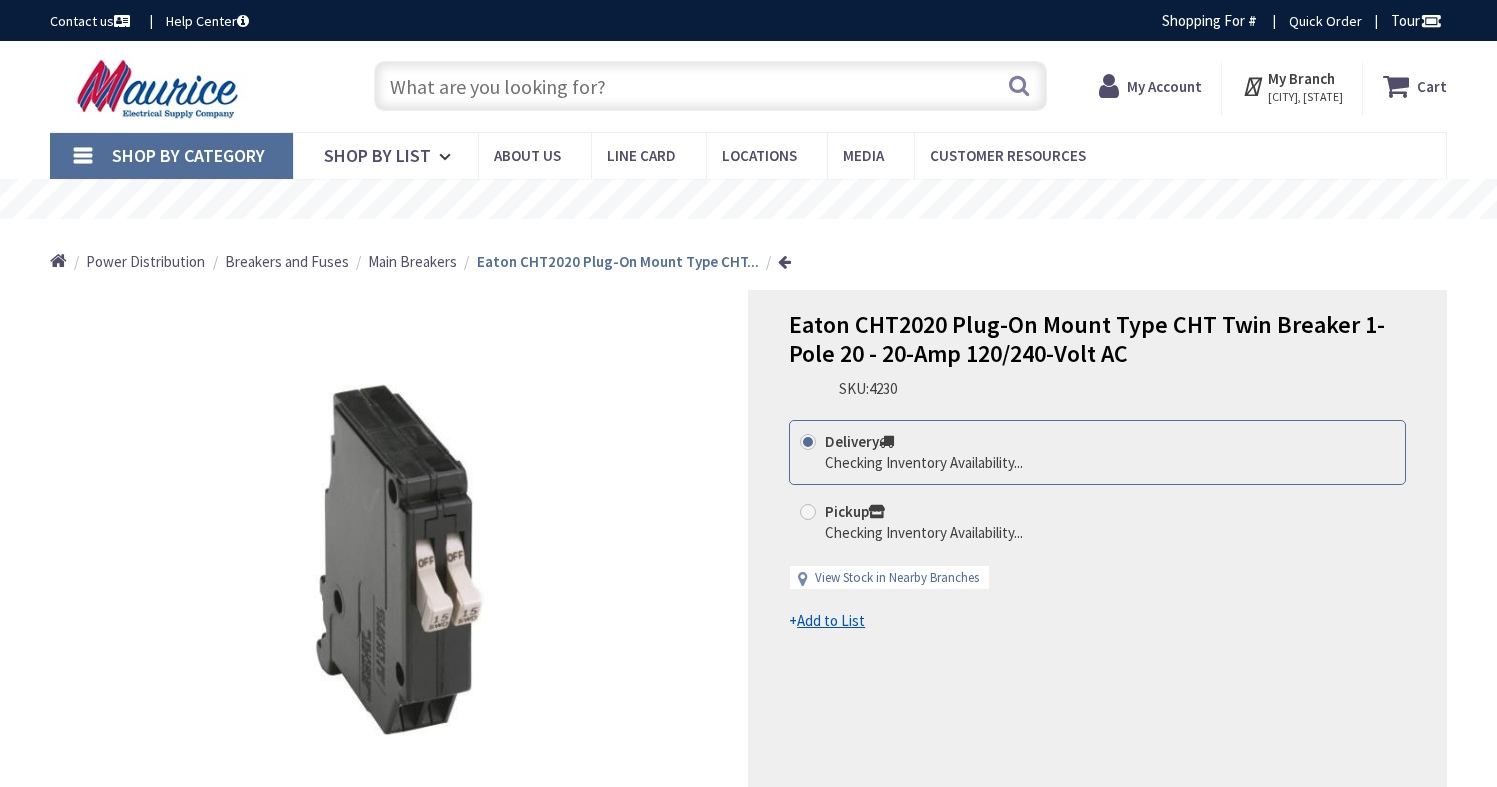 scroll, scrollTop: 0, scrollLeft: 0, axis: both 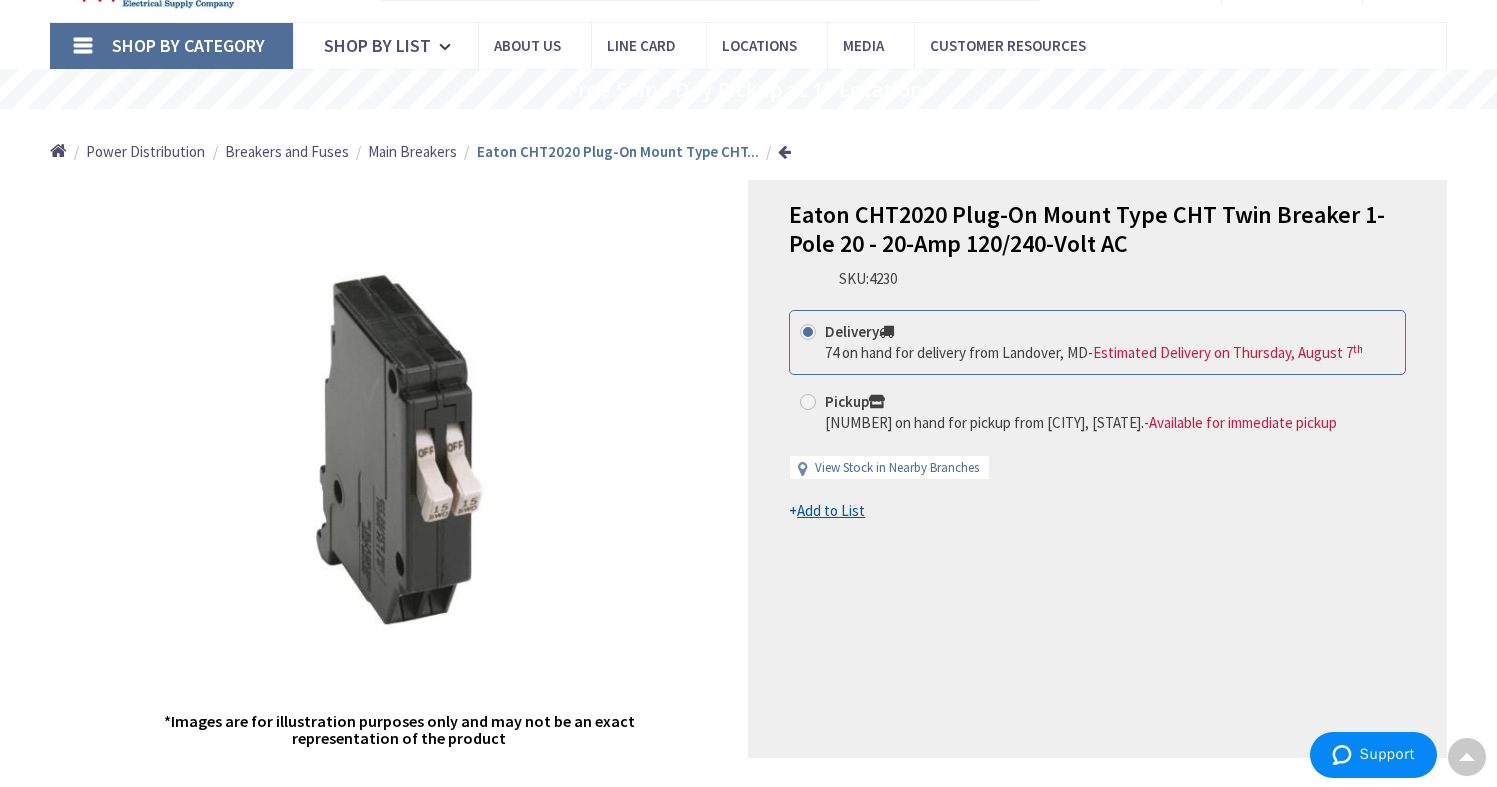 click on "Add to List" at bounding box center (831, 510) 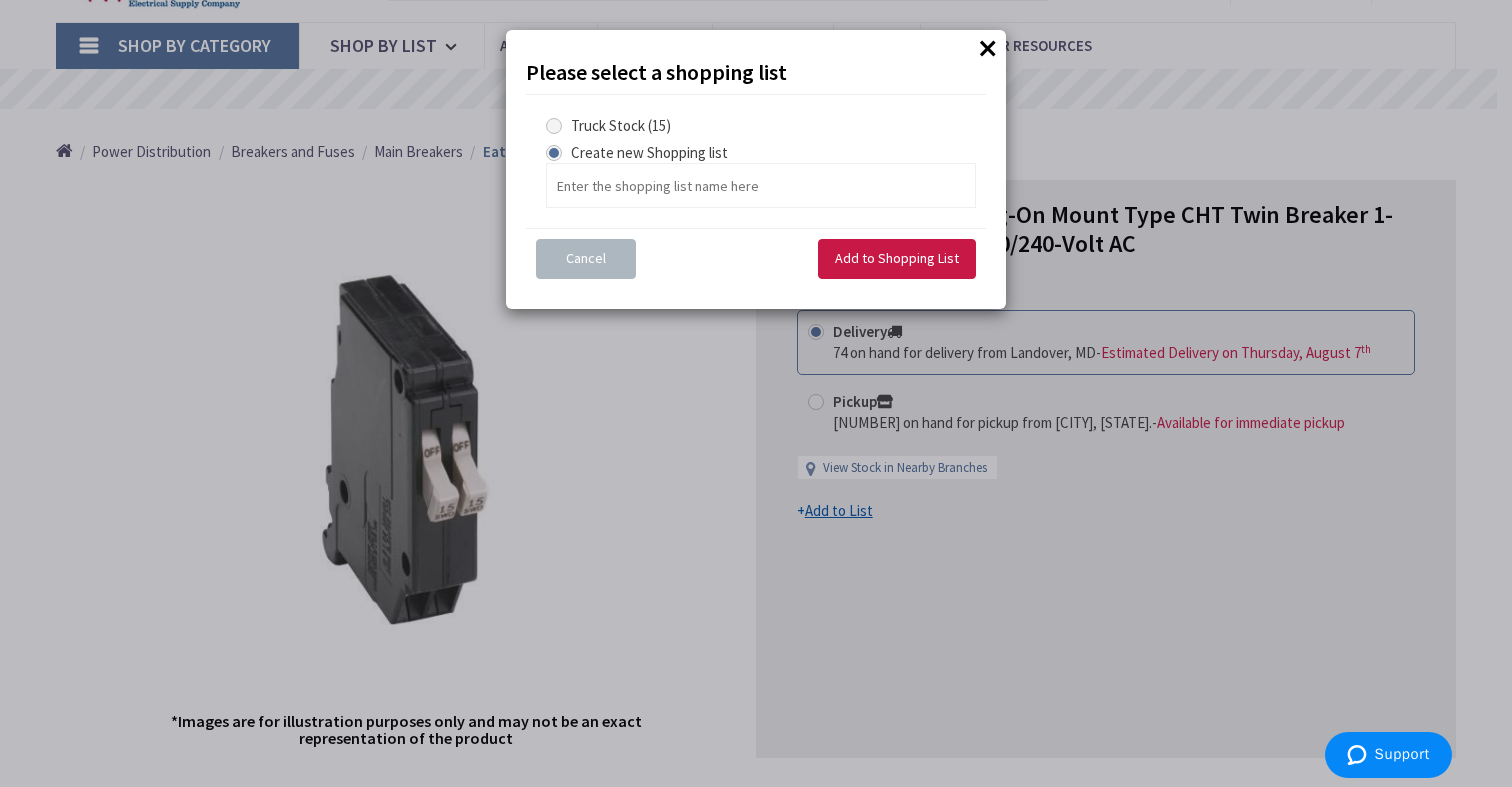 click at bounding box center [554, 126] 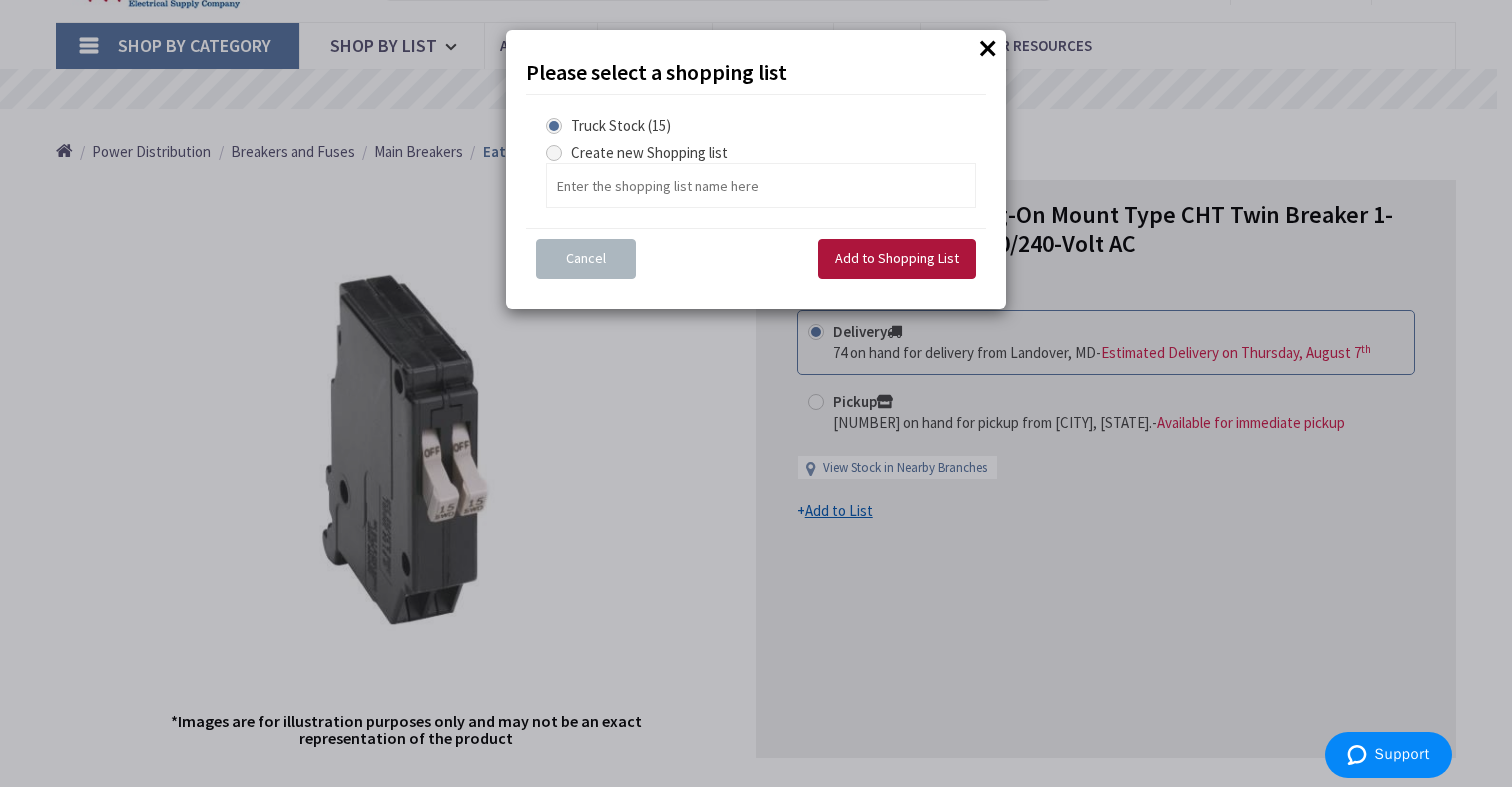 click on "Add to Shopping List" at bounding box center (897, 258) 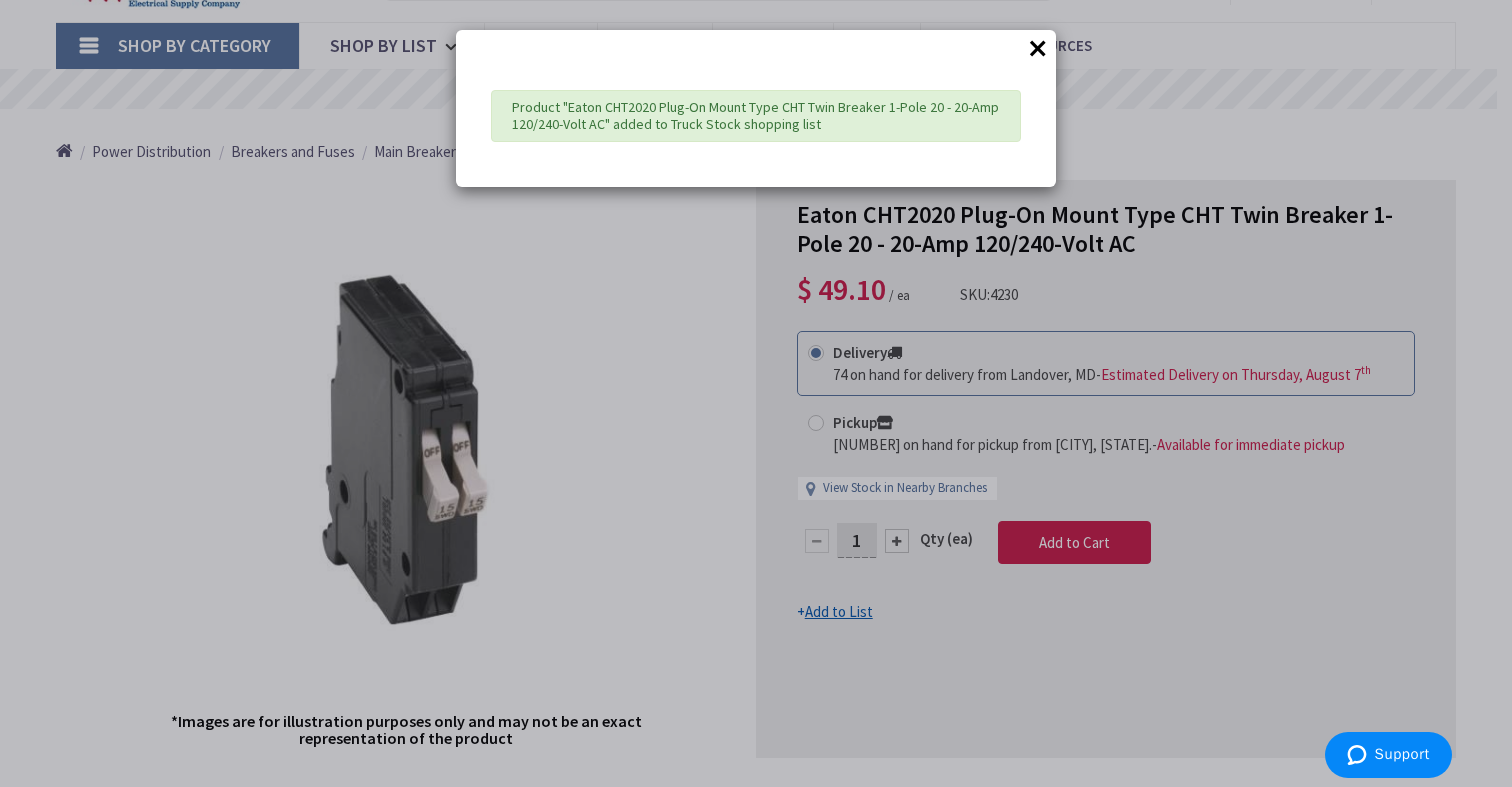 click on "×" at bounding box center [1038, 48] 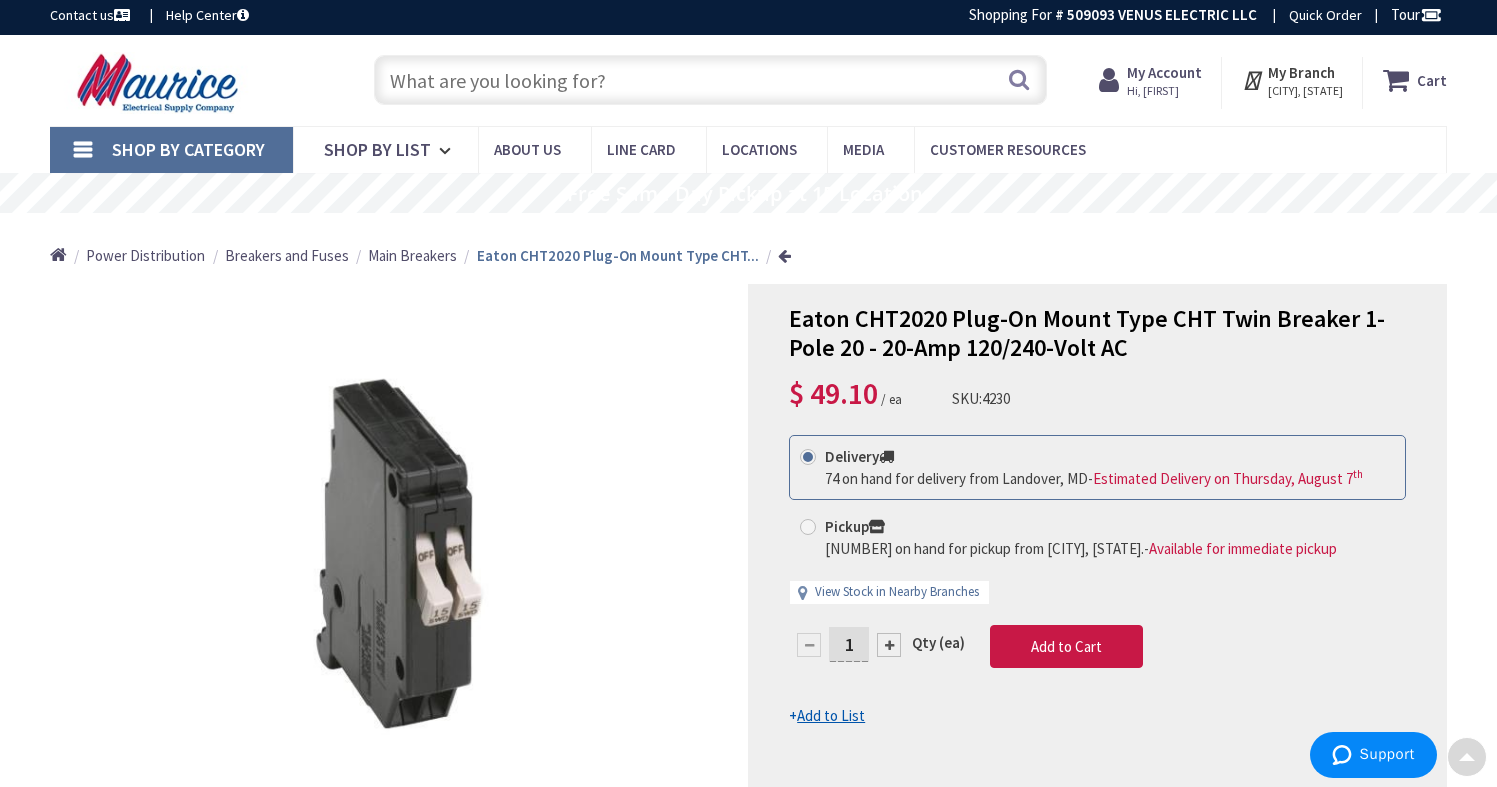 scroll, scrollTop: 0, scrollLeft: 0, axis: both 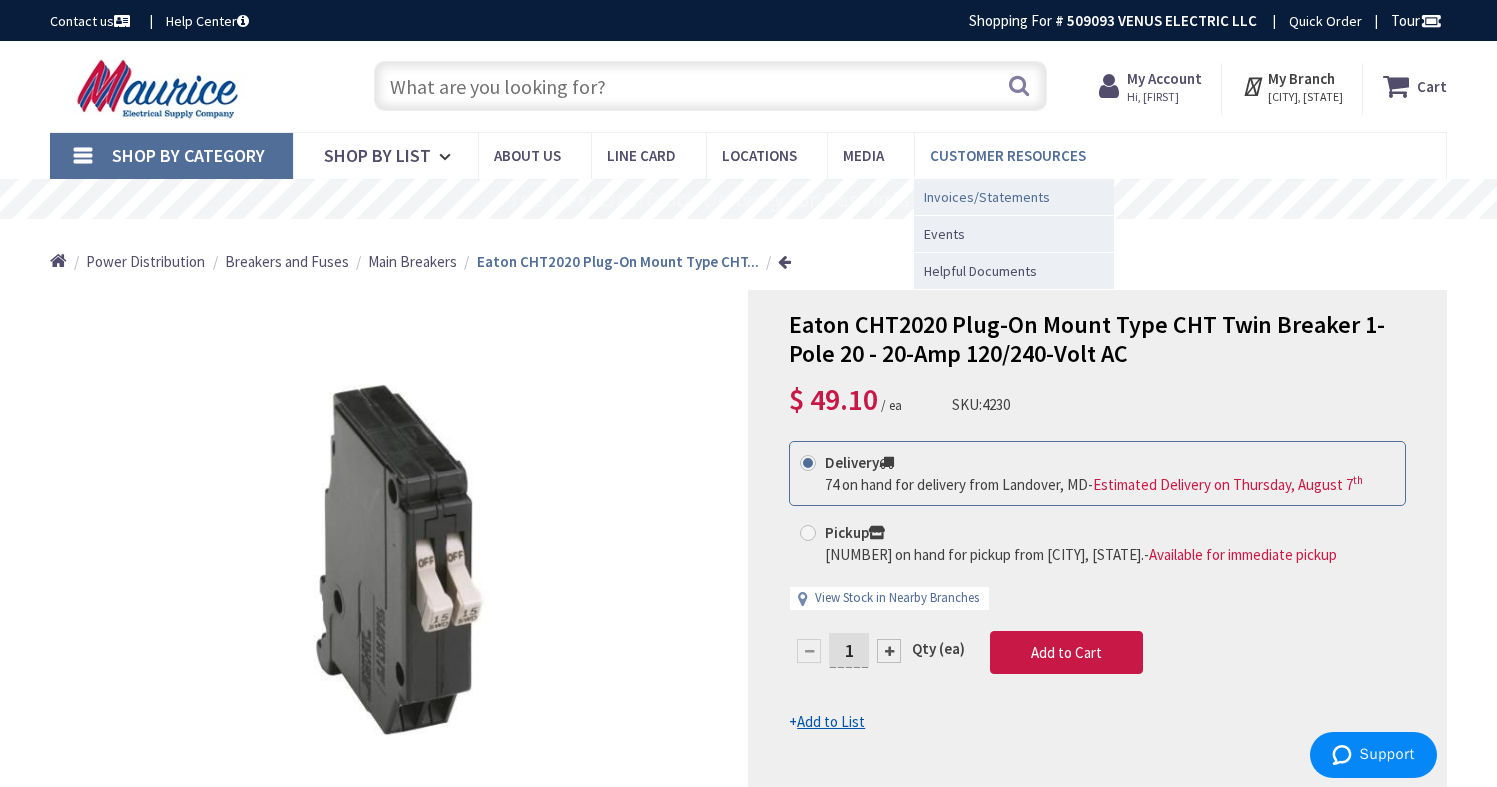 click on "Invoices/Statements" at bounding box center [987, 197] 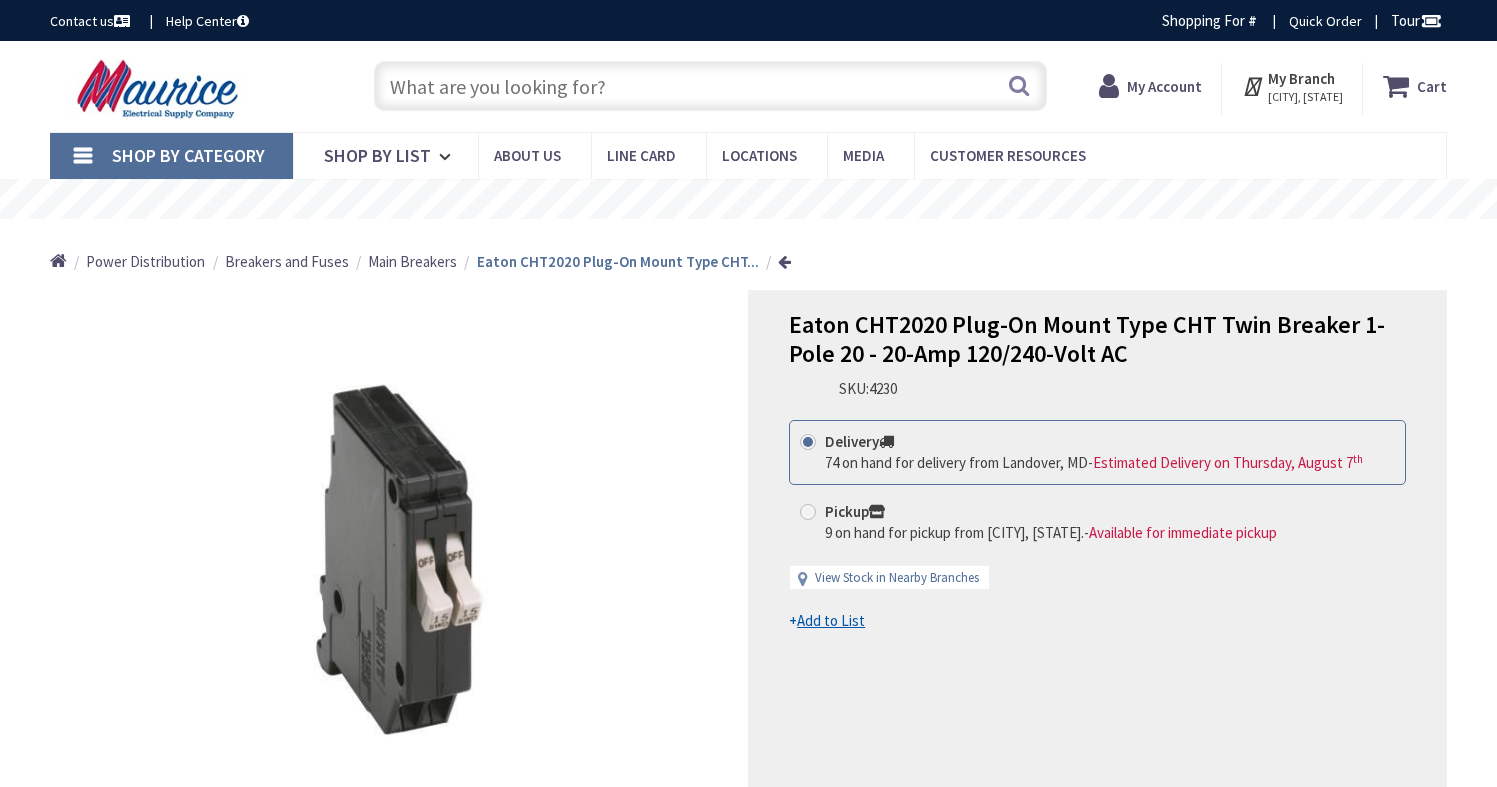 scroll, scrollTop: 0, scrollLeft: 0, axis: both 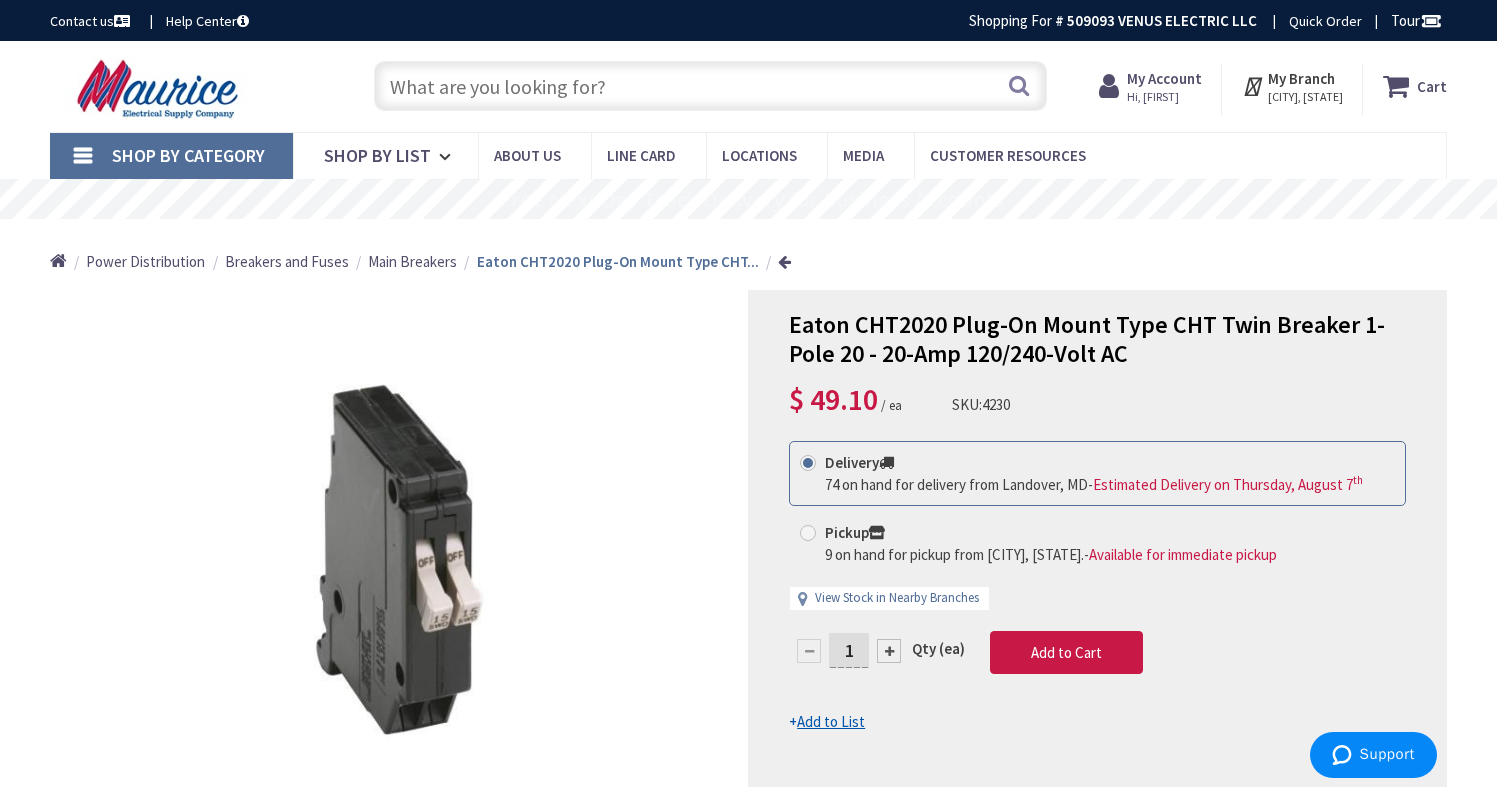 click at bounding box center [711, 86] 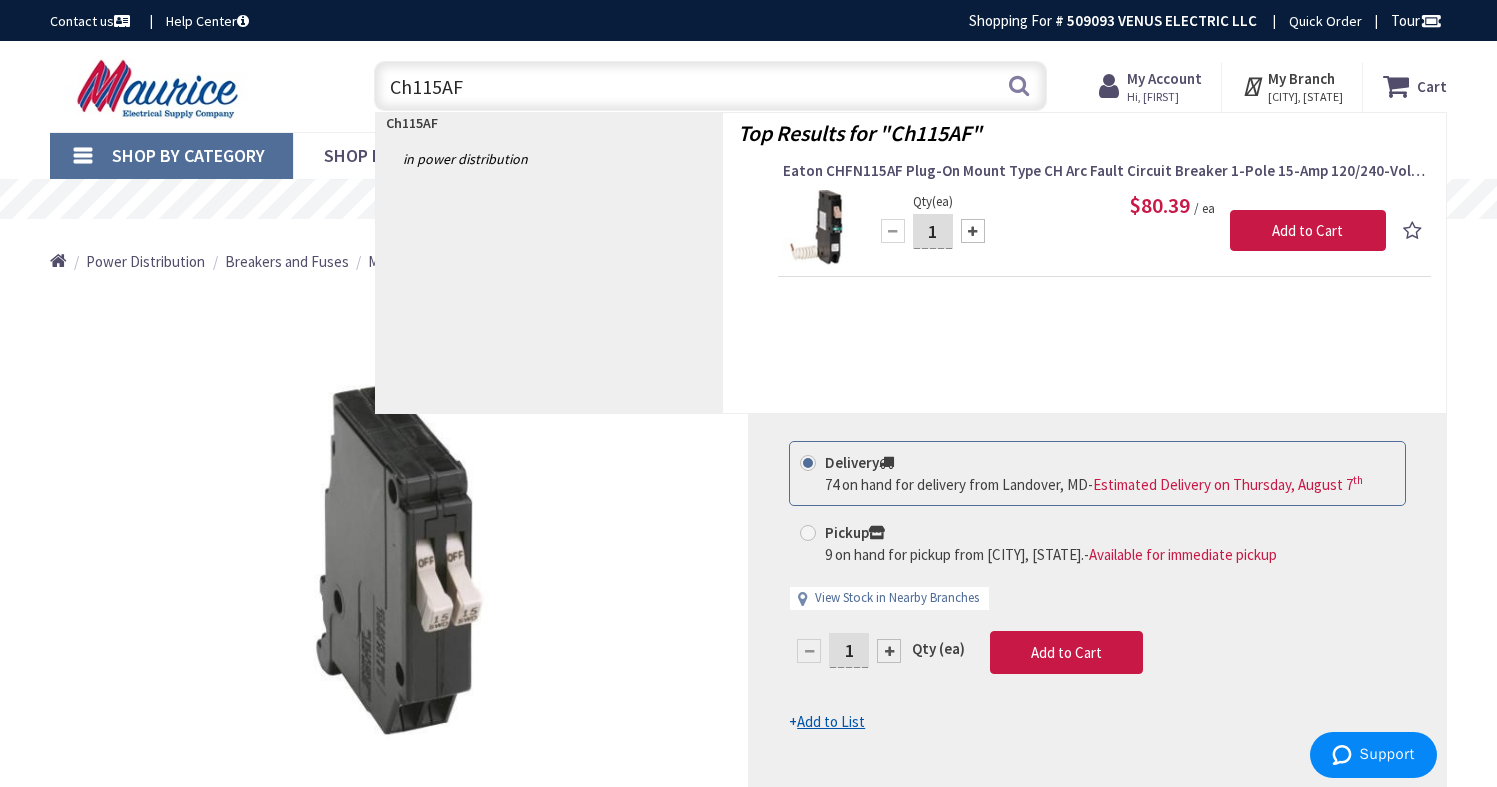type on "Ch115AF" 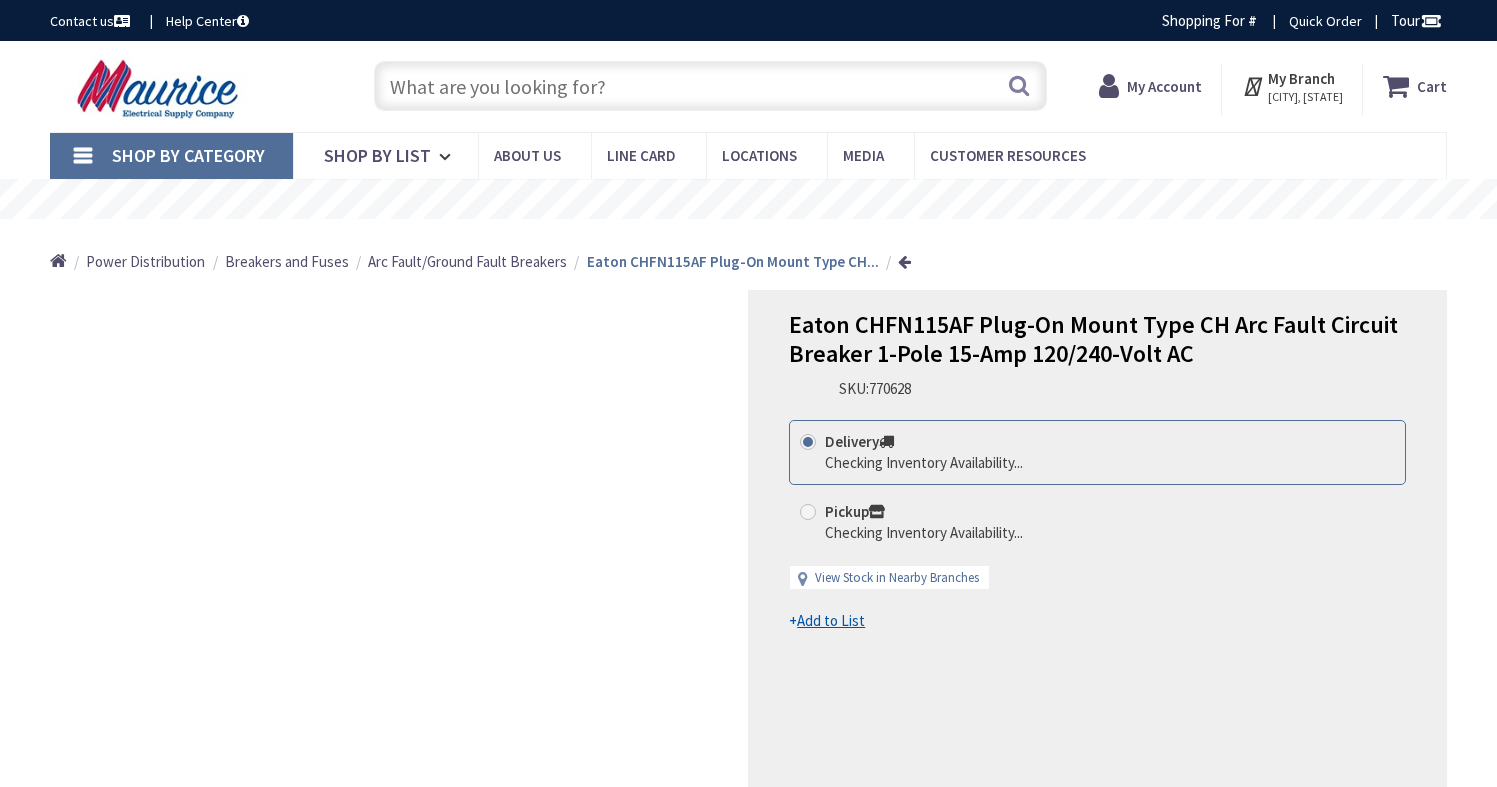 scroll, scrollTop: 0, scrollLeft: 0, axis: both 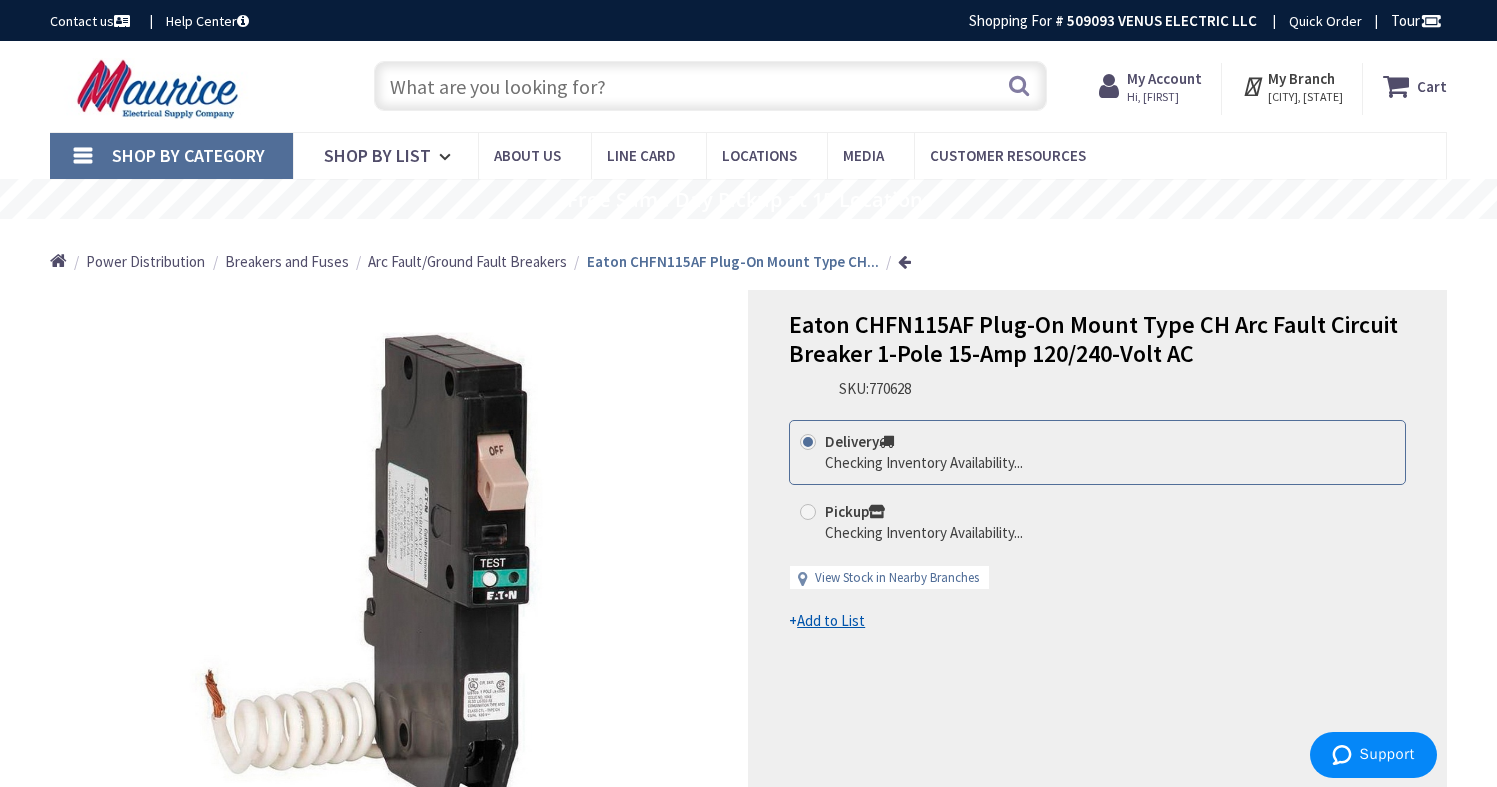 click on "Add to List" at bounding box center [831, 620] 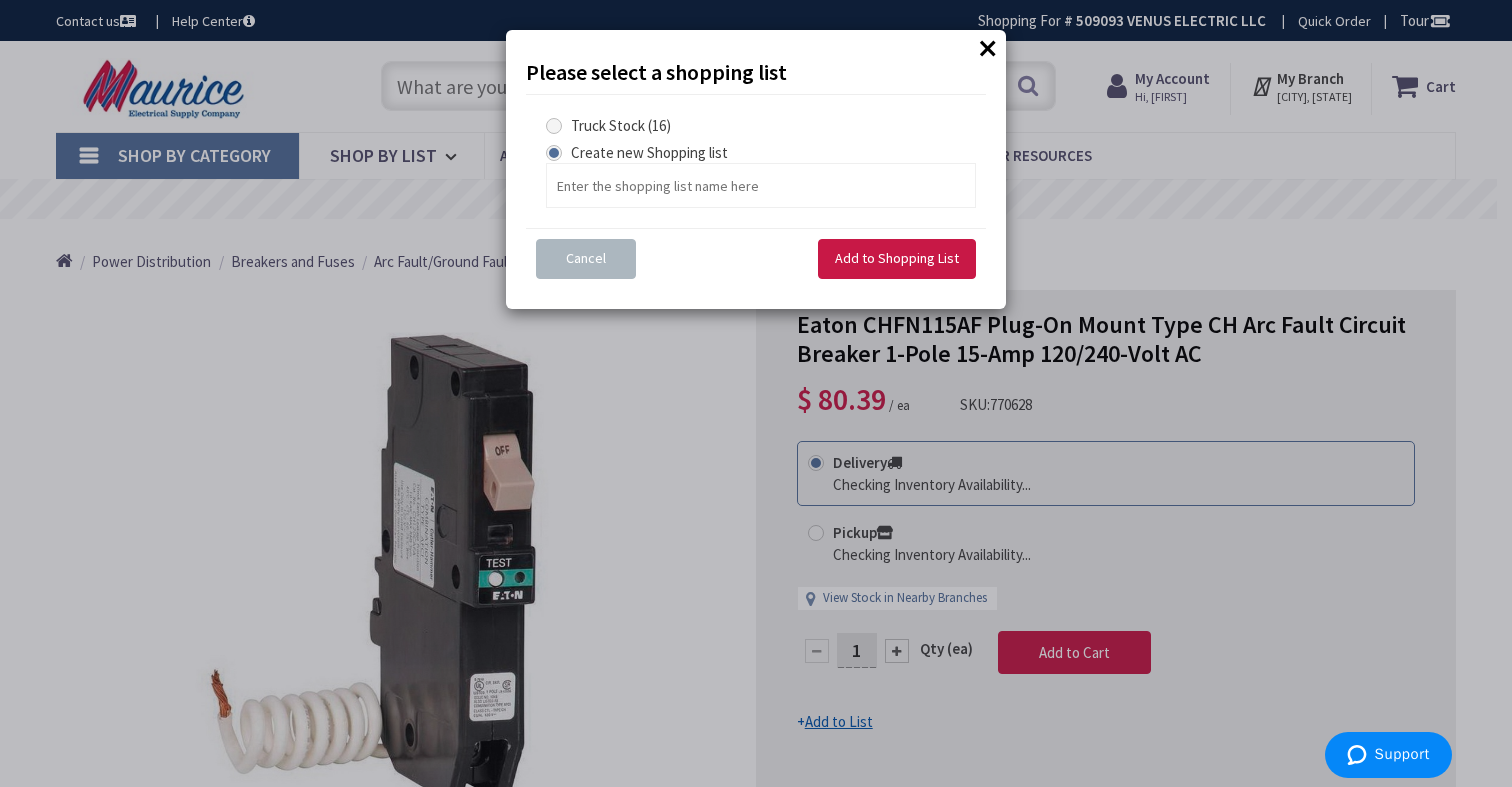 click at bounding box center [554, 126] 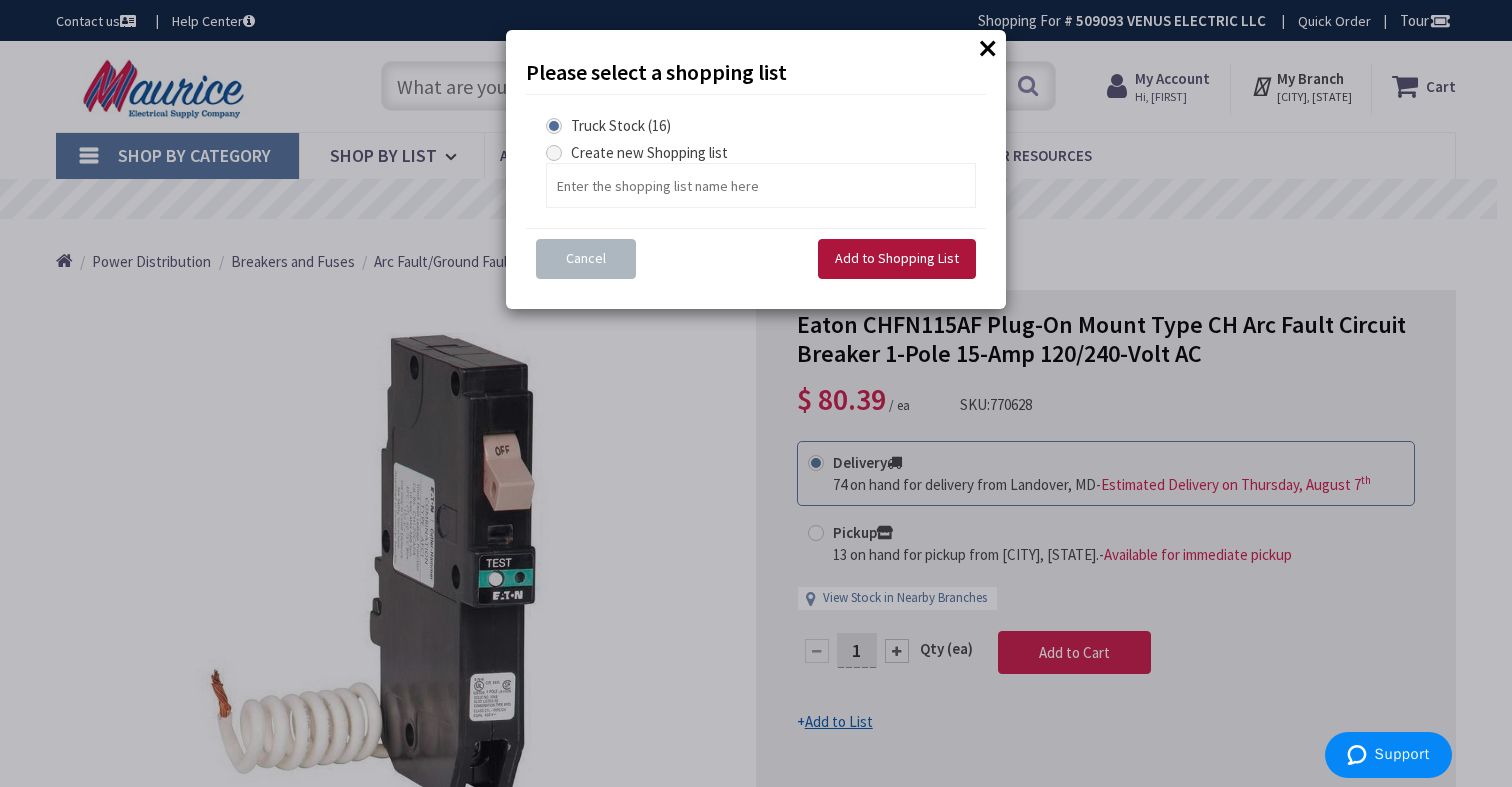 click on "Add to Shopping List" at bounding box center [897, 258] 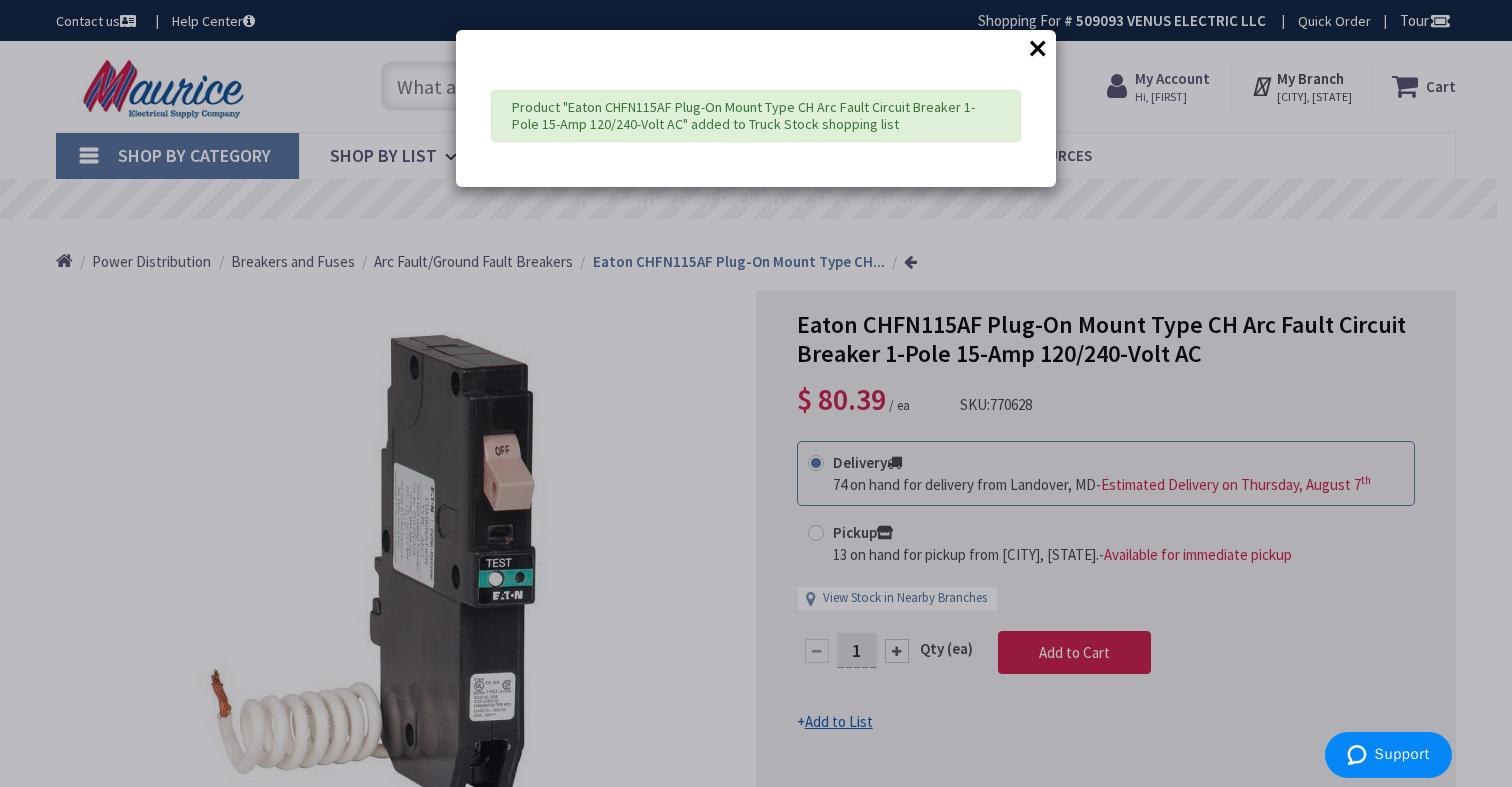 click on "×" at bounding box center (1038, 48) 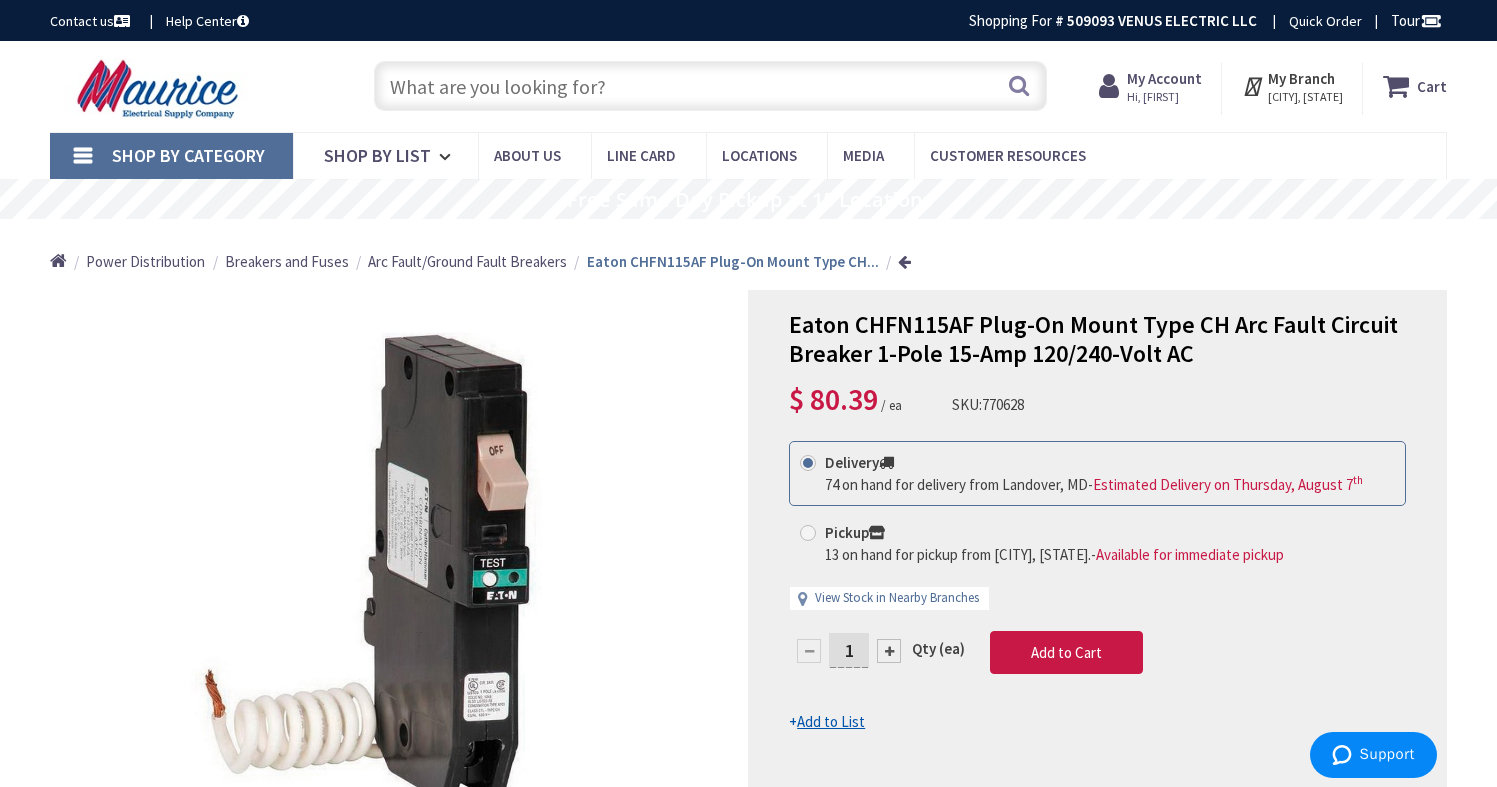 click at bounding box center (711, 86) 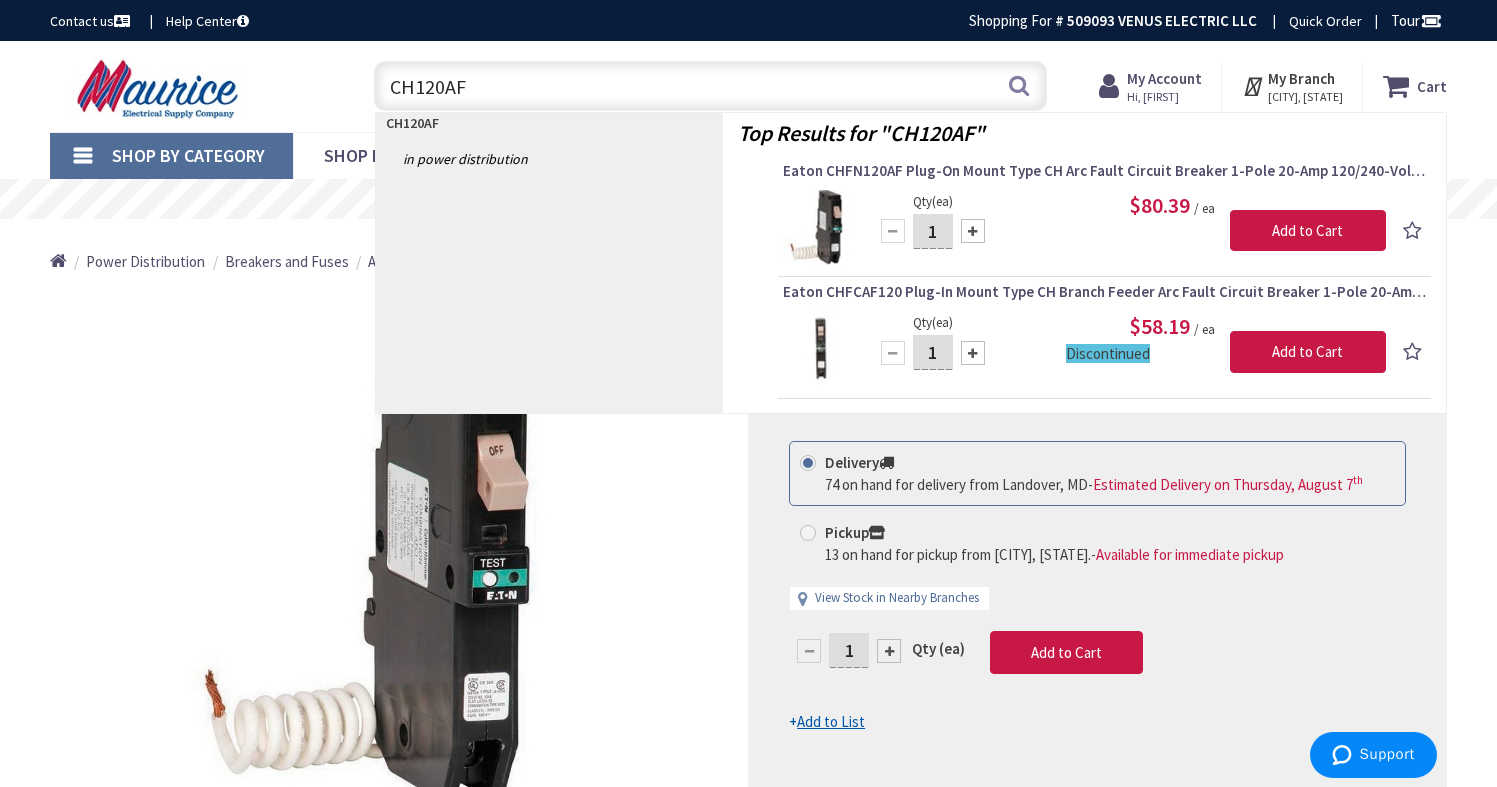 type on "CH120AF" 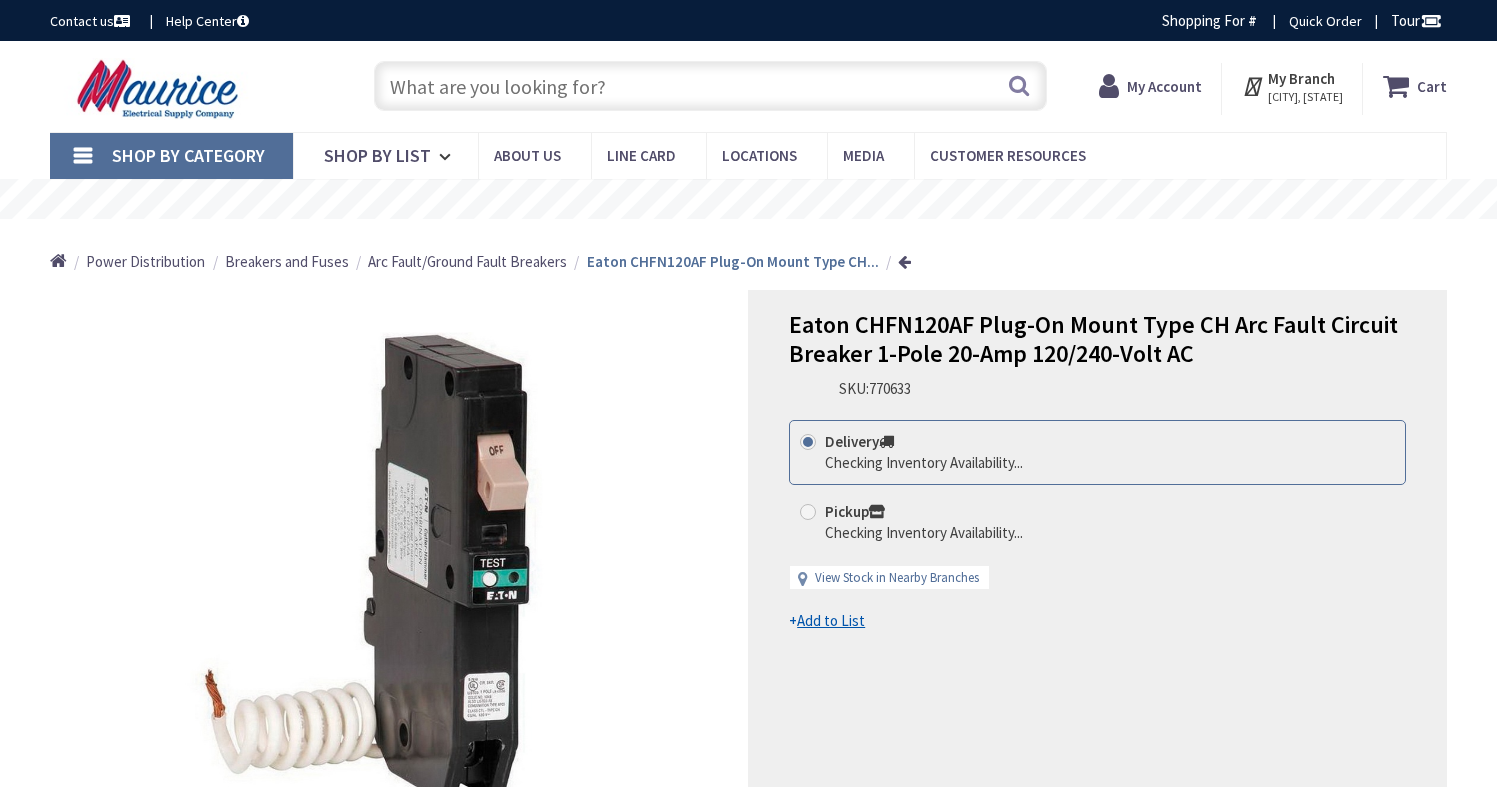 scroll, scrollTop: 0, scrollLeft: 0, axis: both 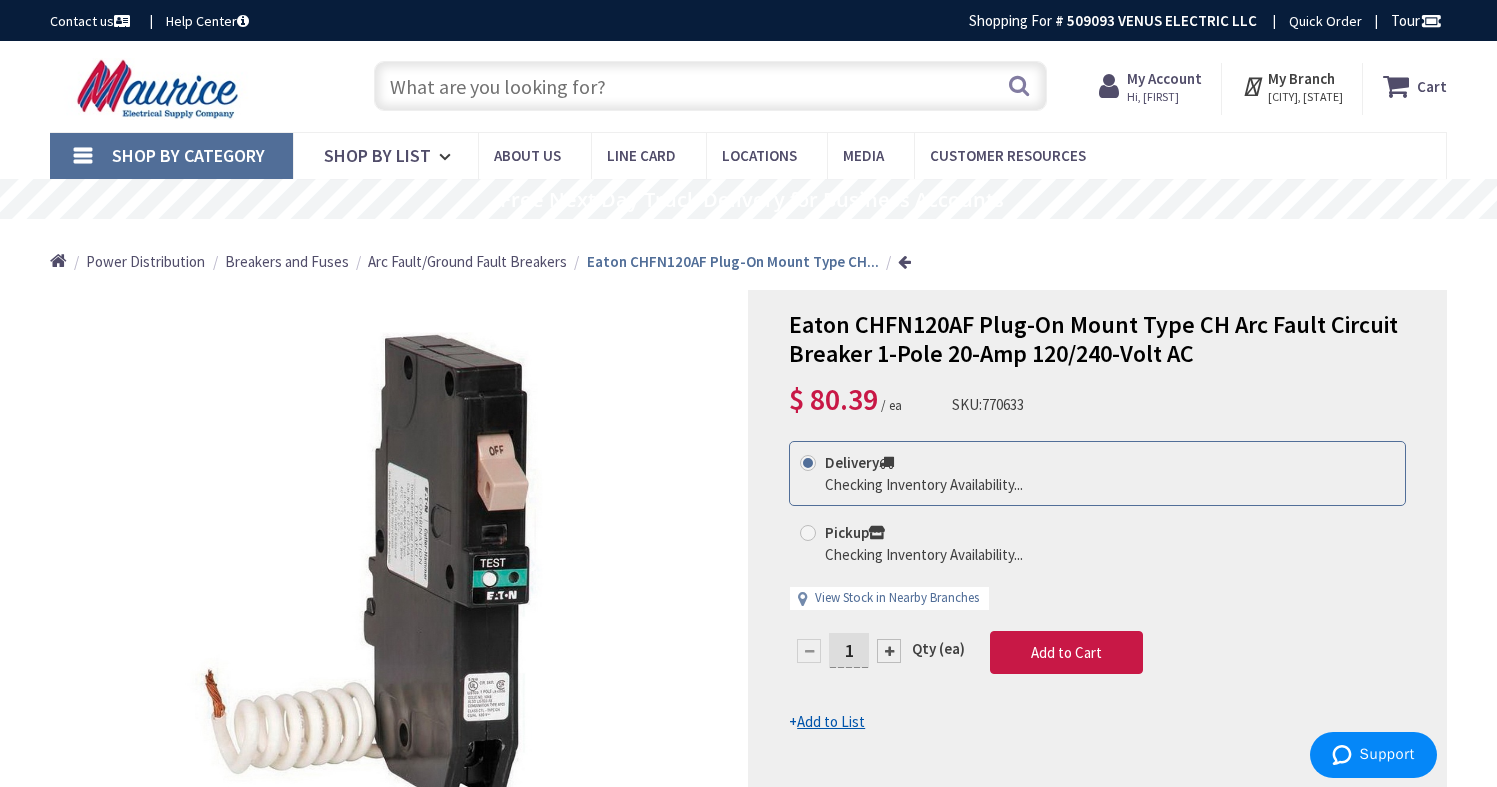 click at bounding box center (711, 86) 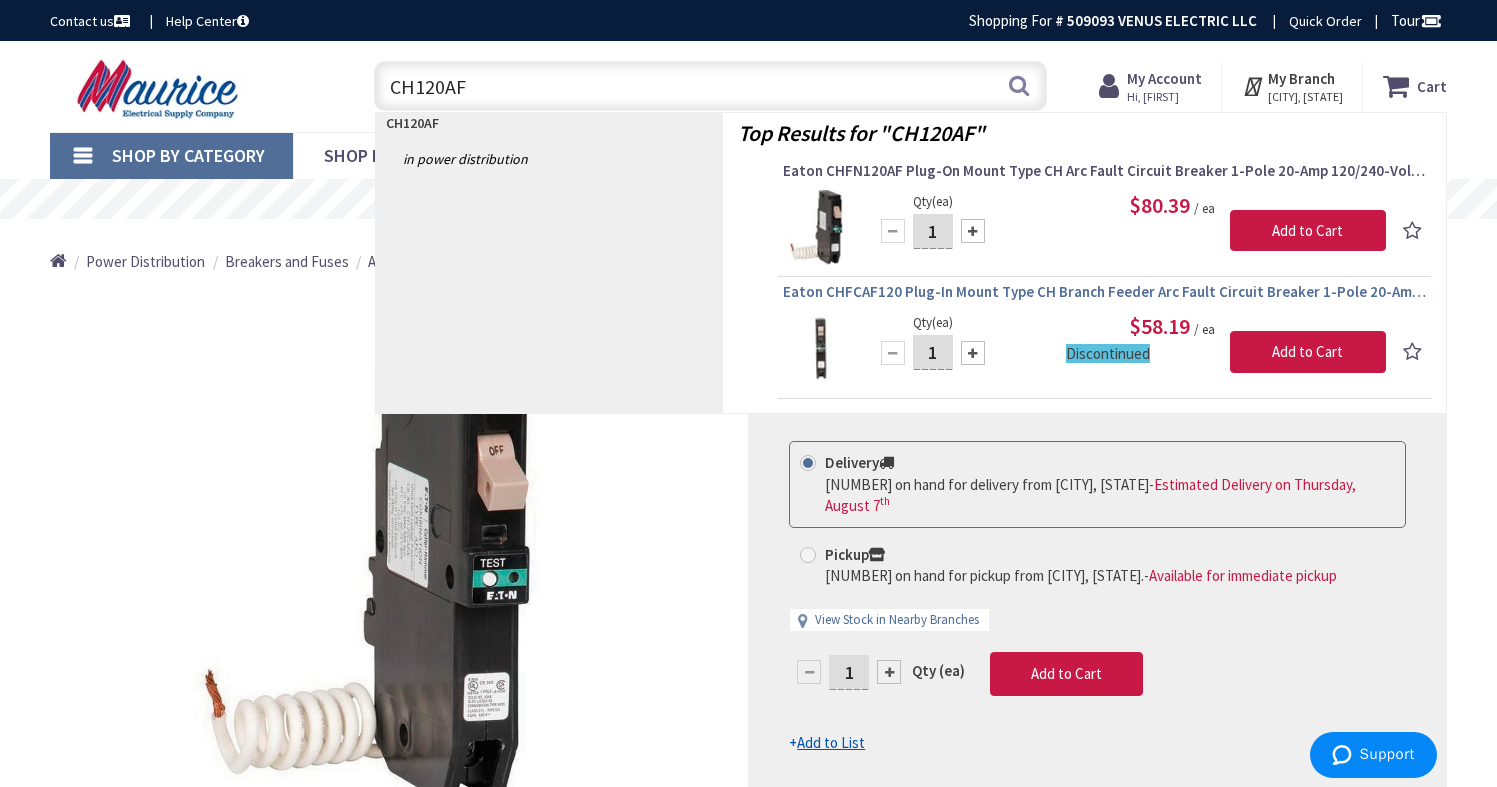 type on "CH120AF" 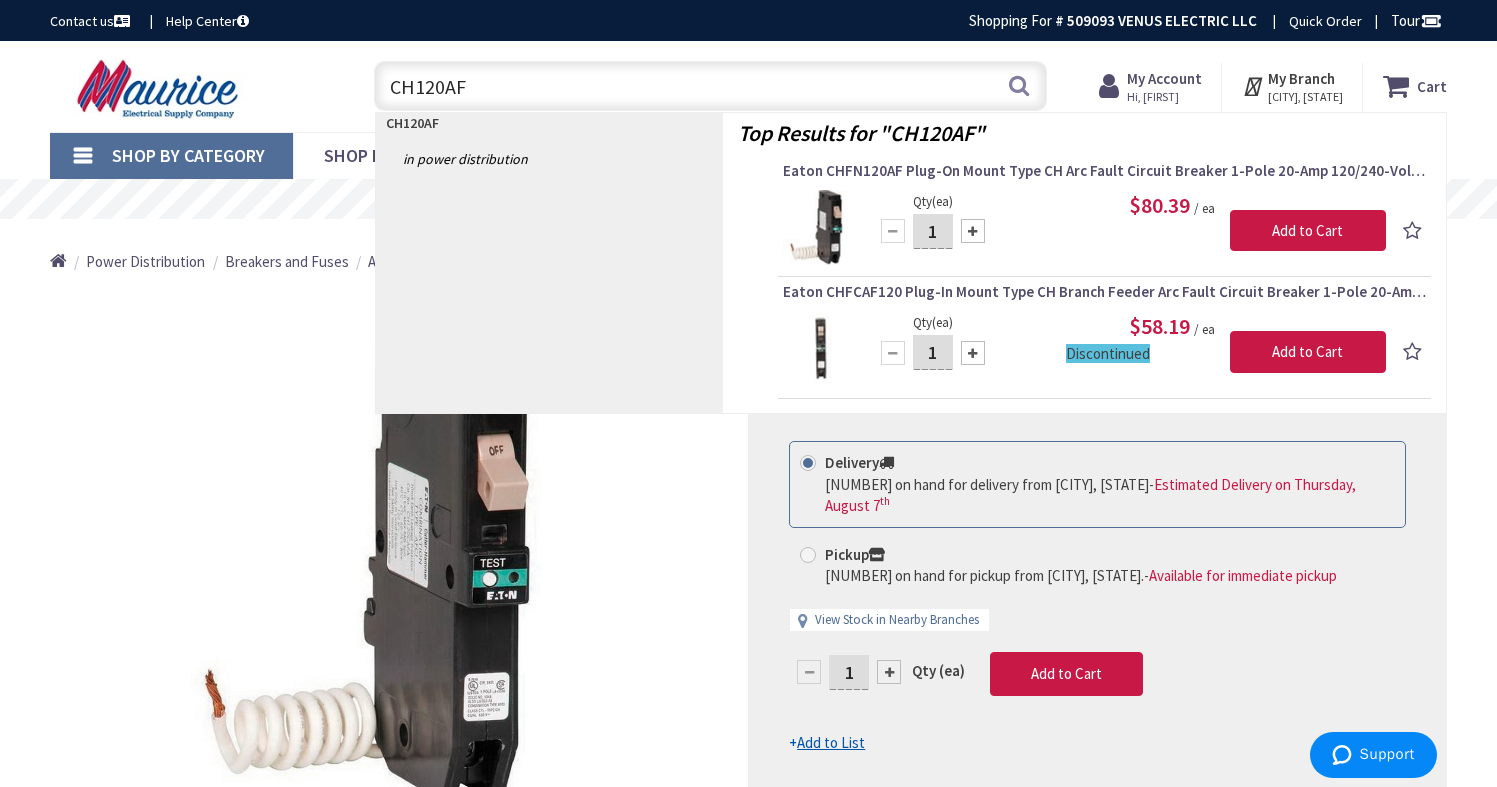 click on "Eaton CHFCAF120 Plug-In Mount Type CH Branch Feeder Arc Fault Circuit Breaker 1-Pole 20-Amp 120-Volt AC Fire-Guard®" at bounding box center [1104, 292] 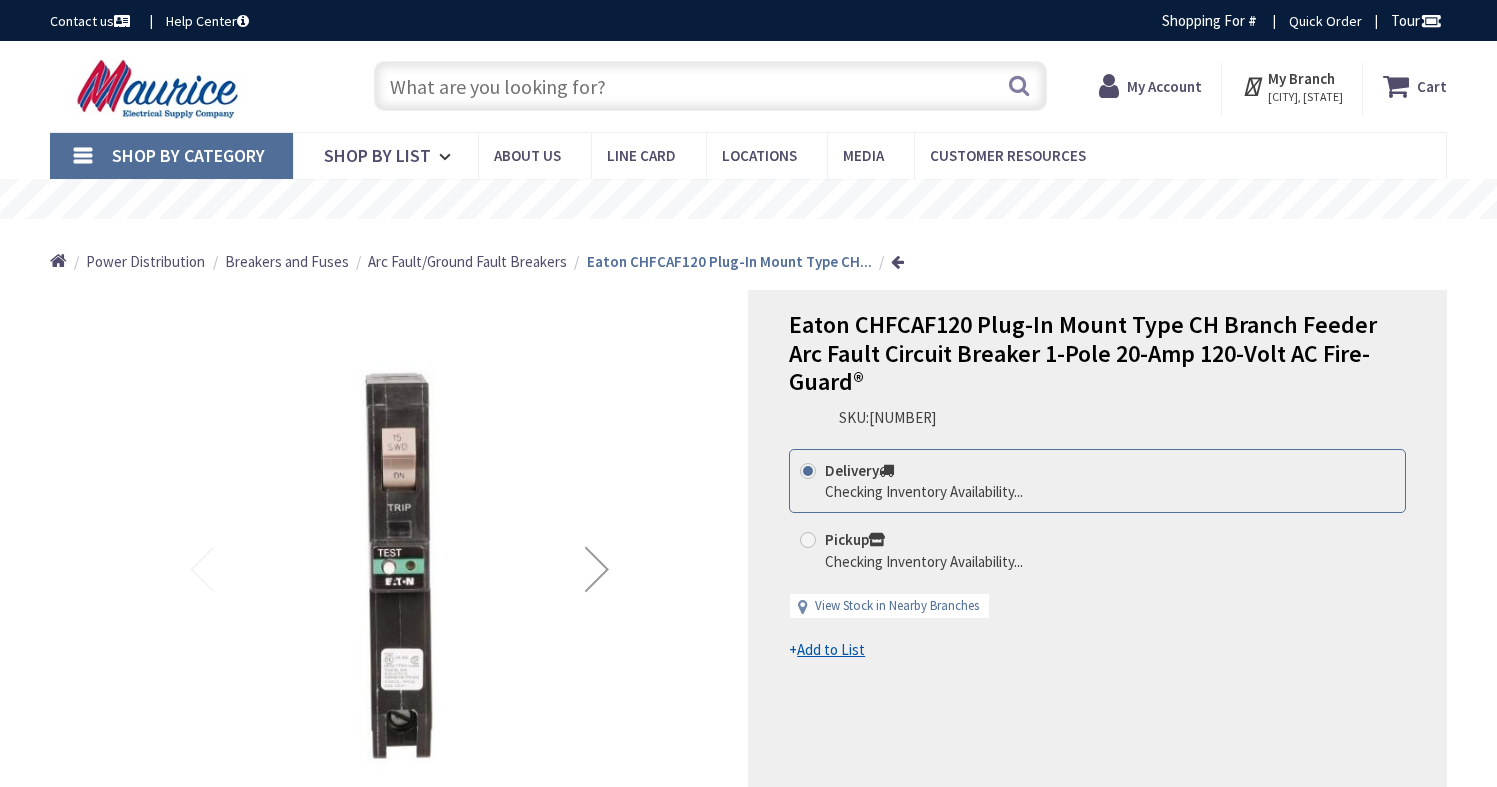 scroll, scrollTop: 0, scrollLeft: 0, axis: both 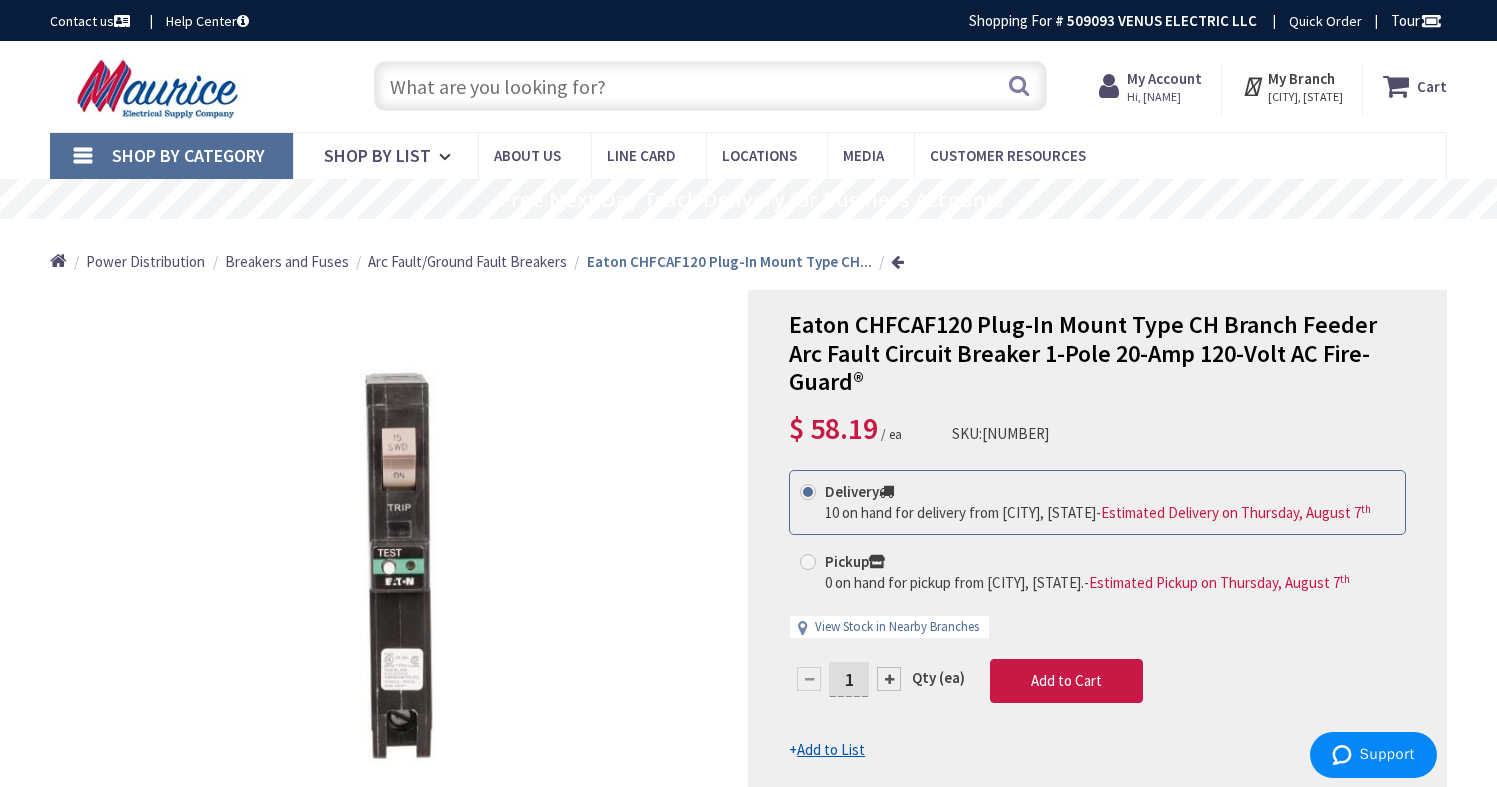 click at bounding box center [711, 86] 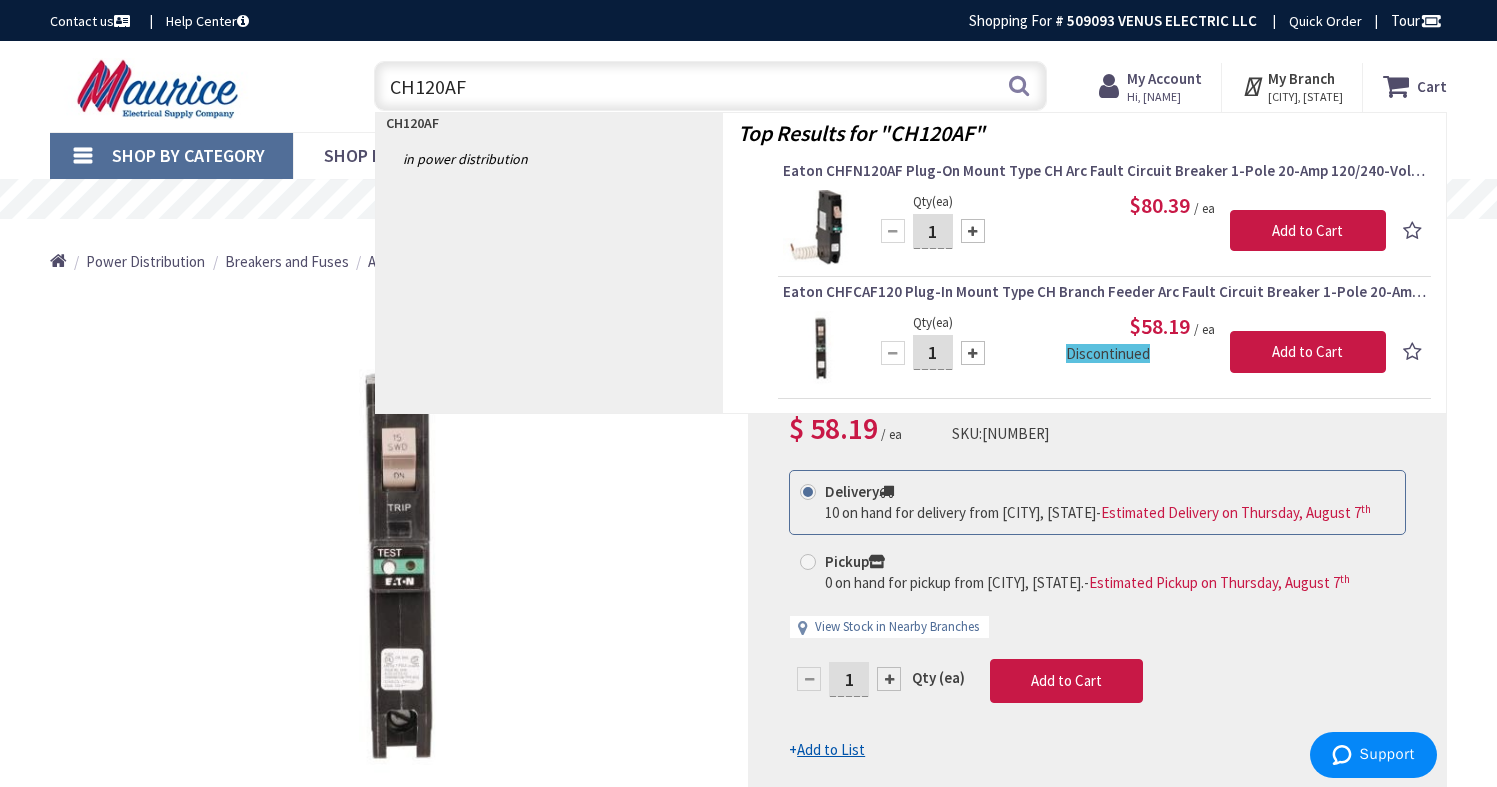 type on "CH120AF" 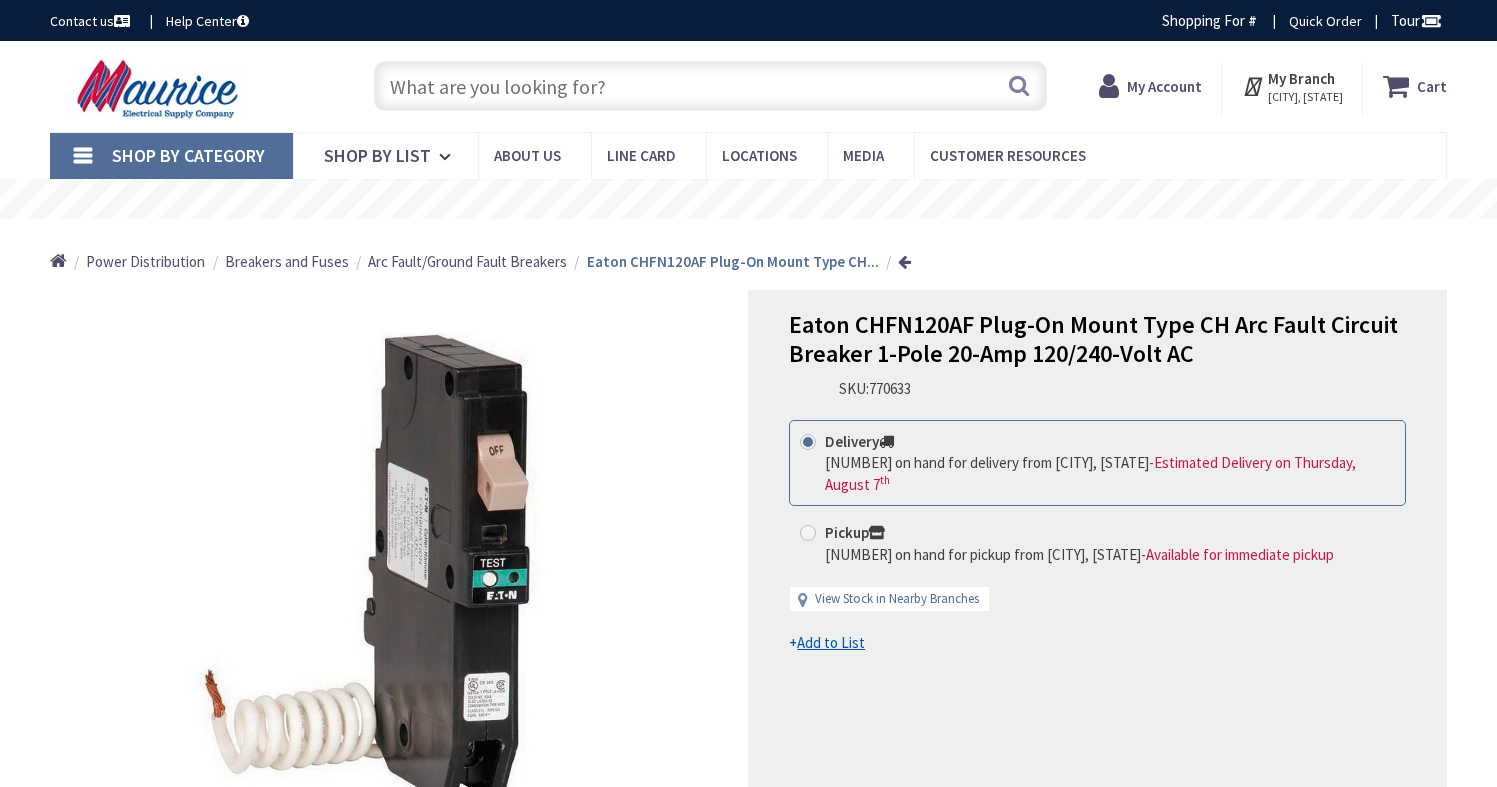 scroll, scrollTop: 0, scrollLeft: 0, axis: both 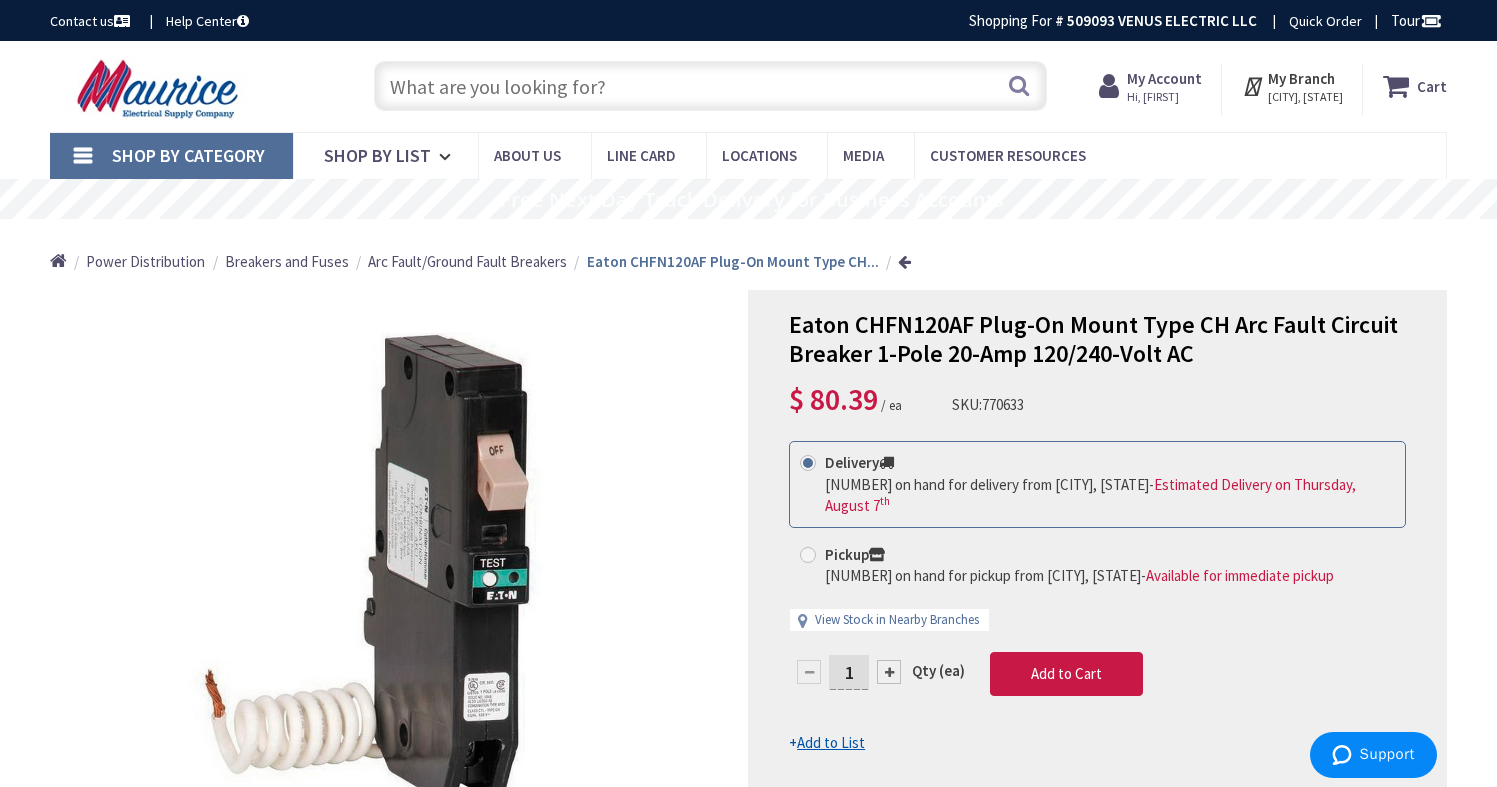 click on "Add to List" at bounding box center (831, 742) 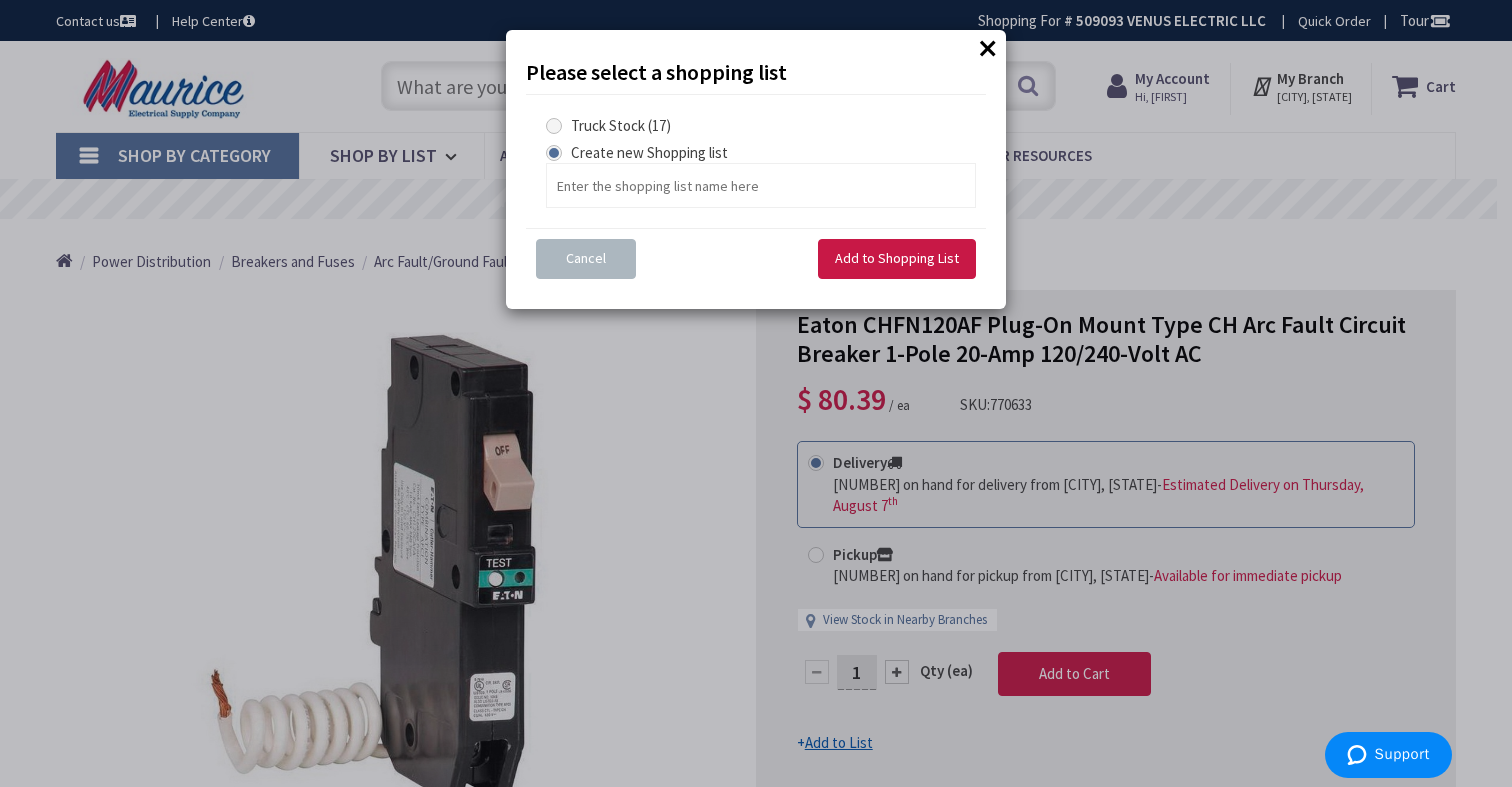 click at bounding box center [554, 126] 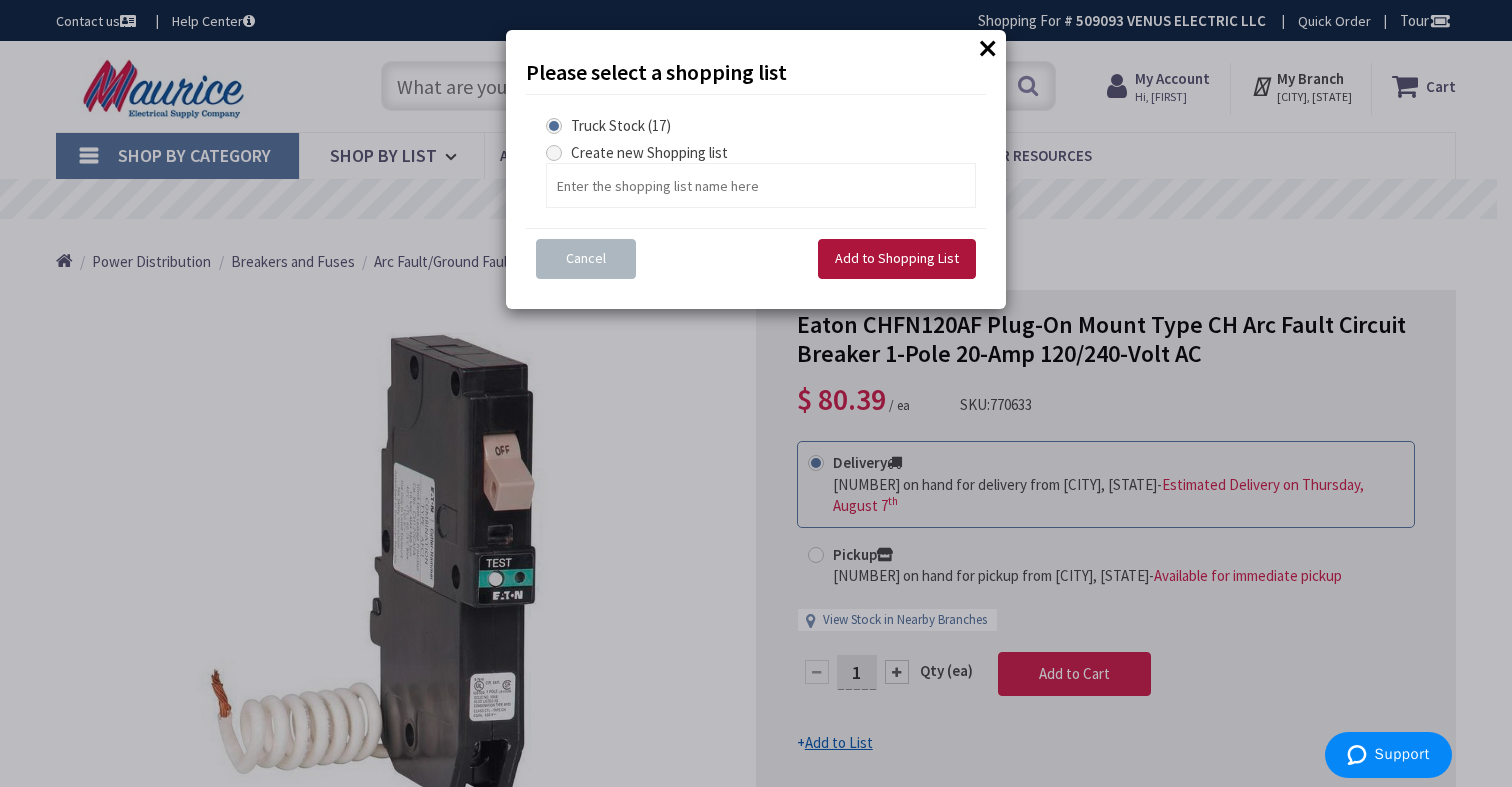 click on "Add to Shopping List" at bounding box center (897, 258) 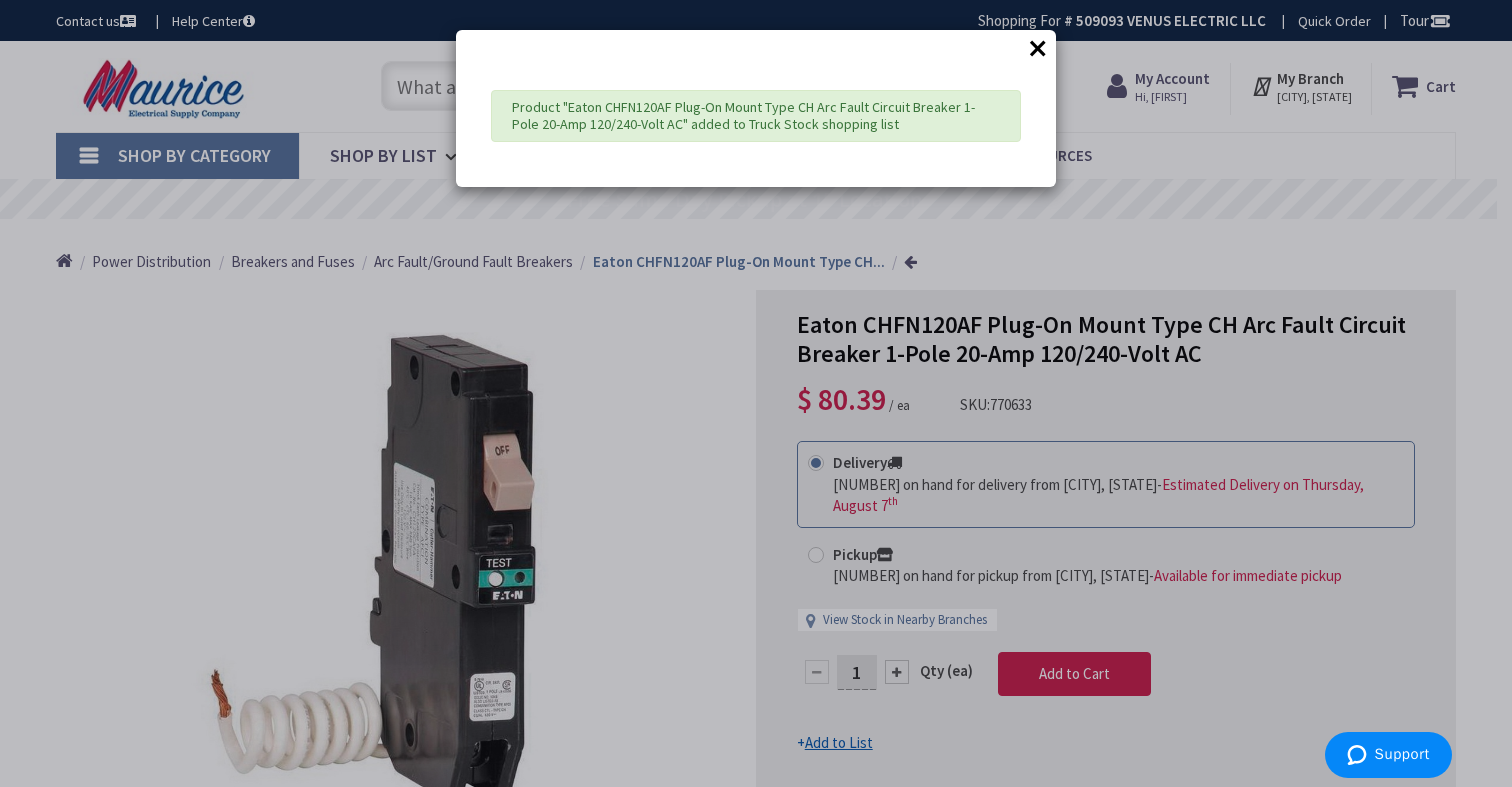 click on "×" at bounding box center (1038, 48) 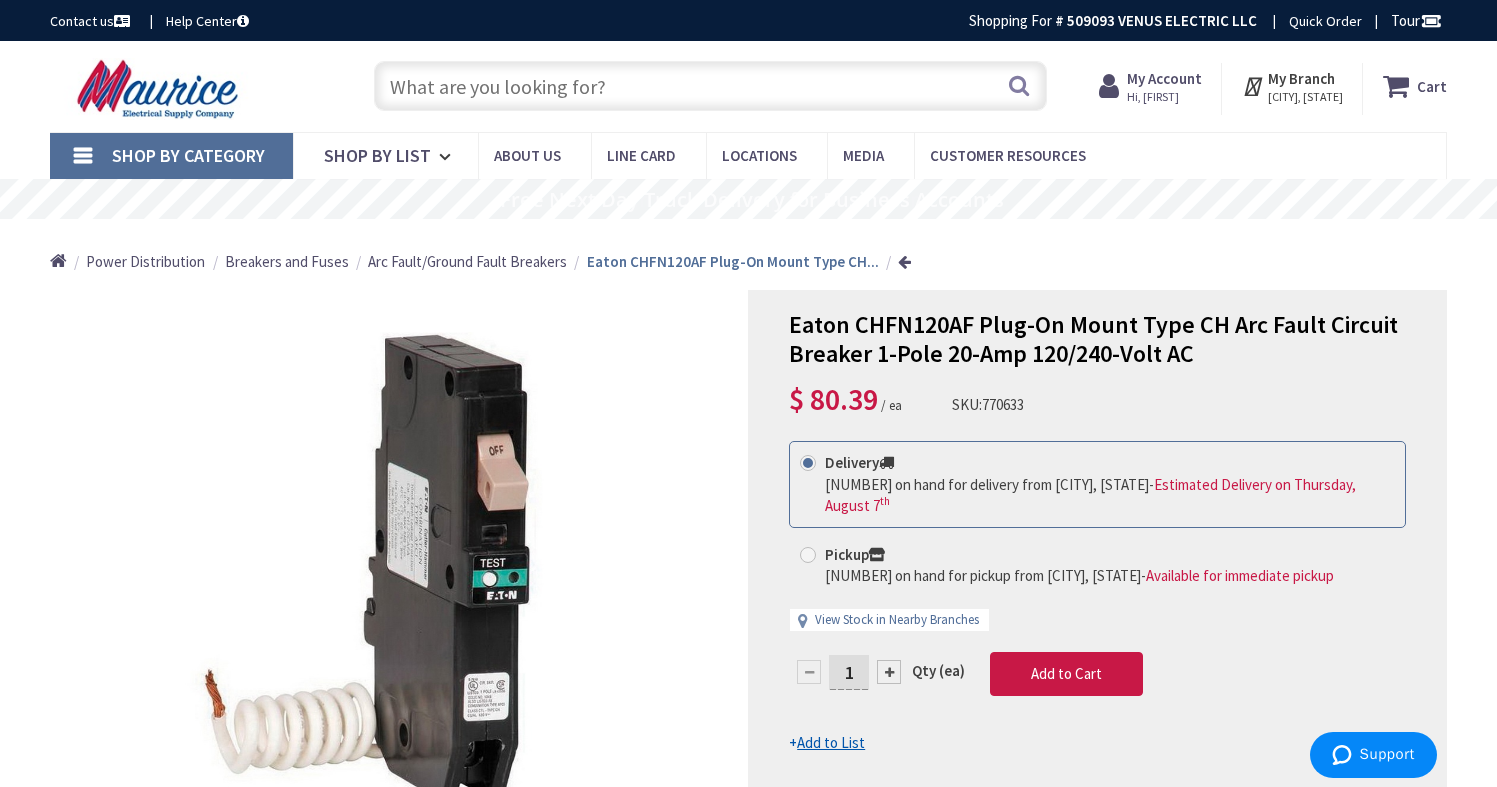 click at bounding box center [711, 86] 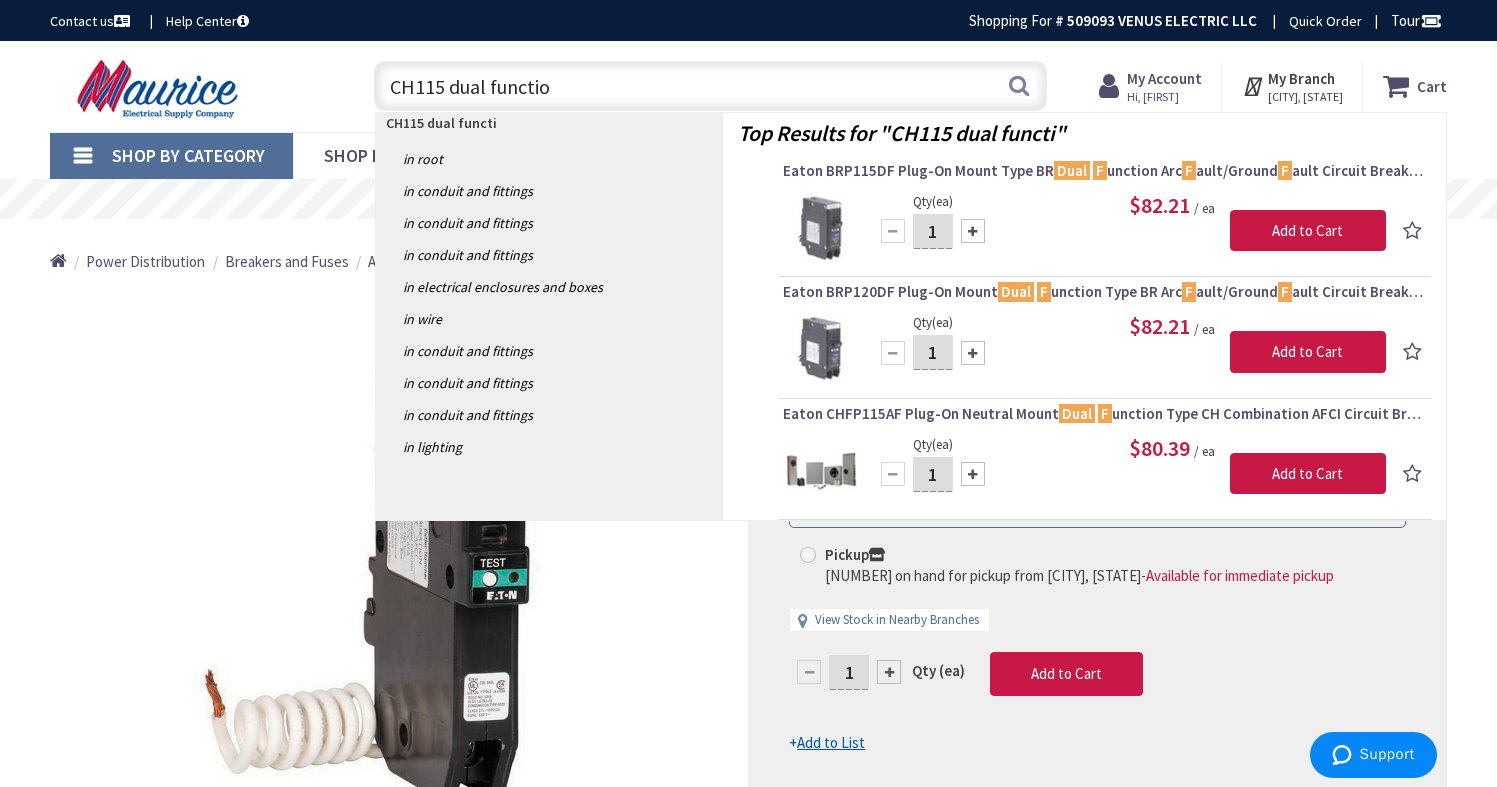 type on "CH115 dual function" 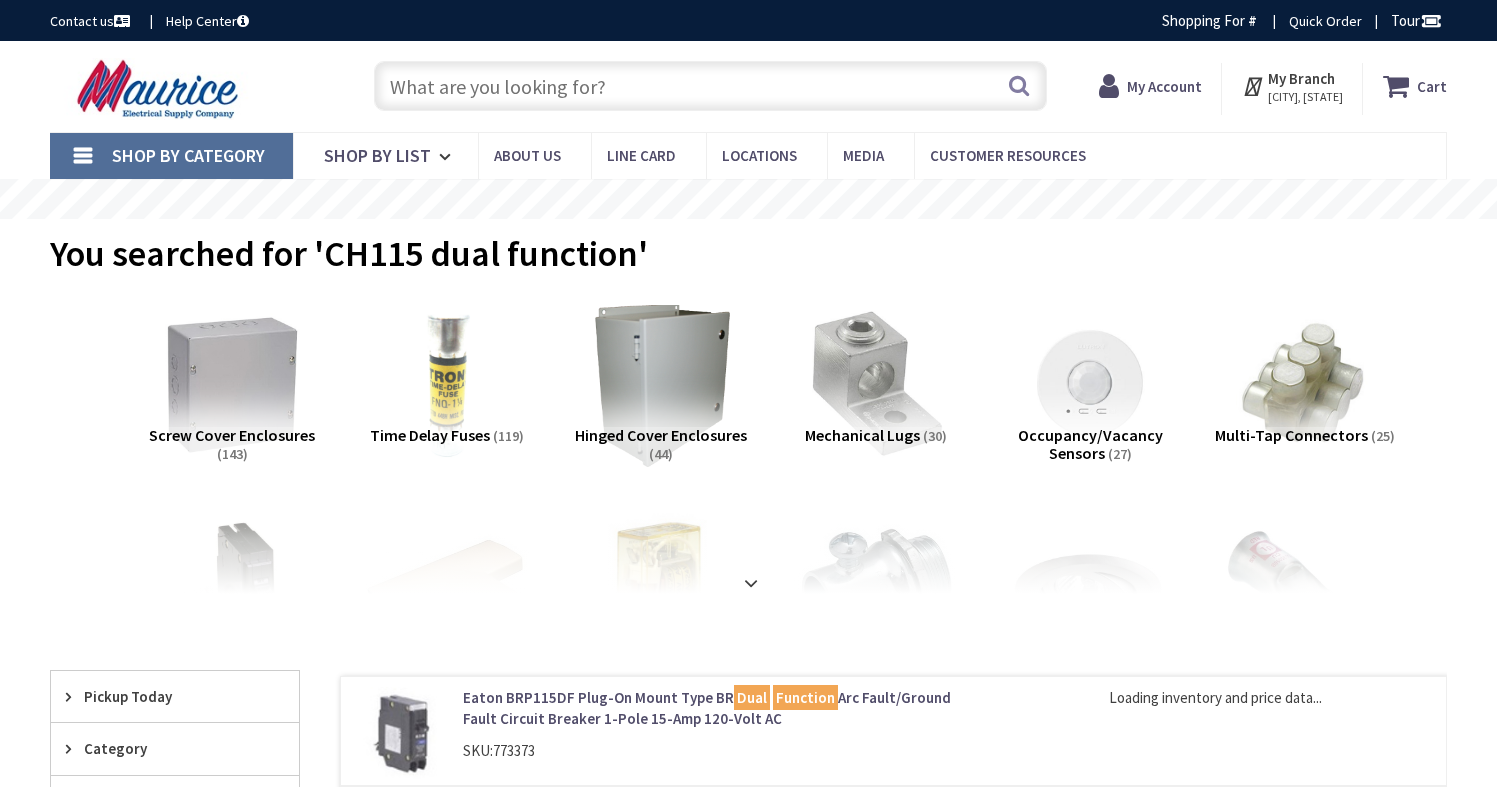 scroll, scrollTop: 0, scrollLeft: 0, axis: both 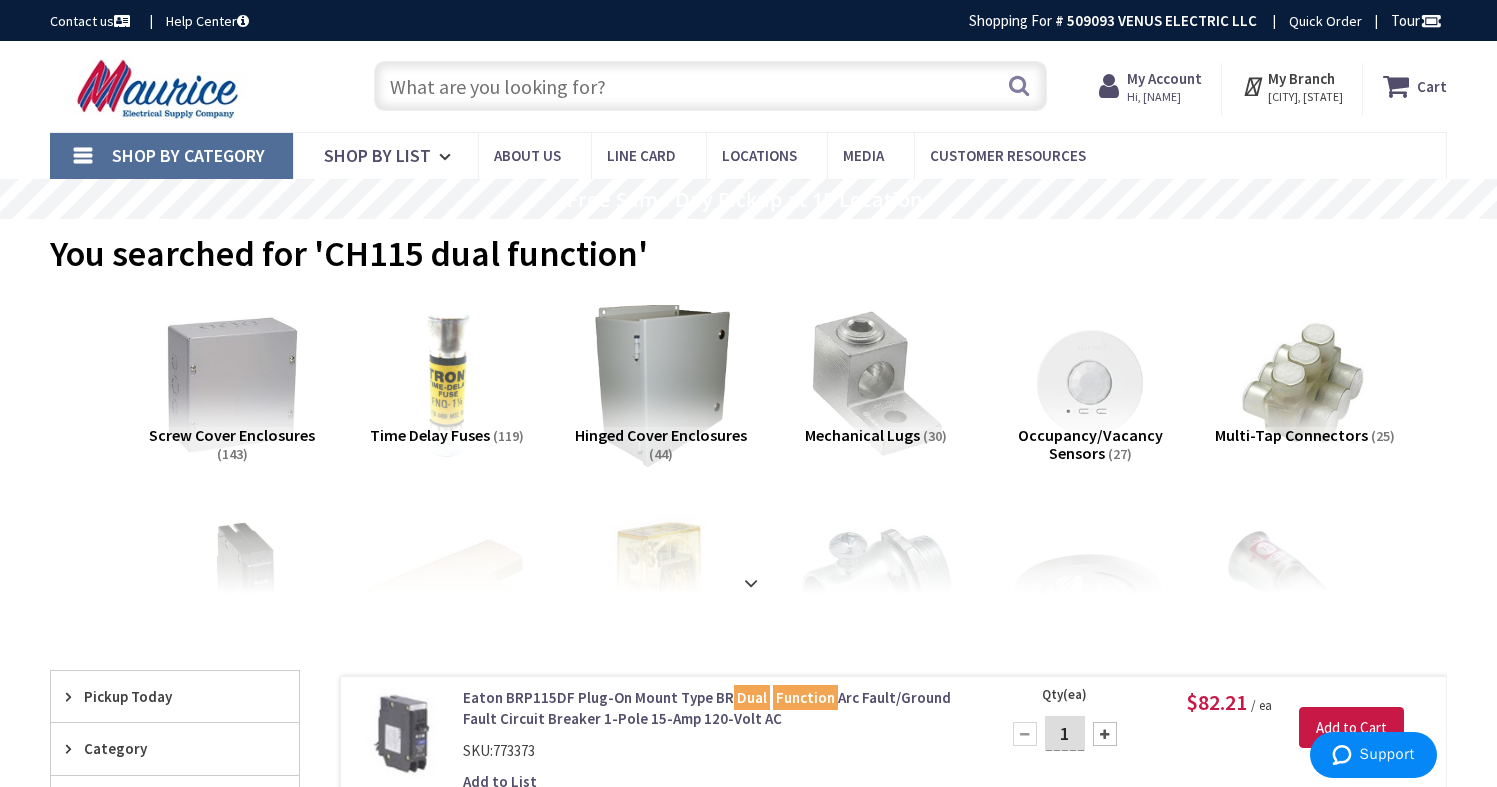 click at bounding box center (711, 86) 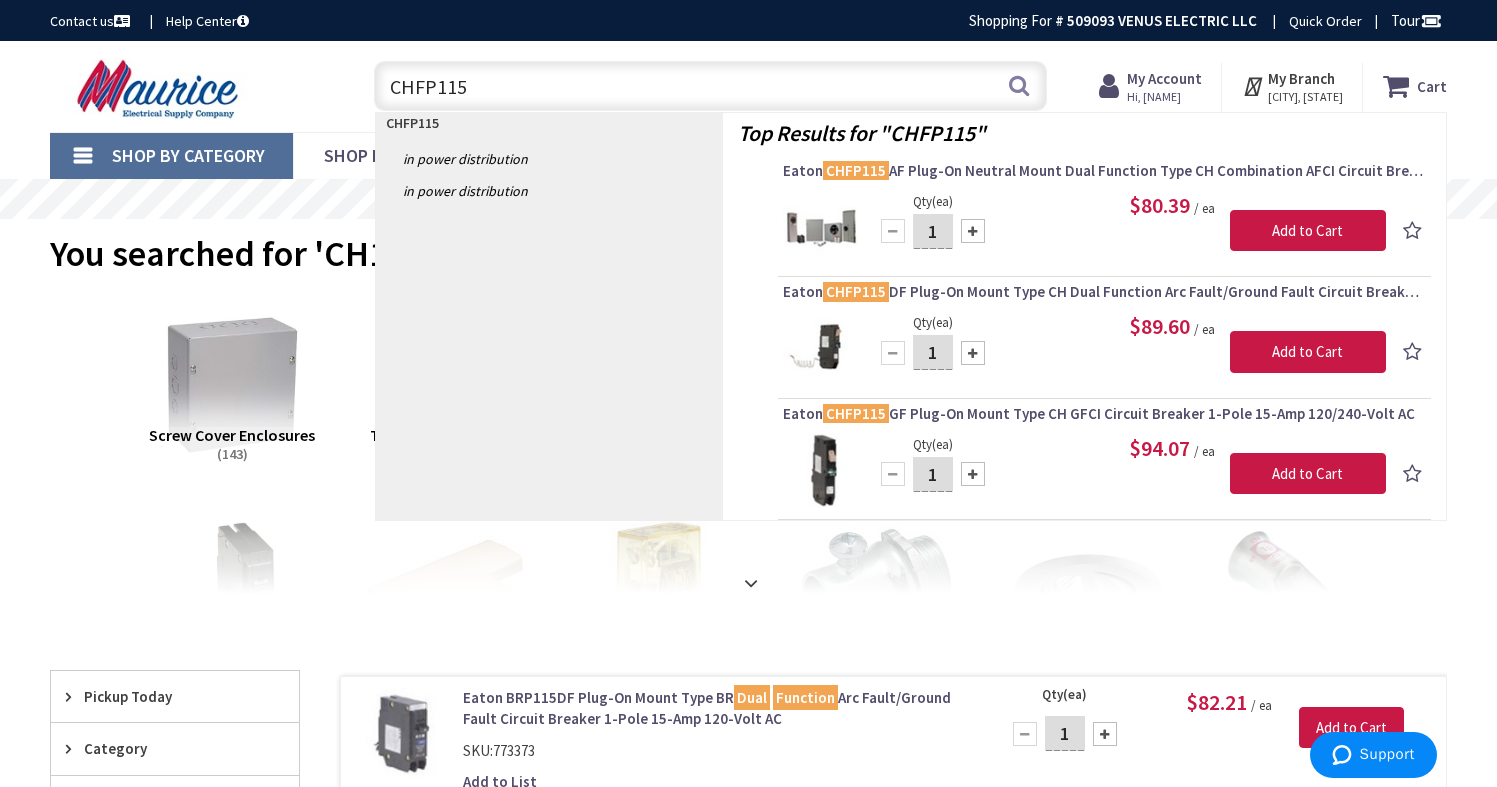 type on "CHFP115" 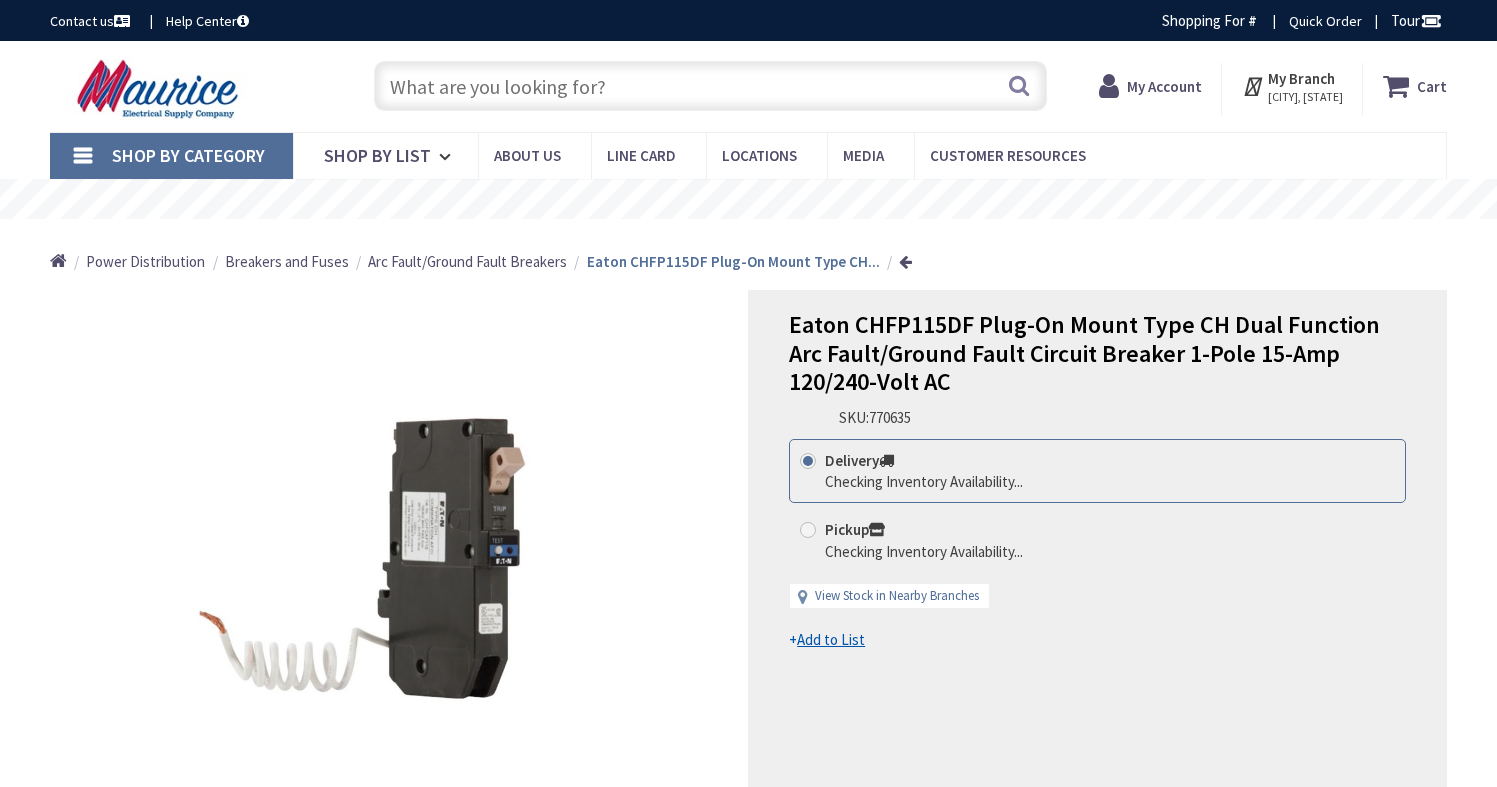 scroll, scrollTop: 0, scrollLeft: 0, axis: both 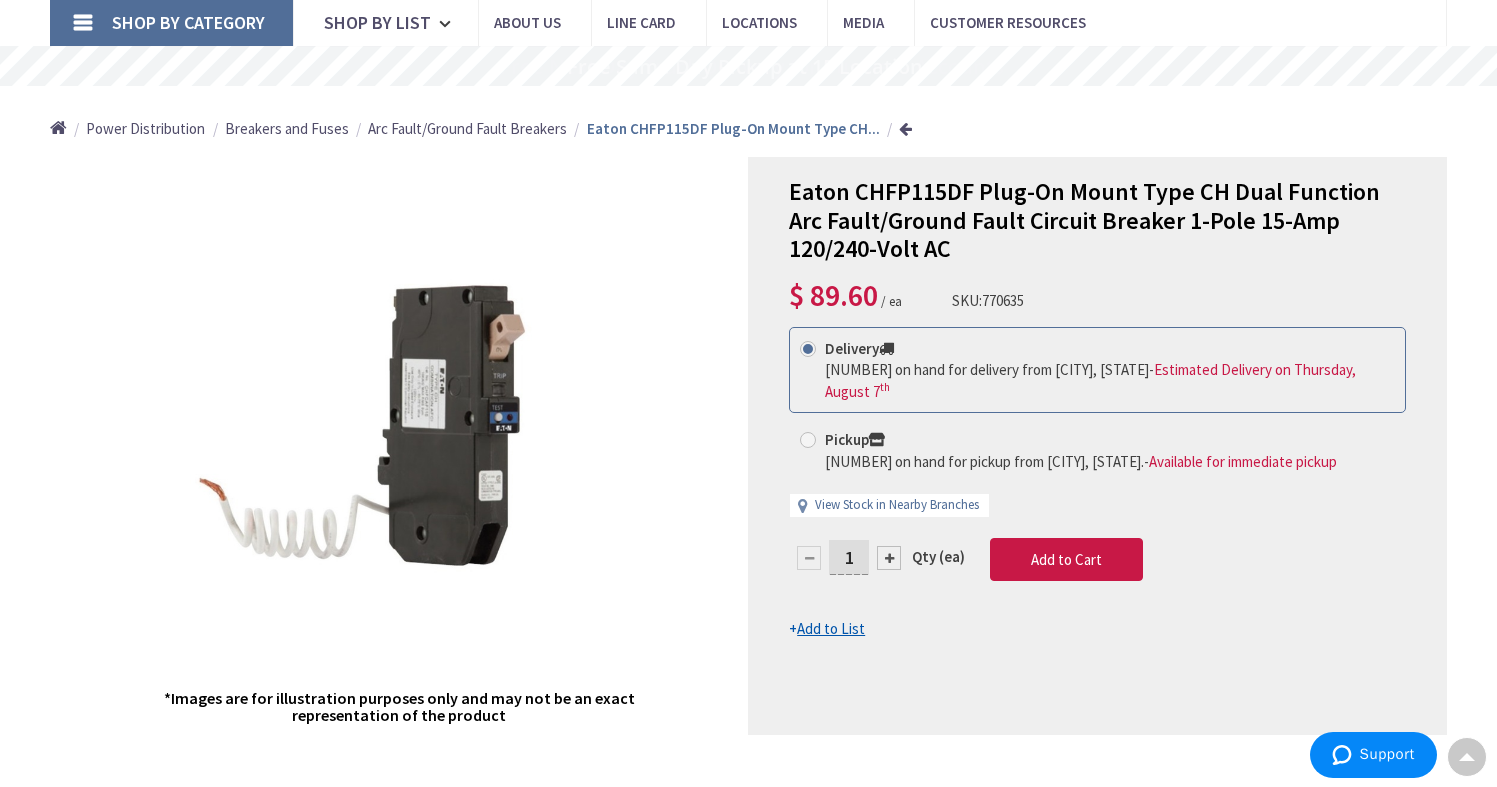 click on "Add to List" at bounding box center [831, 628] 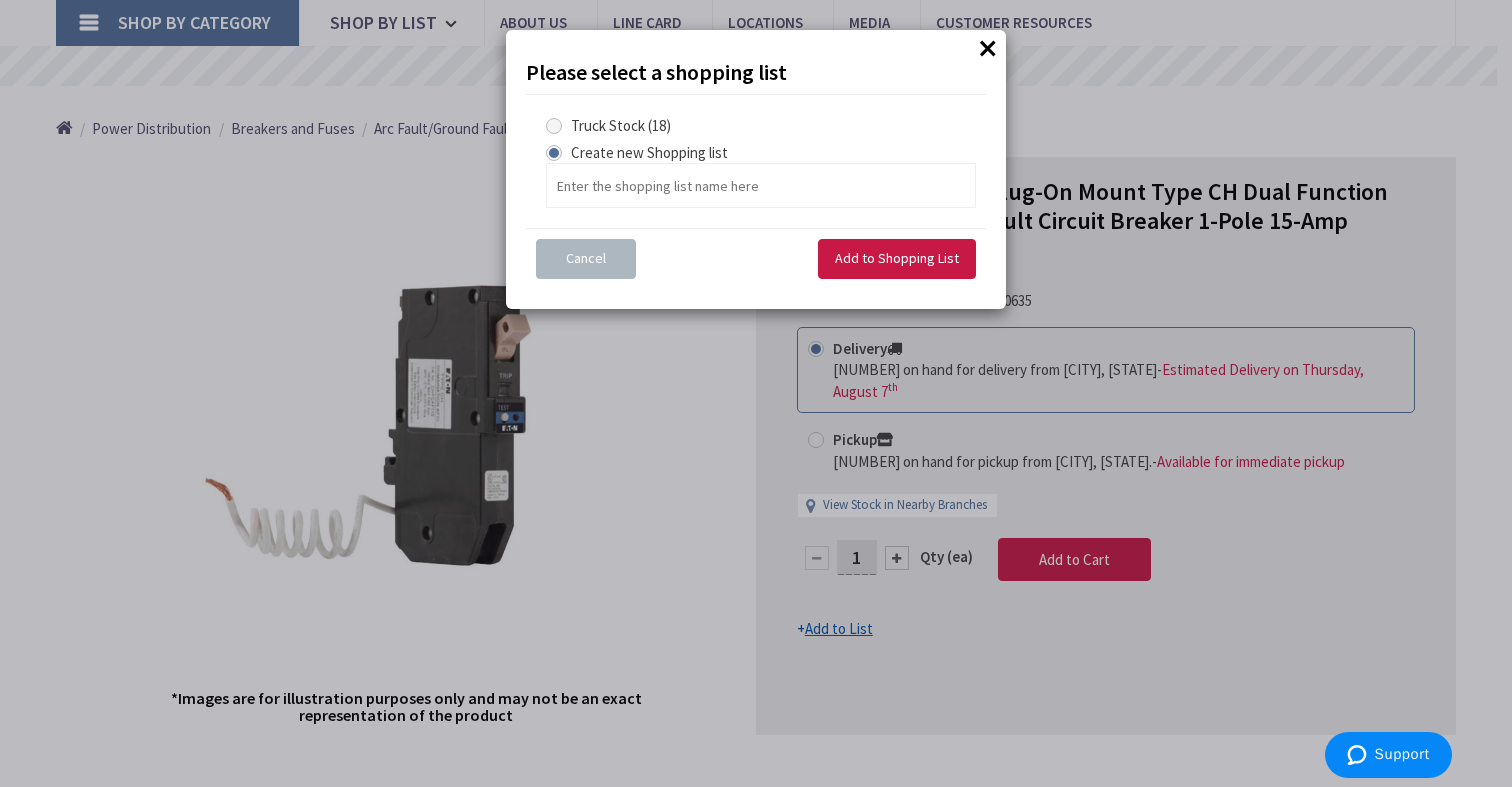 click at bounding box center (554, 126) 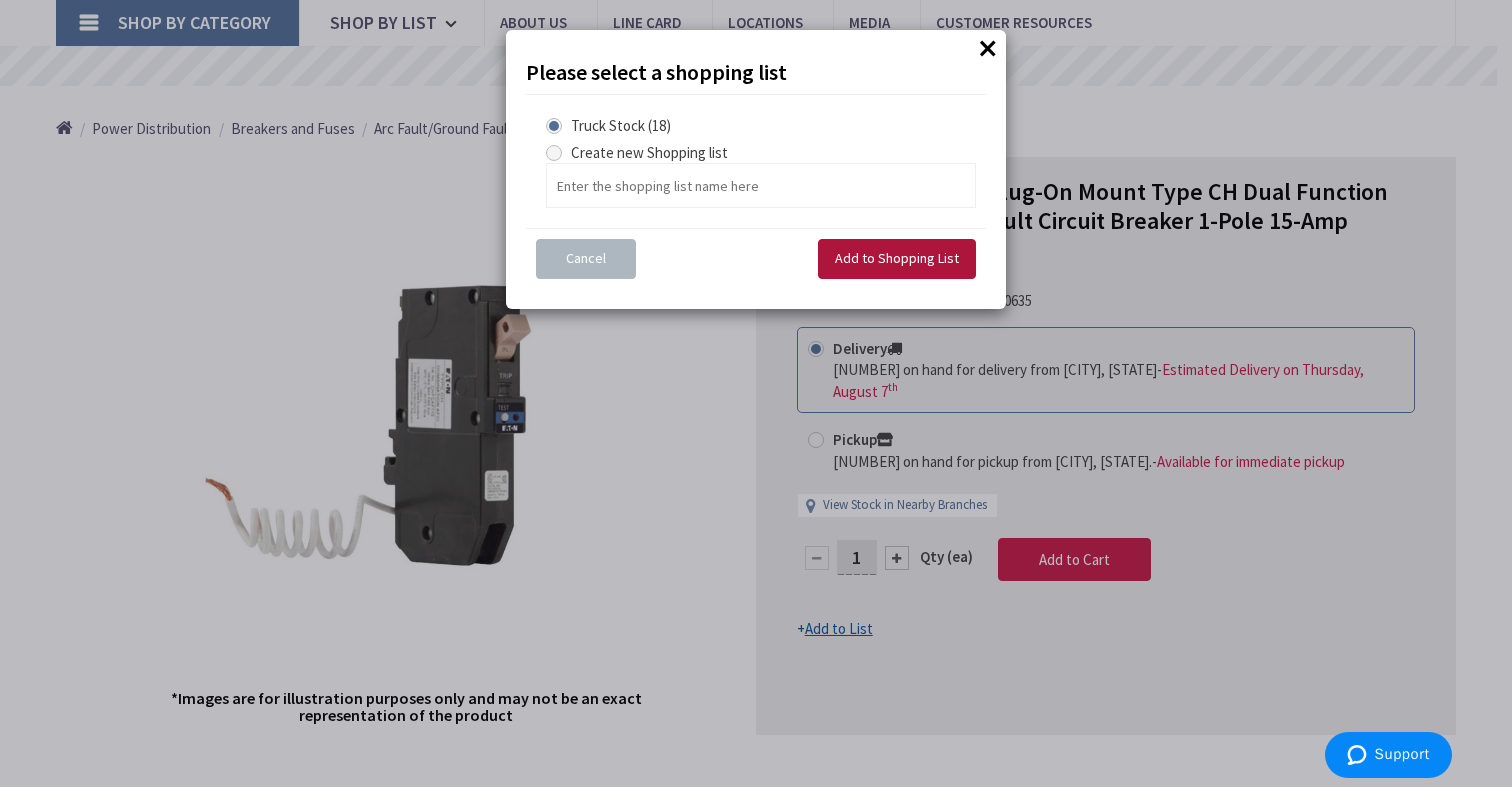 click on "Add to Shopping List" at bounding box center [897, 258] 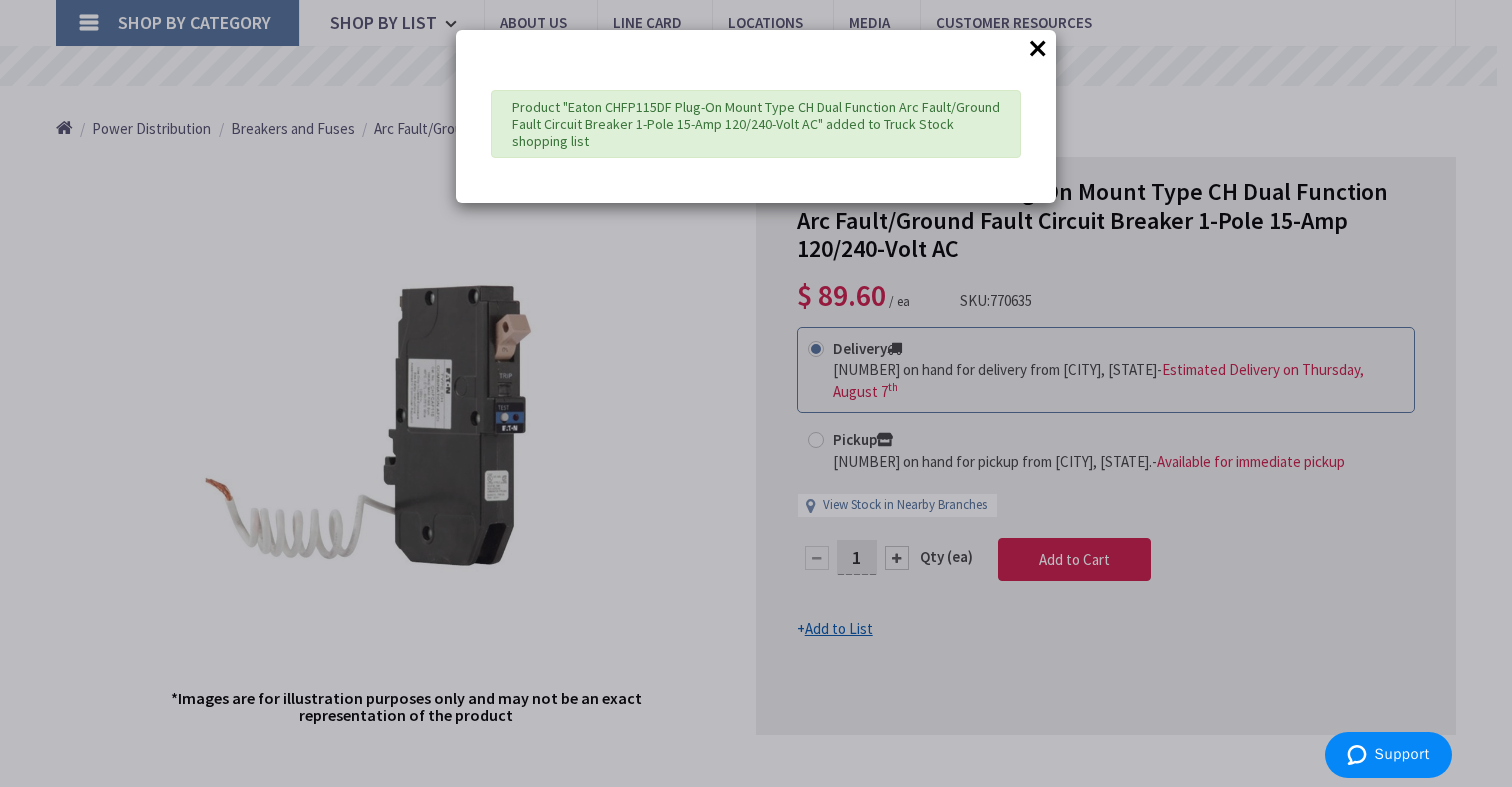 click on "×" at bounding box center [1038, 48] 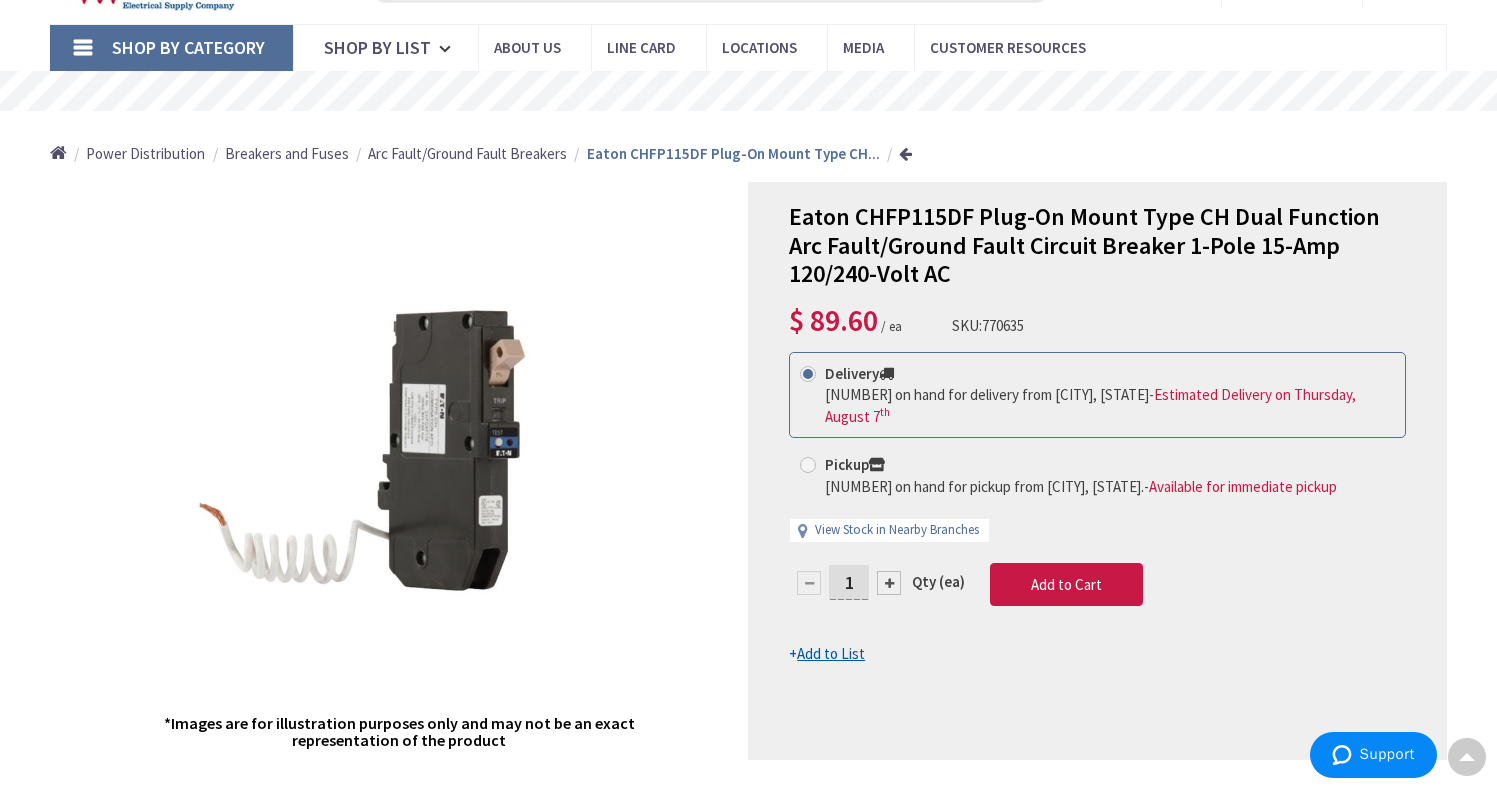 scroll, scrollTop: 0, scrollLeft: 0, axis: both 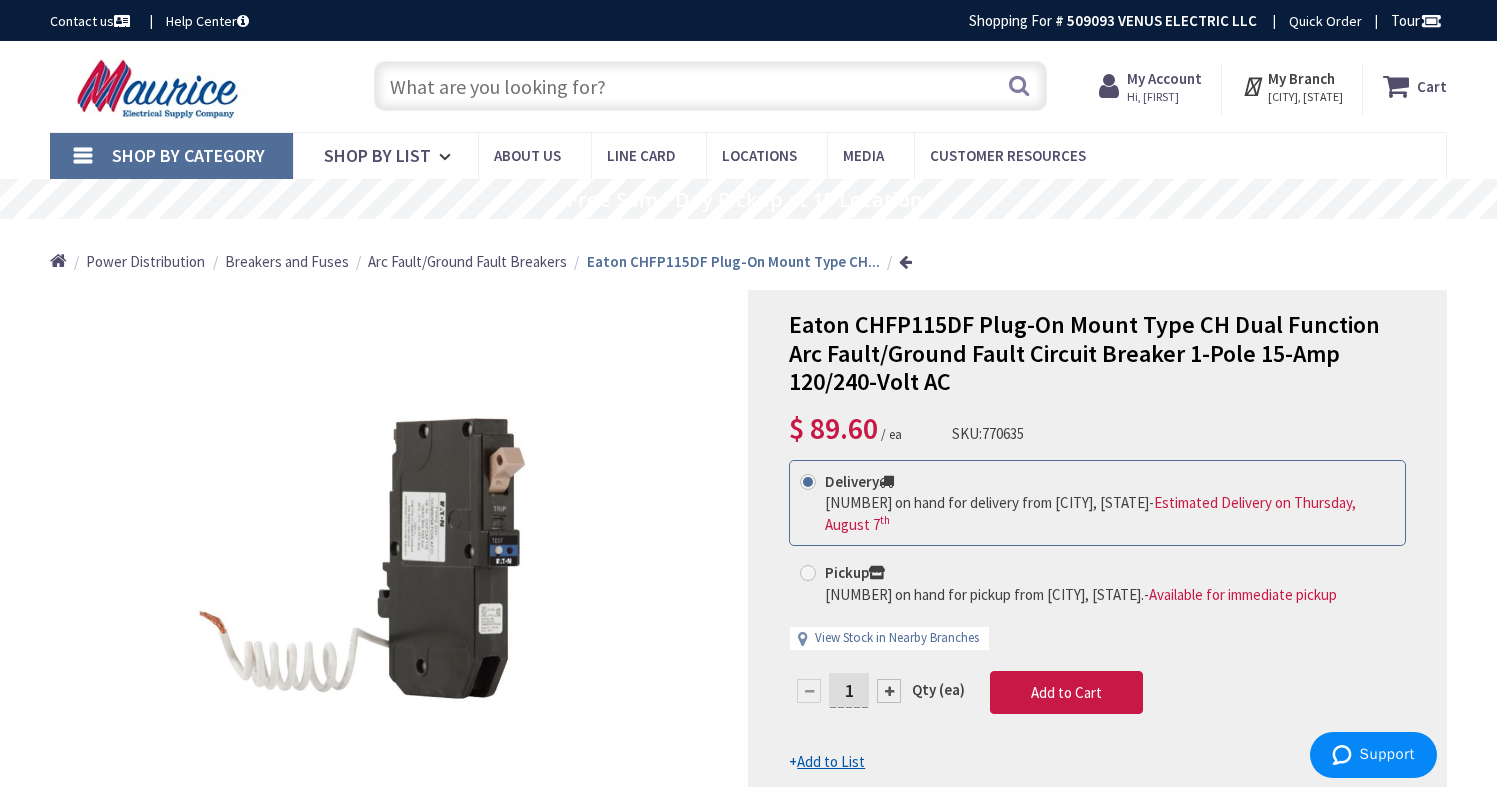 click at bounding box center (711, 86) 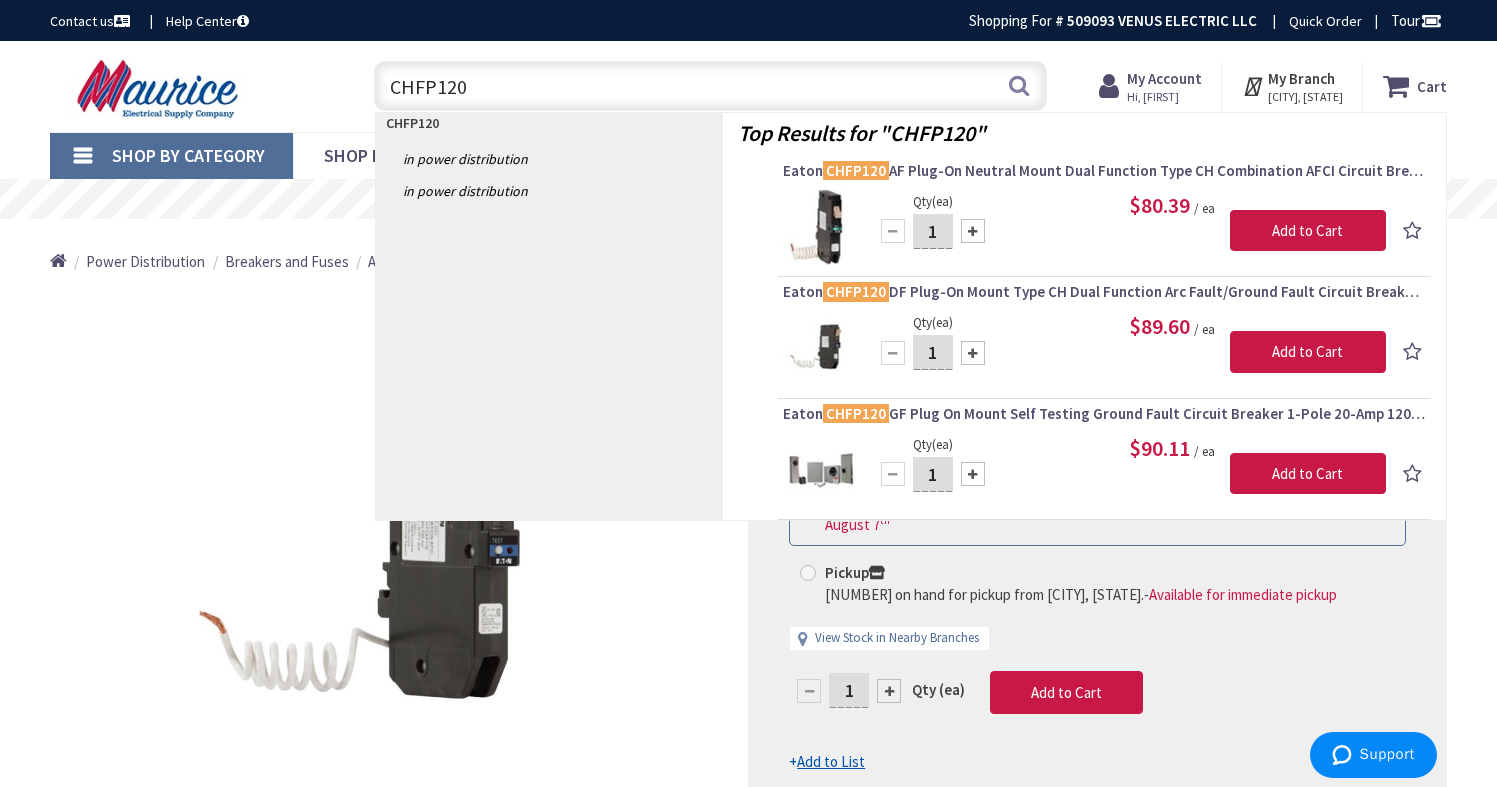 type on "CHFP120" 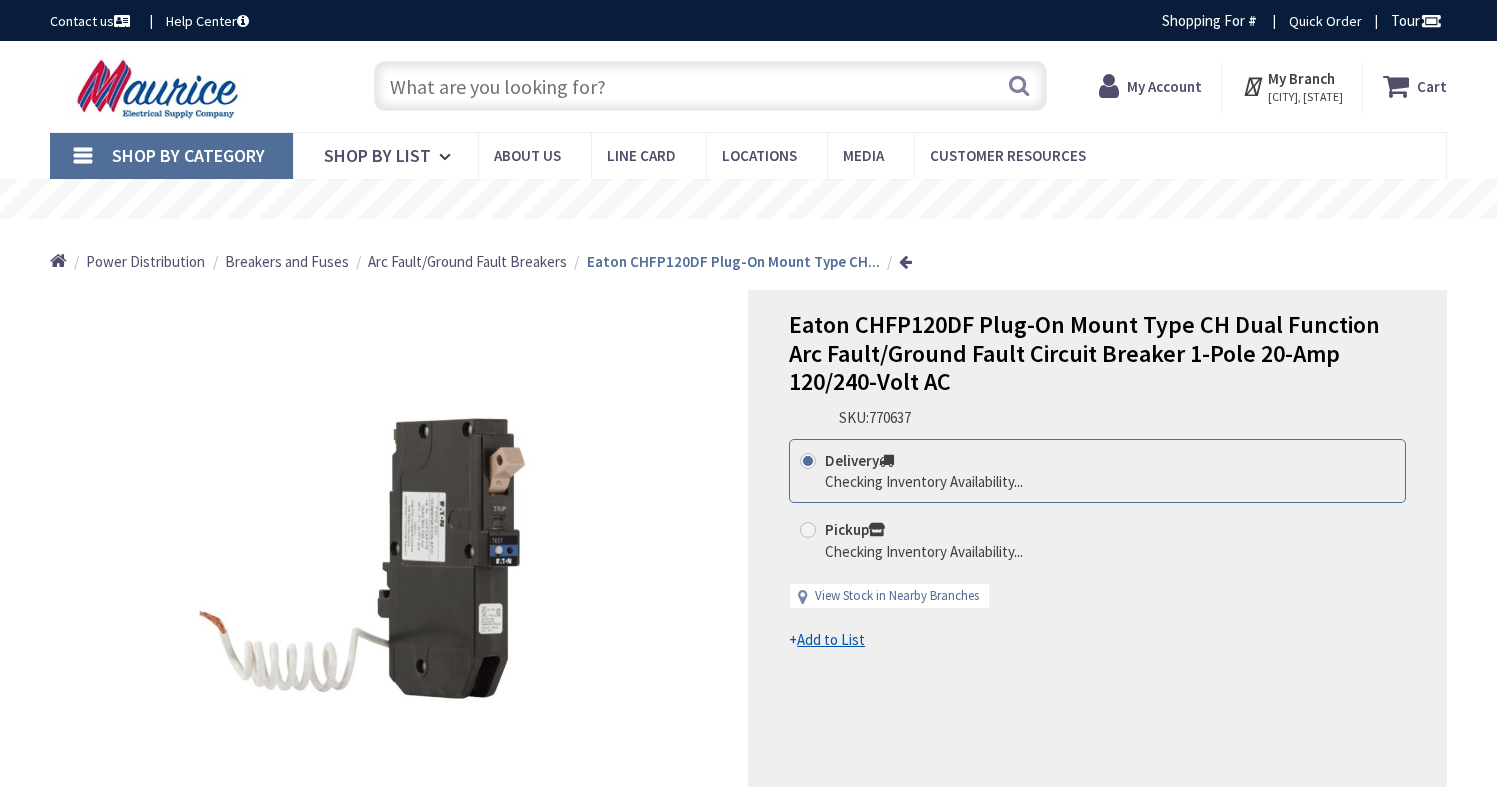 scroll, scrollTop: 0, scrollLeft: 0, axis: both 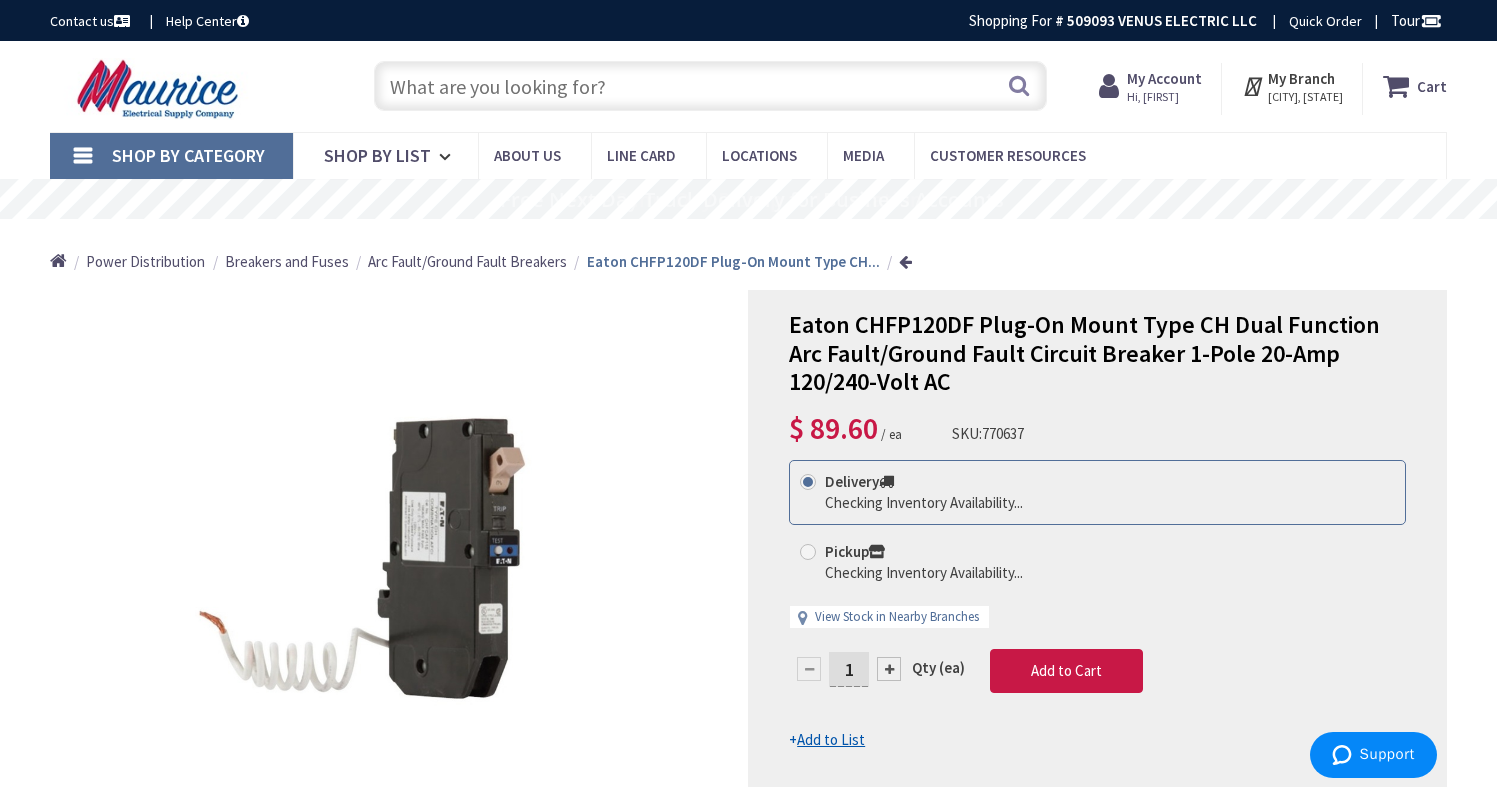 click on "Add to List" at bounding box center [831, 739] 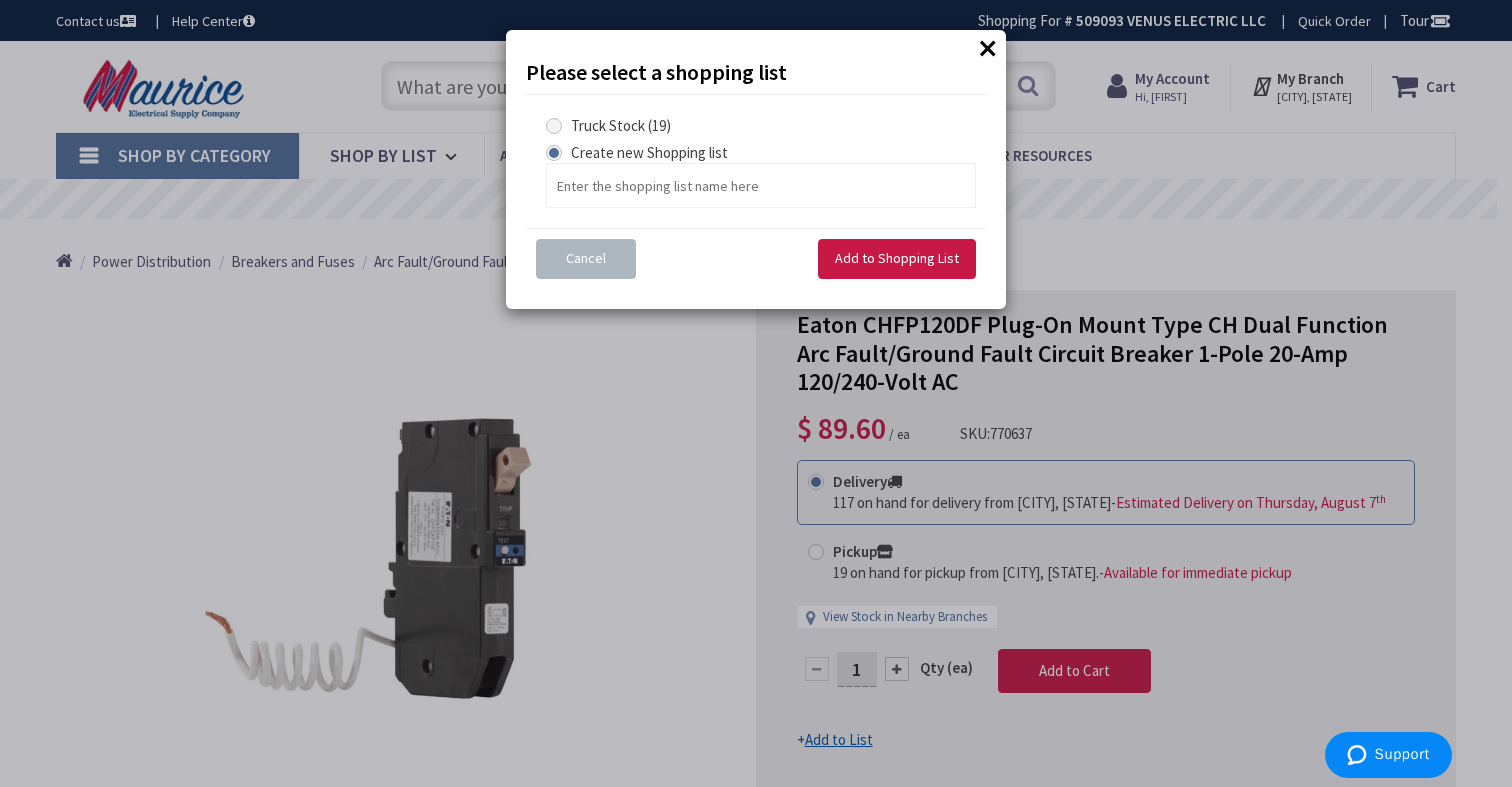 click at bounding box center [554, 126] 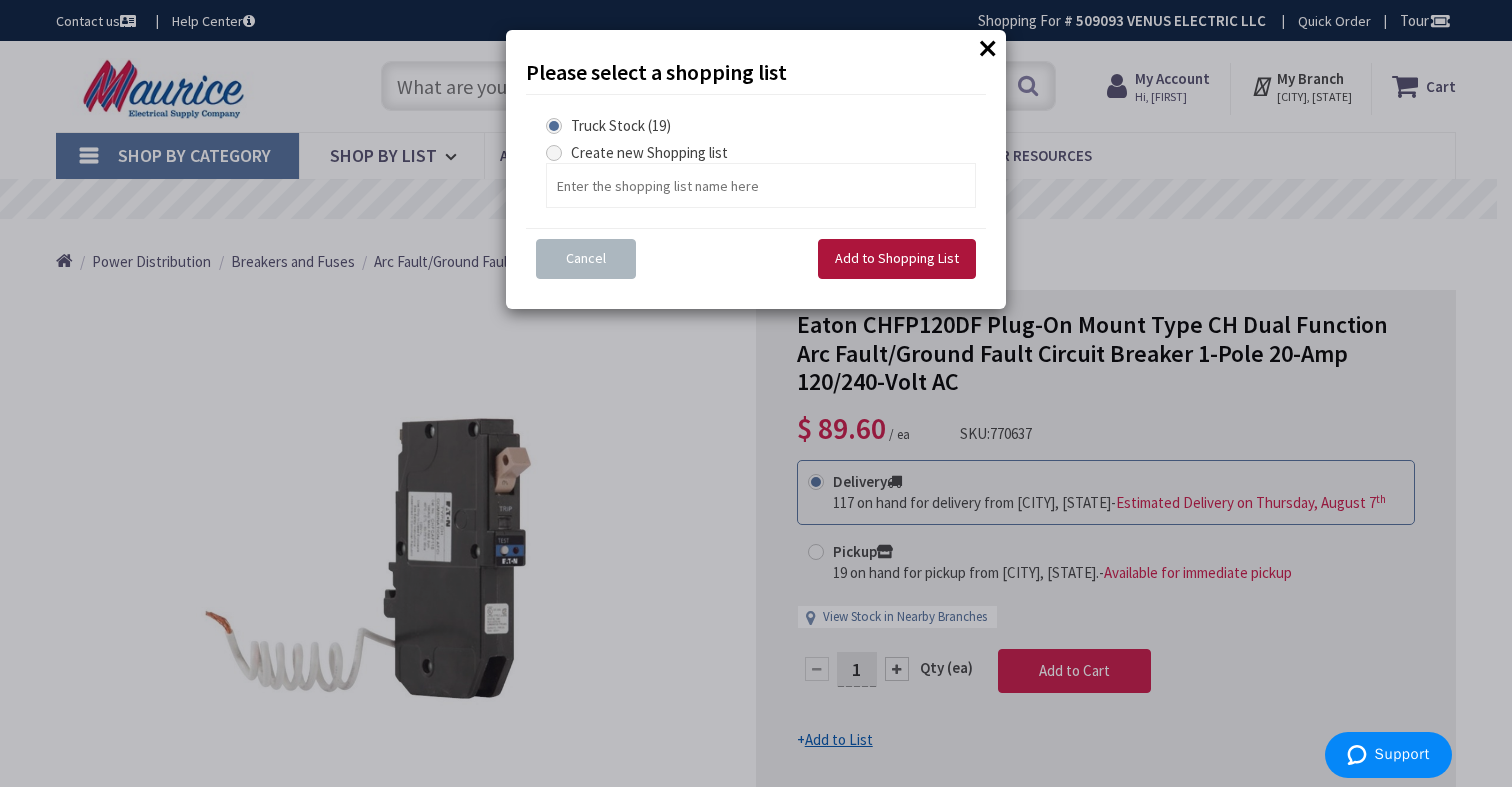 click on "Add to Shopping List" at bounding box center (897, 258) 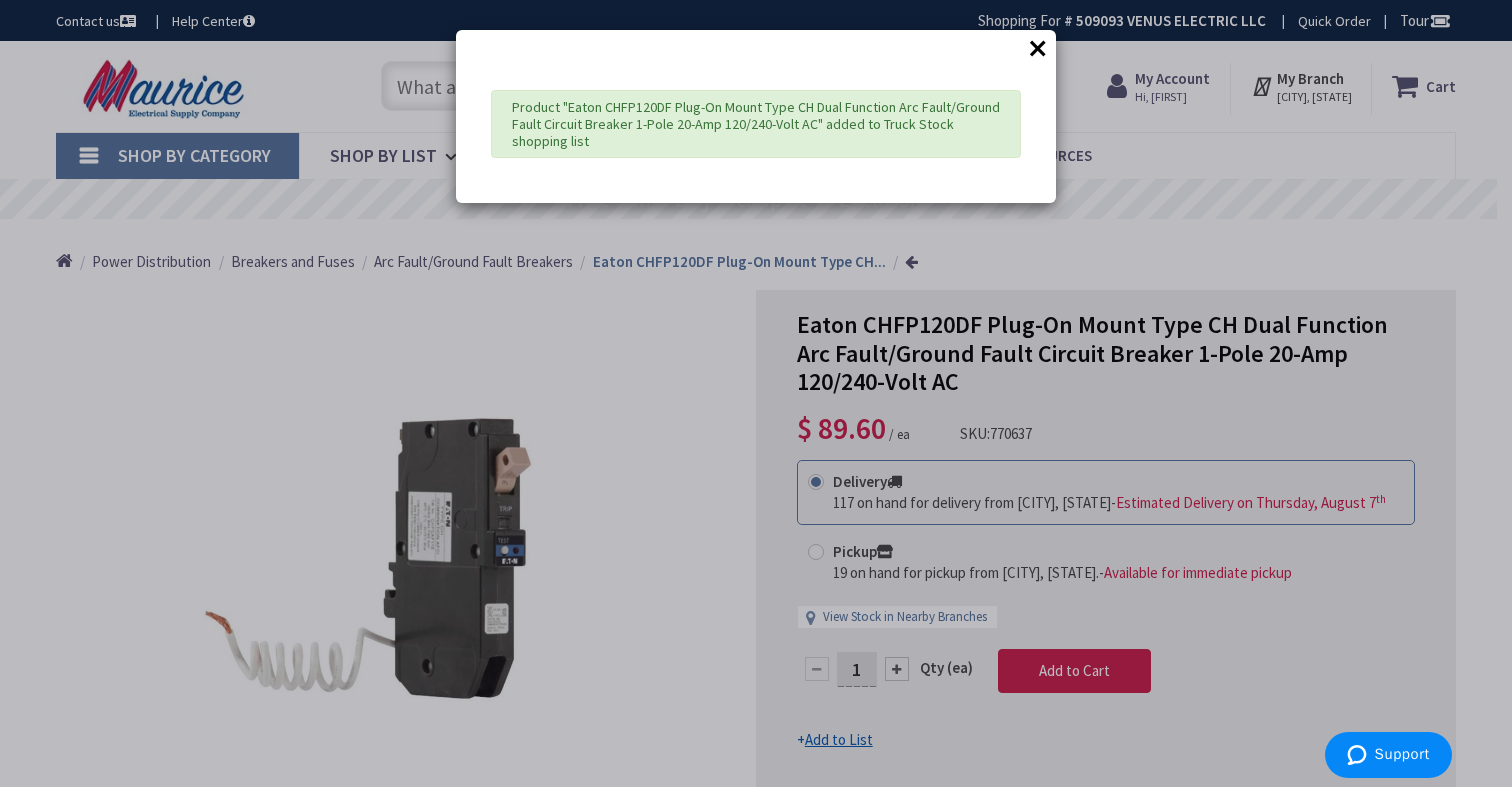 click on "×" at bounding box center (1038, 48) 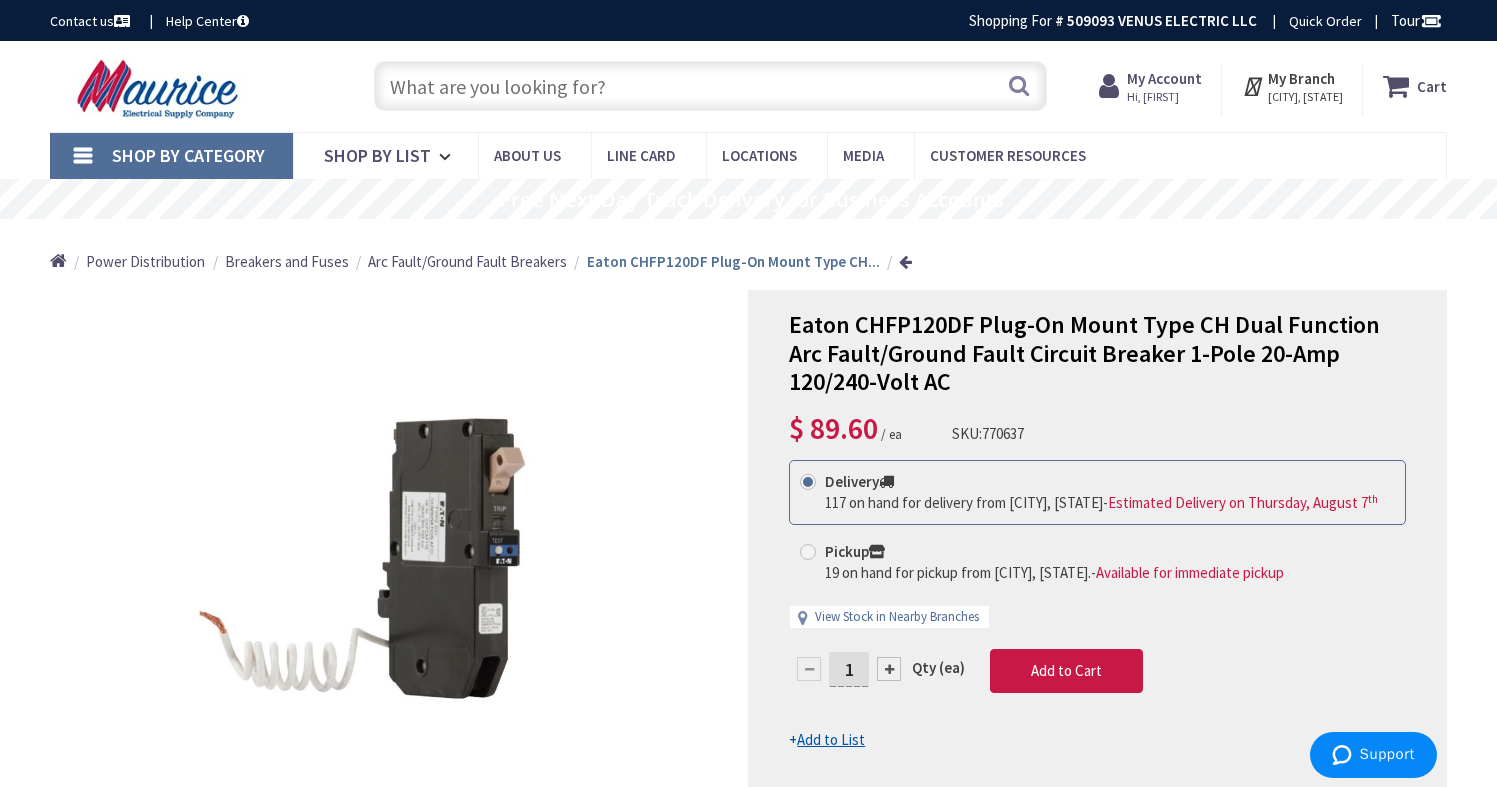 click at bounding box center (711, 86) 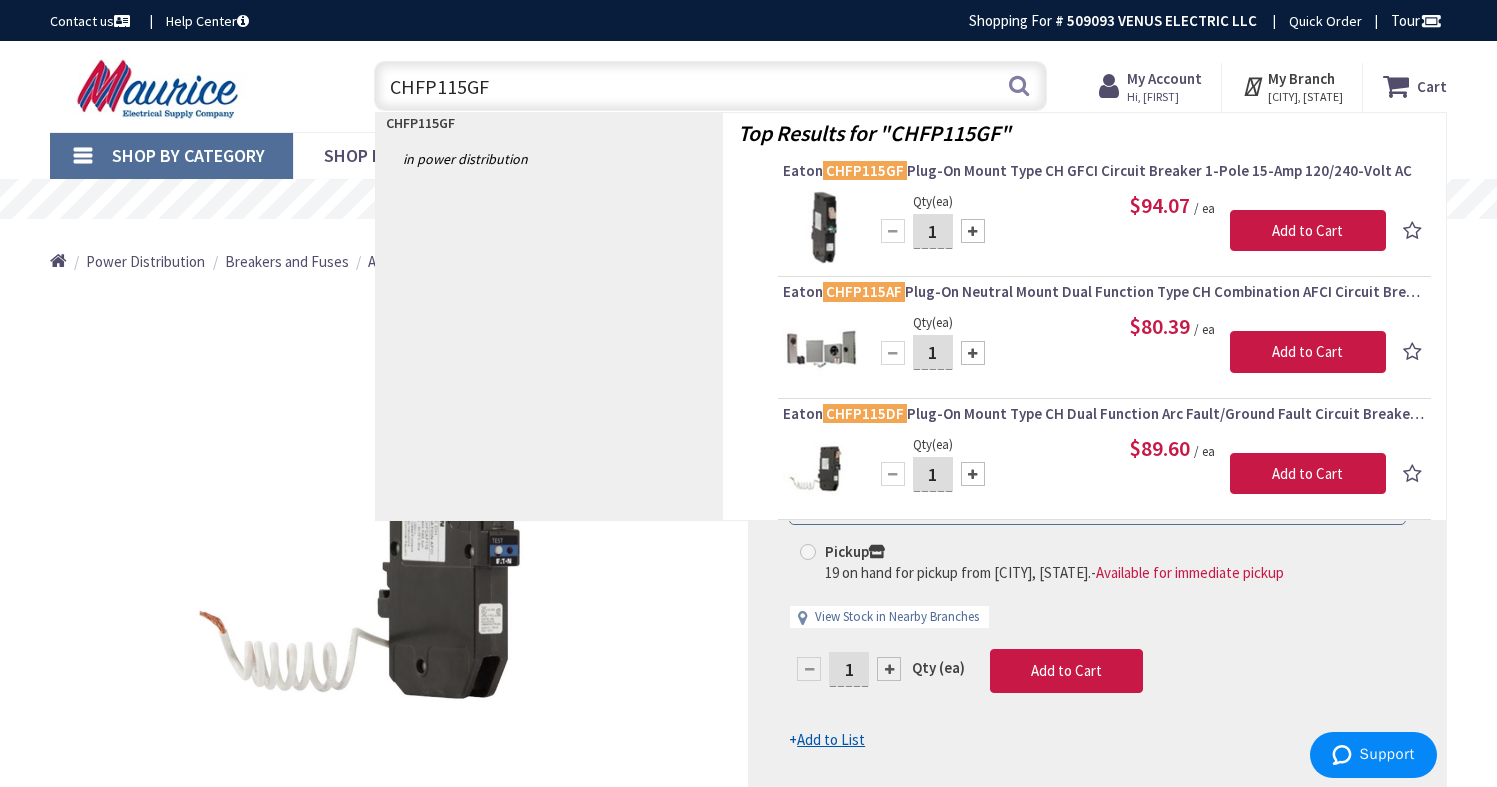 drag, startPoint x: 552, startPoint y: 96, endPoint x: 429, endPoint y: 90, distance: 123.146255 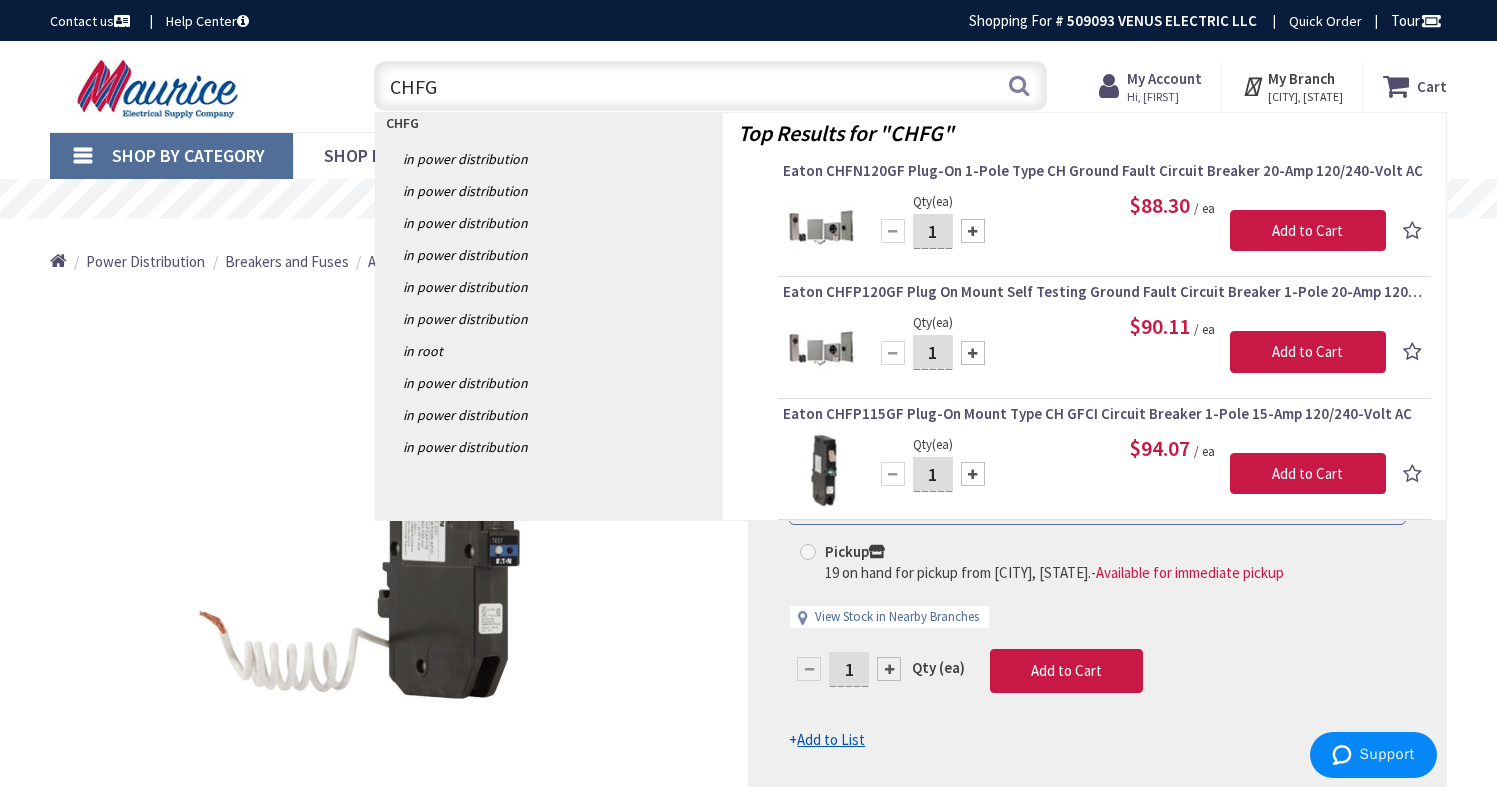 drag, startPoint x: 464, startPoint y: 88, endPoint x: 415, endPoint y: 90, distance: 49.0408 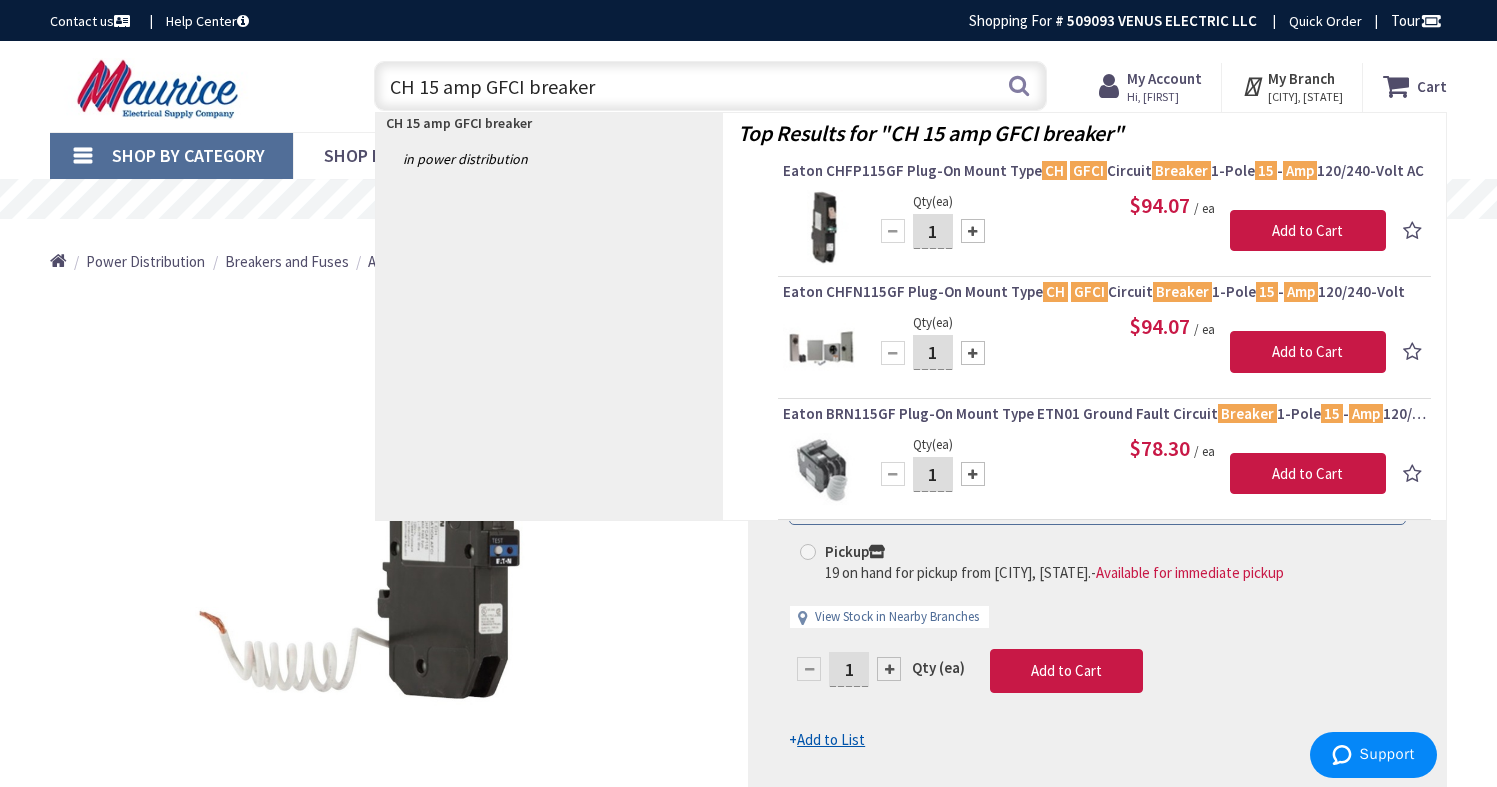 type on "CH 15 amp GFCI breaker" 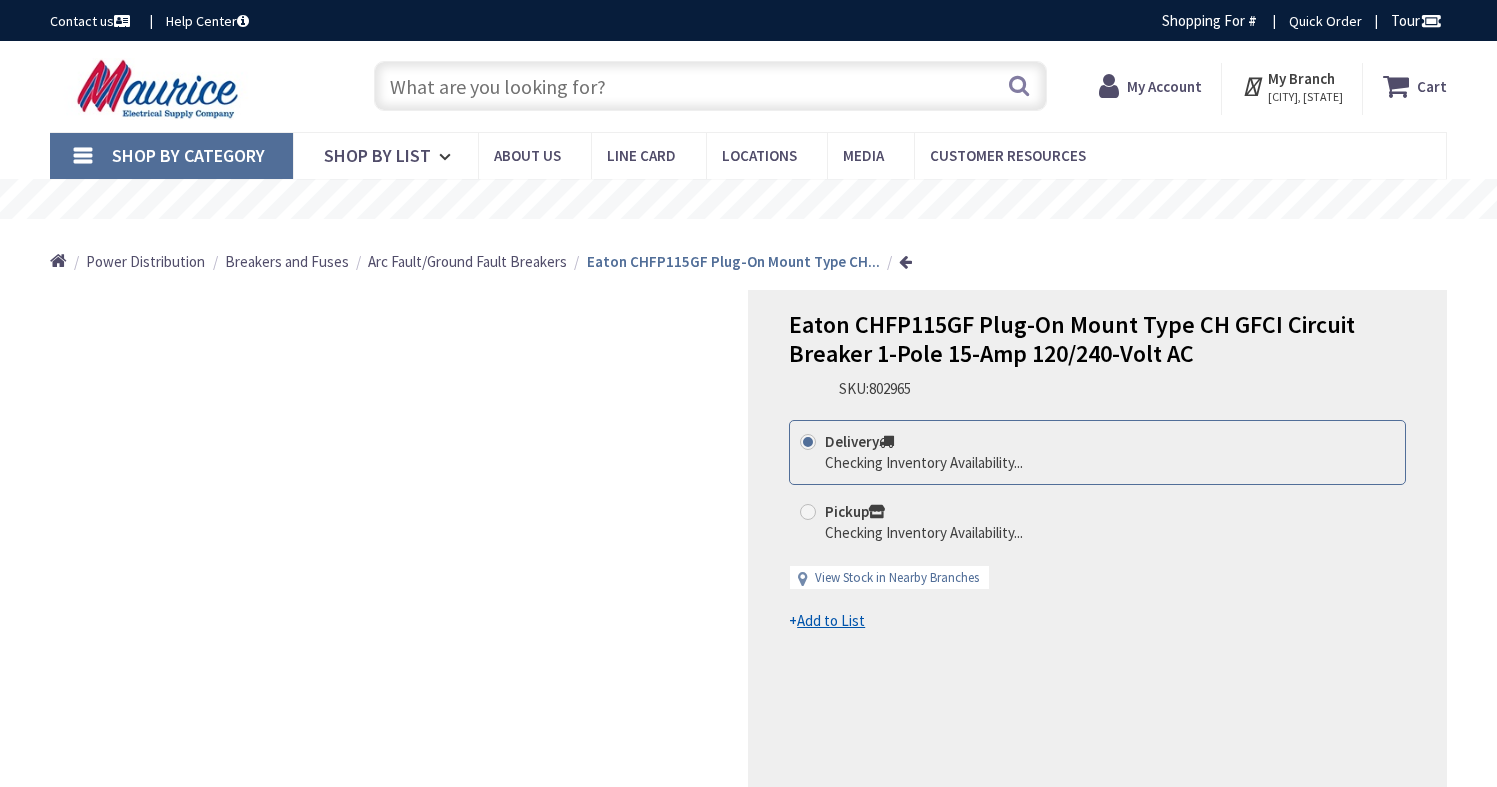 scroll, scrollTop: 0, scrollLeft: 0, axis: both 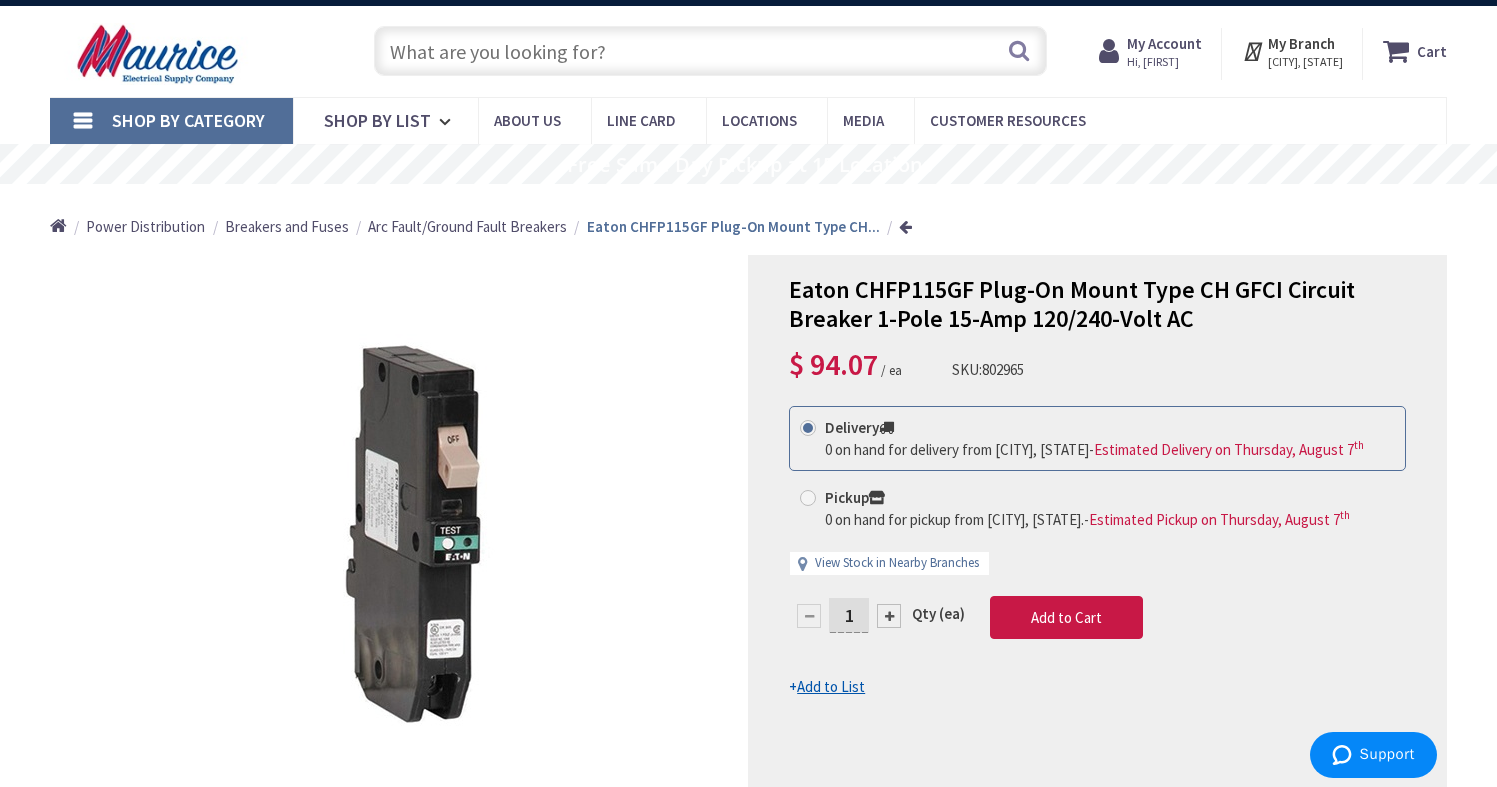 click on "Arc Fault/Ground Fault Breakers" at bounding box center [467, 226] 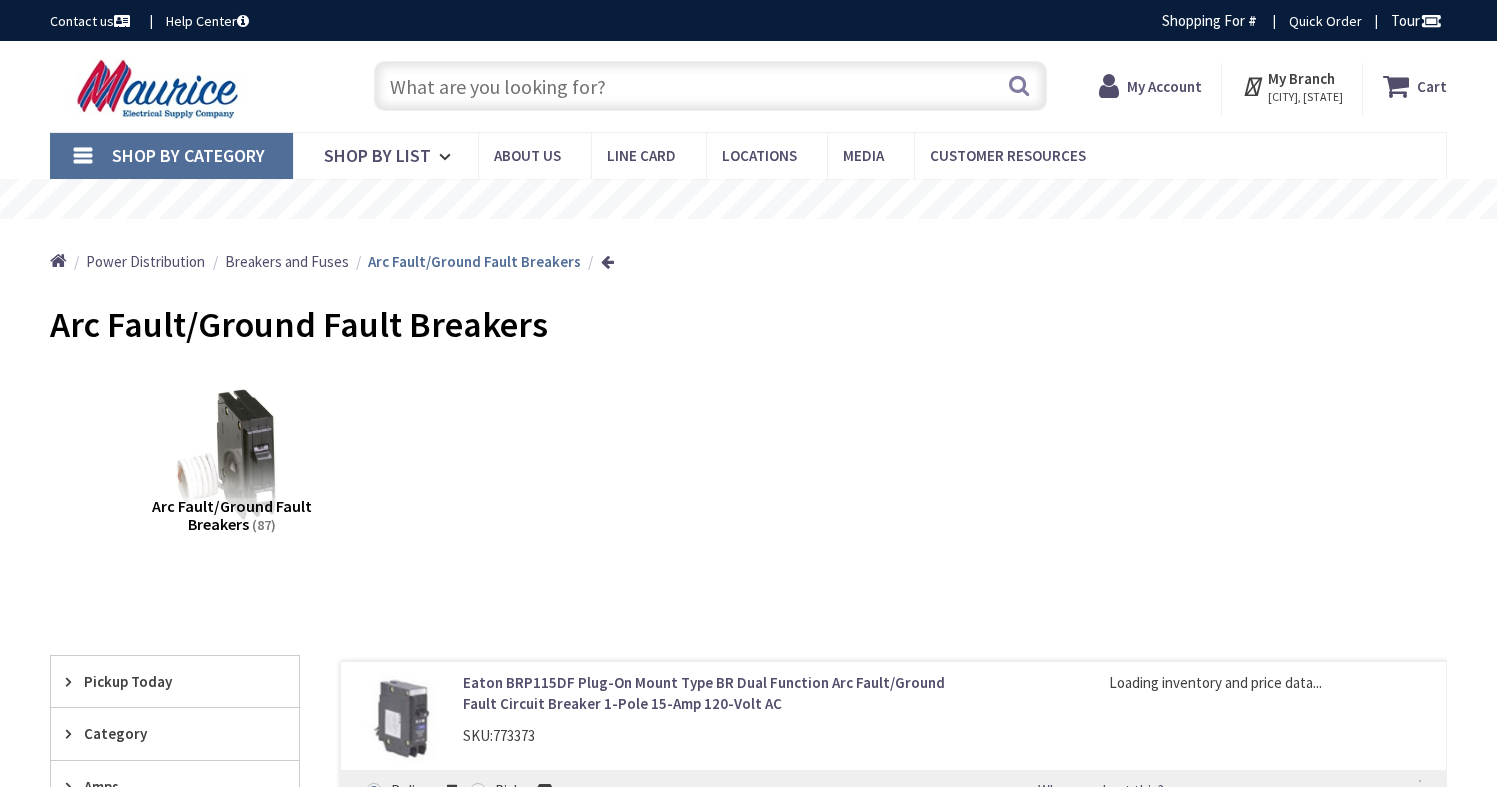scroll, scrollTop: 0, scrollLeft: 0, axis: both 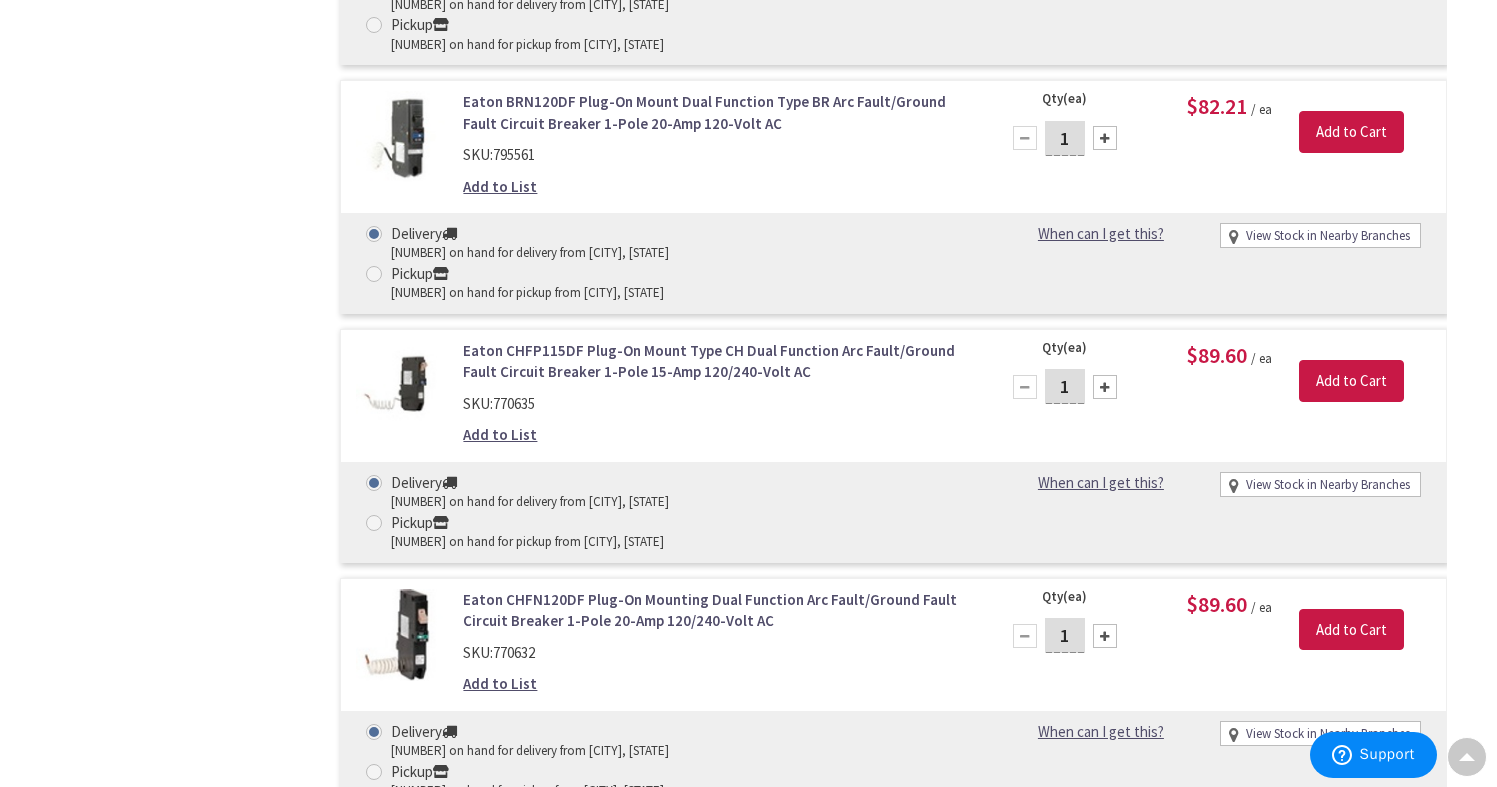 click on "Eaton CHFN120GF Plug-On 1-Pole Type CH Ground Fault Circuit Breaker 20-Amp 120/240-Volt AC" at bounding box center [716, 859] 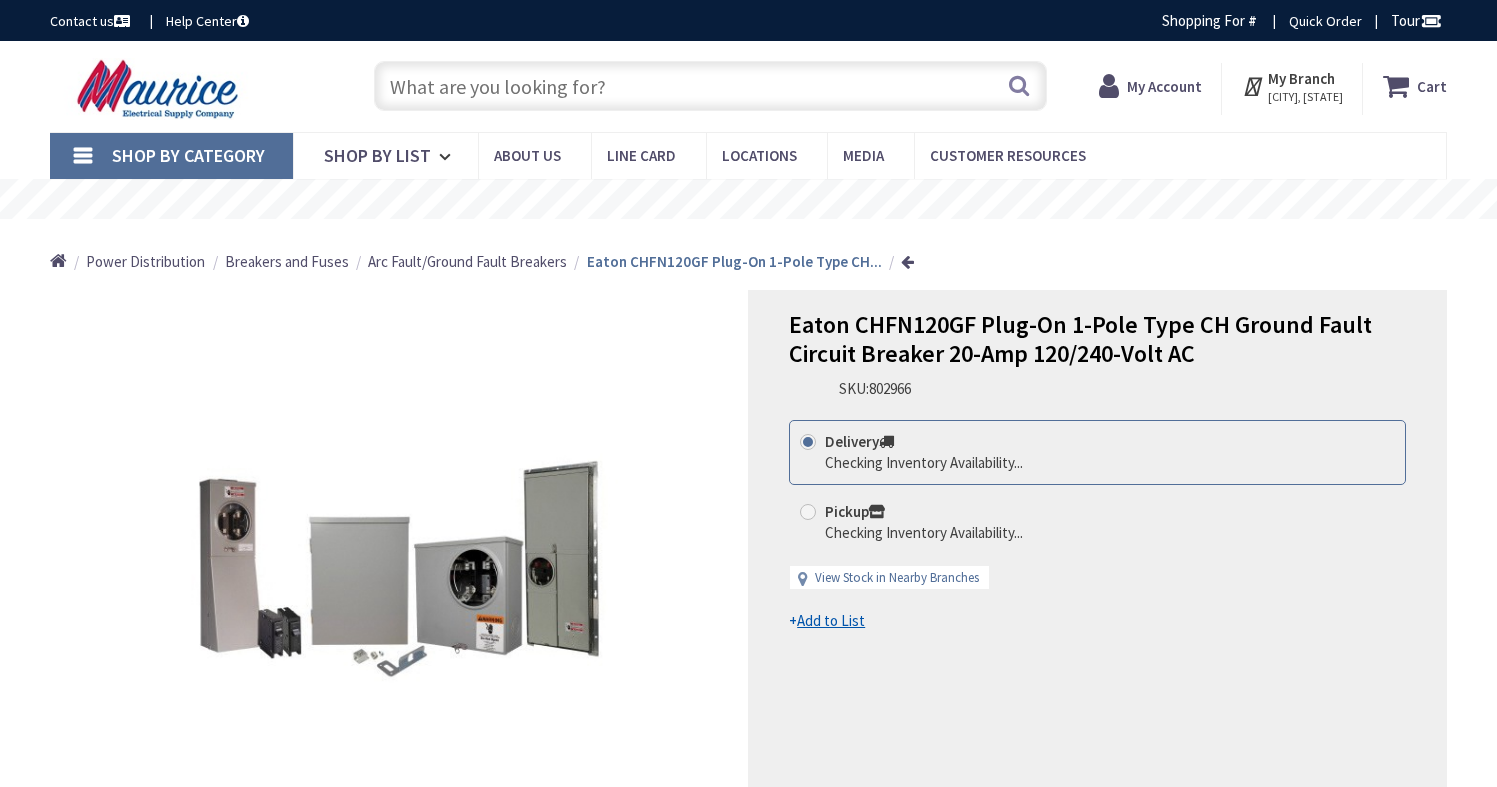 scroll, scrollTop: 0, scrollLeft: 0, axis: both 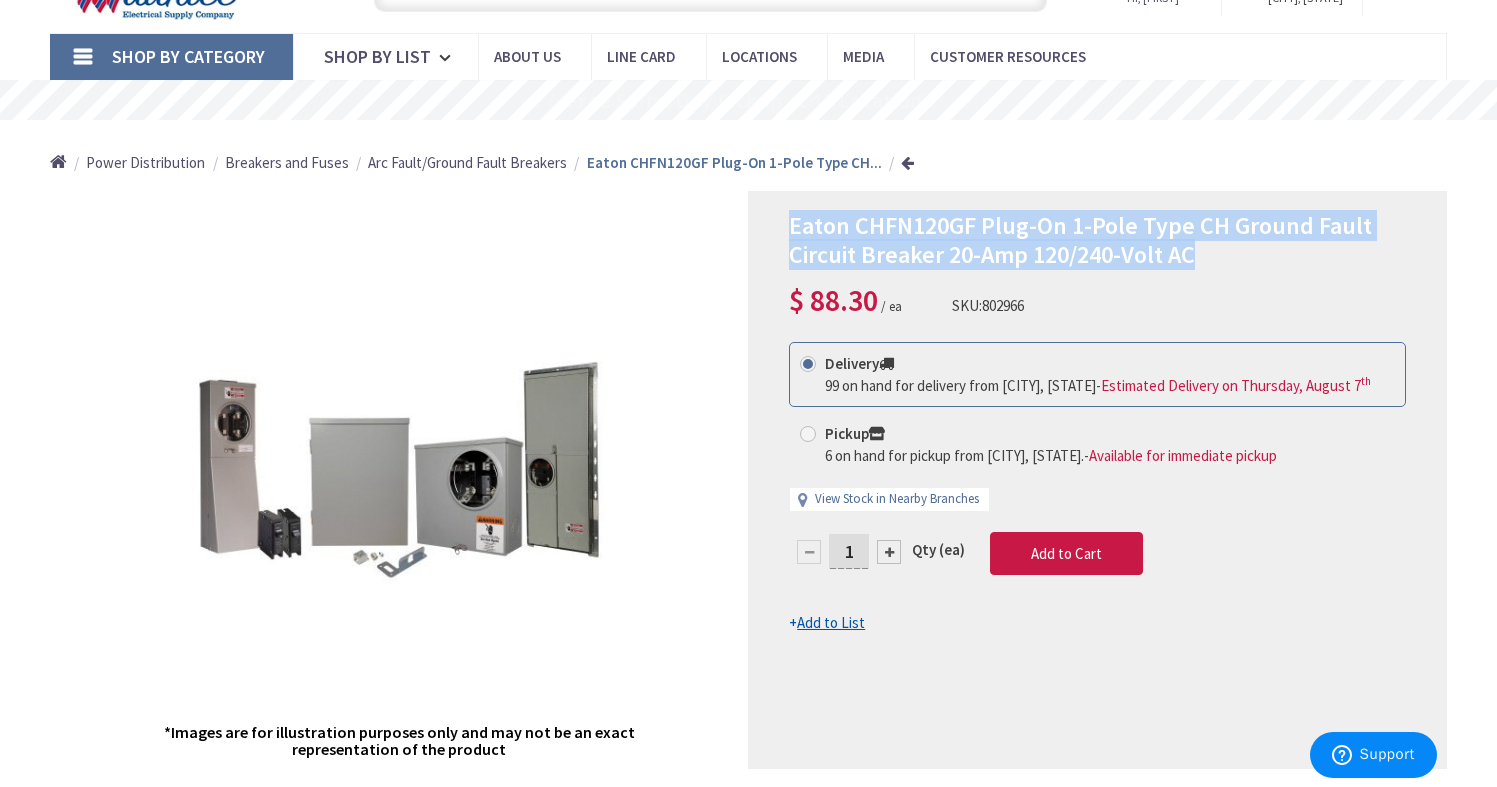 drag, startPoint x: 1195, startPoint y: 250, endPoint x: 802, endPoint y: 221, distance: 394.0685 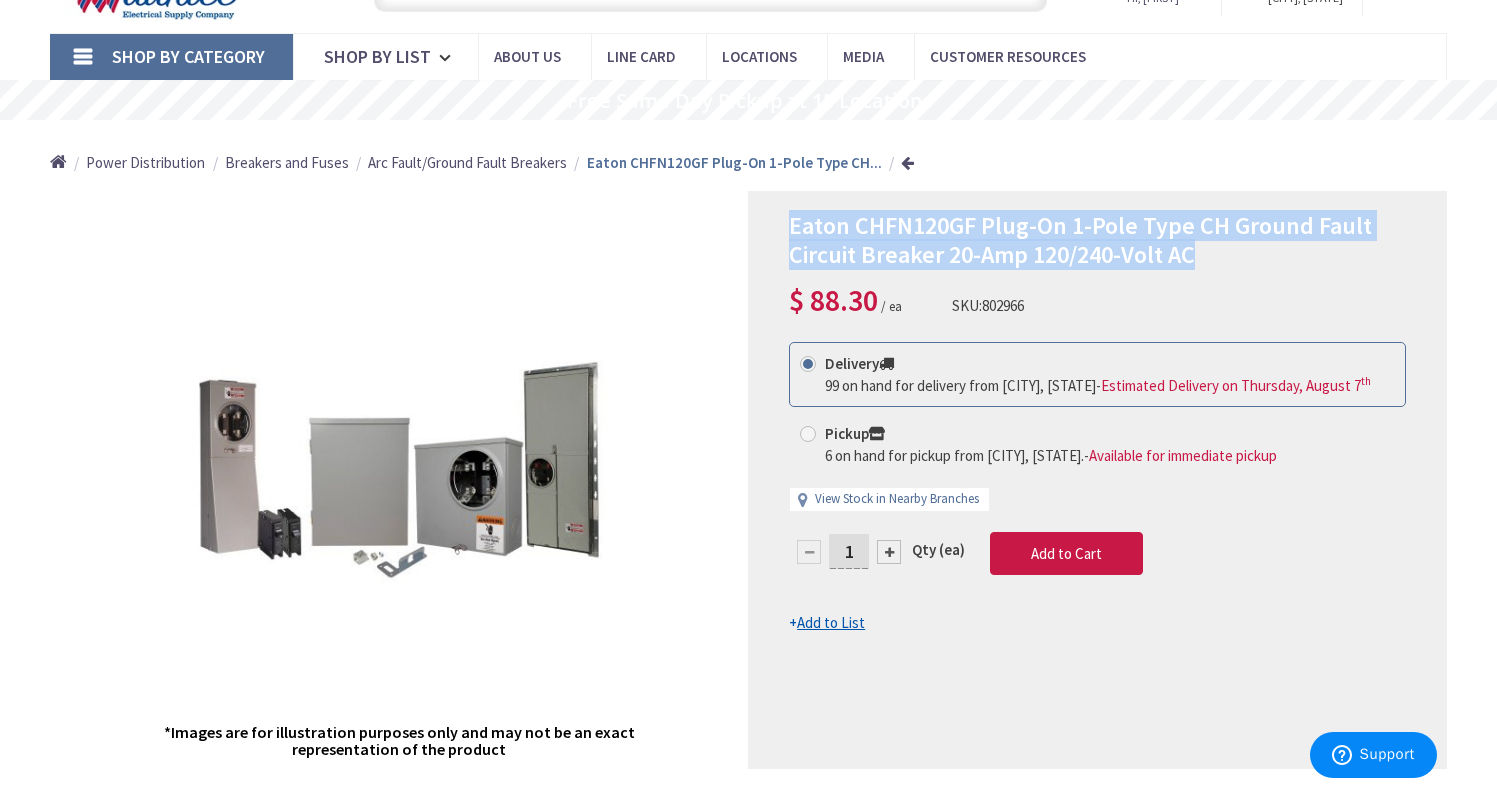 copy on "Eaton CHFN120GF Plug-On 1-Pole Type CH Ground Fault Circuit Breaker 20-Amp 120/240-Volt AC" 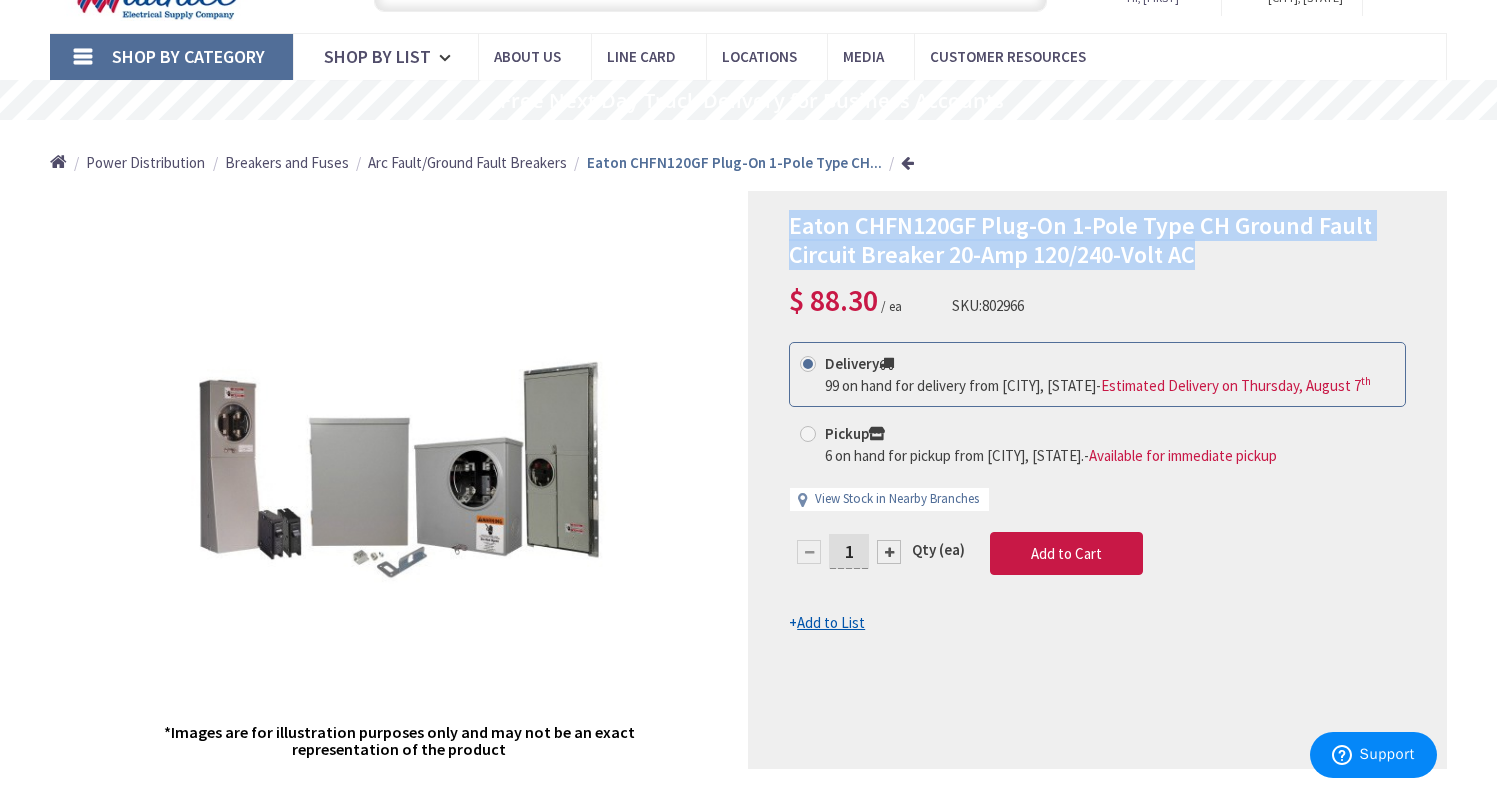 click on "Add to List" at bounding box center [831, 622] 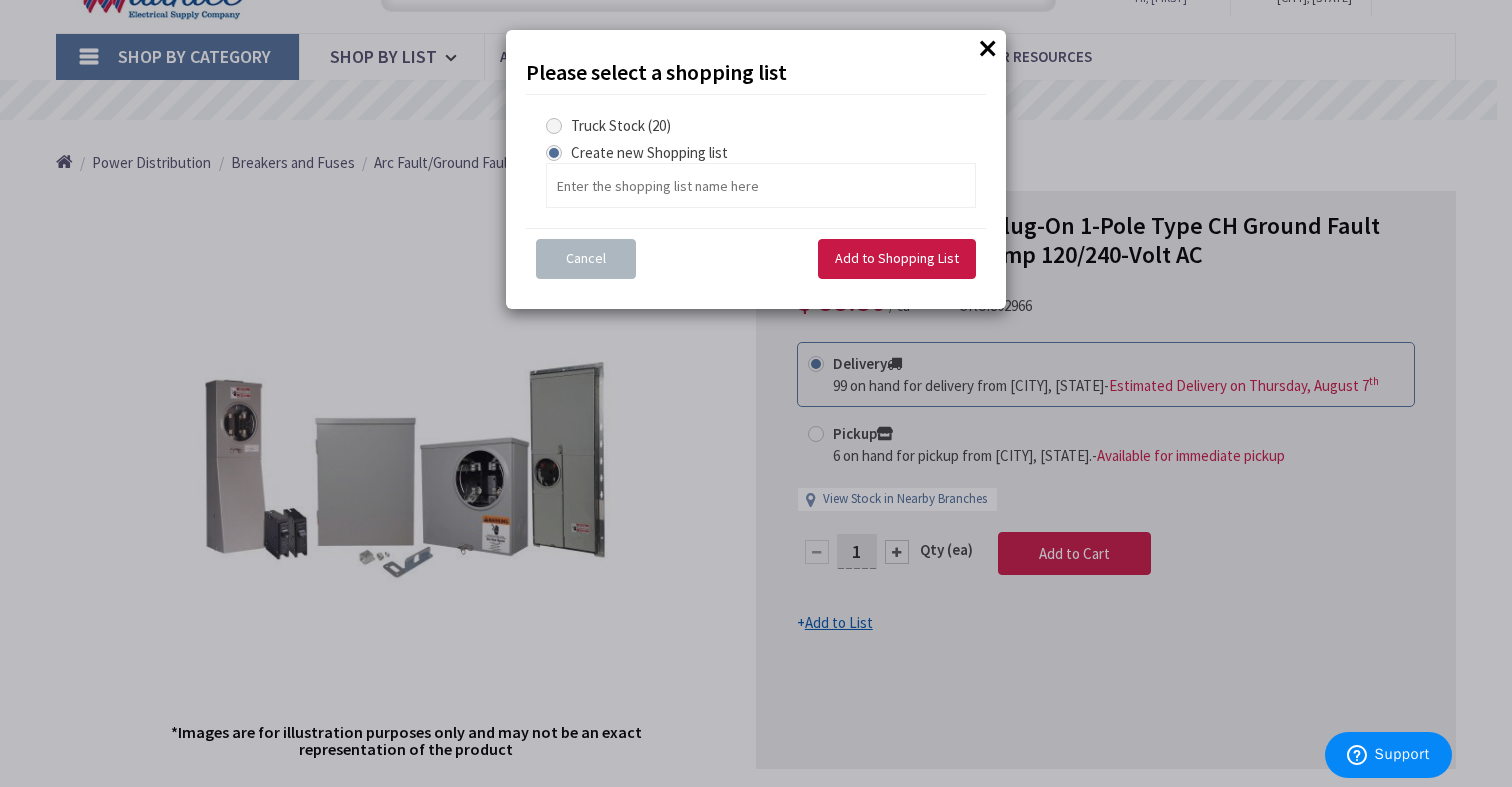 drag, startPoint x: 559, startPoint y: 123, endPoint x: 700, endPoint y: 134, distance: 141.42842 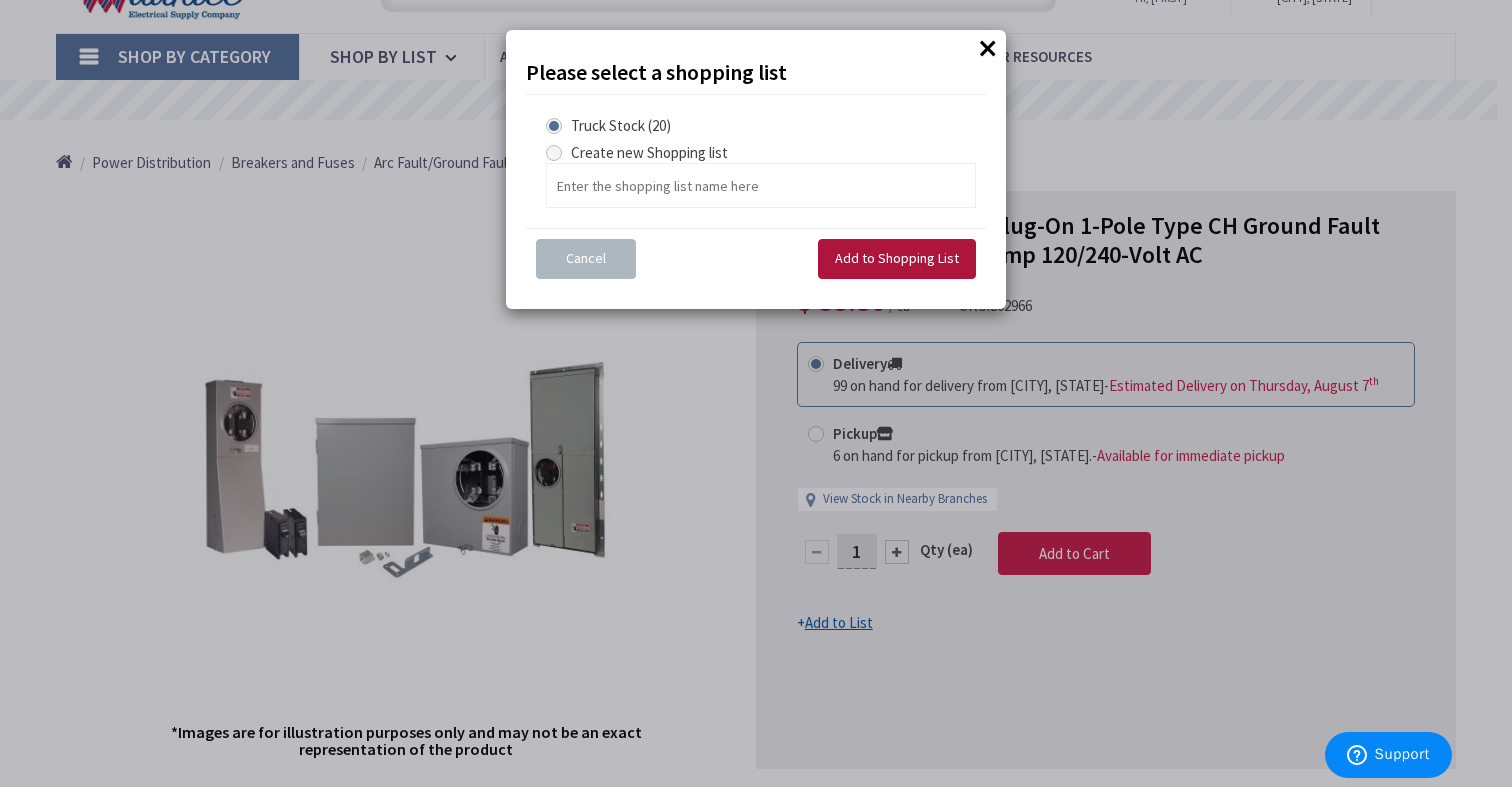 click on "Add to Shopping List" at bounding box center [897, 258] 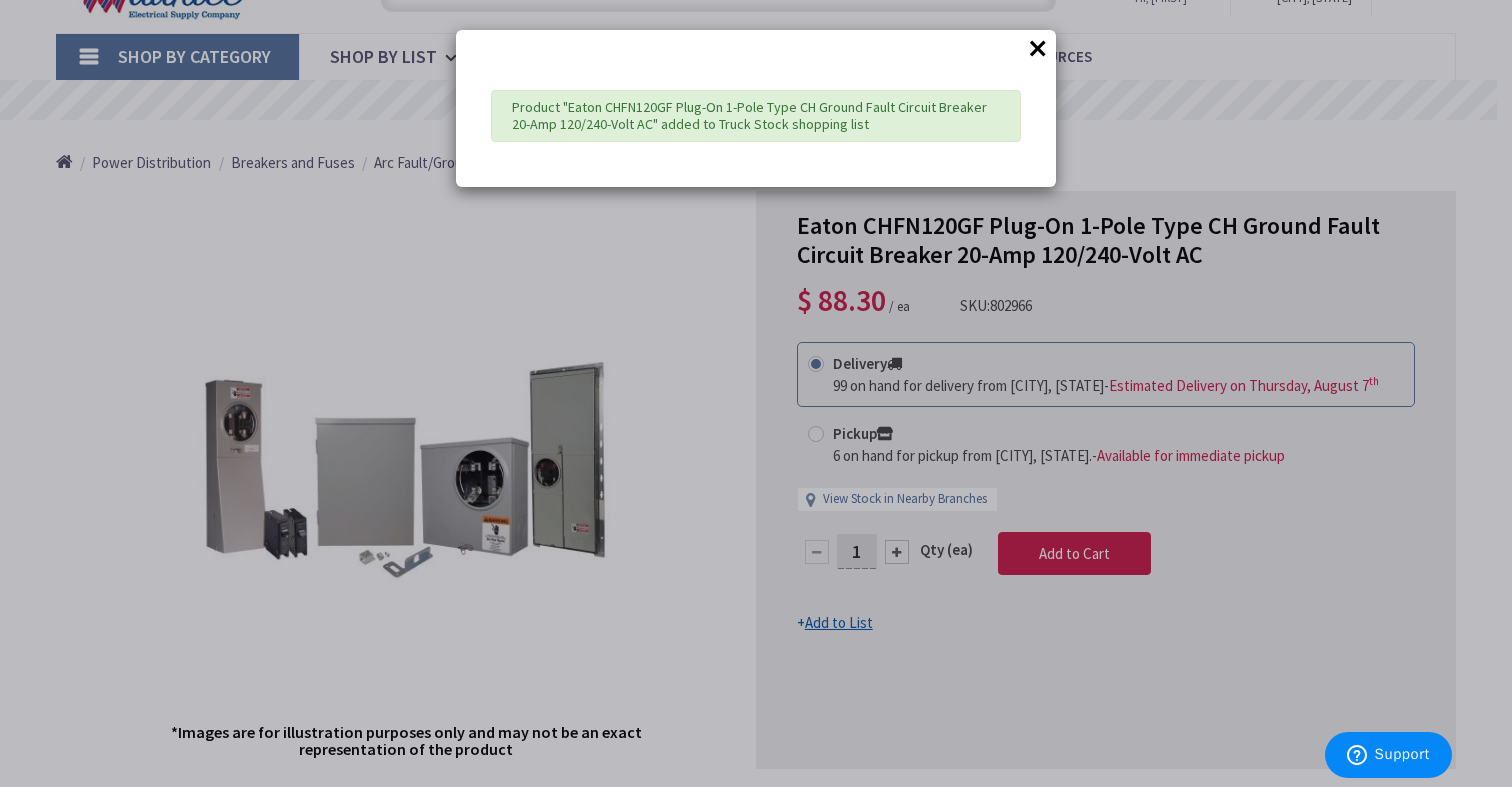 click on "×
Product "Eaton CHFN120GF Plug-On 1-Pole Type CH Ground Fault Circuit Breaker 20-Amp 120/240-Volt AC" added to Truck Stock shopping list" at bounding box center (756, 393) 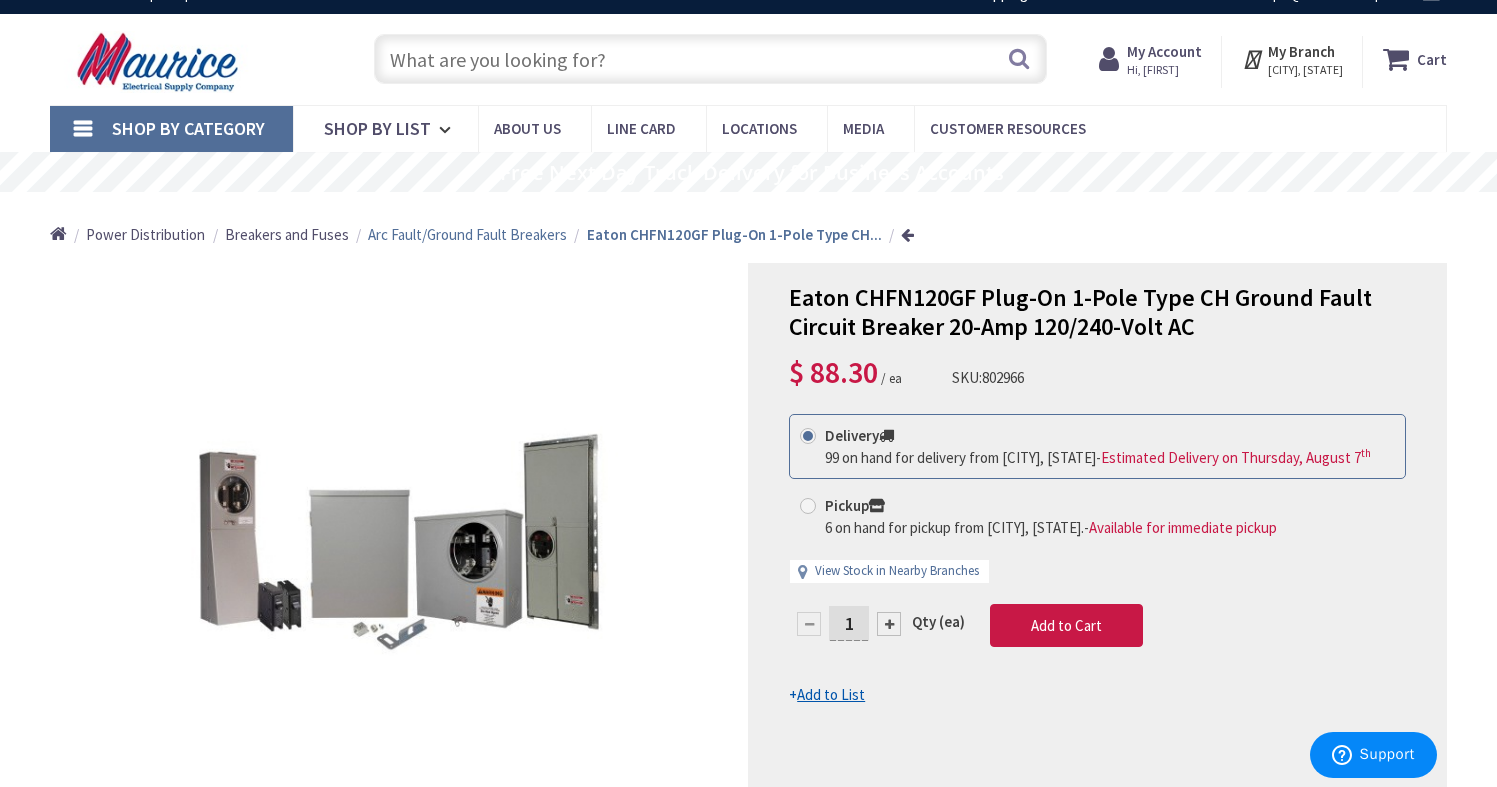 scroll, scrollTop: 0, scrollLeft: 0, axis: both 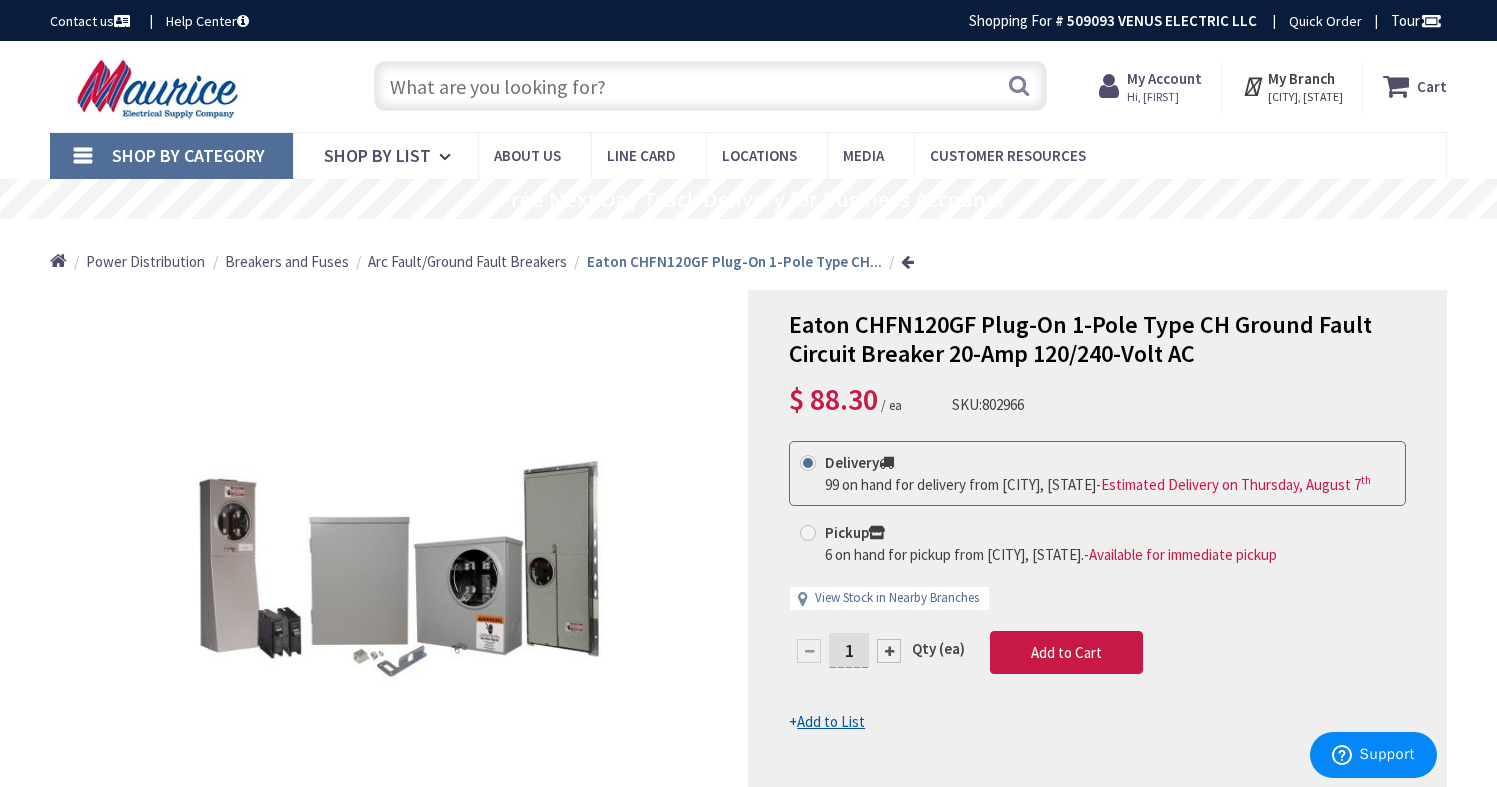 click at bounding box center [711, 86] 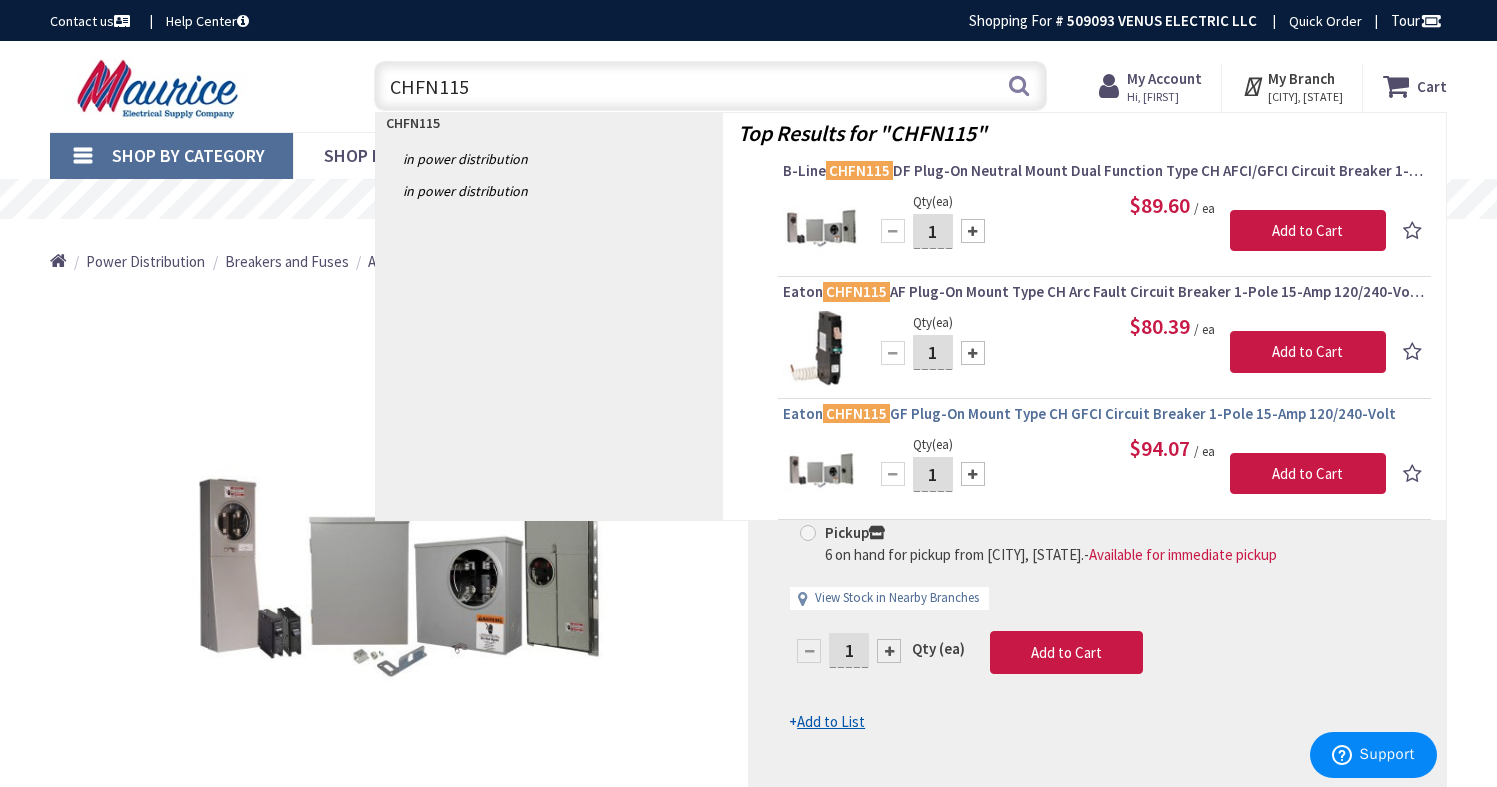 type on "CHFN115" 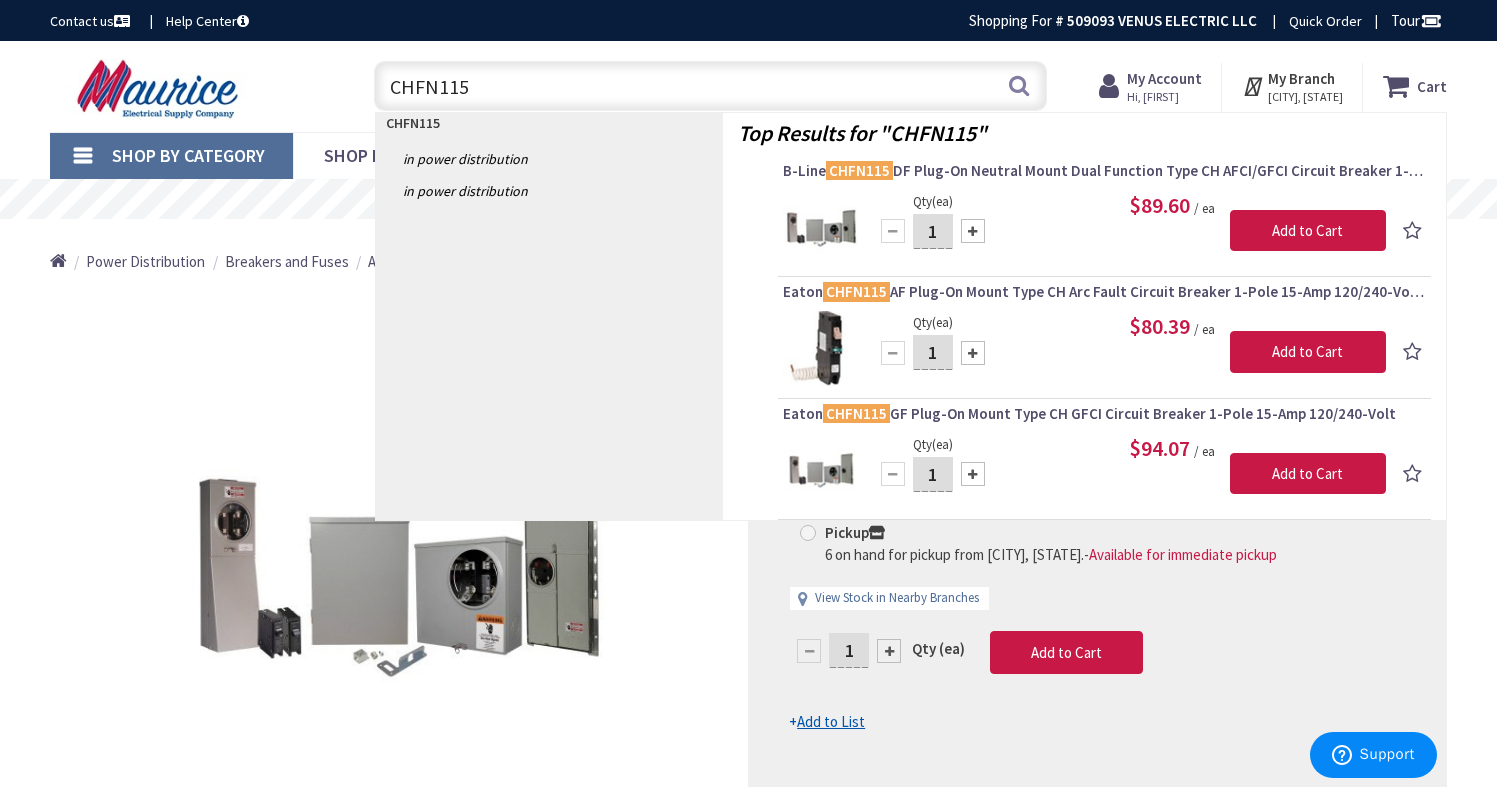 click on "CHFN115" at bounding box center (856, 413) 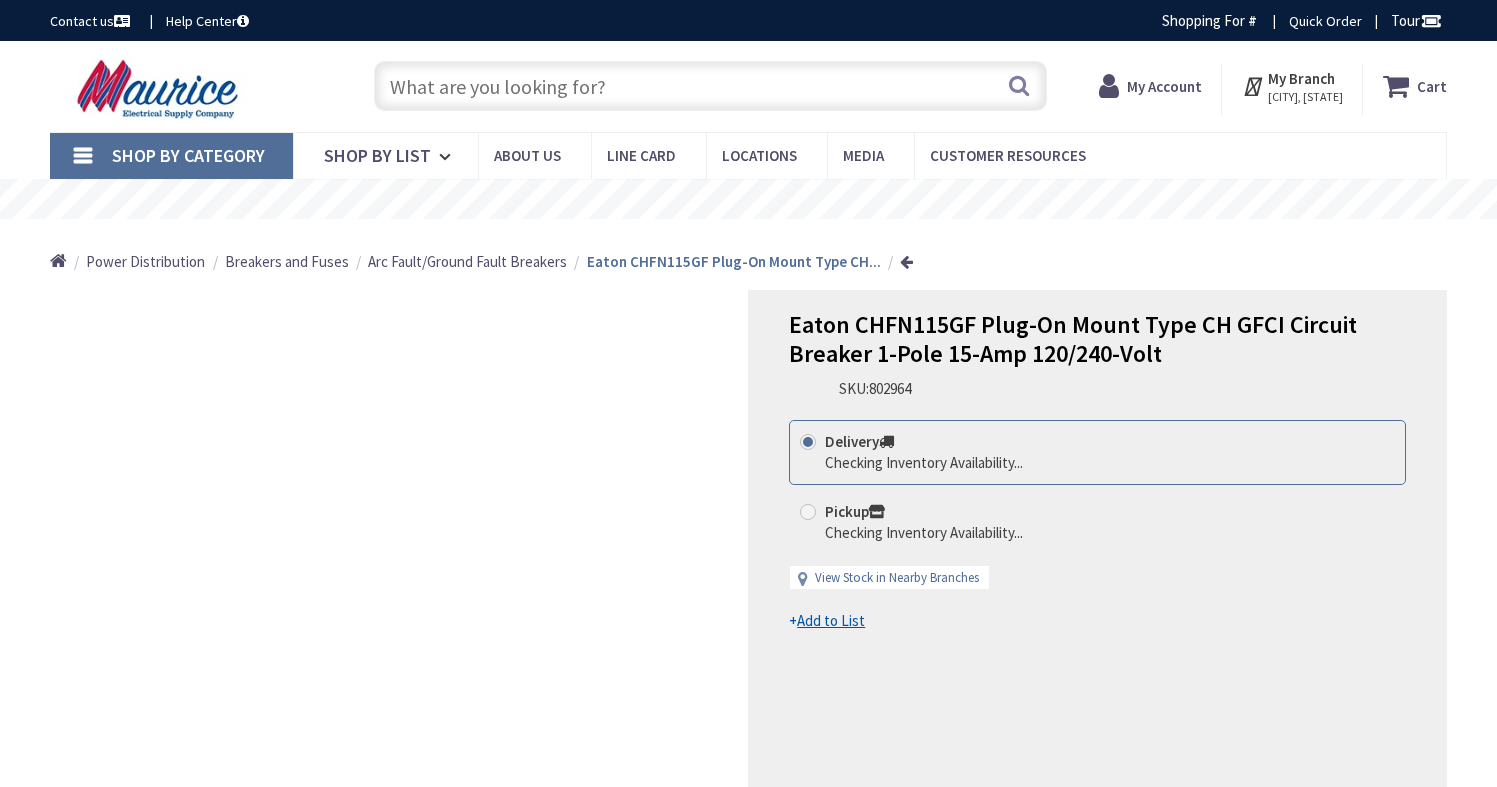 scroll, scrollTop: 0, scrollLeft: 0, axis: both 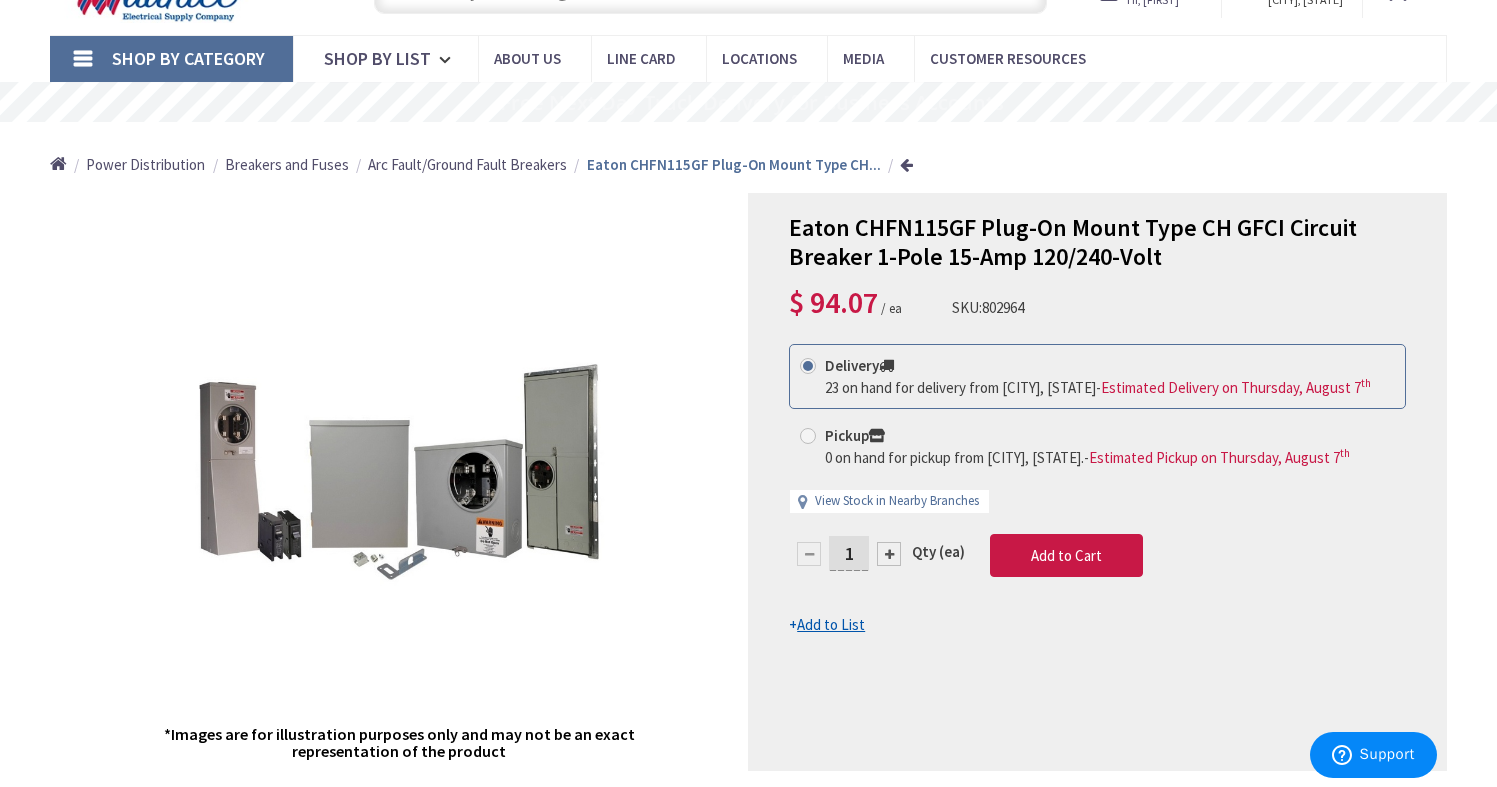 click on "Add to List" at bounding box center [831, 624] 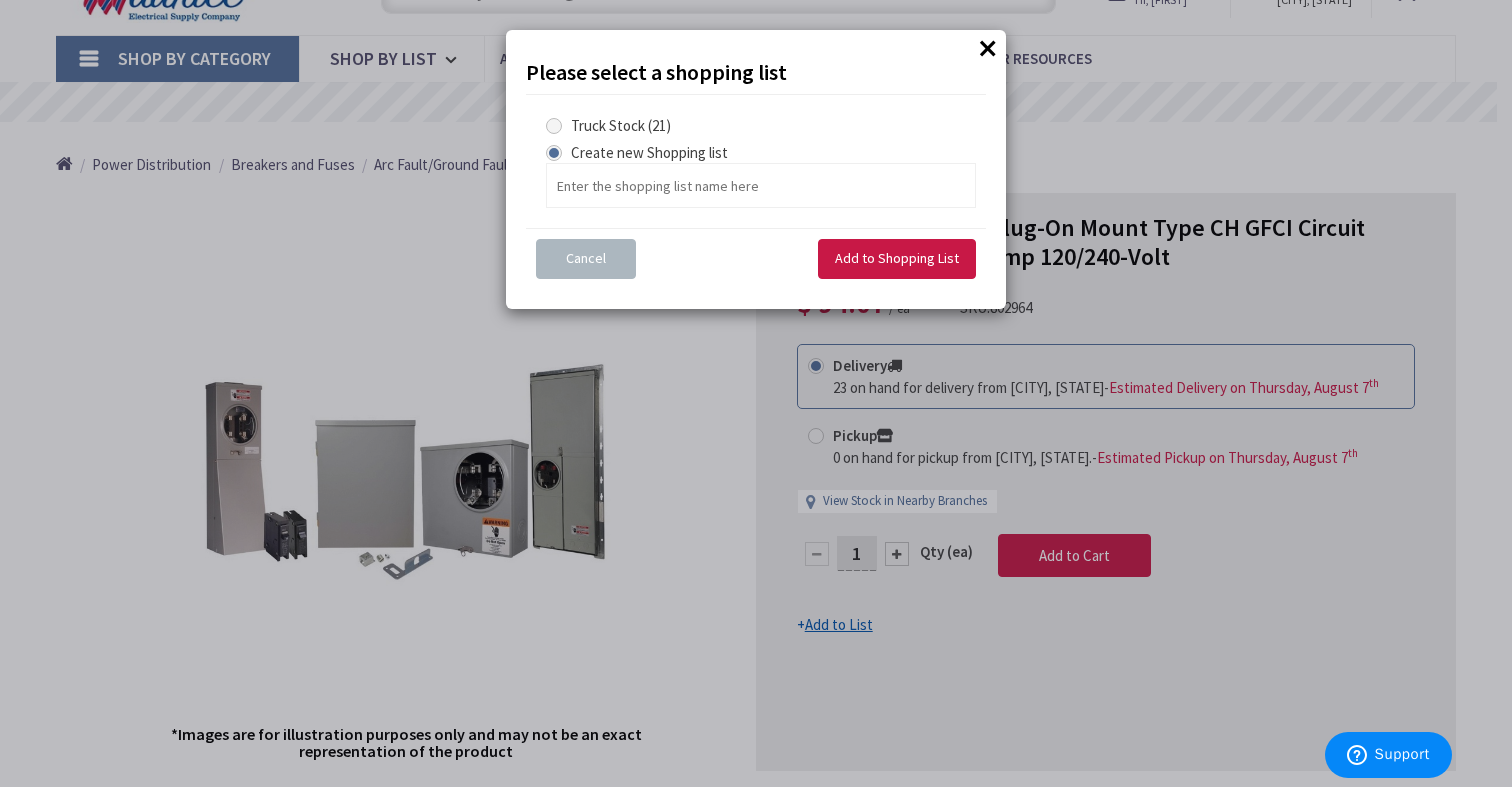 click at bounding box center (554, 126) 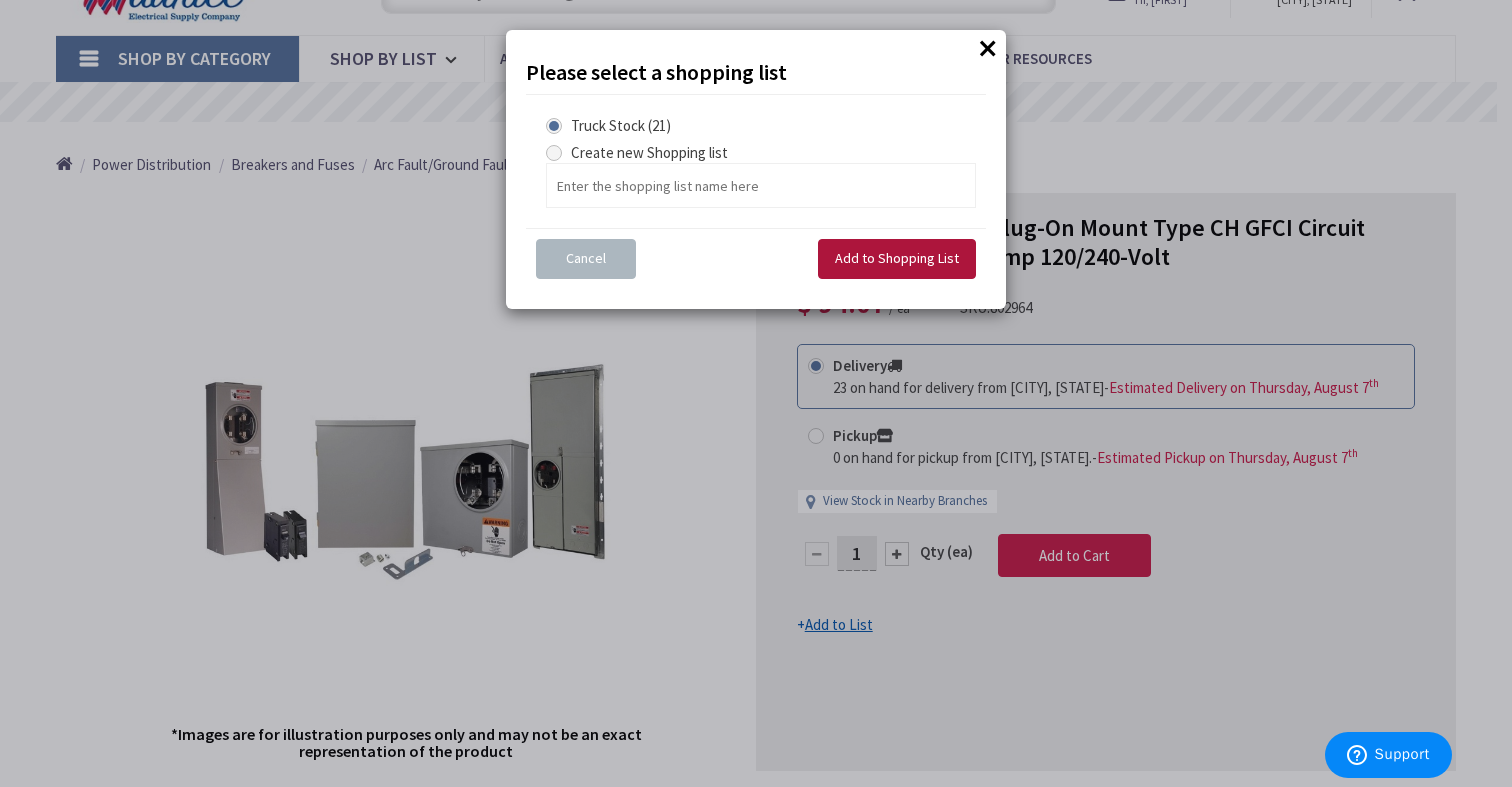 click on "Add to Shopping List" at bounding box center [897, 258] 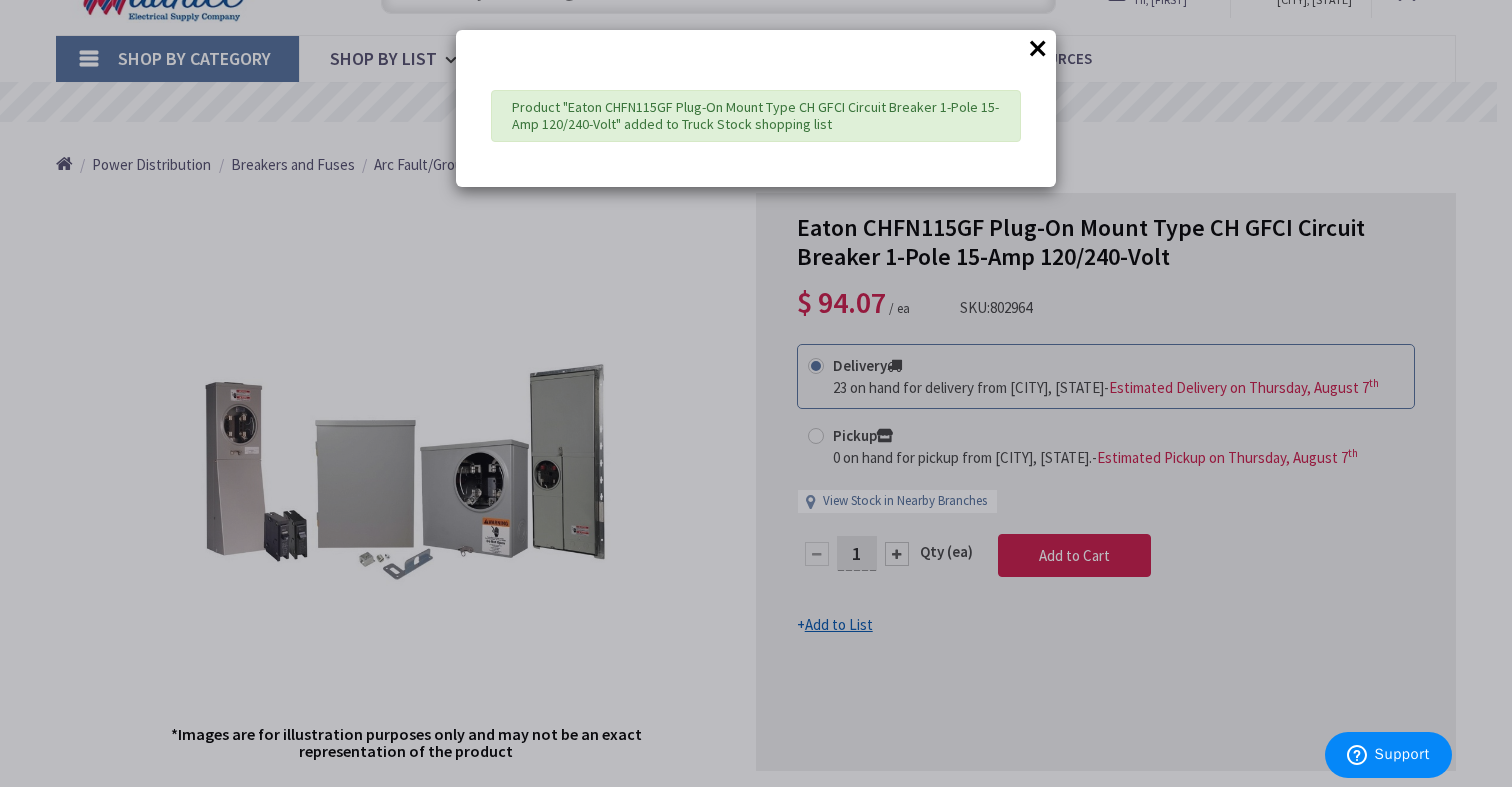 click on "×" at bounding box center (1038, 48) 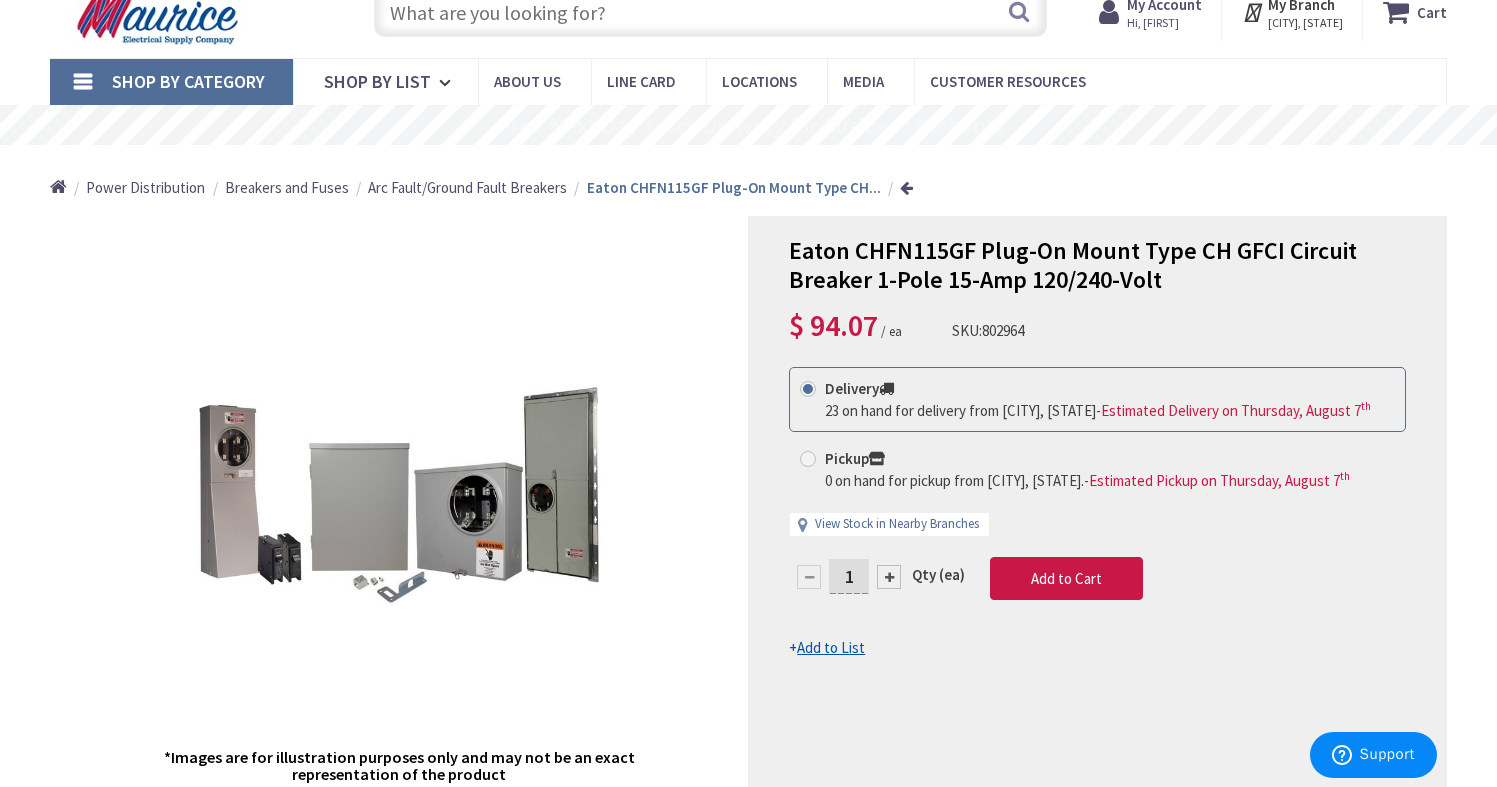 scroll, scrollTop: 0, scrollLeft: 0, axis: both 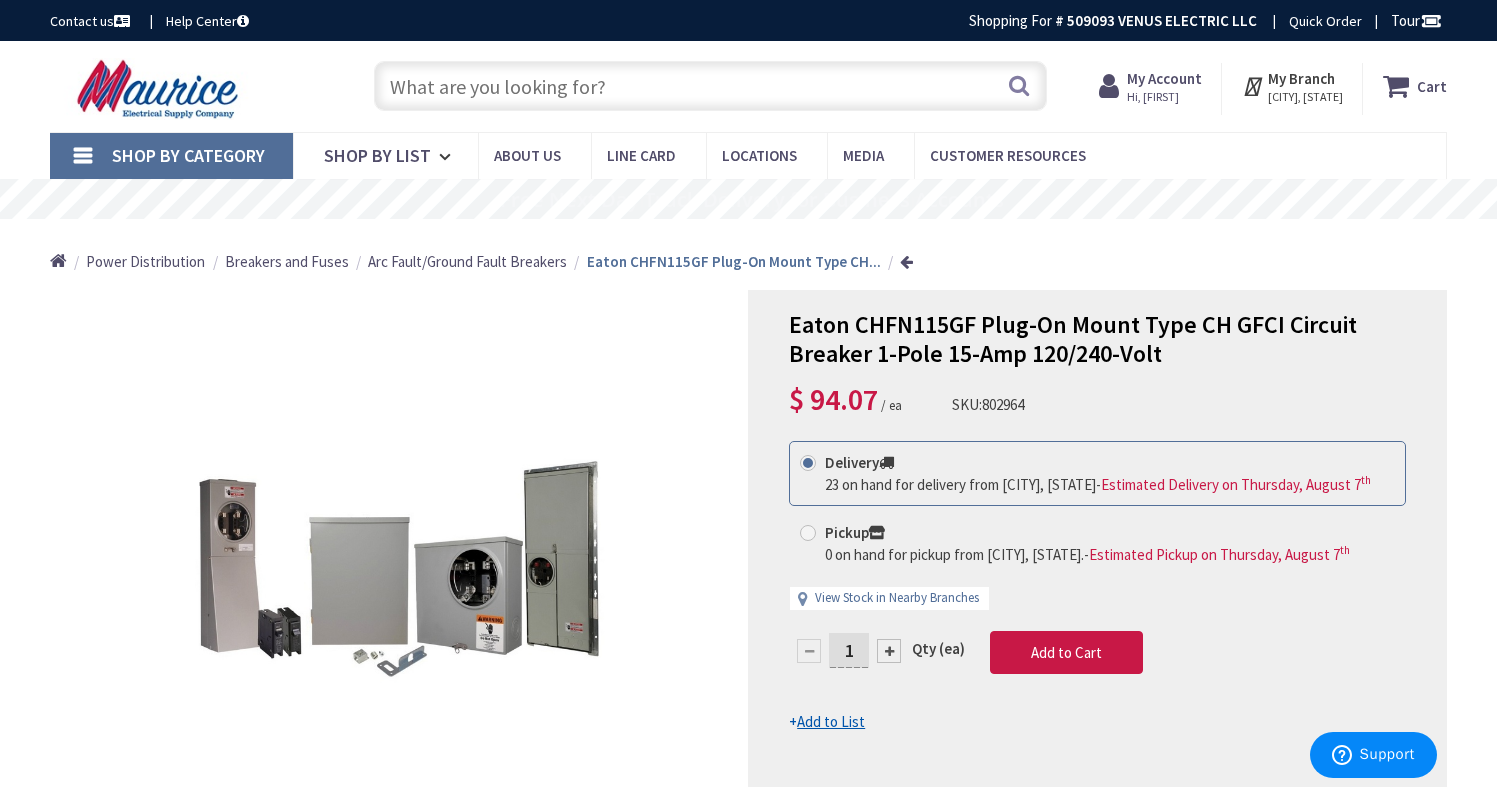 click at bounding box center (711, 86) 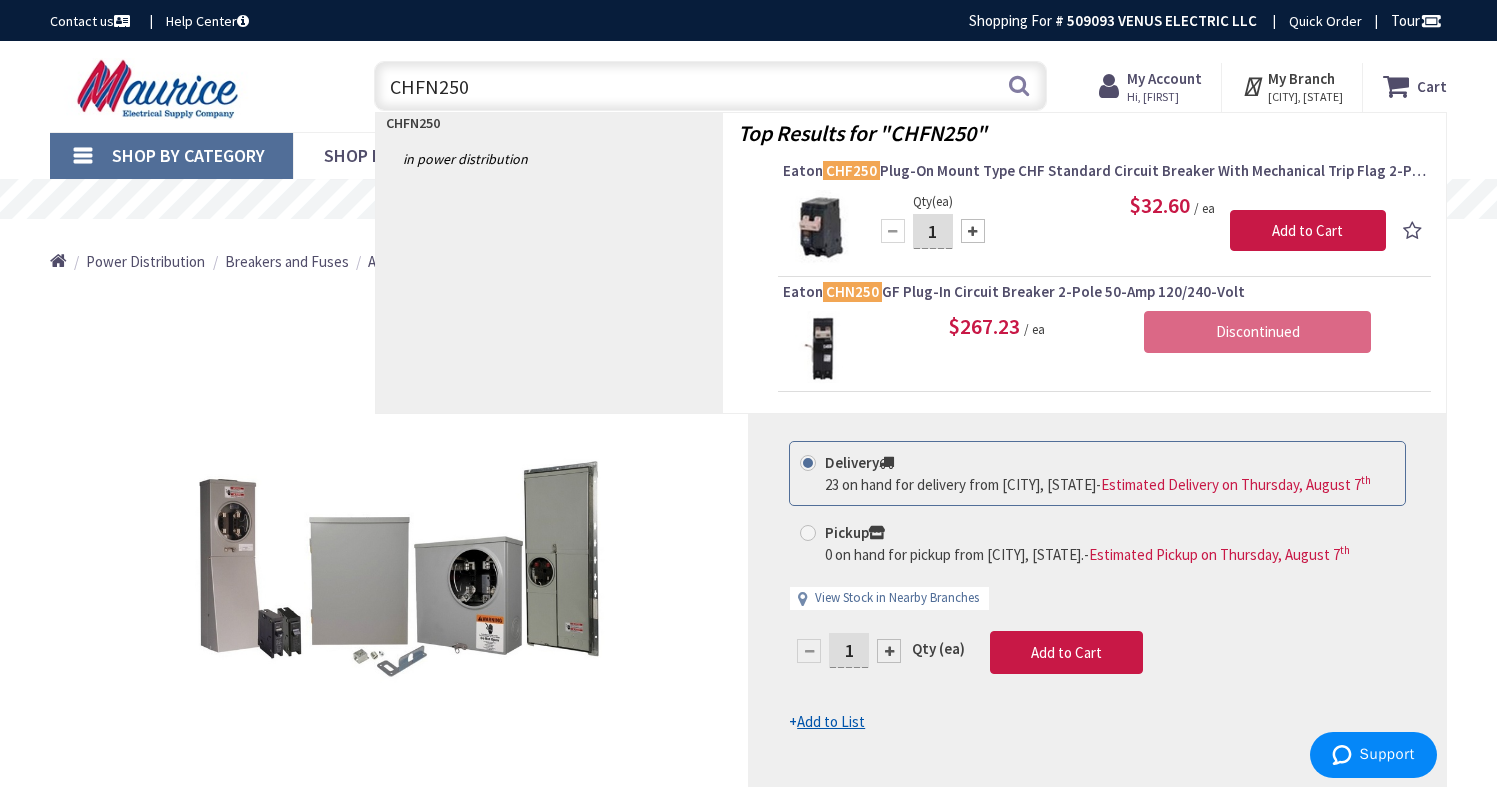 drag, startPoint x: 485, startPoint y: 94, endPoint x: 421, endPoint y: 95, distance: 64.00781 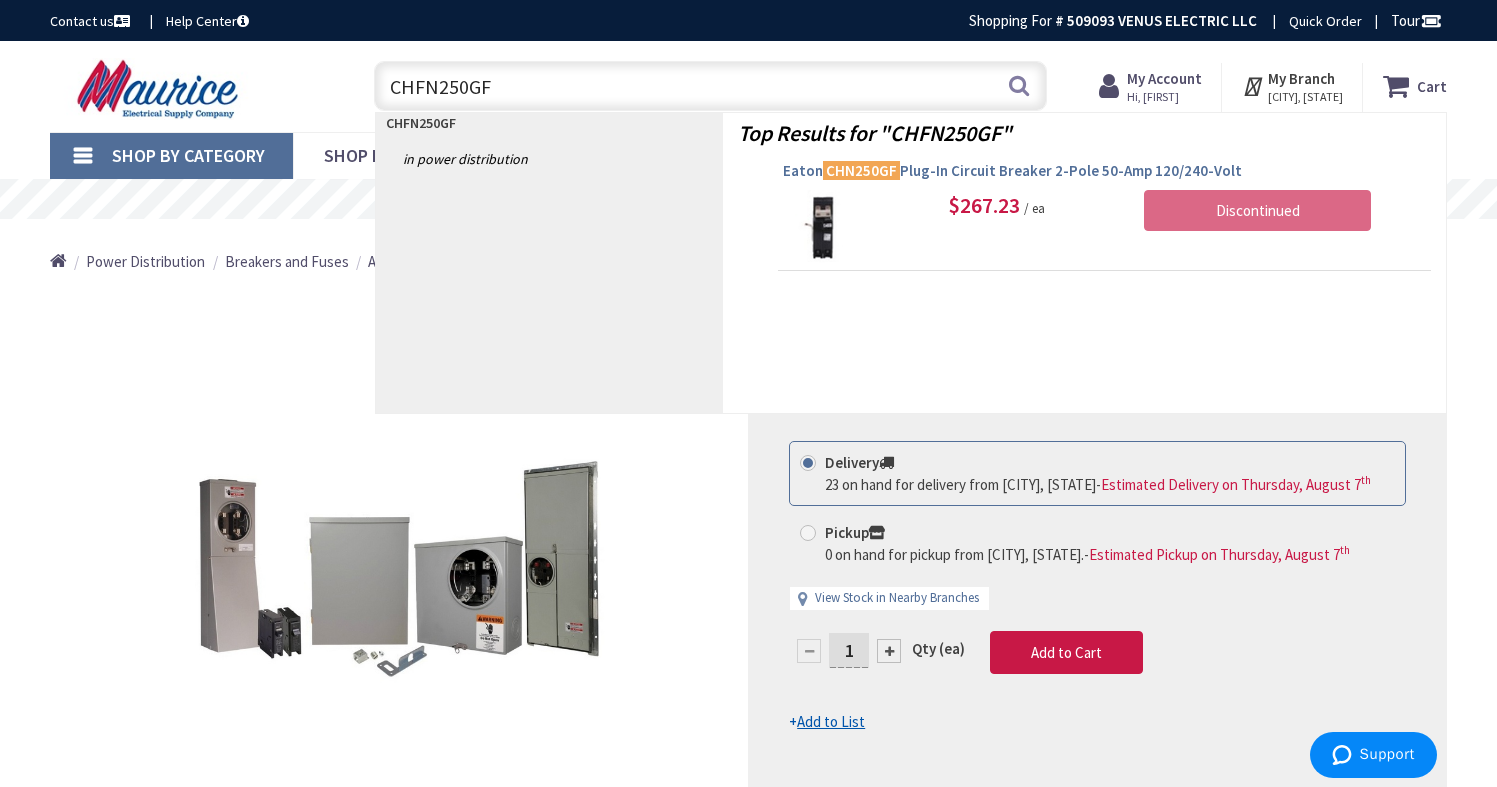 type on "CHFN250GF" 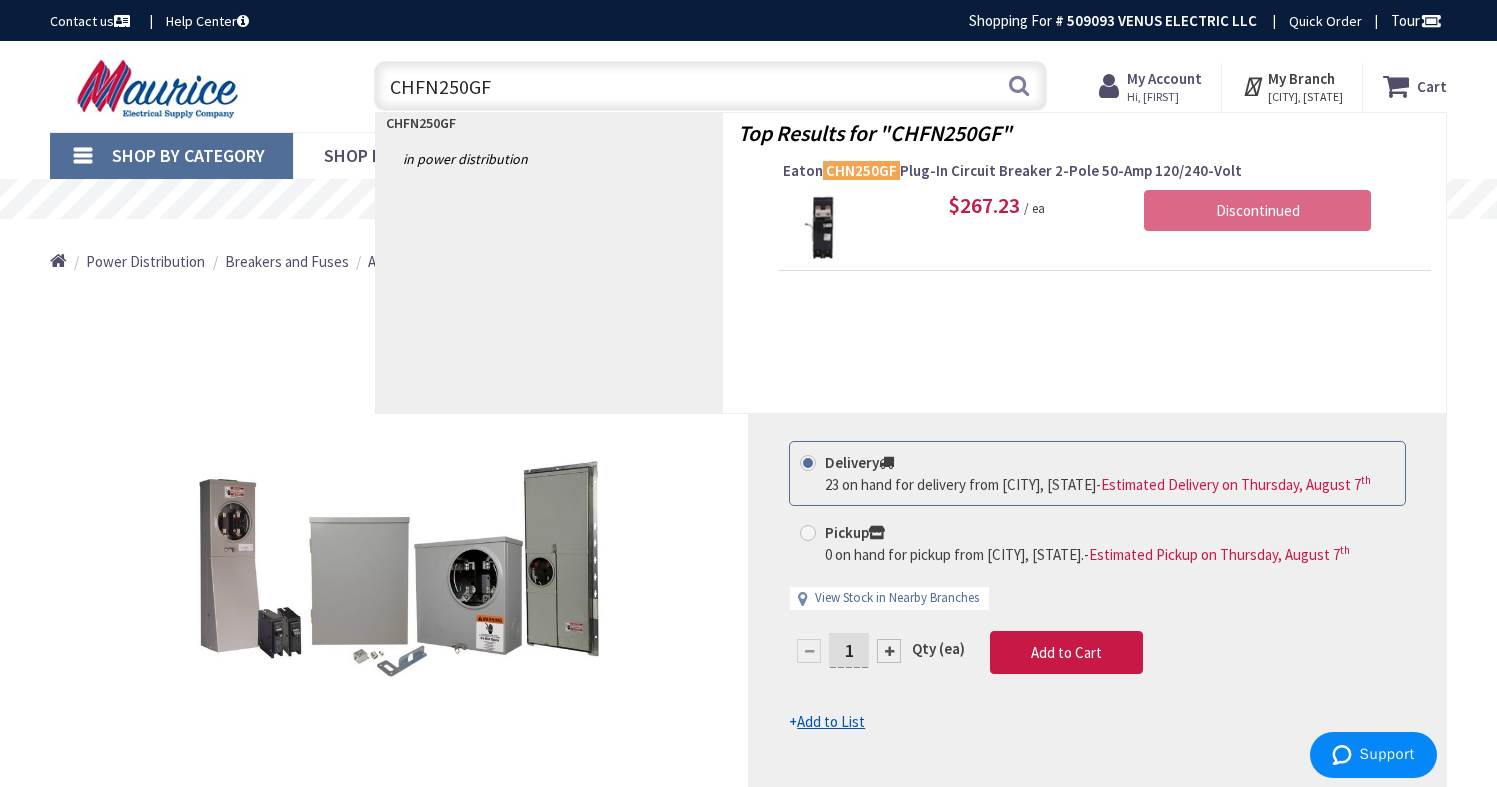 click on "Eaton CHN250GF Plug-In Circuit Breaker 2-Pole 50-Amp 120/240-Volt" at bounding box center (1104, 171) 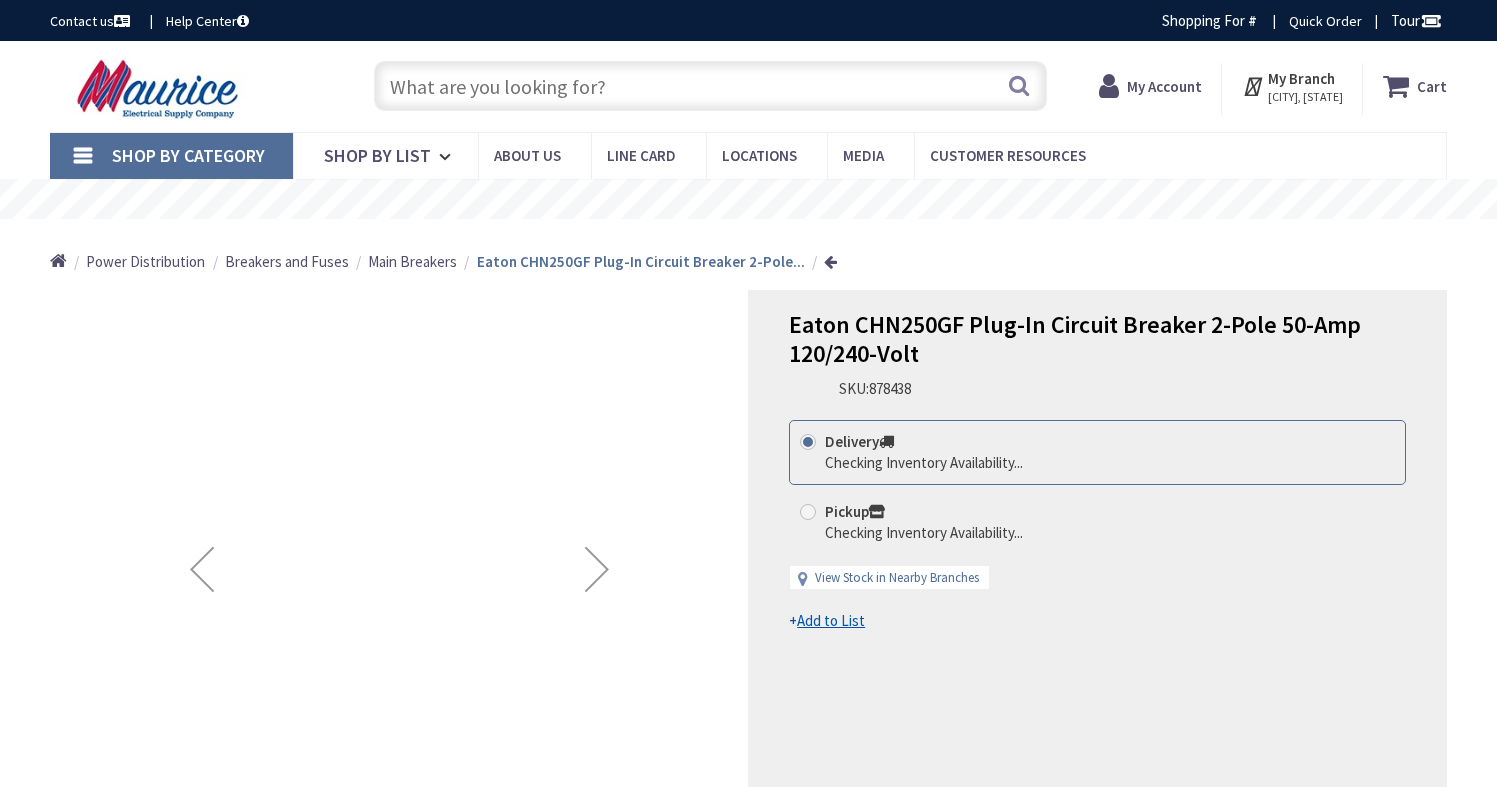 scroll, scrollTop: 0, scrollLeft: 0, axis: both 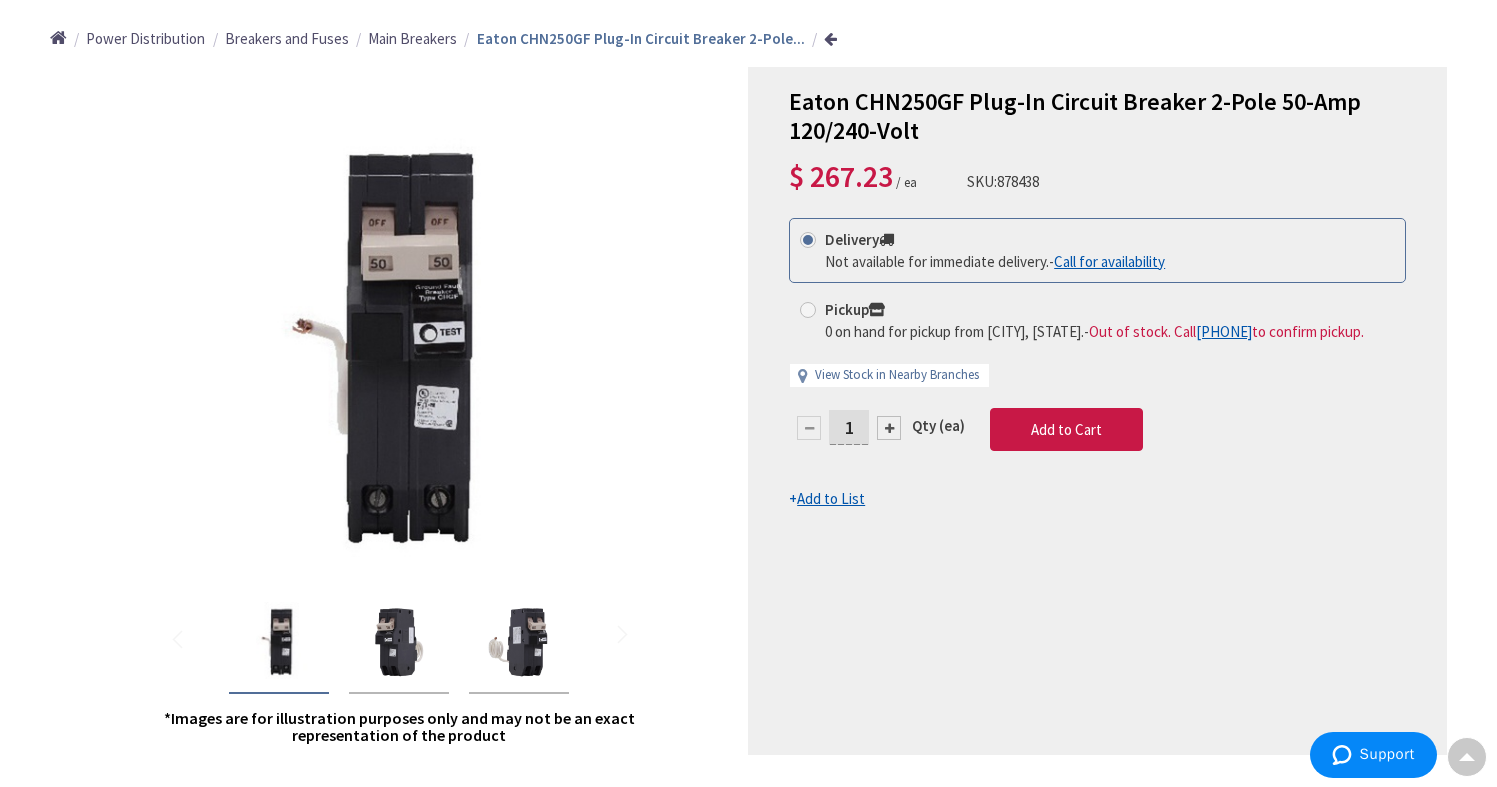 click on "Add to List" at bounding box center (831, 498) 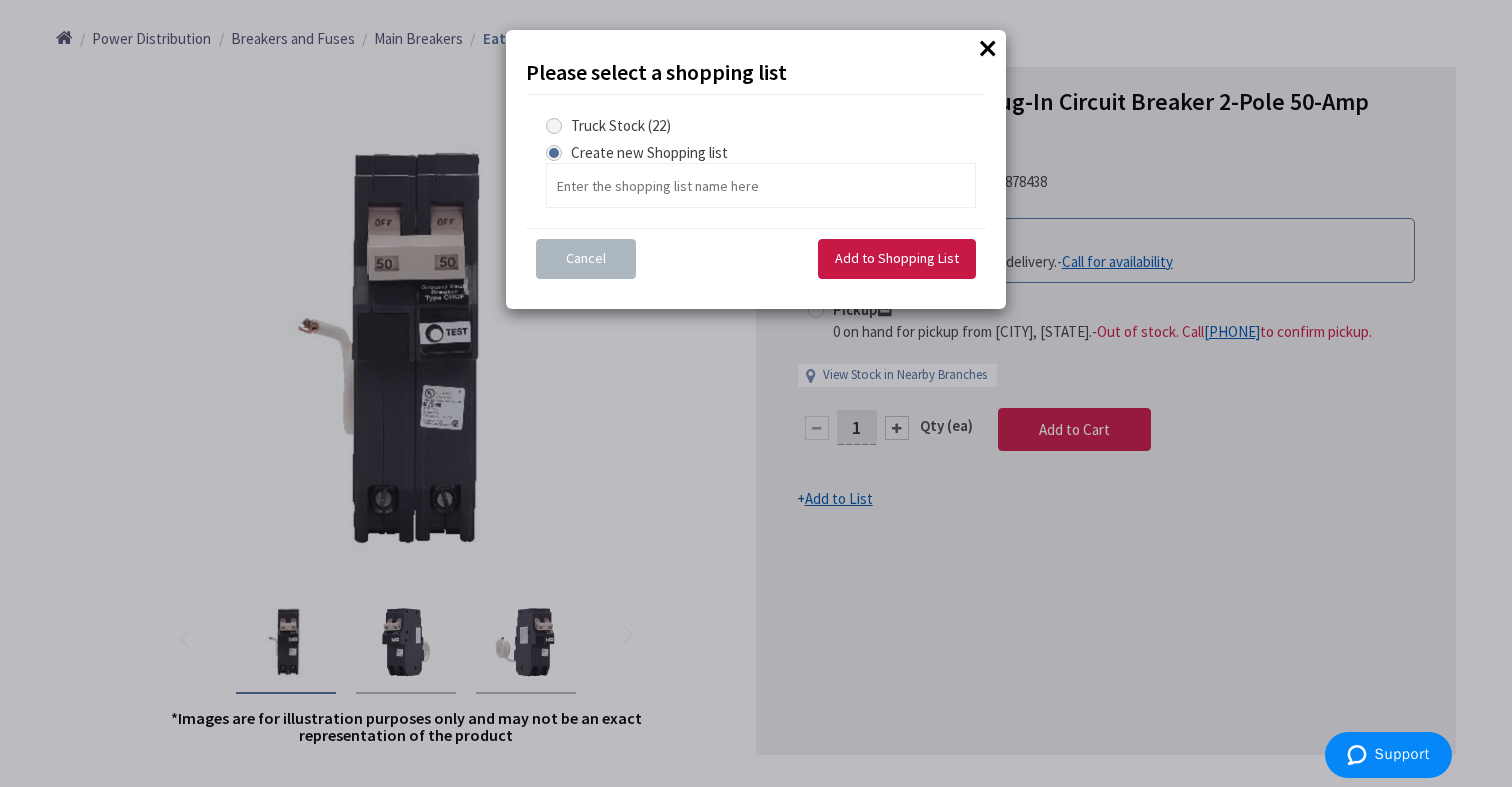 click at bounding box center [554, 126] 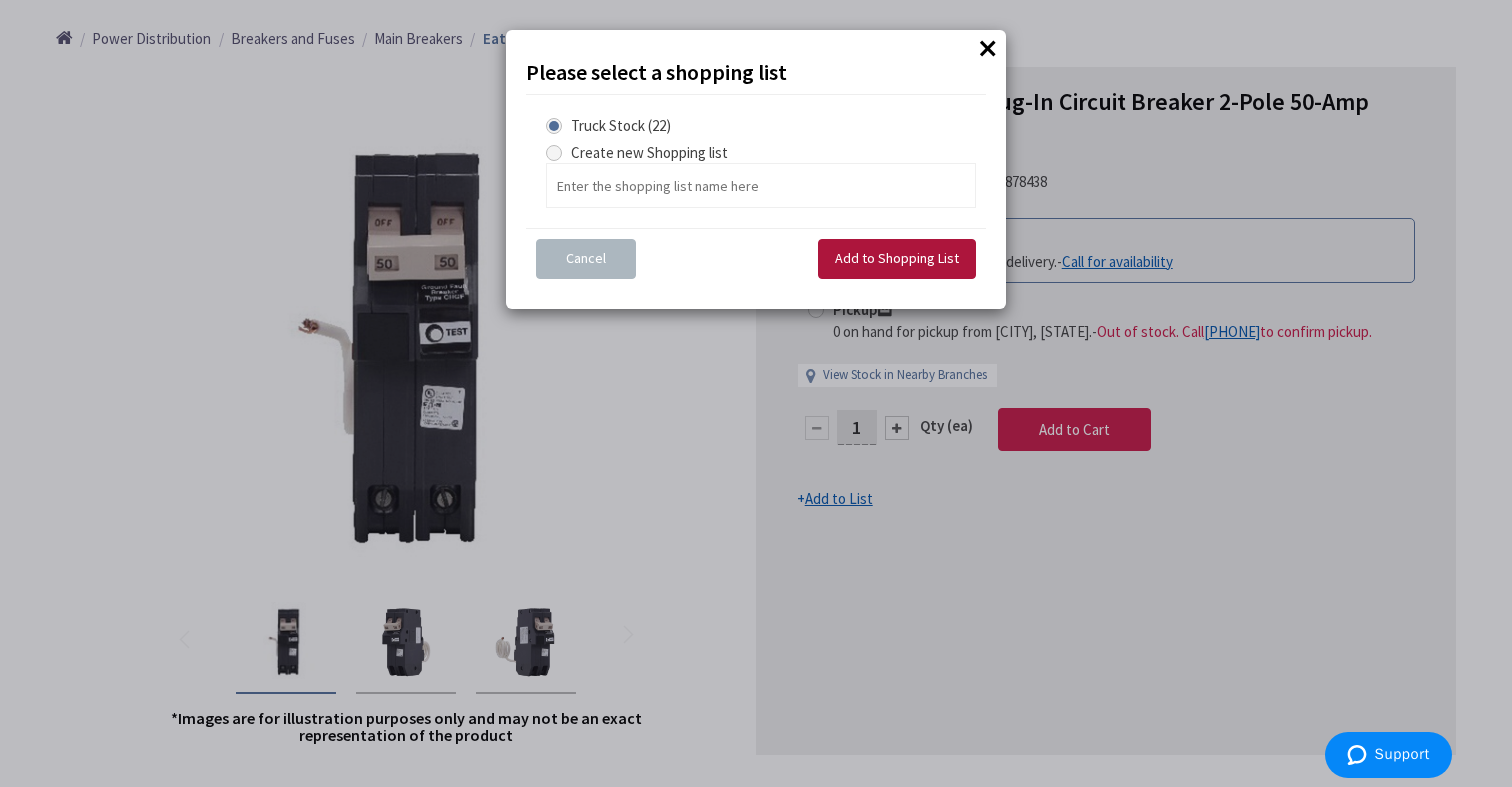 click on "Add to Shopping List" at bounding box center (897, 258) 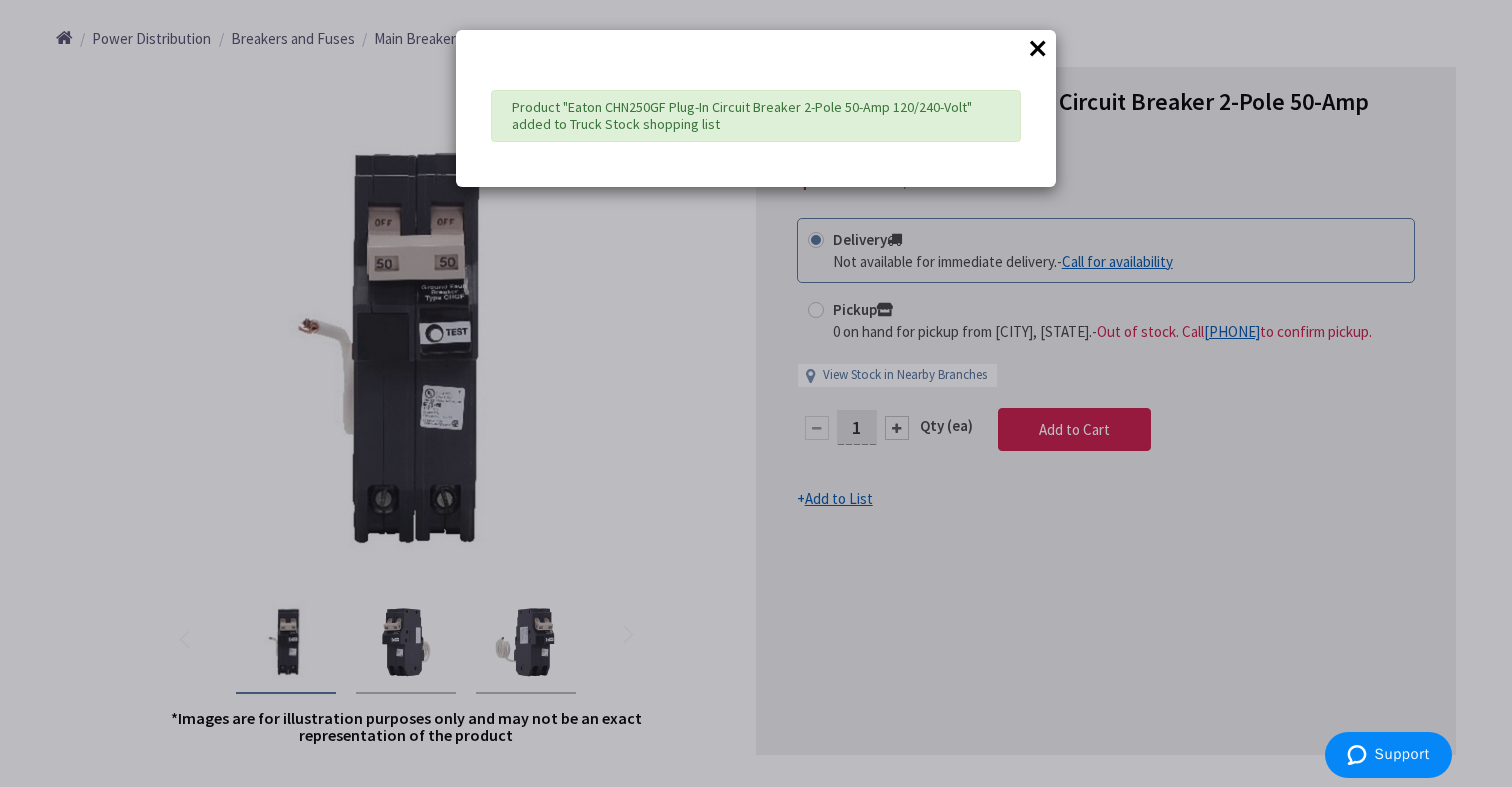 click on "×" at bounding box center [1038, 48] 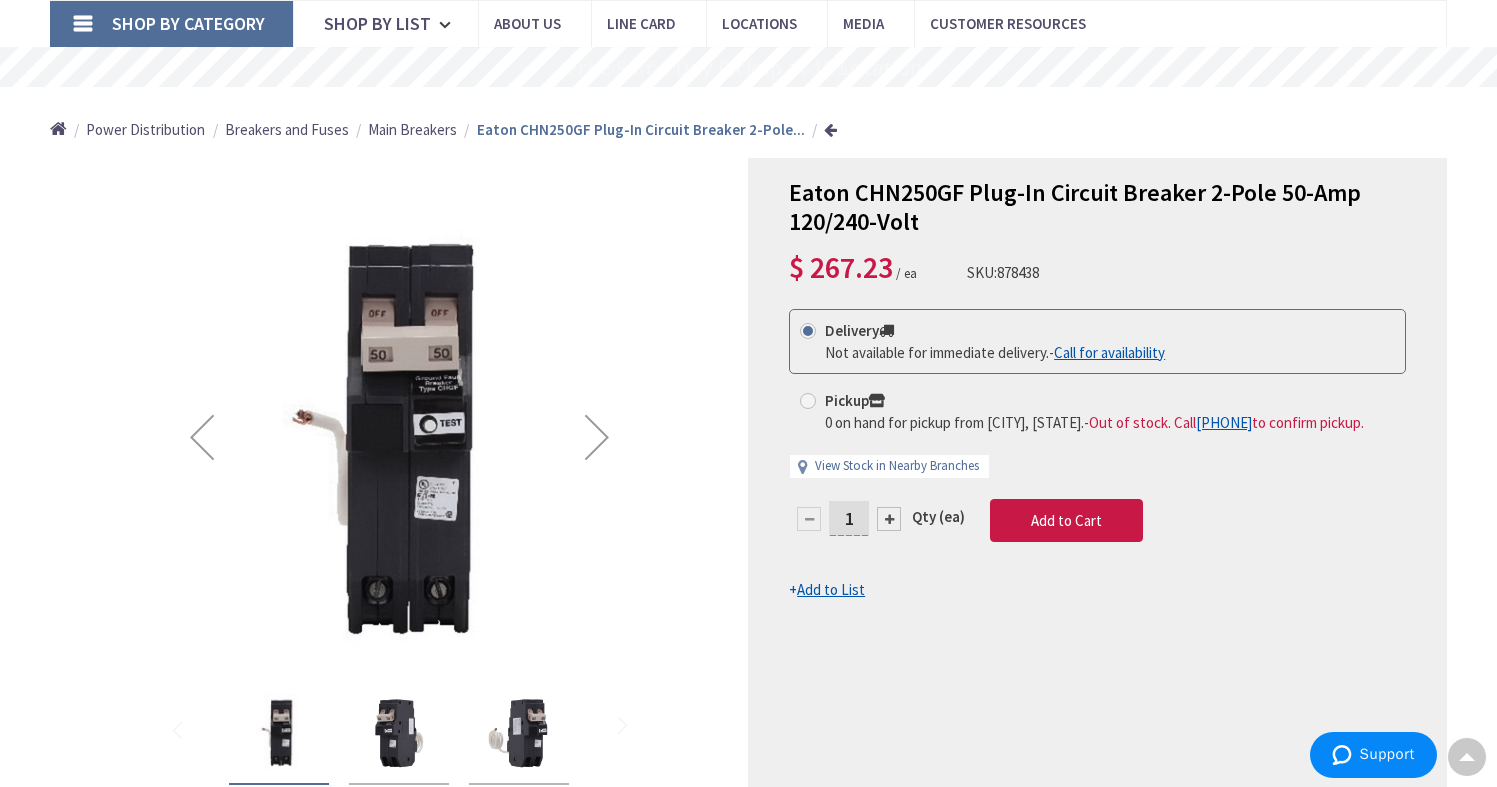 scroll, scrollTop: 0, scrollLeft: 0, axis: both 